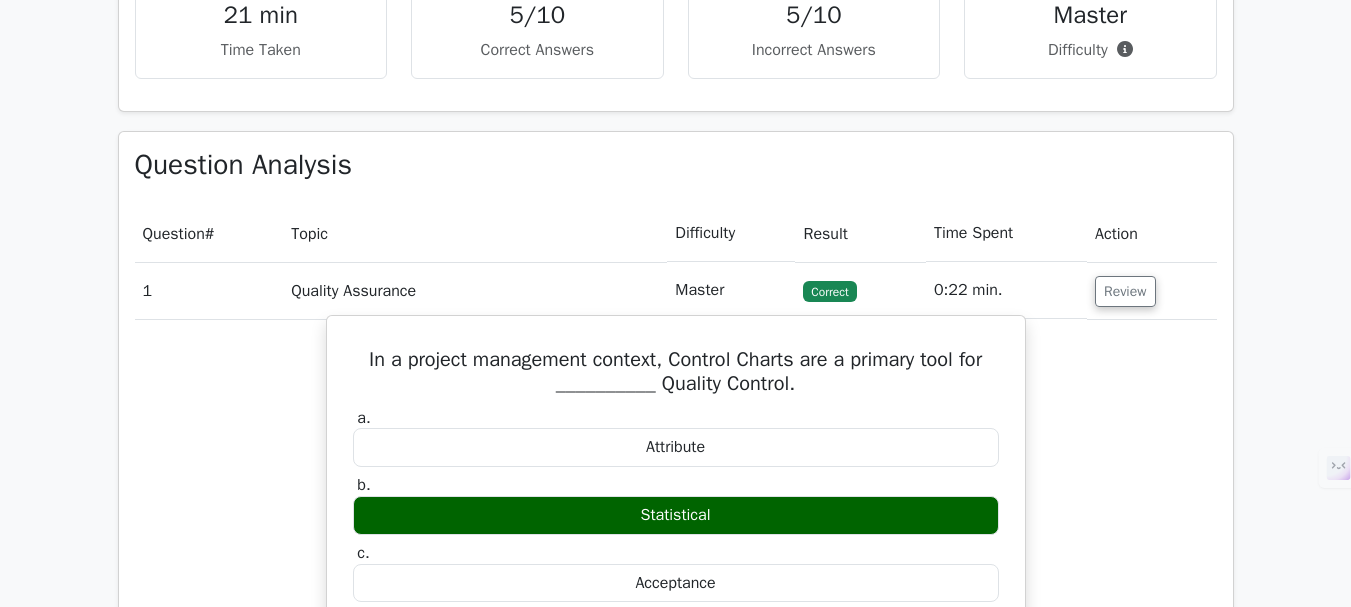 scroll, scrollTop: 1500, scrollLeft: 0, axis: vertical 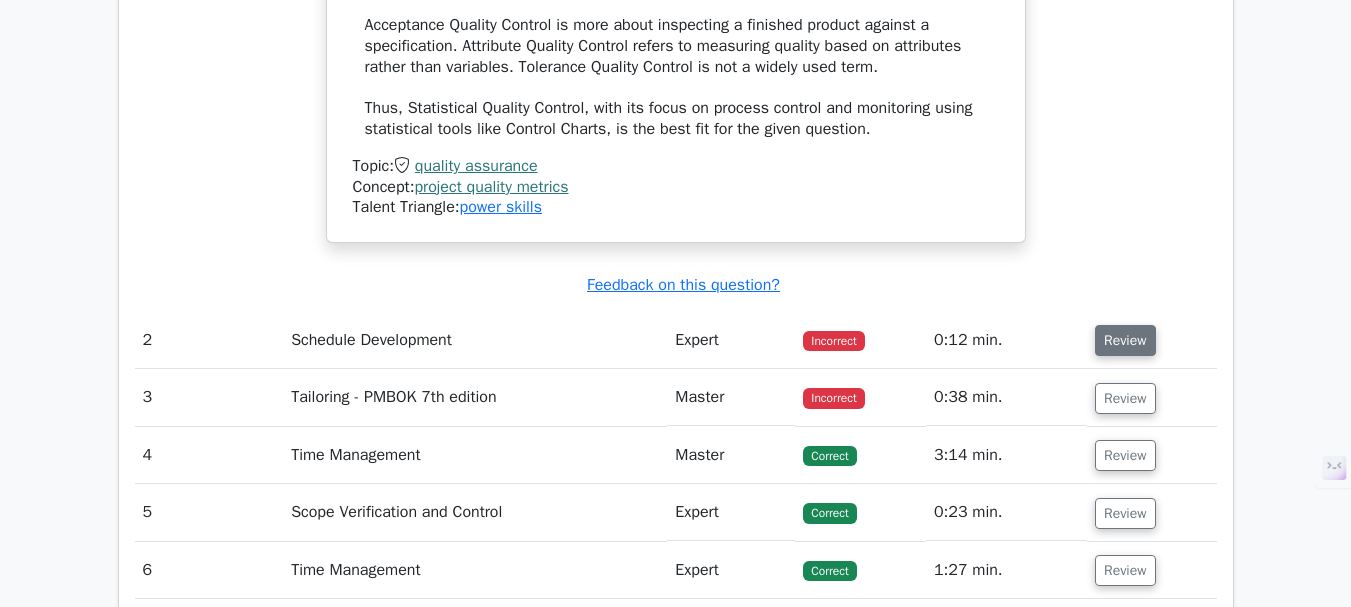 click on "Review" at bounding box center (1125, 340) 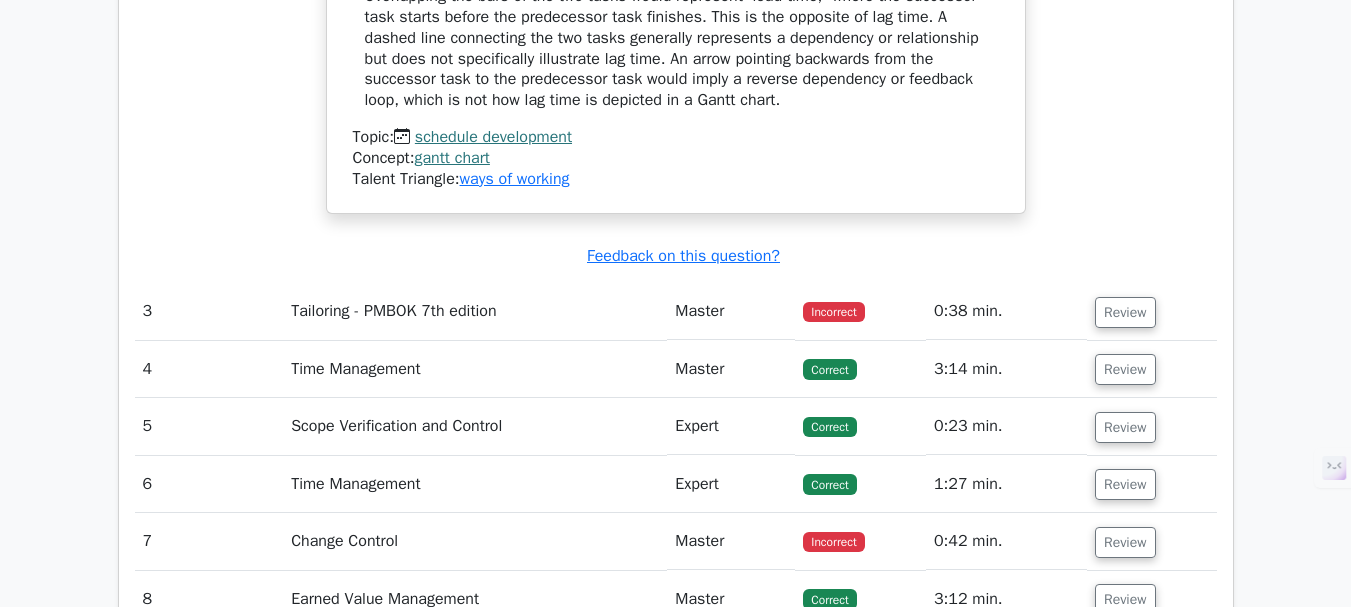 scroll, scrollTop: 3300, scrollLeft: 0, axis: vertical 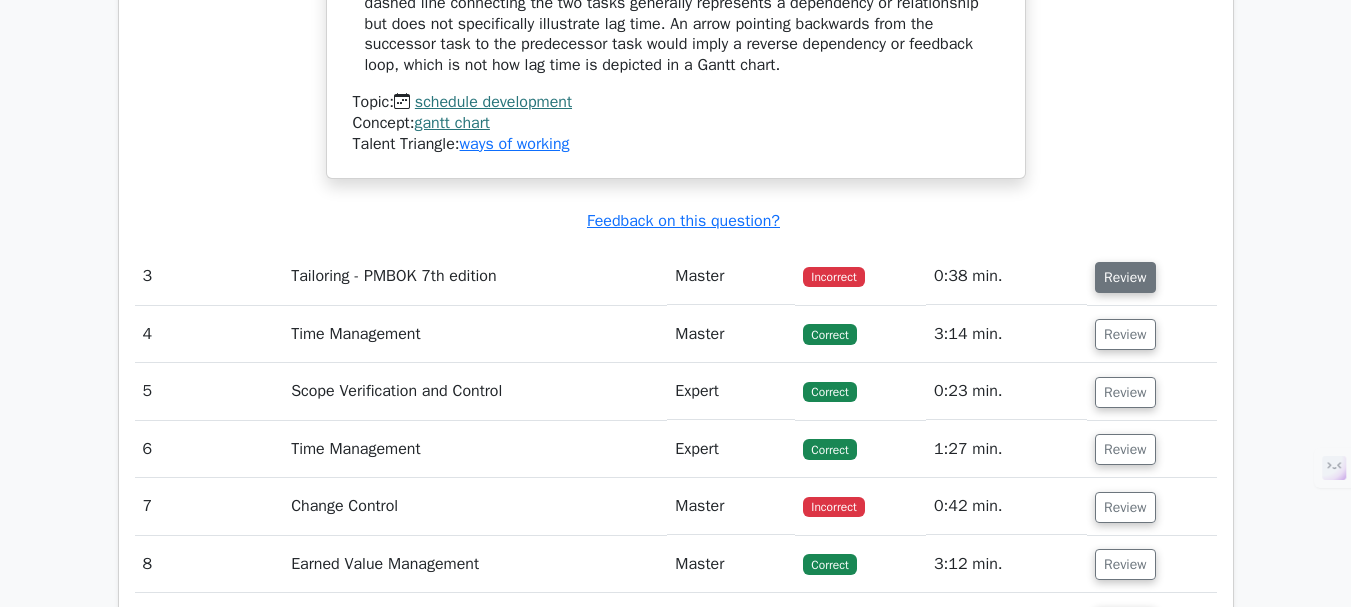 click on "Review" at bounding box center [1125, 277] 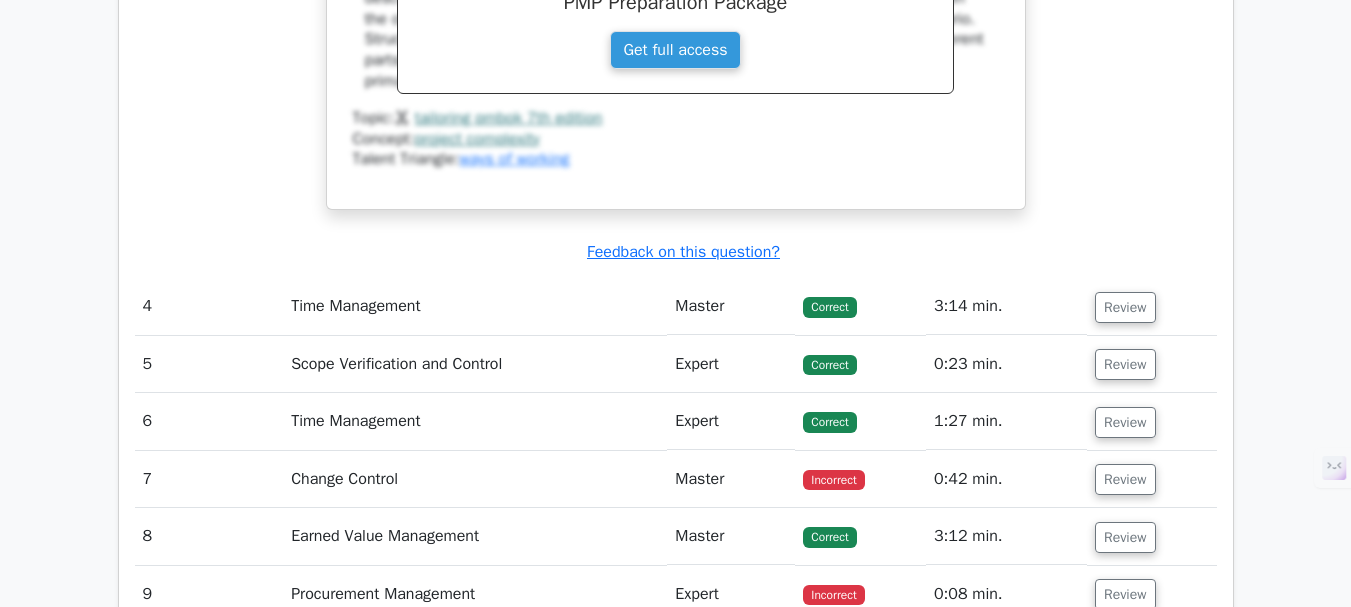 scroll, scrollTop: 4300, scrollLeft: 0, axis: vertical 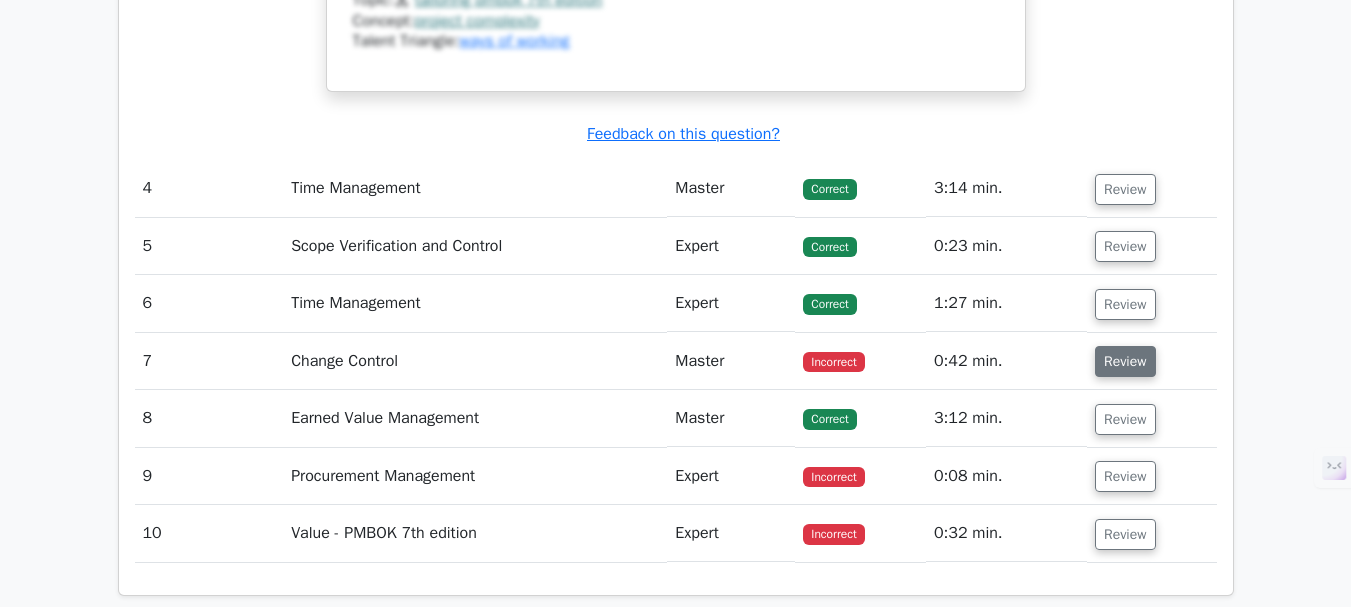 click on "Review" at bounding box center (1125, 361) 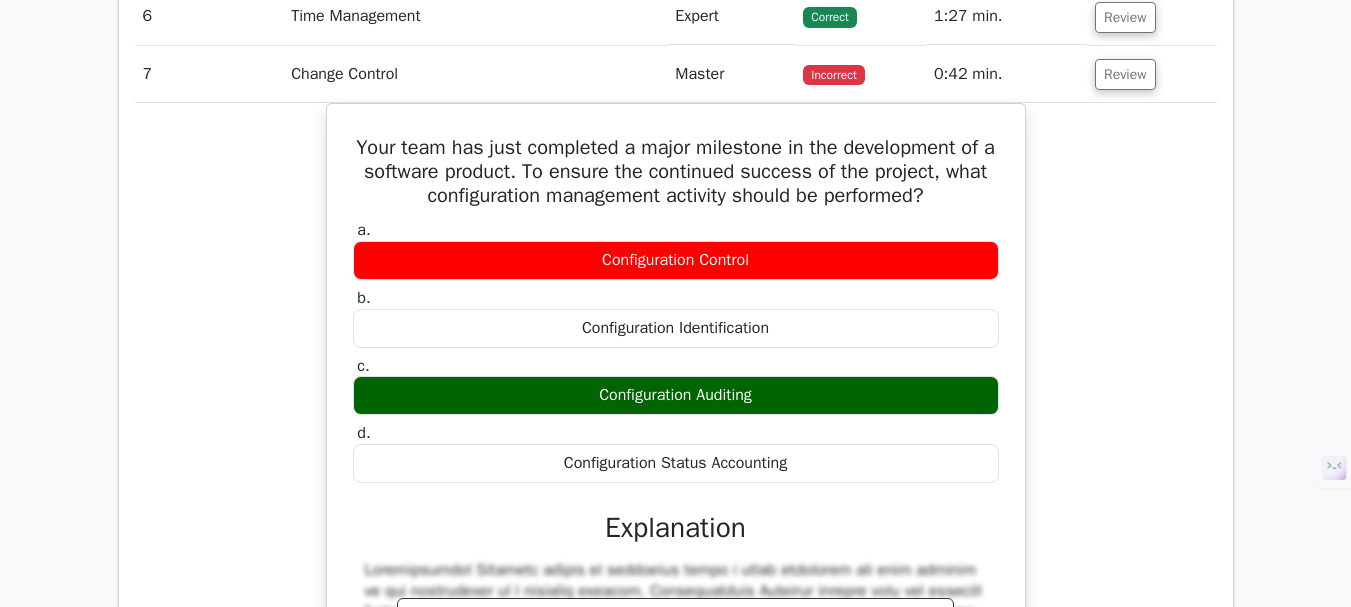 scroll, scrollTop: 4600, scrollLeft: 0, axis: vertical 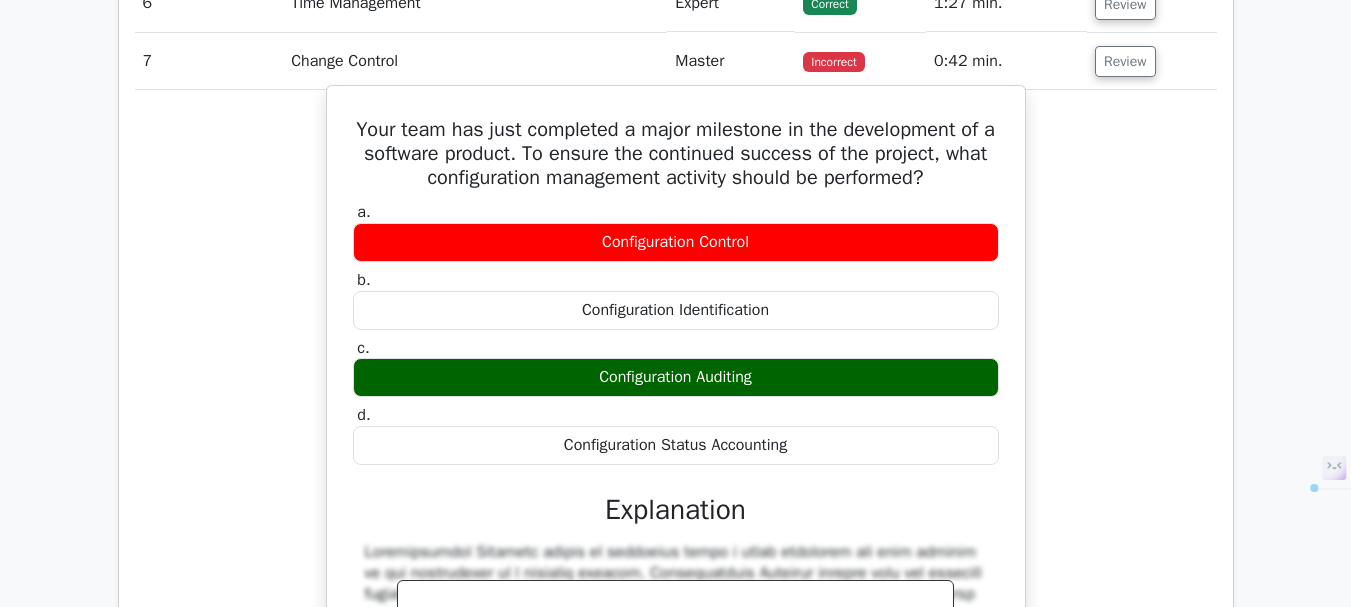 drag, startPoint x: 354, startPoint y: 125, endPoint x: 880, endPoint y: 450, distance: 618.30493 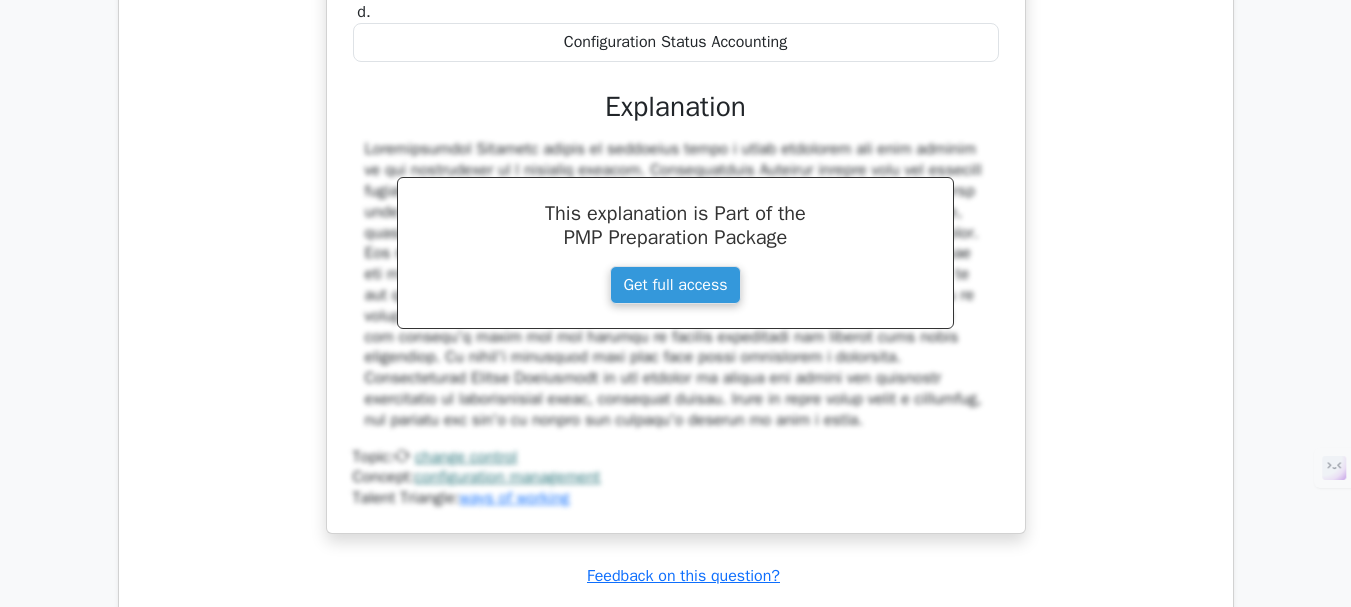 scroll, scrollTop: 5200, scrollLeft: 0, axis: vertical 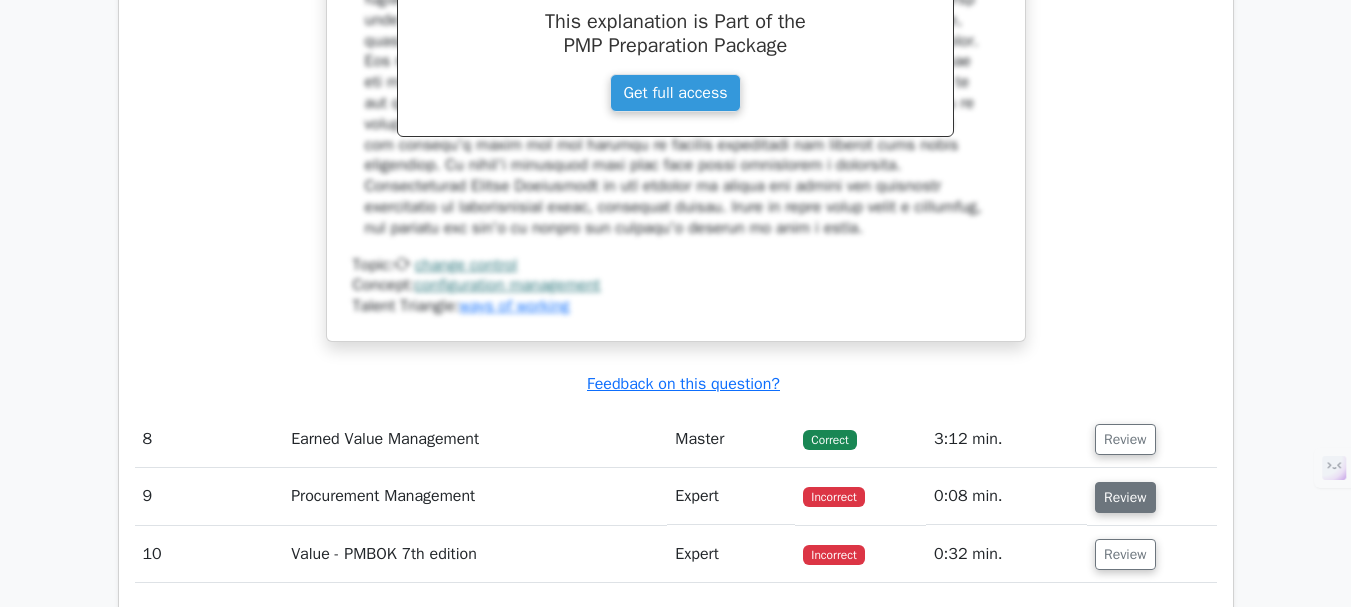 click on "Review" at bounding box center [1125, 497] 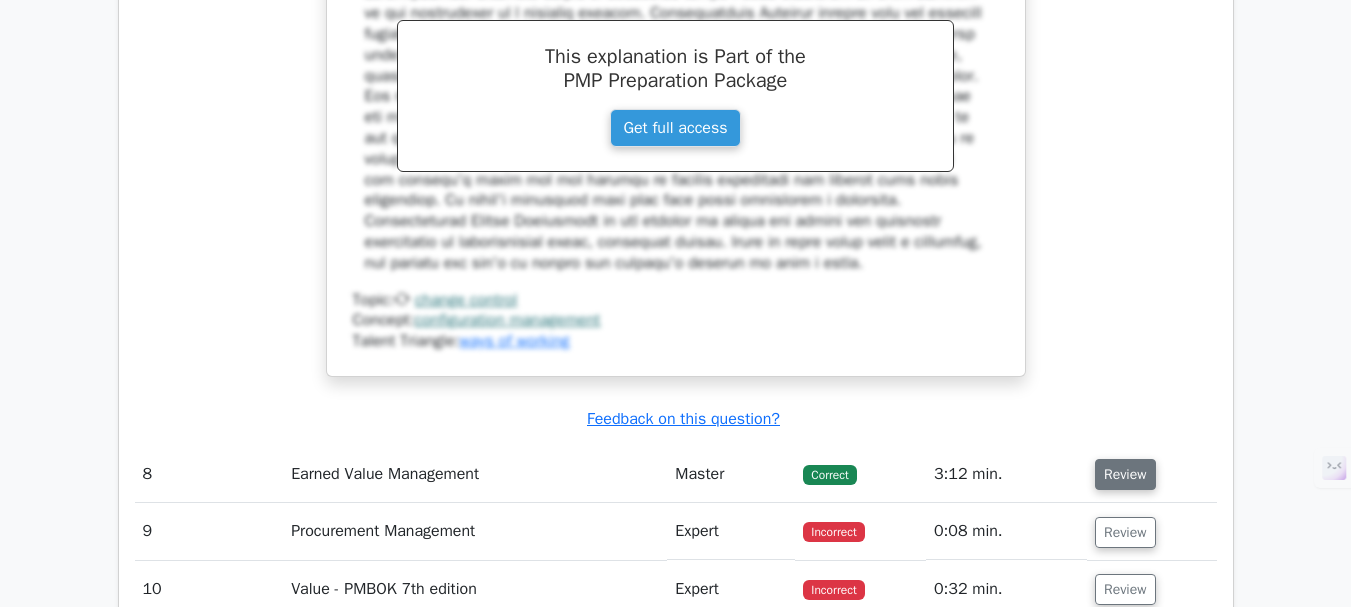 scroll, scrollTop: 5300, scrollLeft: 0, axis: vertical 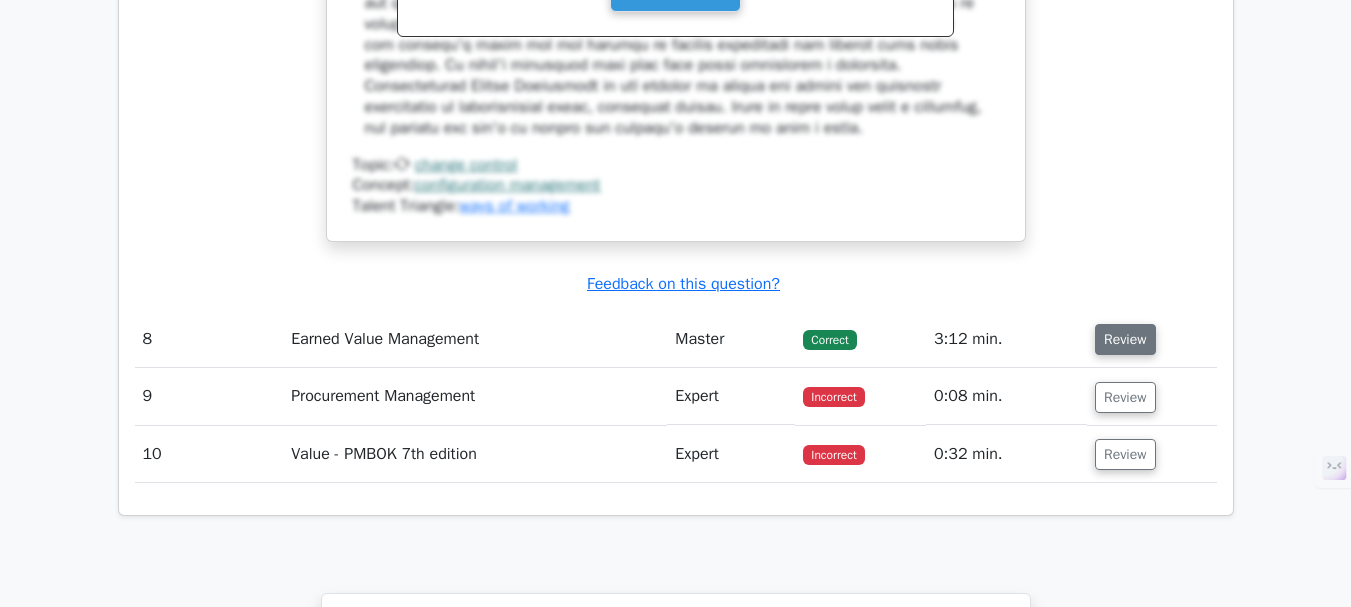 click on "Review" at bounding box center (1125, 339) 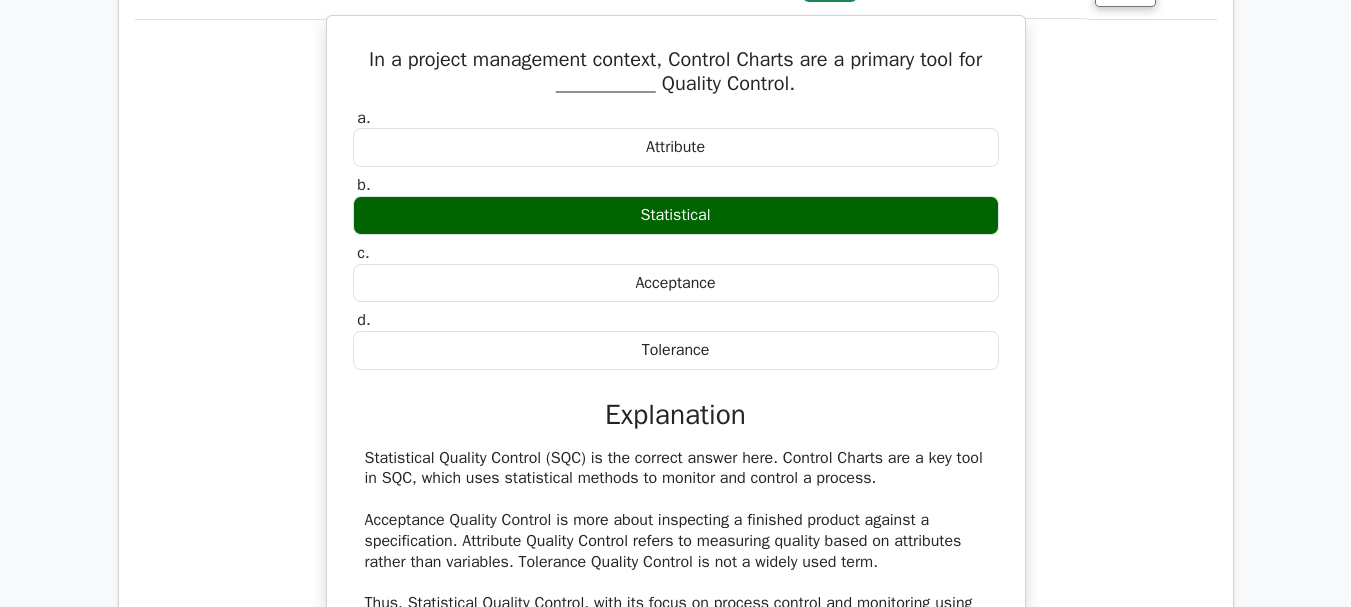 scroll, scrollTop: 1278, scrollLeft: 0, axis: vertical 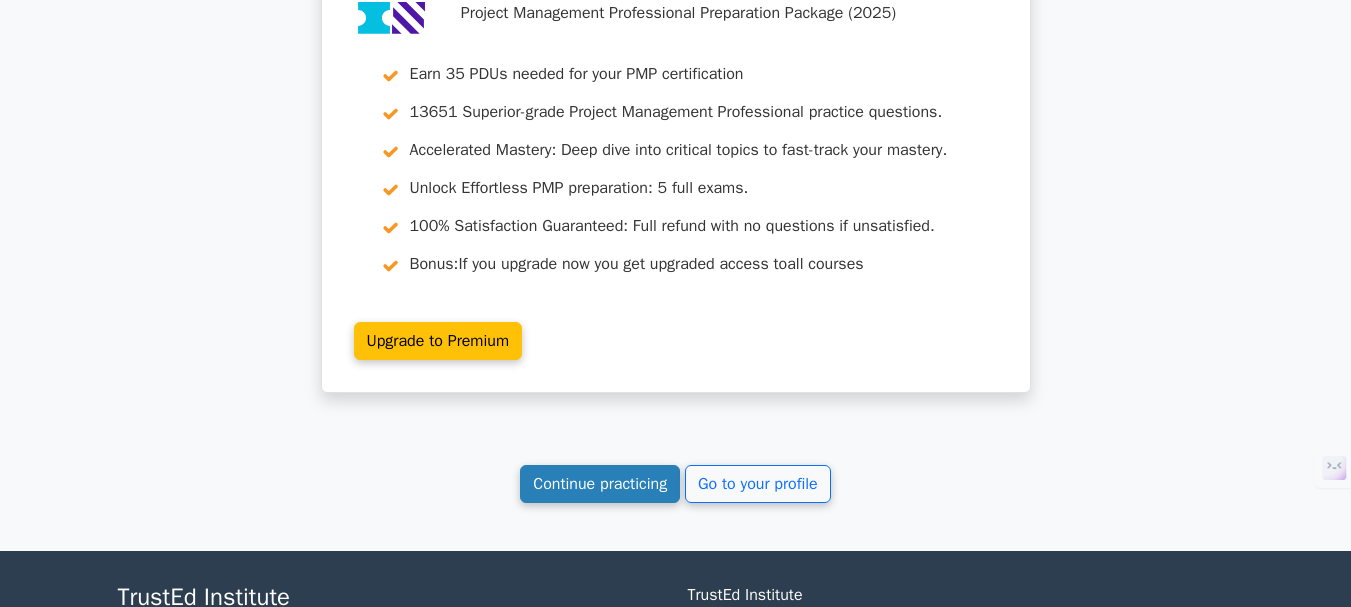 click on "Continue practicing" at bounding box center [600, 484] 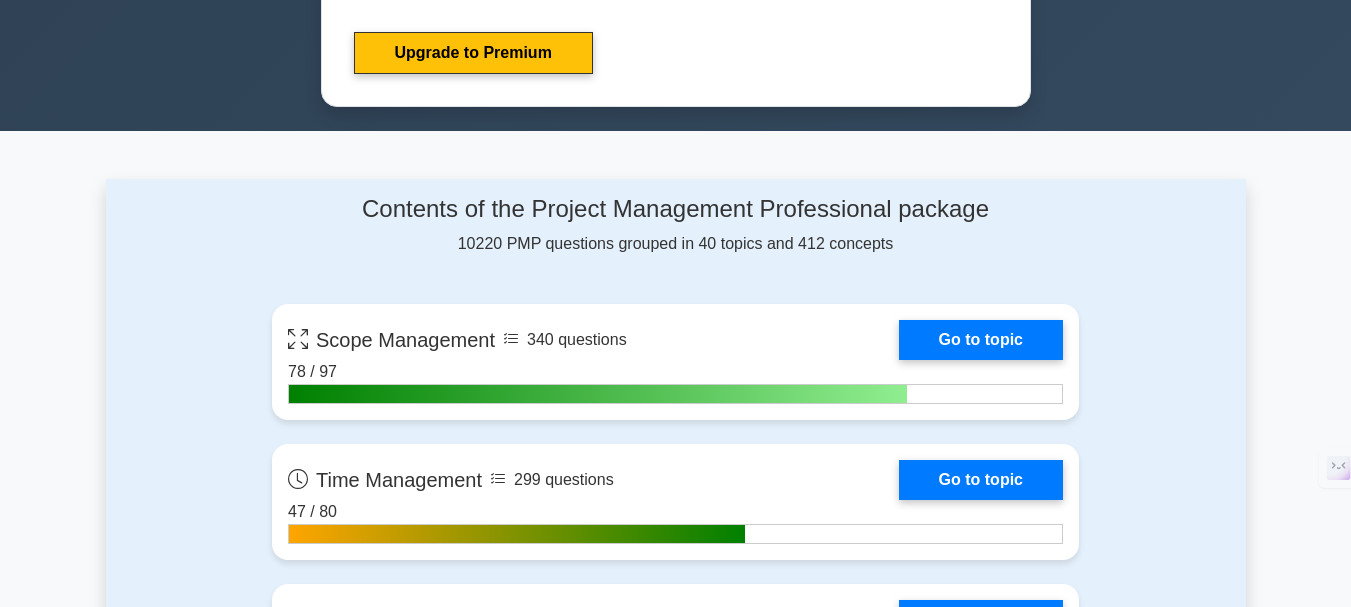 scroll, scrollTop: 2223, scrollLeft: 0, axis: vertical 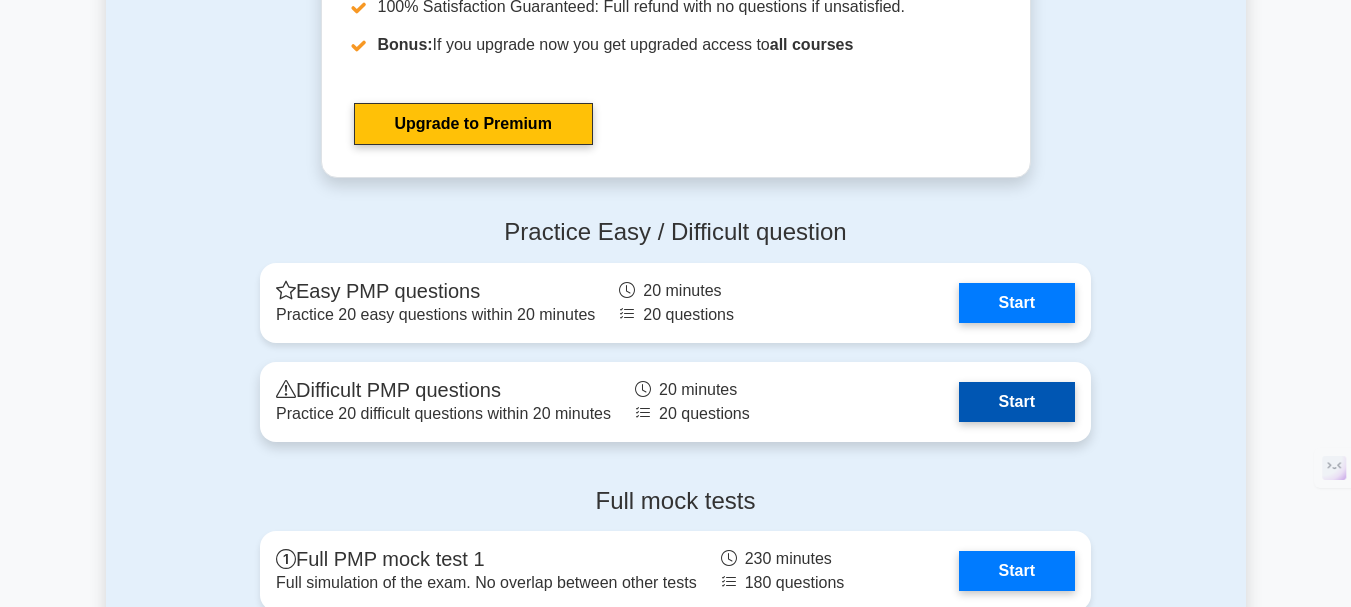 click on "Start" at bounding box center [1017, 402] 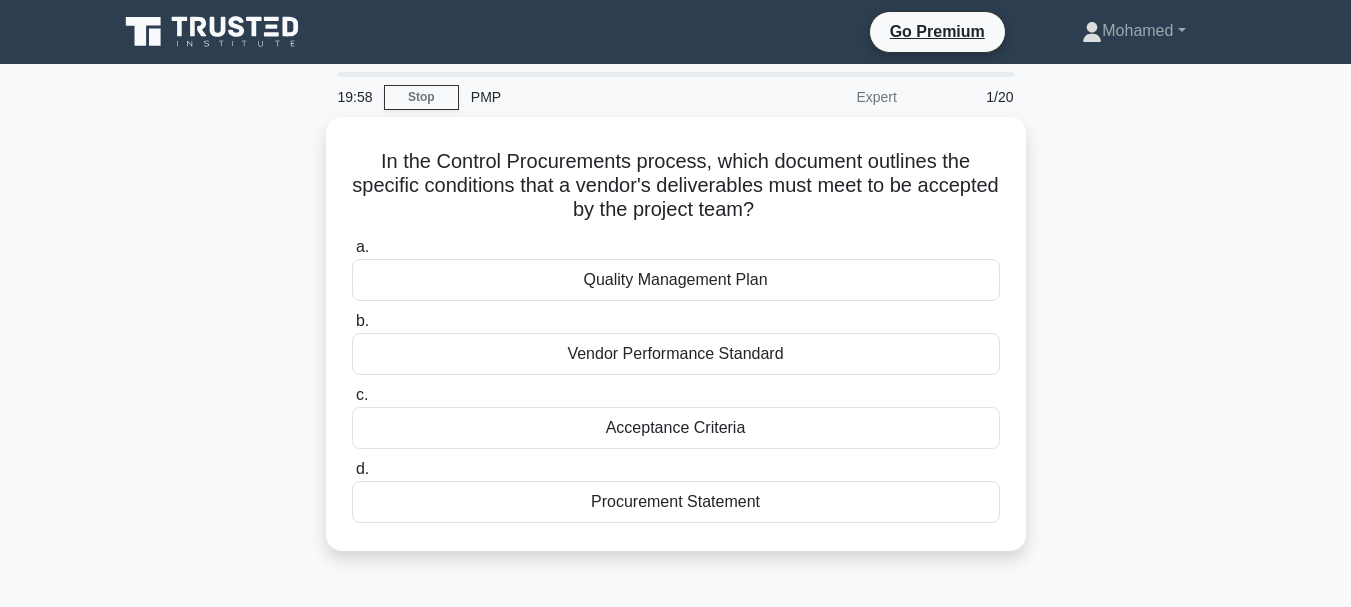 scroll, scrollTop: 0, scrollLeft: 0, axis: both 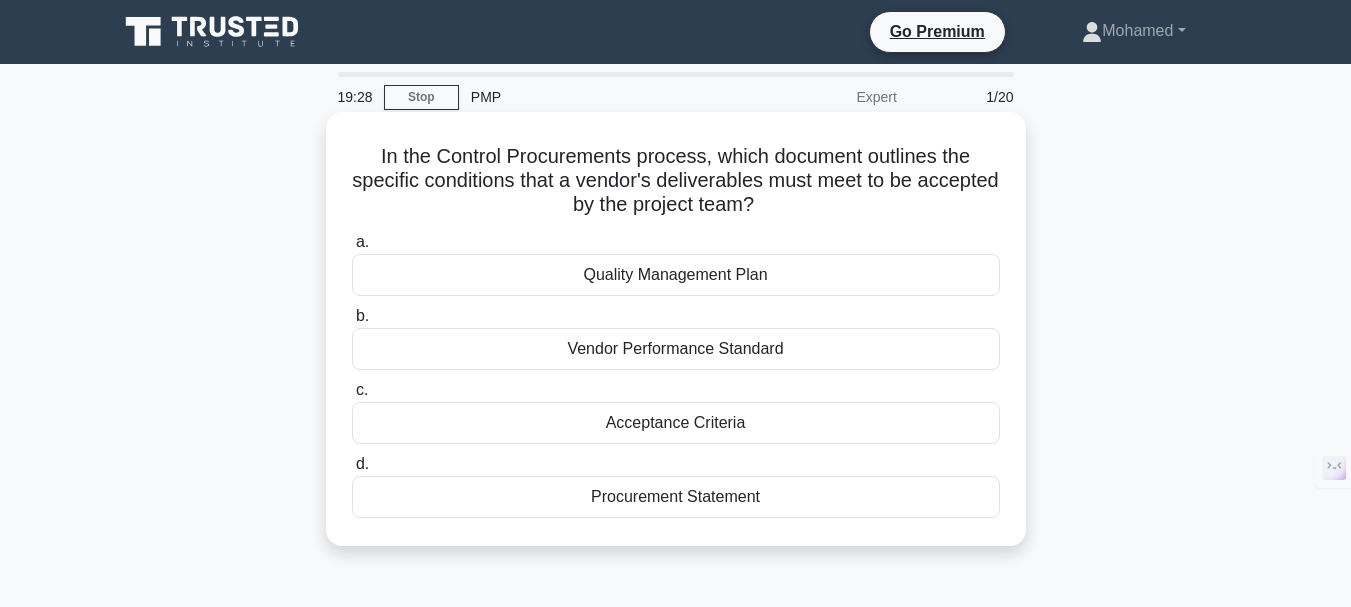 click on "Quality Management Plan" at bounding box center [676, 275] 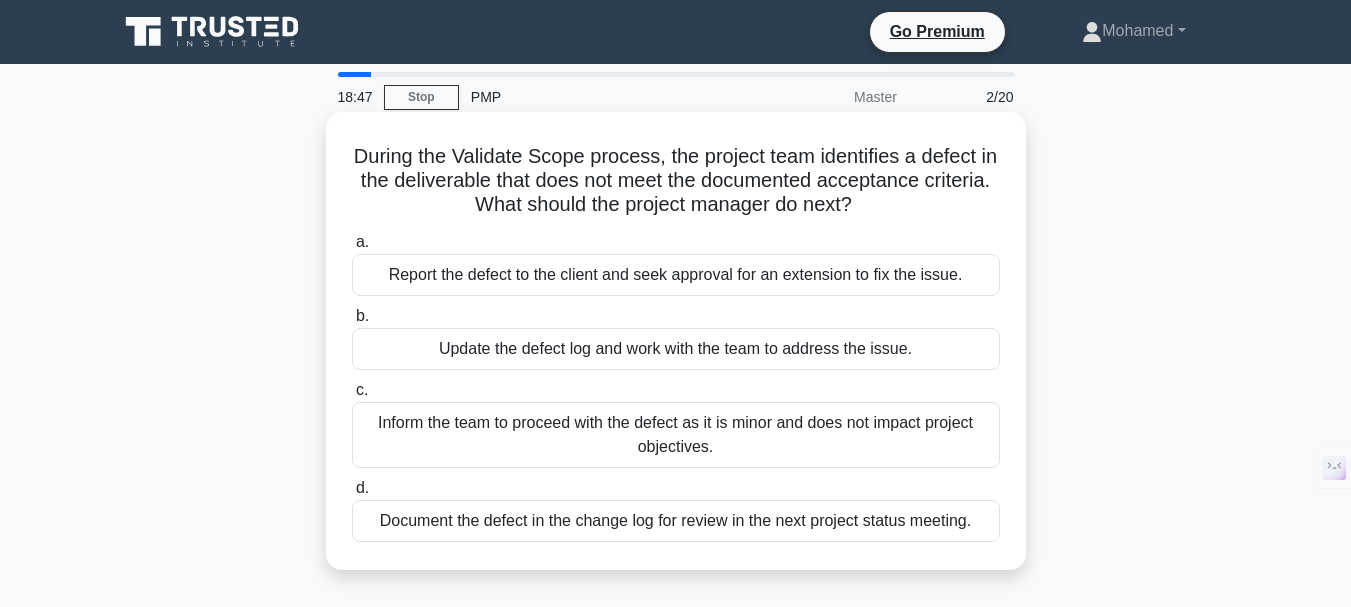 click on "Update the defect log and work with the team to address the issue." at bounding box center [676, 349] 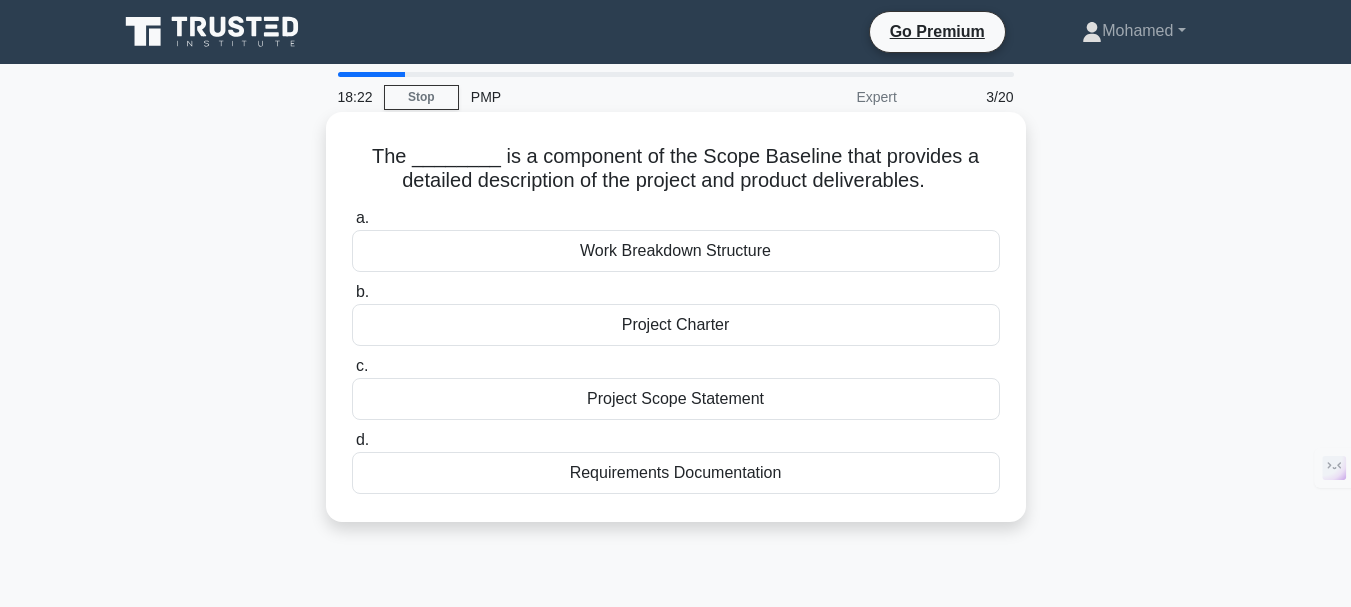 click on "Project Scope Statement" at bounding box center (676, 399) 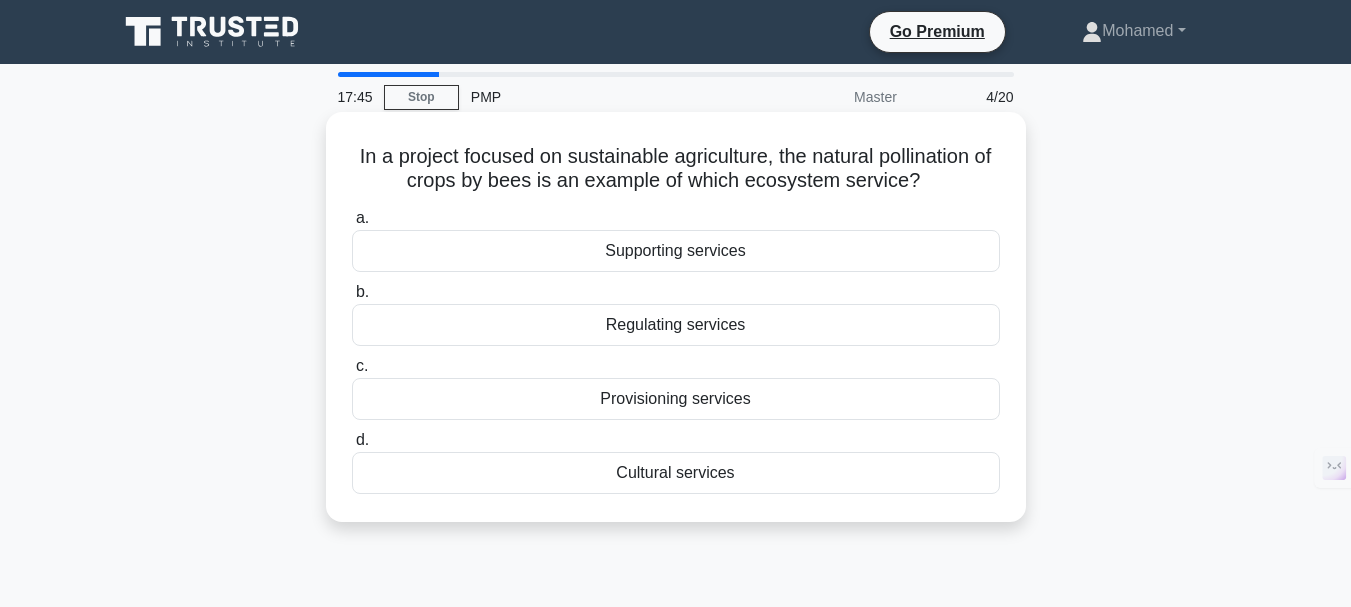 click on "Regulating services" at bounding box center [676, 325] 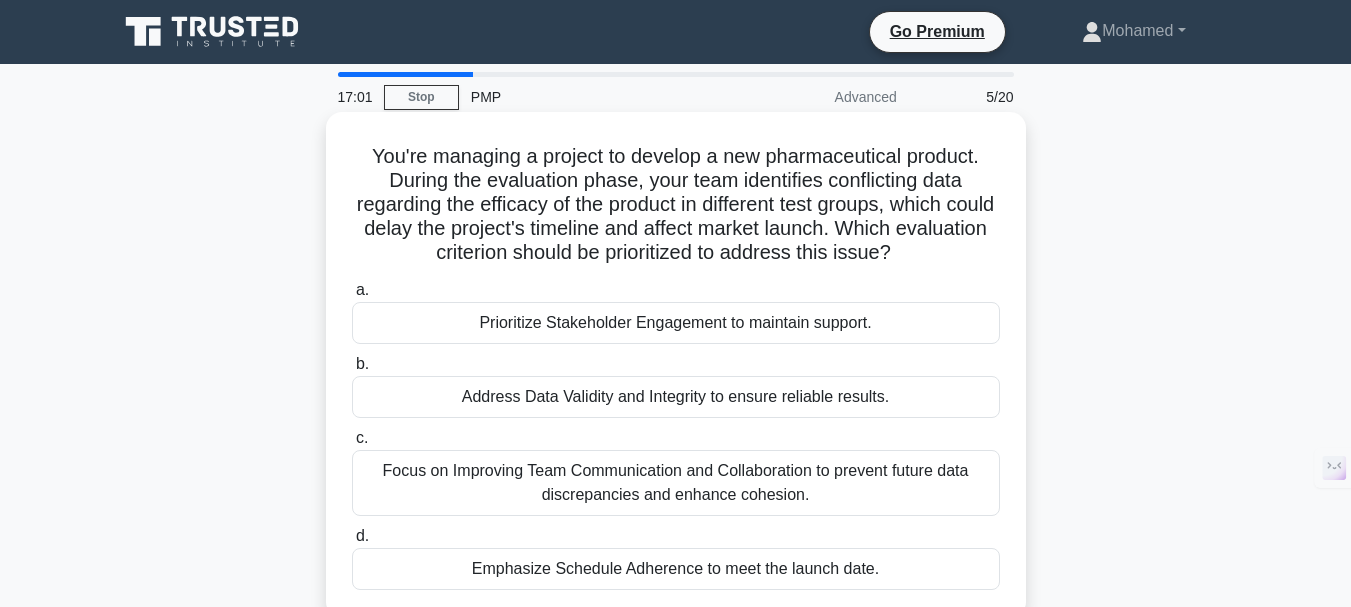 click on "Address Data Validity and Integrity to ensure reliable results." at bounding box center [676, 397] 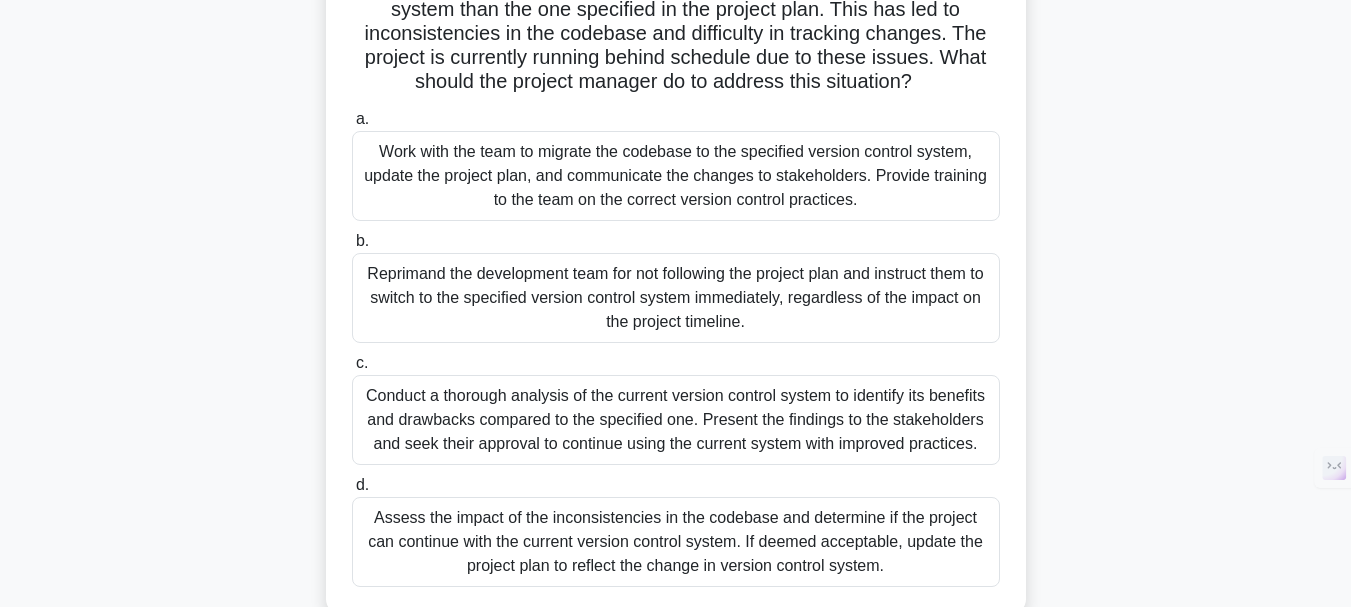 scroll, scrollTop: 300, scrollLeft: 0, axis: vertical 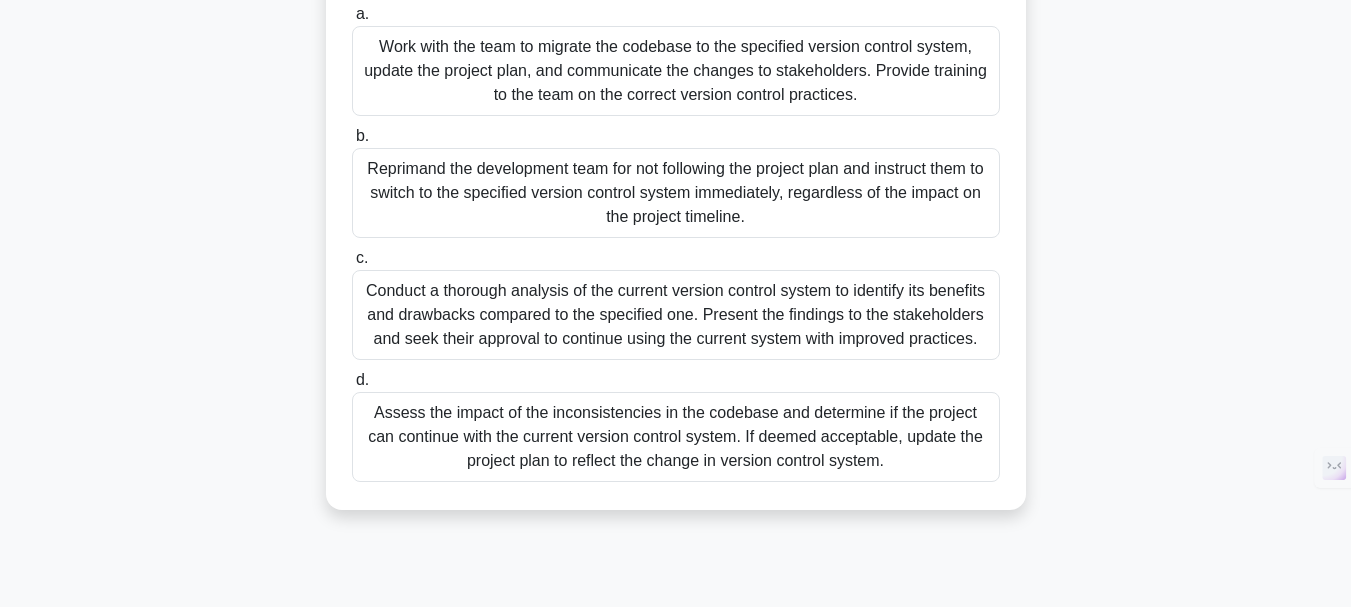 click on "Work with the team to migrate the codebase to the specified version control system, update the project plan, and communicate the changes to stakeholders. Provide training to the team on the correct version control practices." at bounding box center (676, 71) 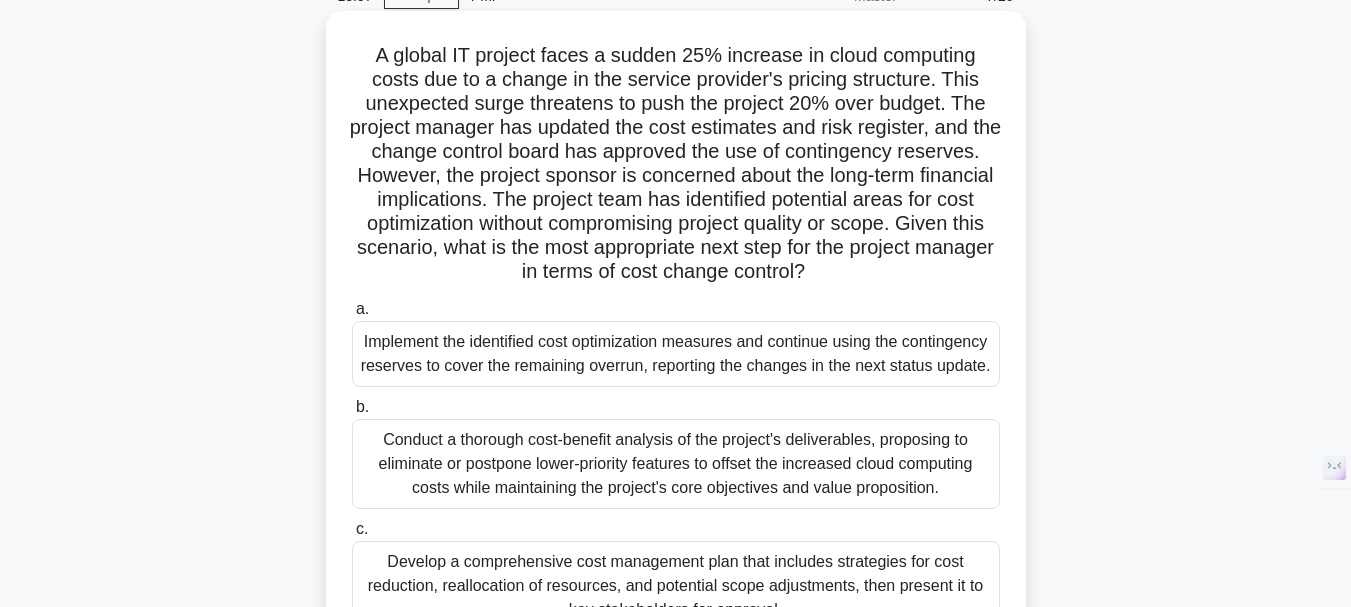 scroll, scrollTop: 100, scrollLeft: 0, axis: vertical 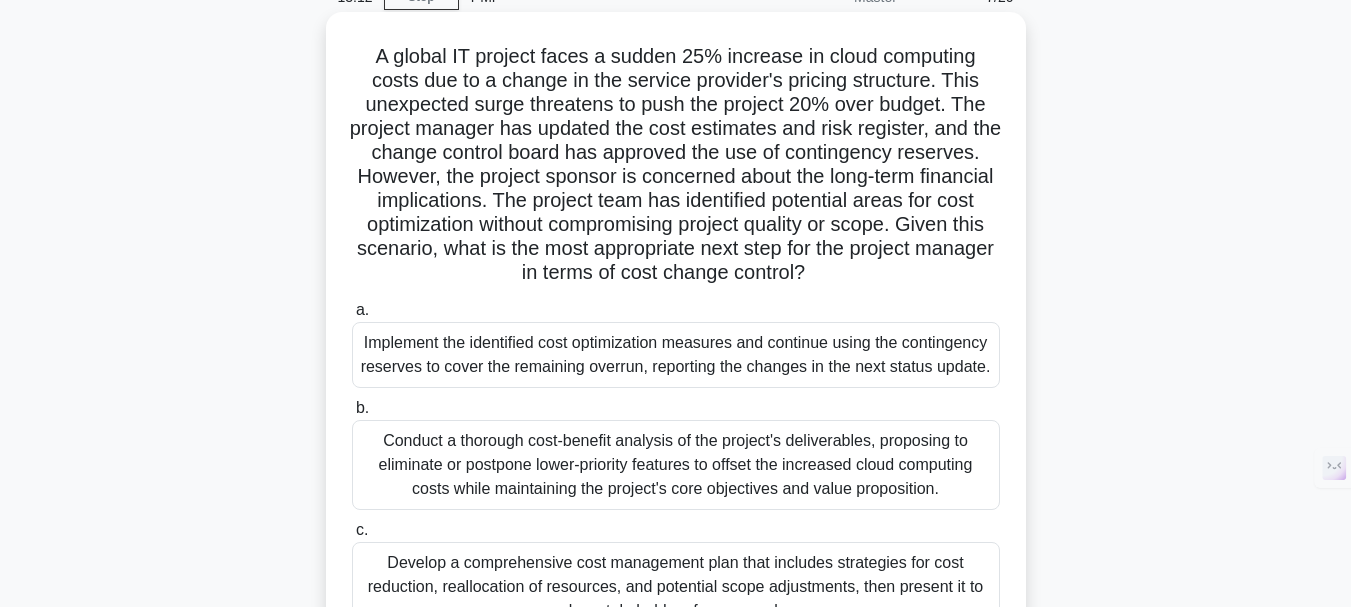 click on "Implement the identified cost optimization measures and continue using the contingency reserves to cover the remaining overrun, reporting the changes in the next status update." at bounding box center (676, 355) 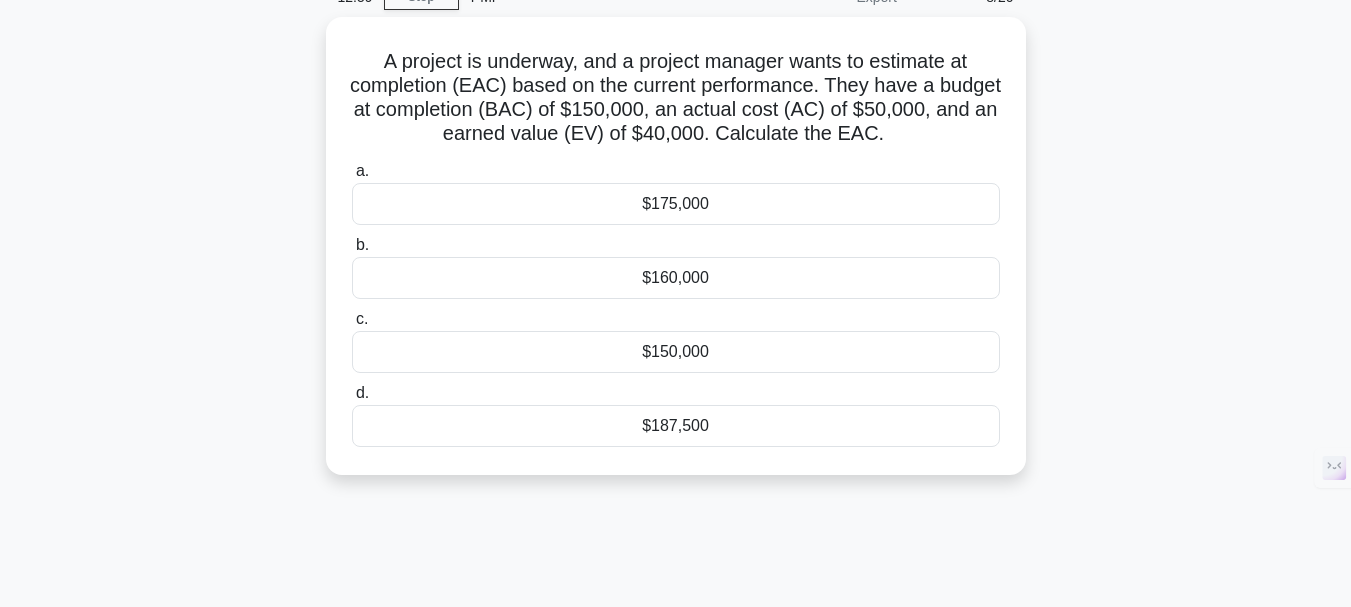 scroll, scrollTop: 0, scrollLeft: 0, axis: both 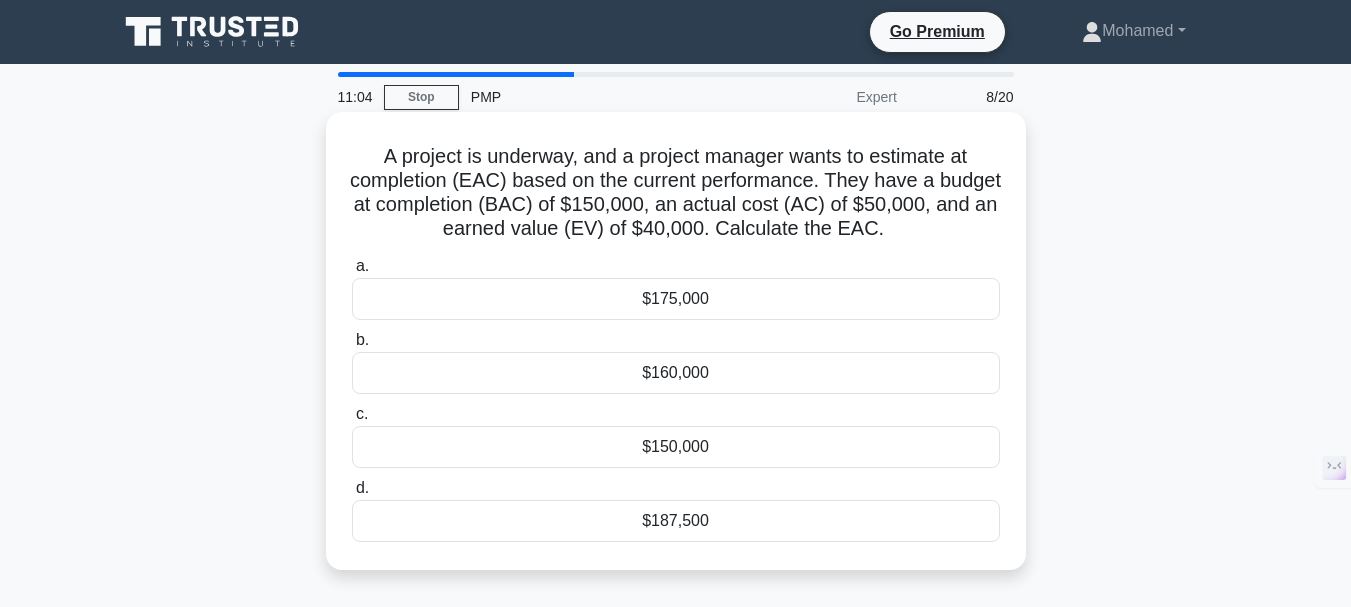 click on "$187,500" at bounding box center (676, 521) 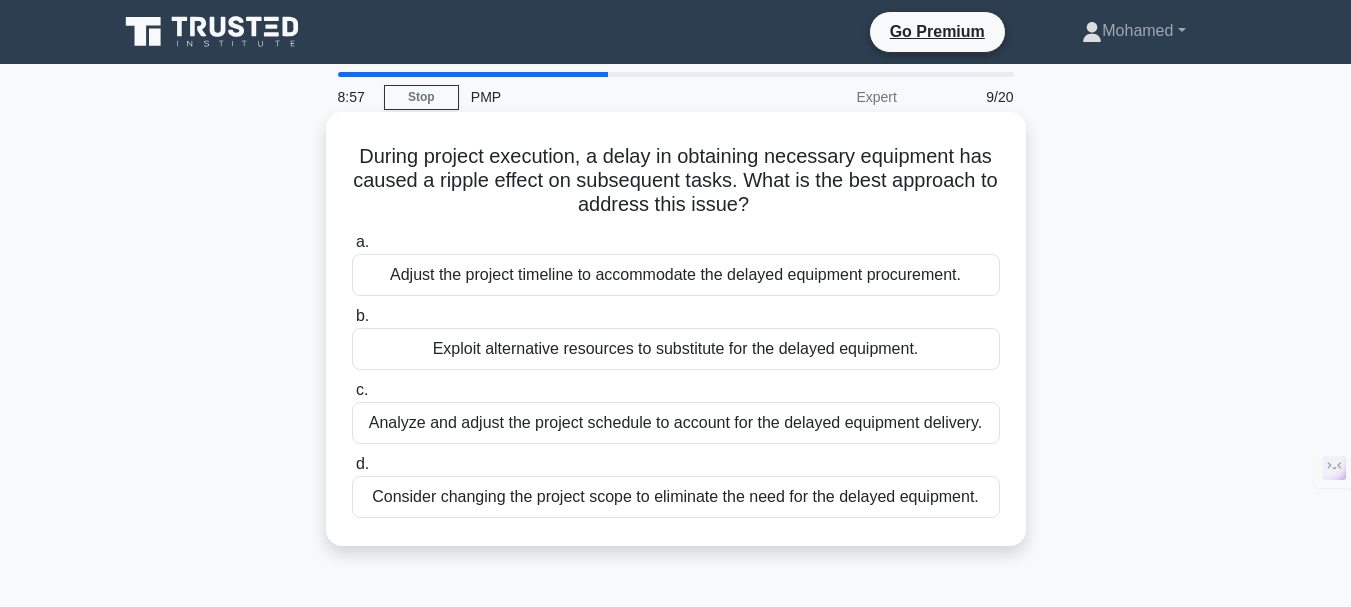 click on "Analyze and adjust the project schedule to account for the delayed equipment delivery." at bounding box center (676, 423) 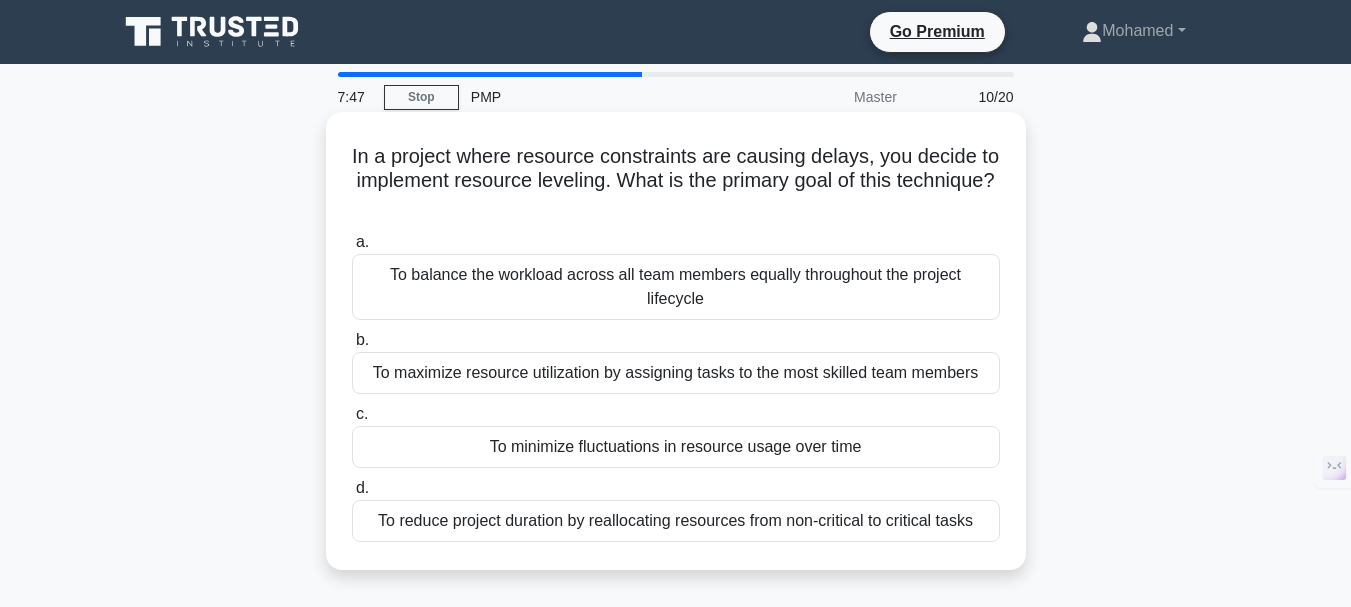 click on "To balance the workload across all team members equally throughout the project lifecycle" at bounding box center [676, 287] 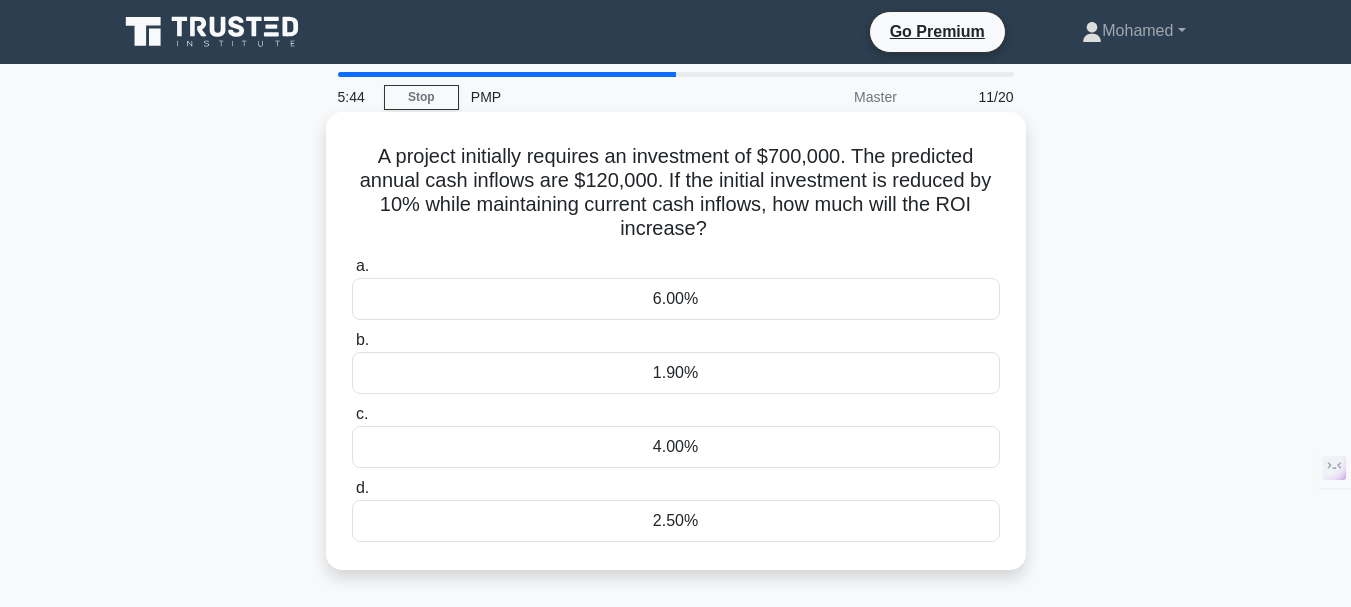 click on "1.90%" at bounding box center (676, 373) 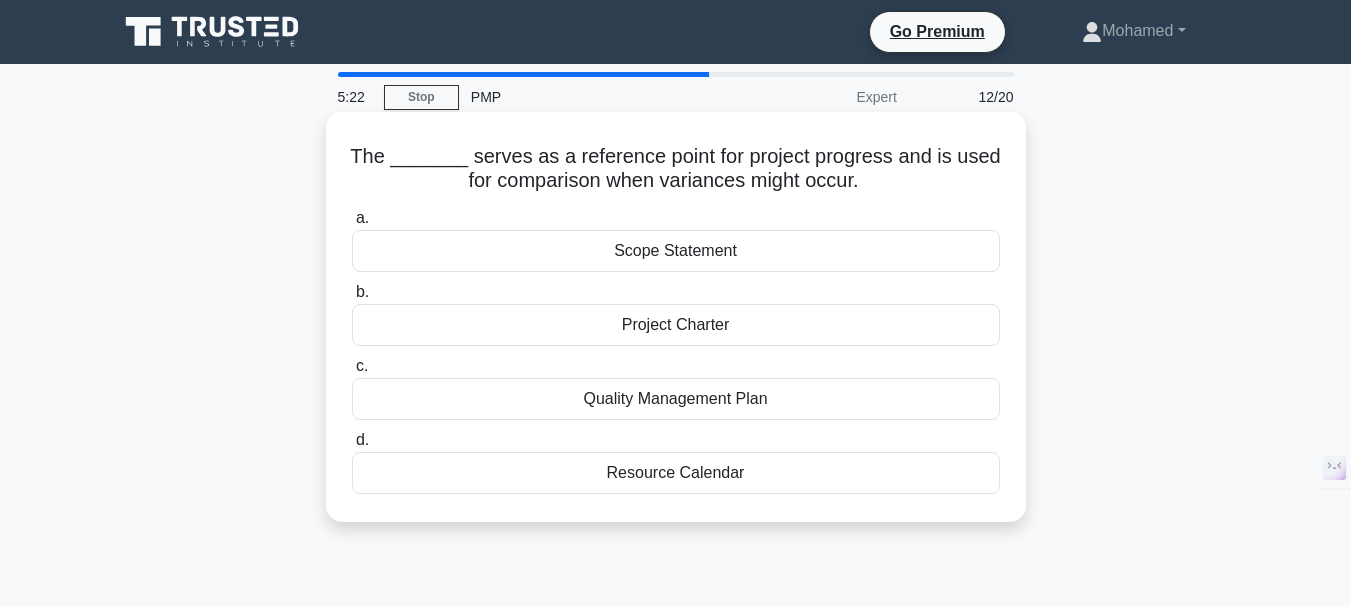 click on "Scope Statement" at bounding box center [676, 251] 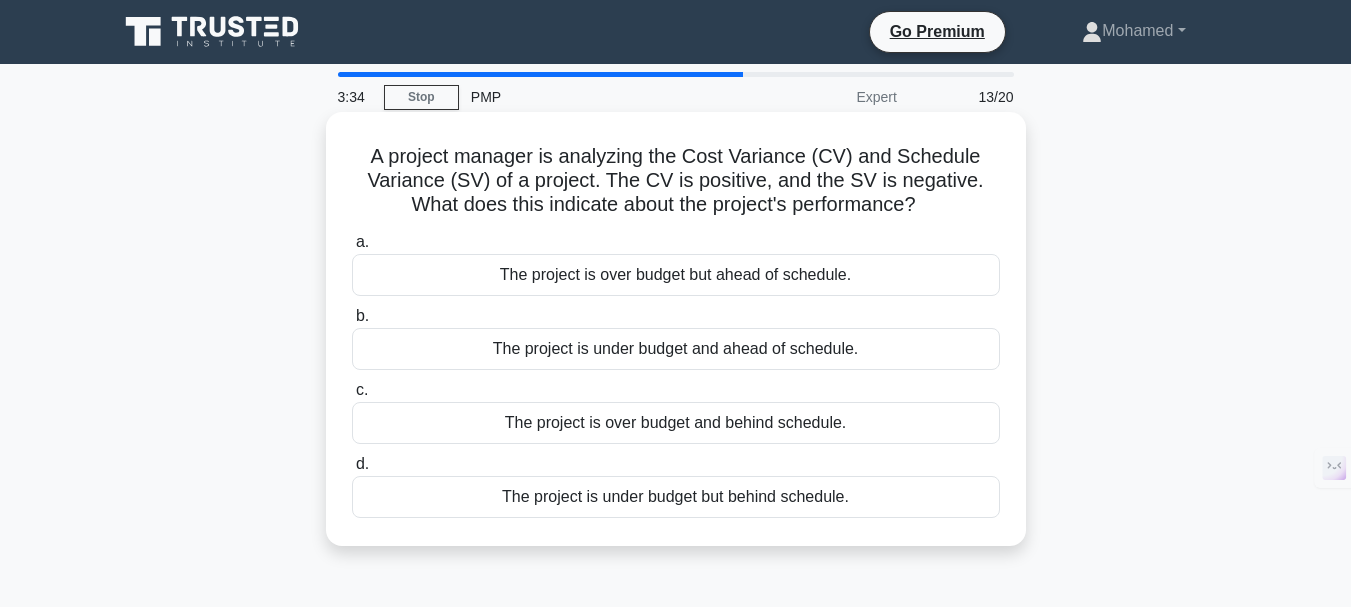 click on "The project is under budget and ahead of schedule." at bounding box center [676, 349] 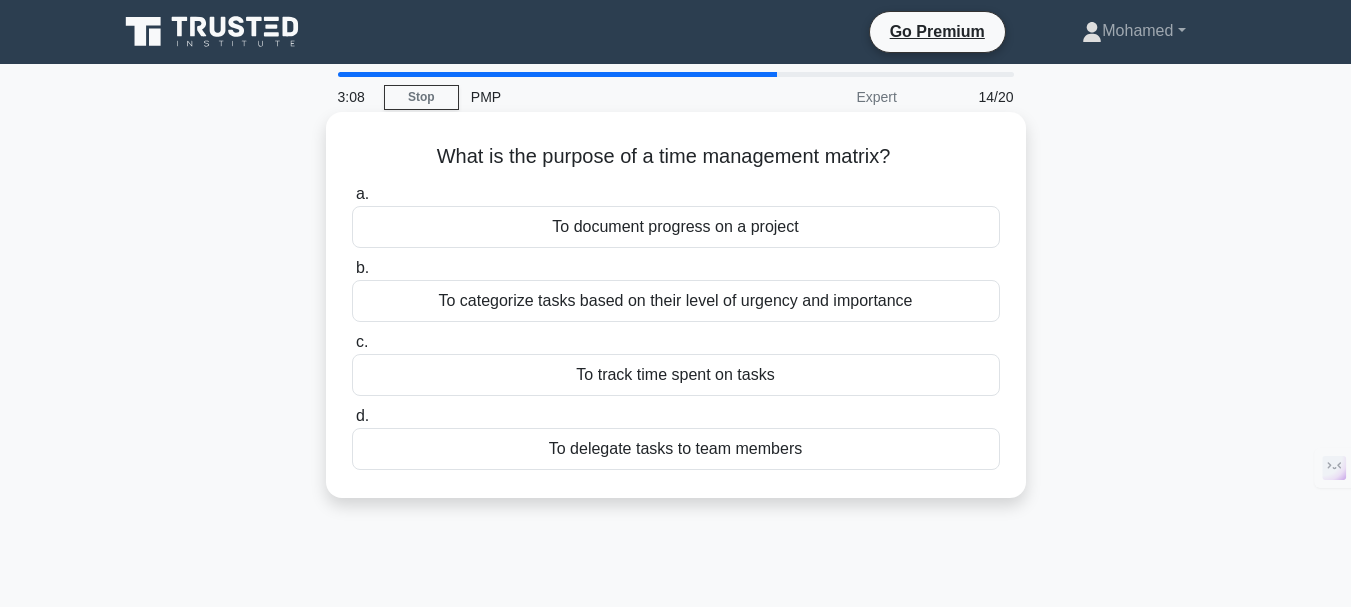 click on "To categorize tasks based on their level of urgency and importance" at bounding box center (676, 301) 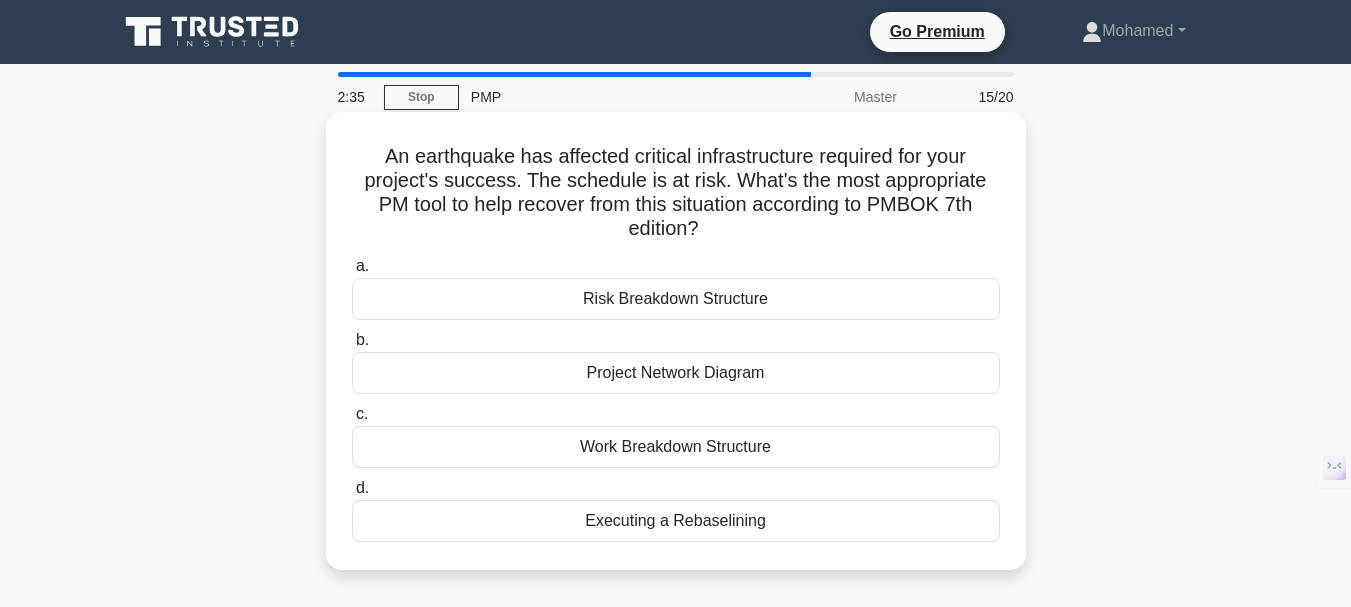 click on "Risk Breakdown Structure" at bounding box center (676, 299) 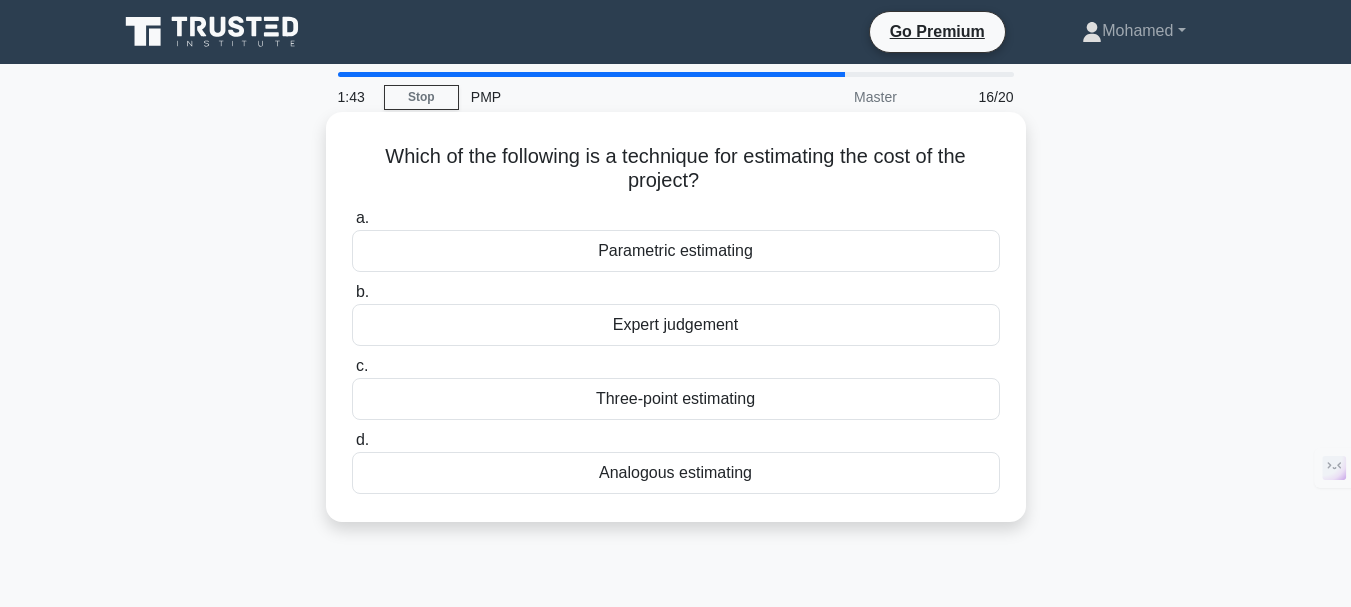 click on "Three-point estimating" at bounding box center [676, 399] 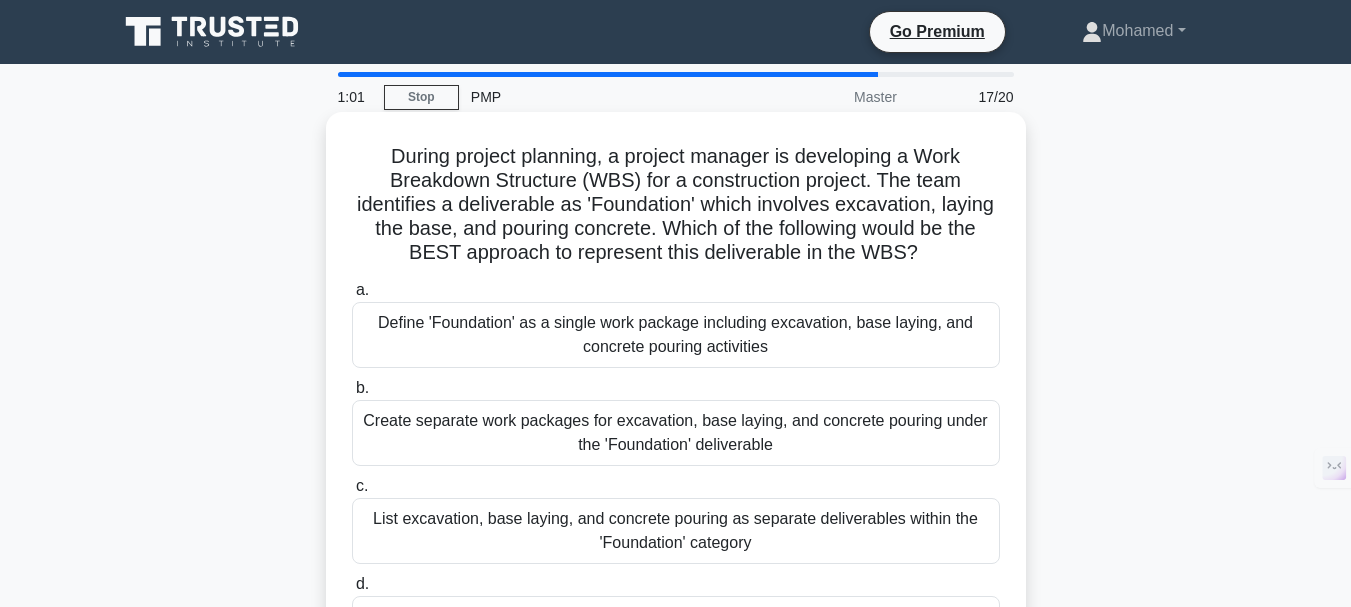 click on "Define 'Foundation' as a single work package including excavation, base laying, and concrete pouring activities" at bounding box center [676, 335] 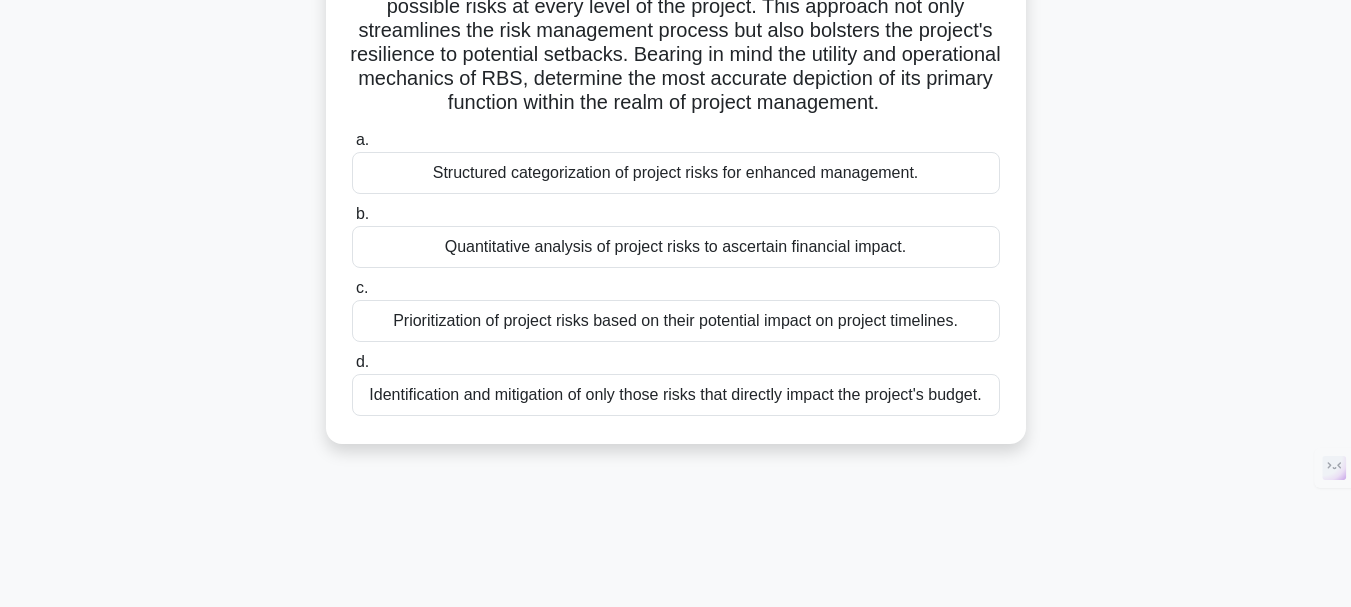 scroll, scrollTop: 400, scrollLeft: 0, axis: vertical 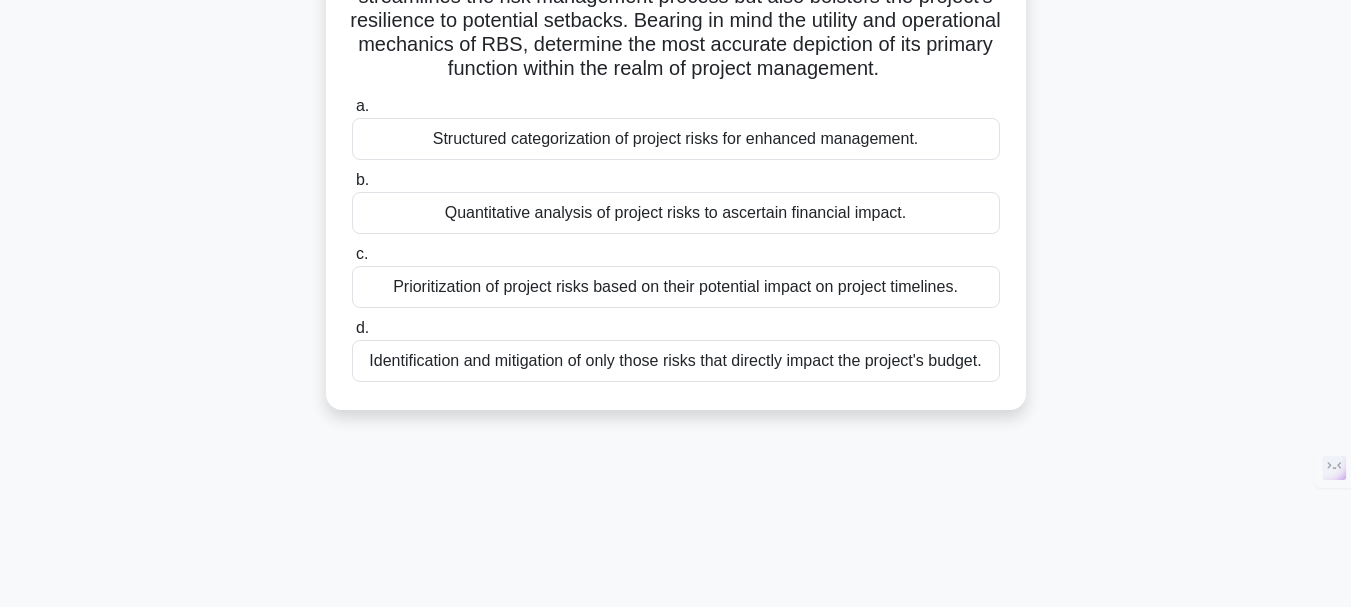 click on "Quantitative analysis of project risks to ascertain financial impact." at bounding box center (676, 213) 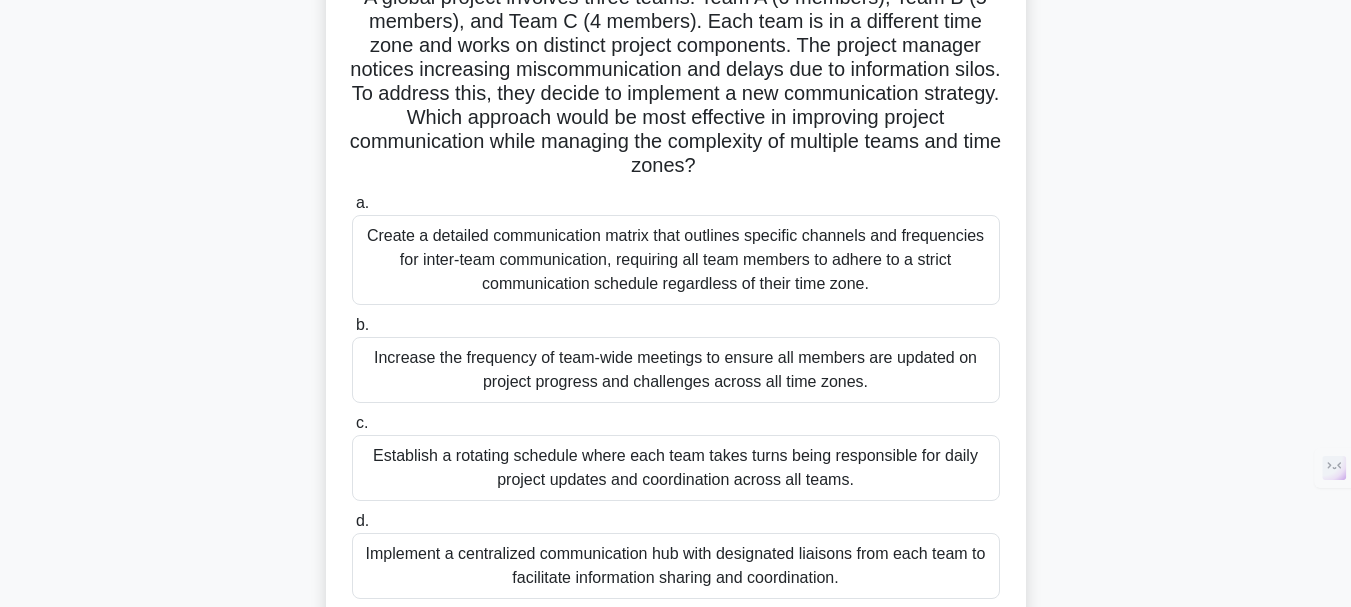 scroll, scrollTop: 200, scrollLeft: 0, axis: vertical 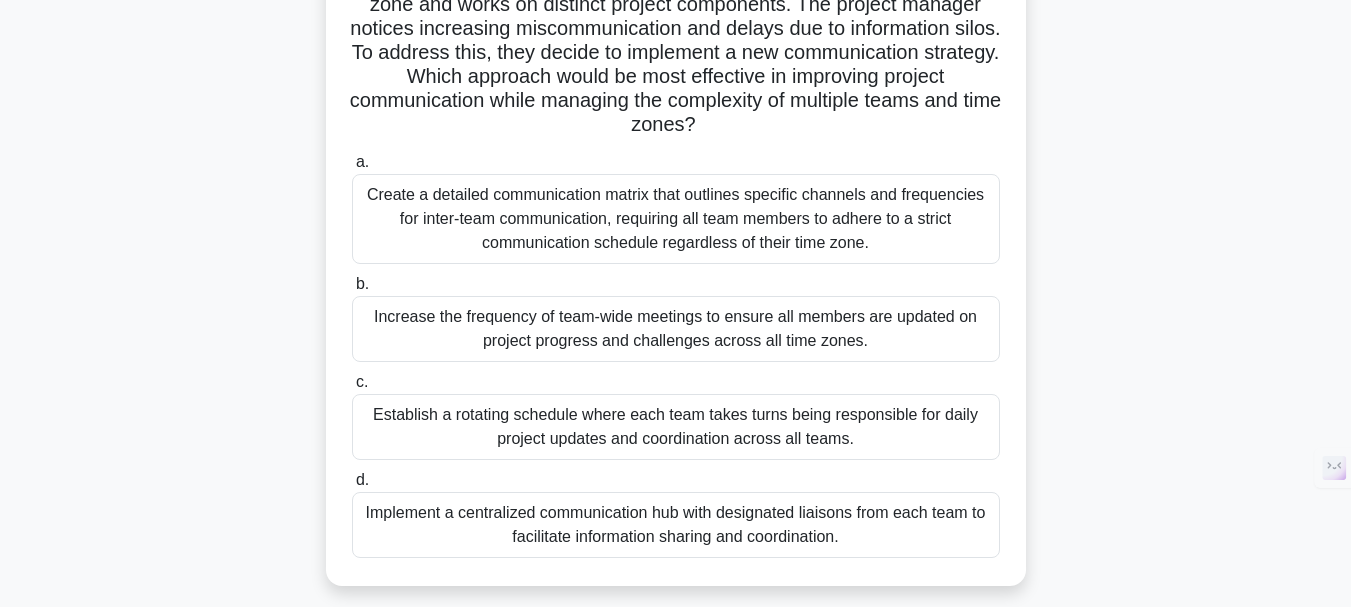 click on "Implement a centralized communication hub with designated liaisons from each team to facilitate information sharing and coordination." at bounding box center [676, 525] 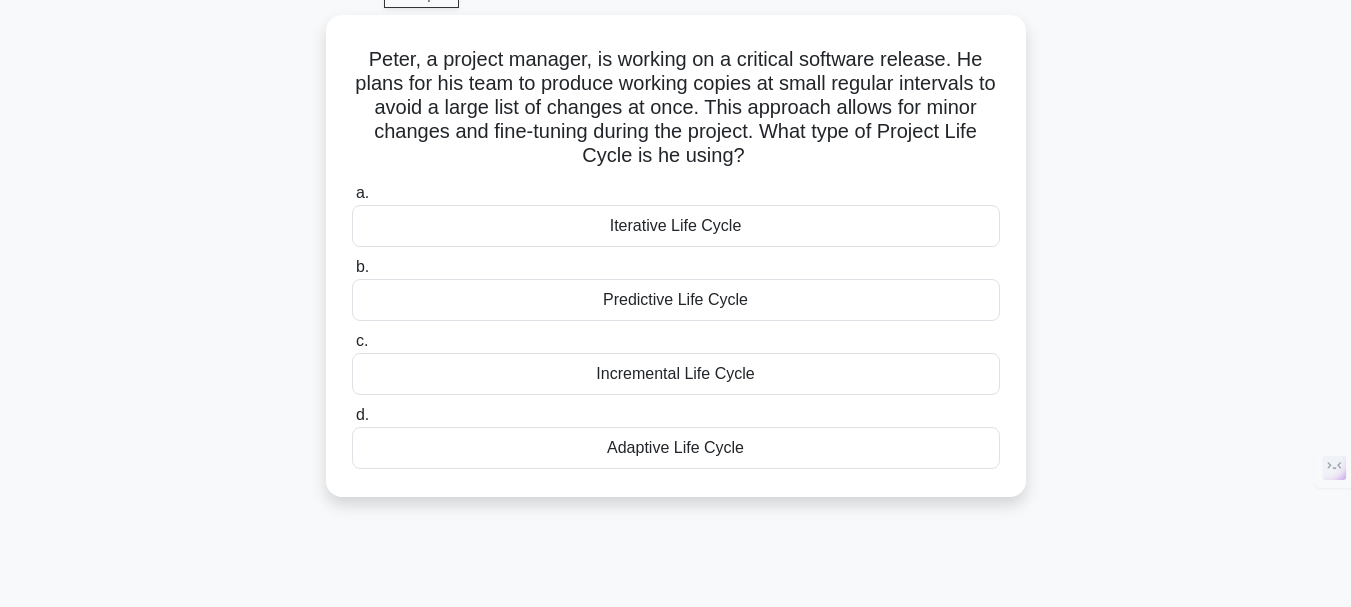 scroll, scrollTop: 0, scrollLeft: 0, axis: both 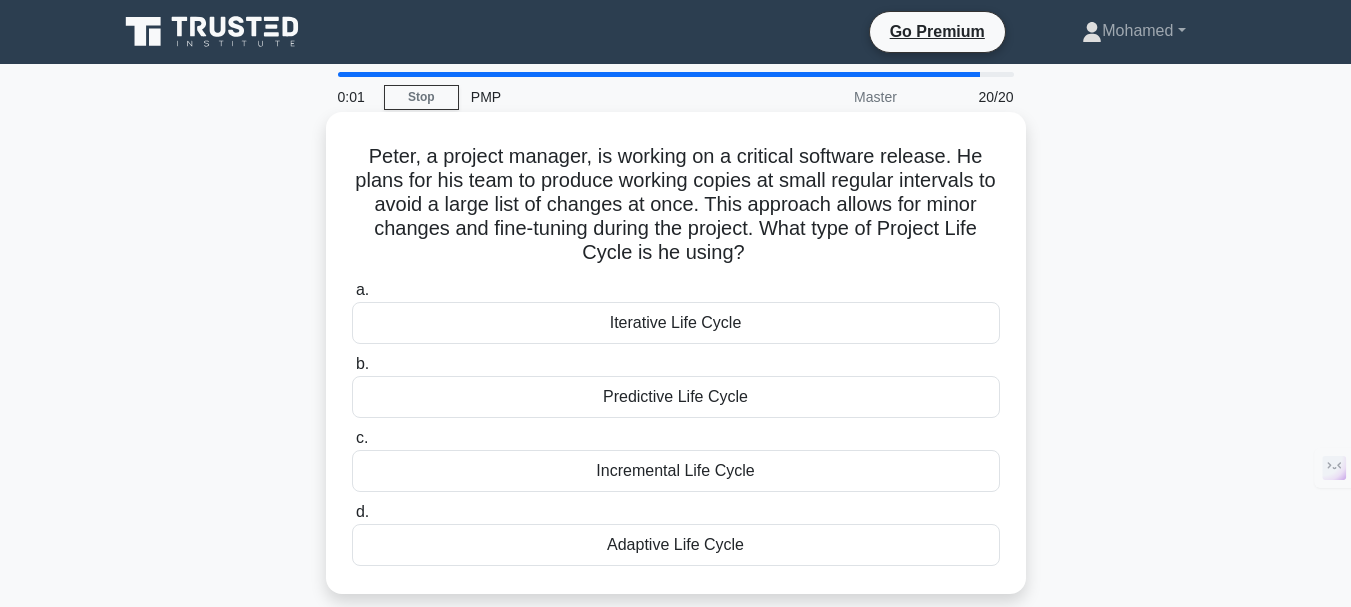 click on "Predictive Life Cycle" at bounding box center [676, 397] 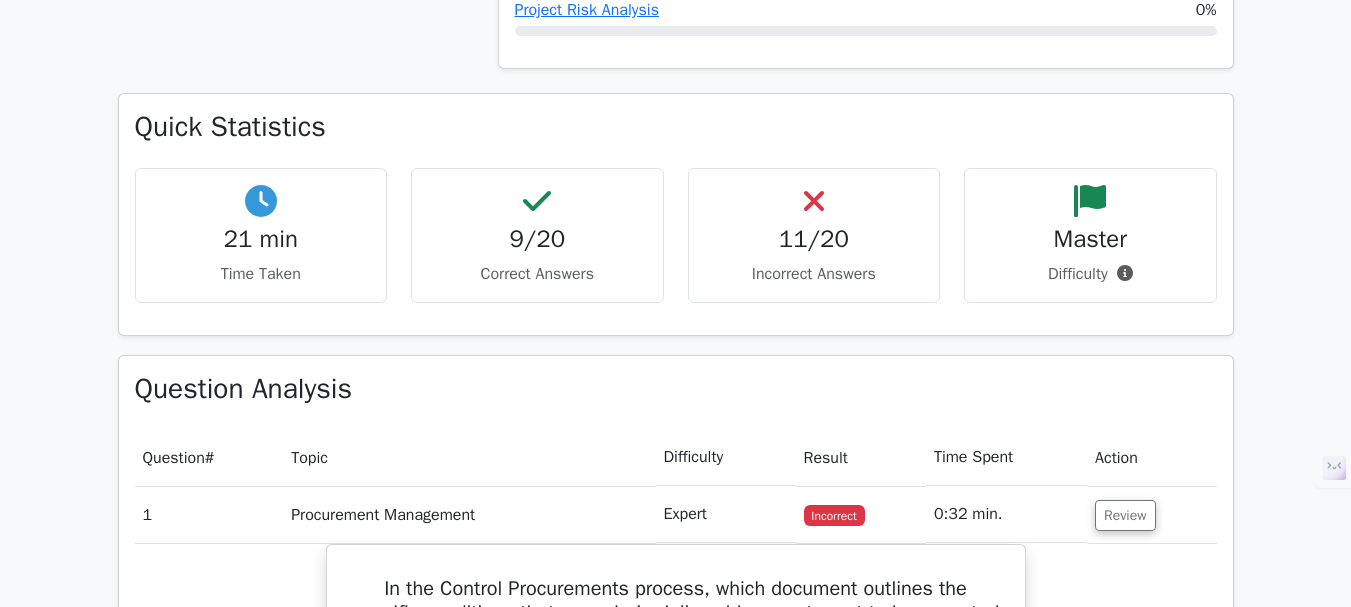 scroll, scrollTop: 0, scrollLeft: 0, axis: both 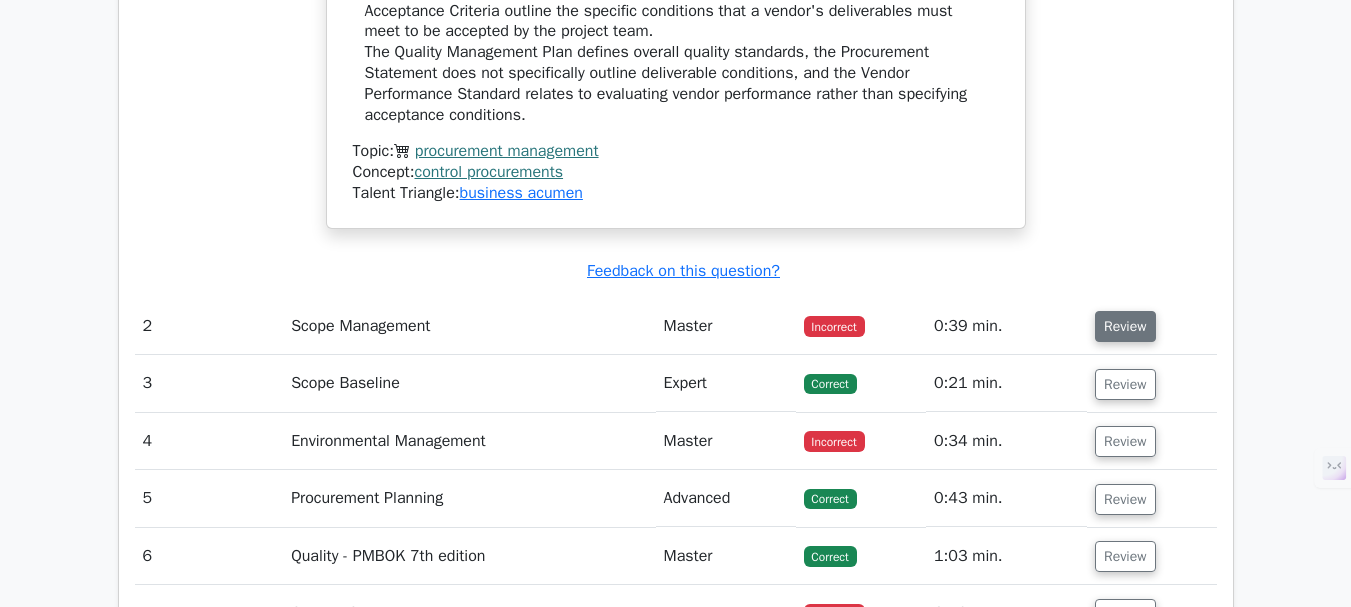 click on "Review" at bounding box center [1125, 326] 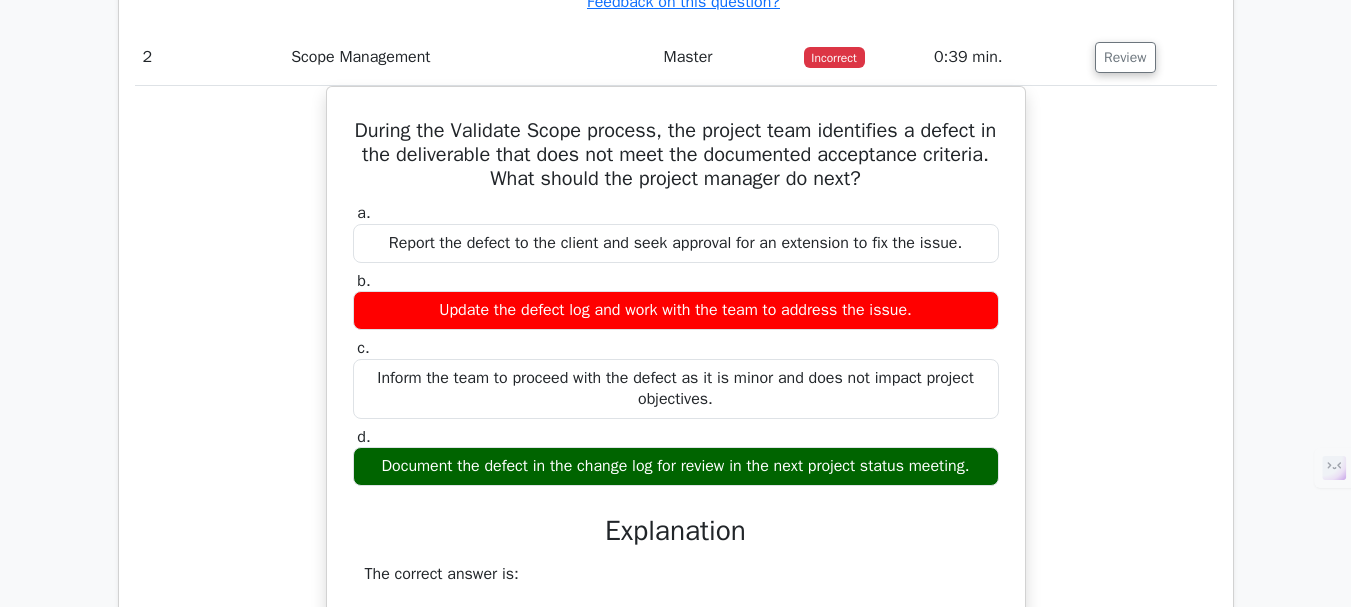 scroll, scrollTop: 2900, scrollLeft: 0, axis: vertical 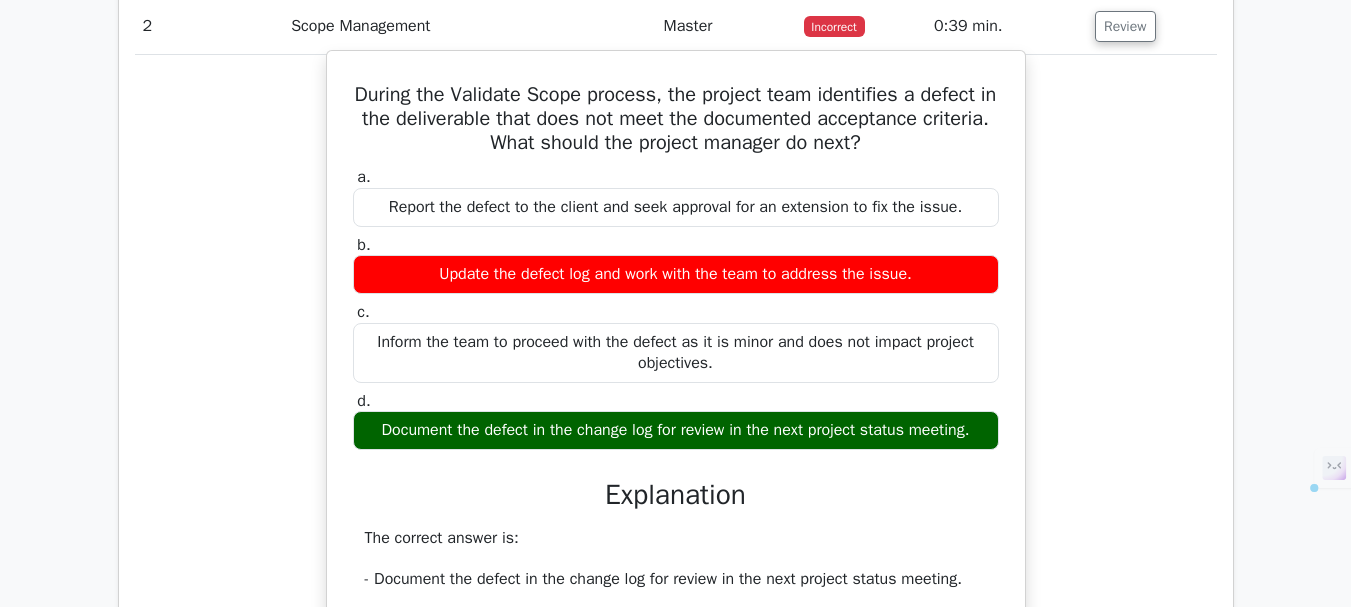 drag, startPoint x: 361, startPoint y: 94, endPoint x: 1001, endPoint y: 441, distance: 728.01715 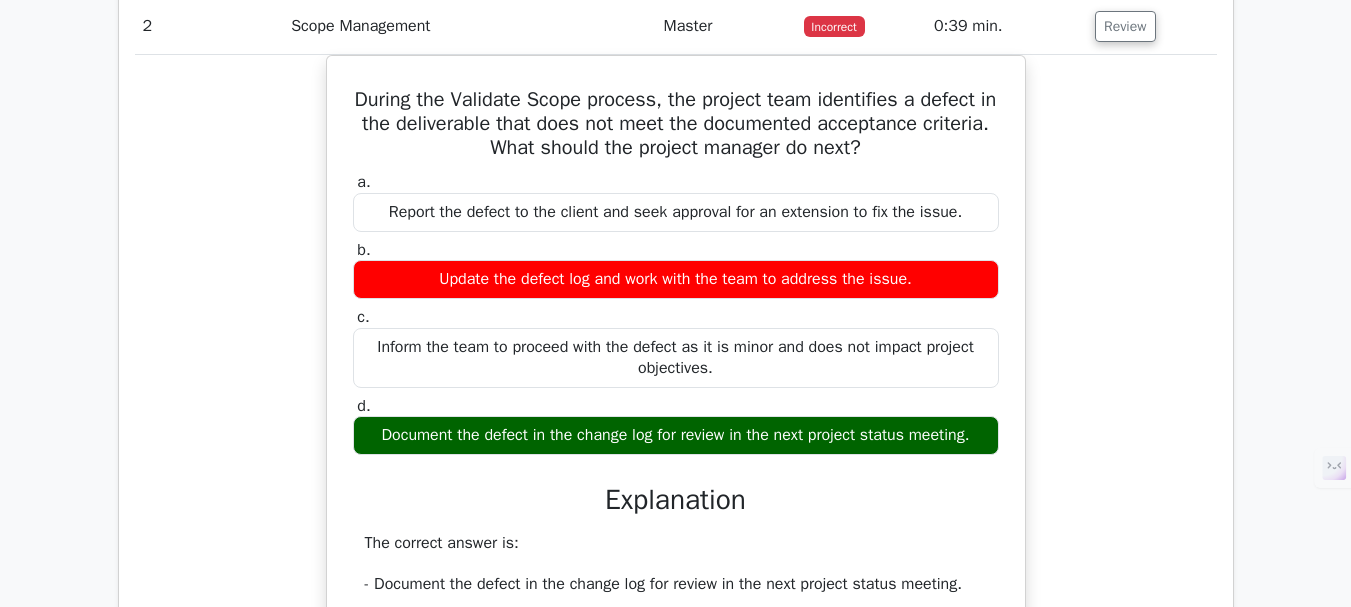 click on "During the Validate Scope process, the project team identifies a defect in the deliverable that does not meet the documented acceptance criteria. What should the project manager do next?
a.
Report the defect to the client and seek approval for an extension to fix the issue.
b." at bounding box center [676, 659] 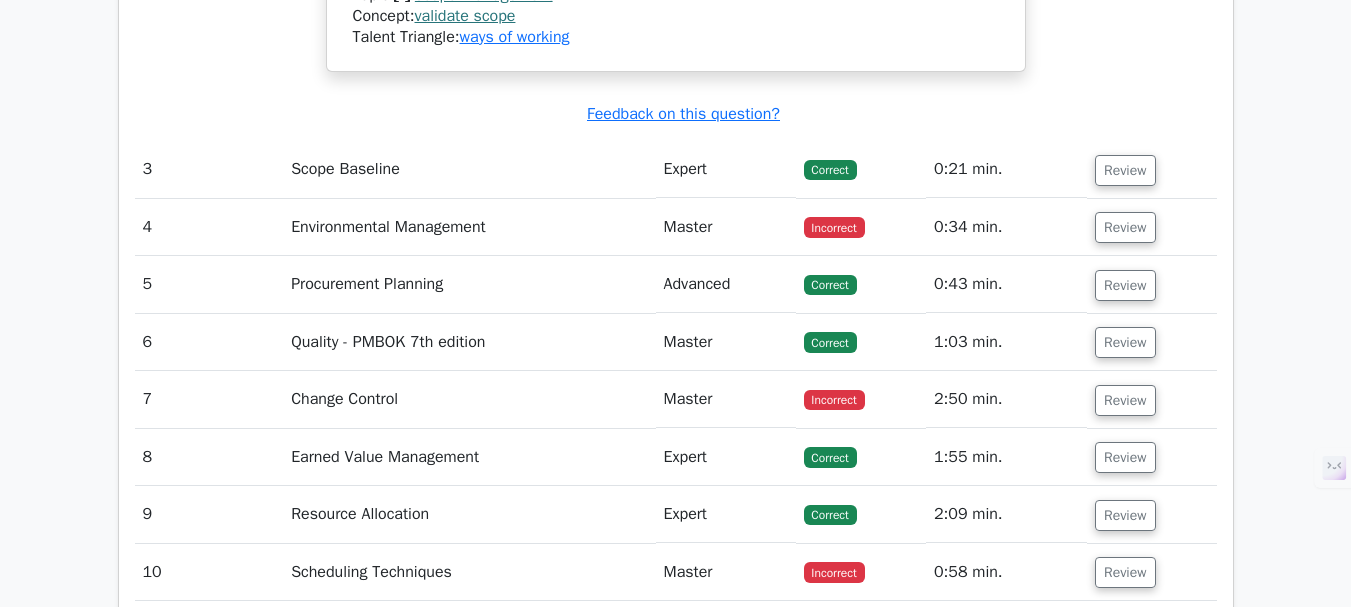 scroll, scrollTop: 3900, scrollLeft: 0, axis: vertical 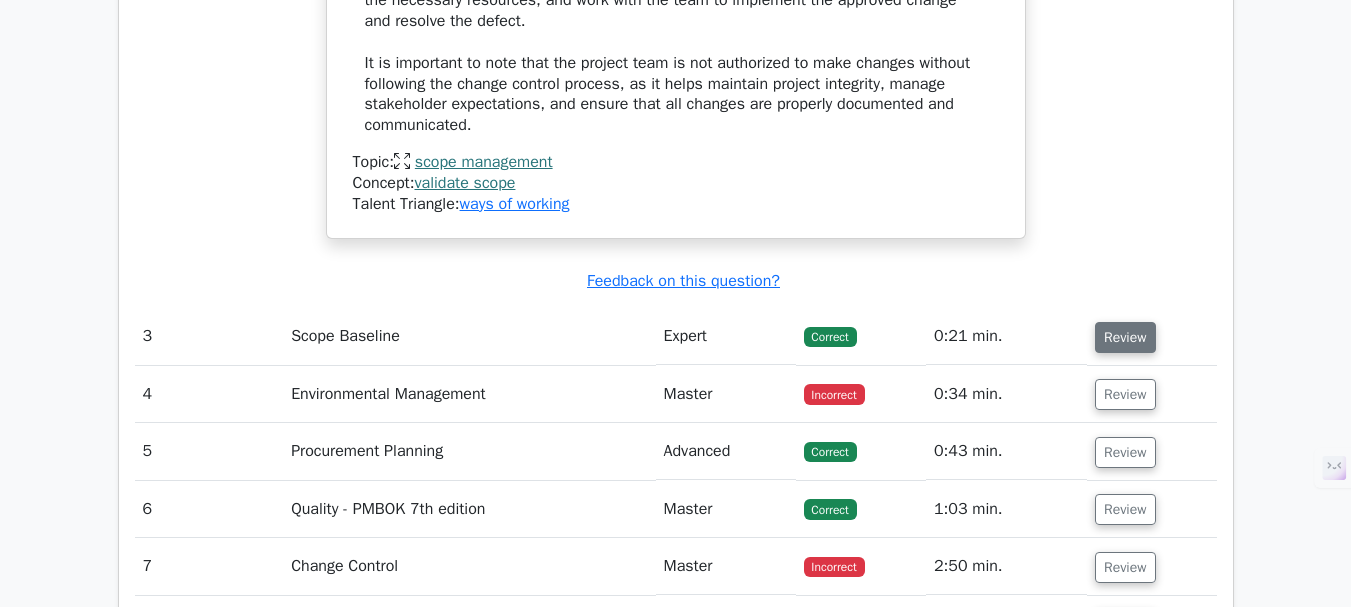 click on "Review" at bounding box center [1125, 337] 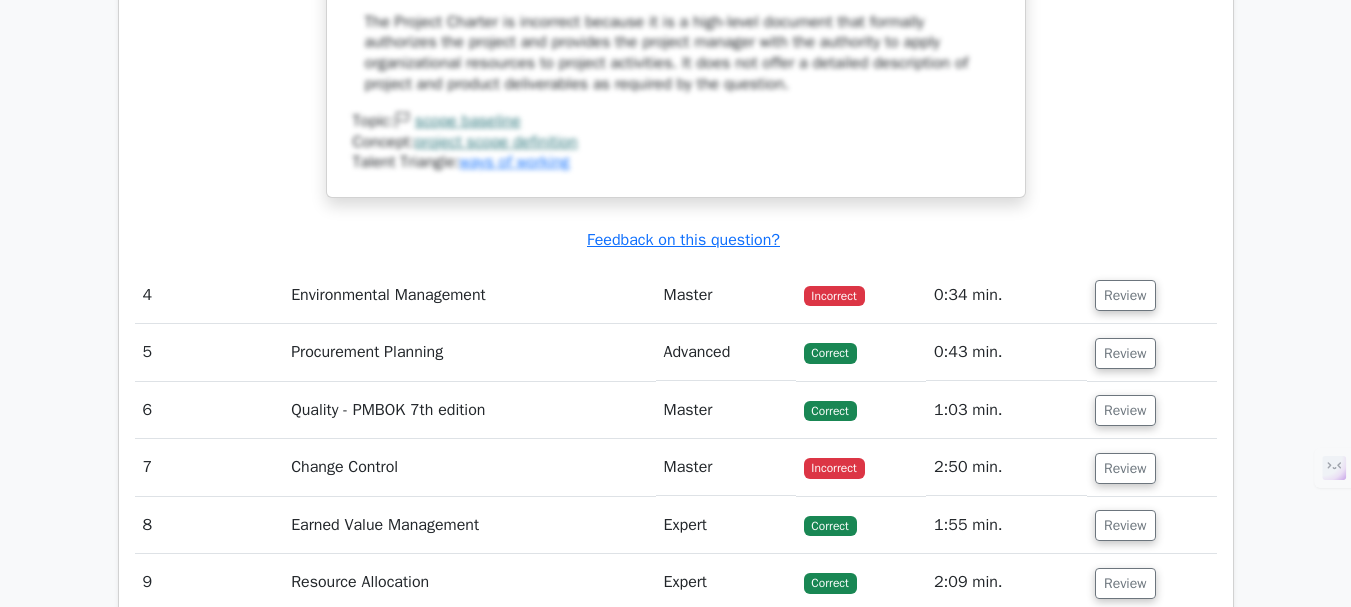 scroll, scrollTop: 5000, scrollLeft: 0, axis: vertical 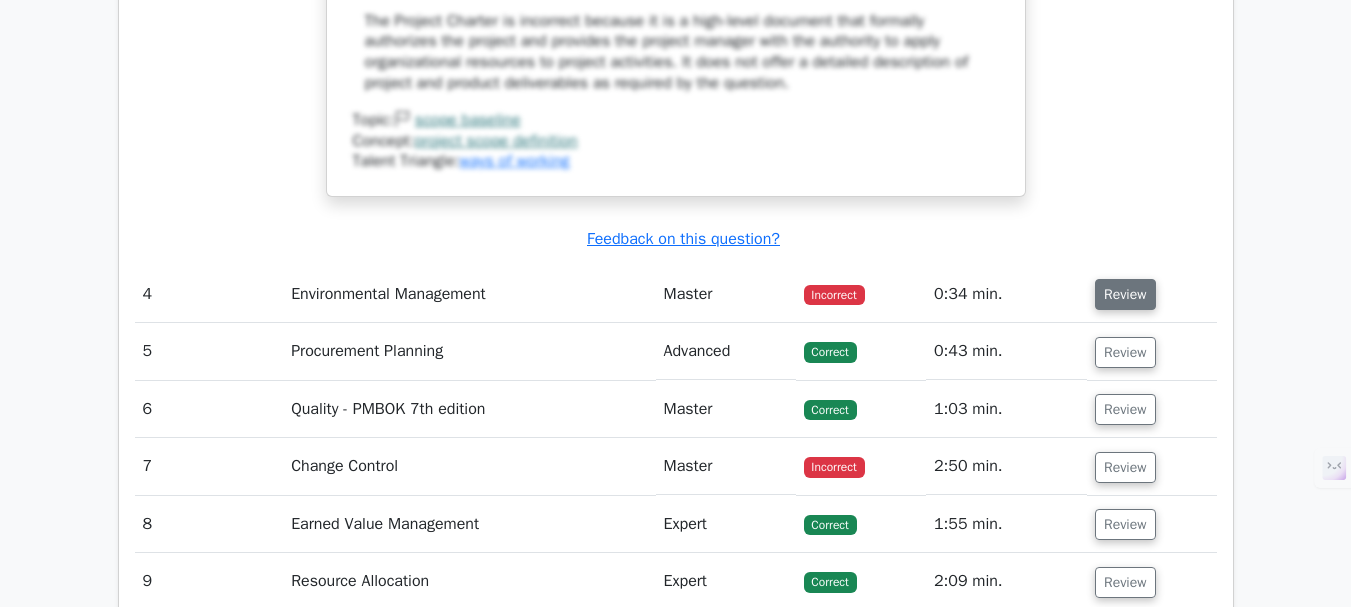 click on "Review" at bounding box center (1125, 294) 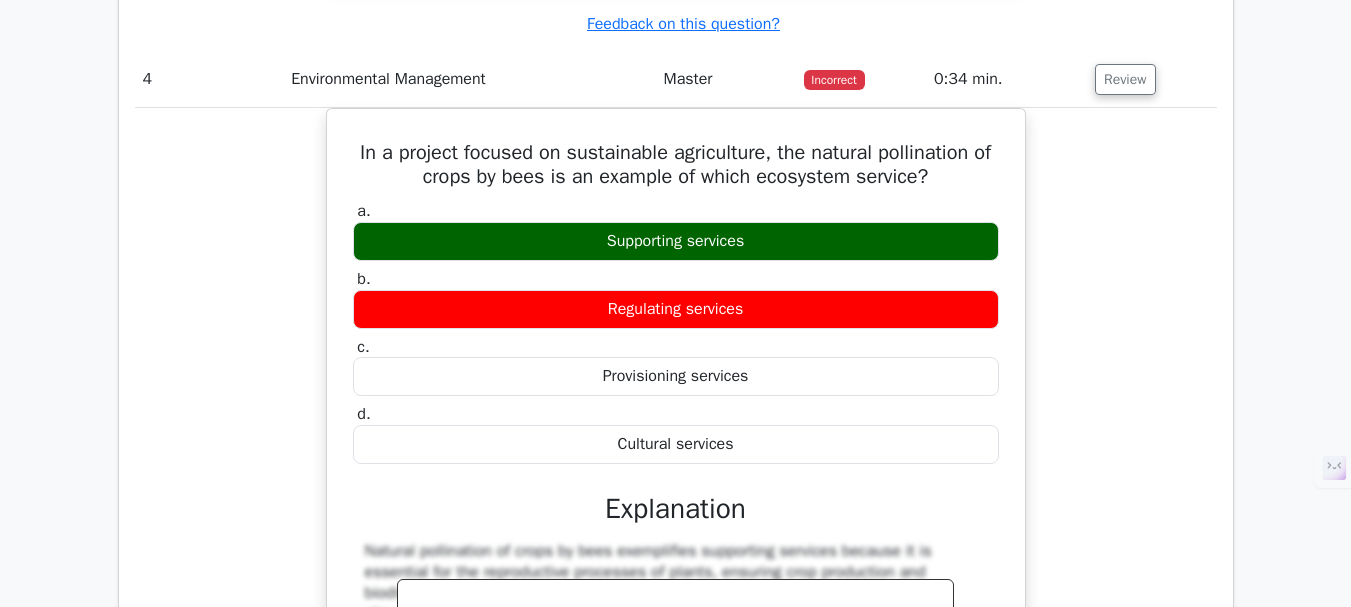 scroll, scrollTop: 5200, scrollLeft: 0, axis: vertical 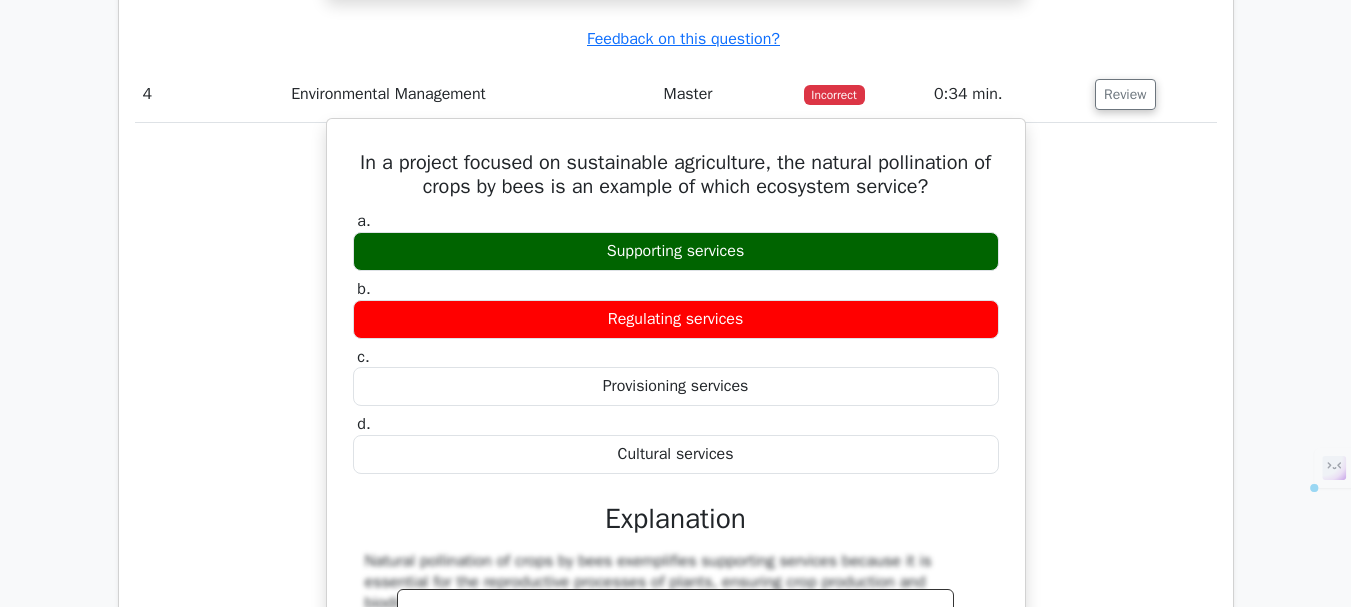 drag, startPoint x: 357, startPoint y: 160, endPoint x: 848, endPoint y: 444, distance: 567.2186 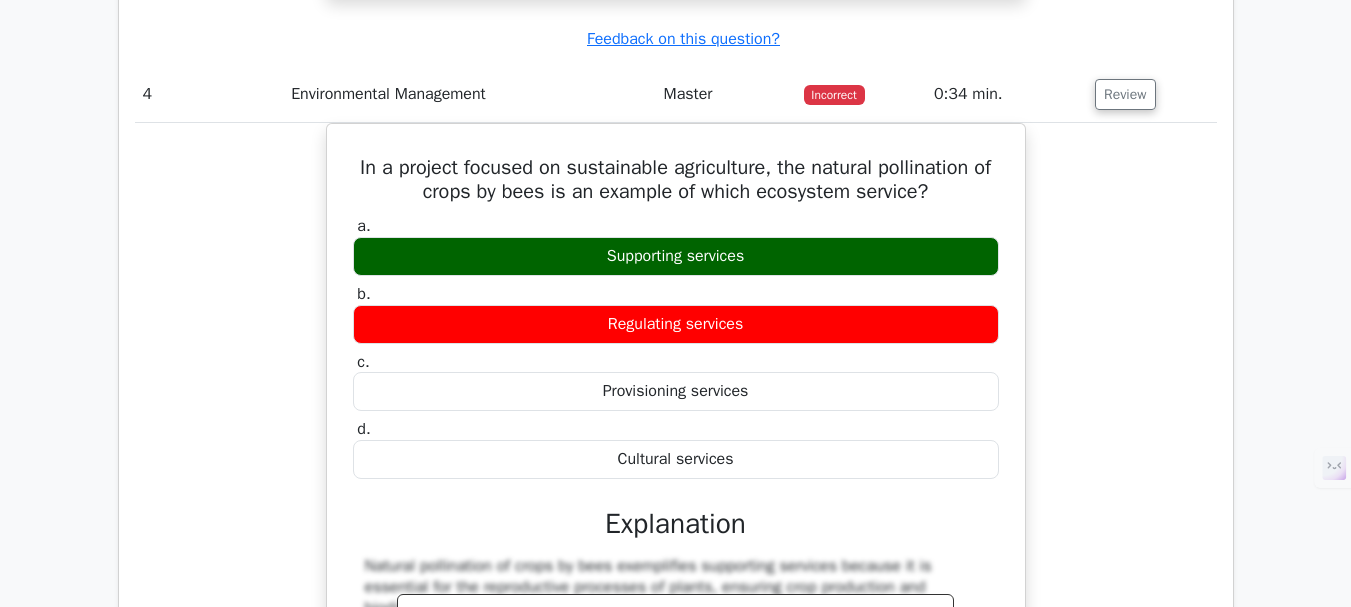 click on "In a project focused on sustainable agriculture, the natural pollination of crops by bees is an example of which ecosystem service?
a.
Supporting services
b.
c. d." at bounding box center (676, 504) 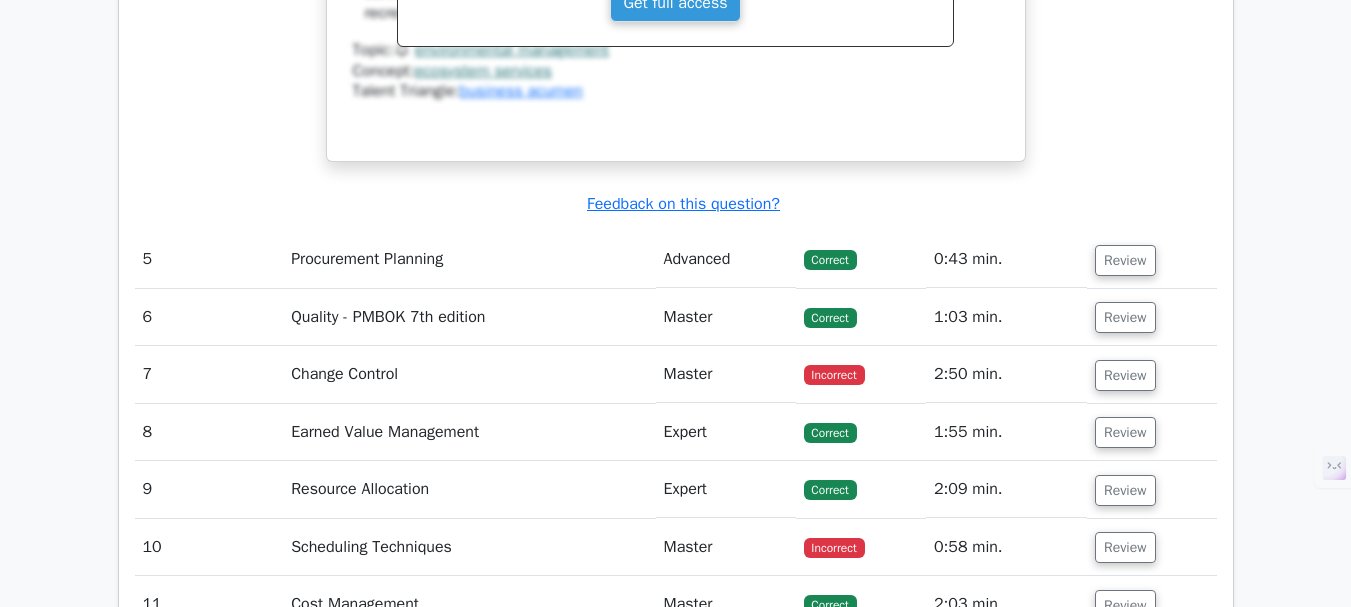 scroll, scrollTop: 5900, scrollLeft: 0, axis: vertical 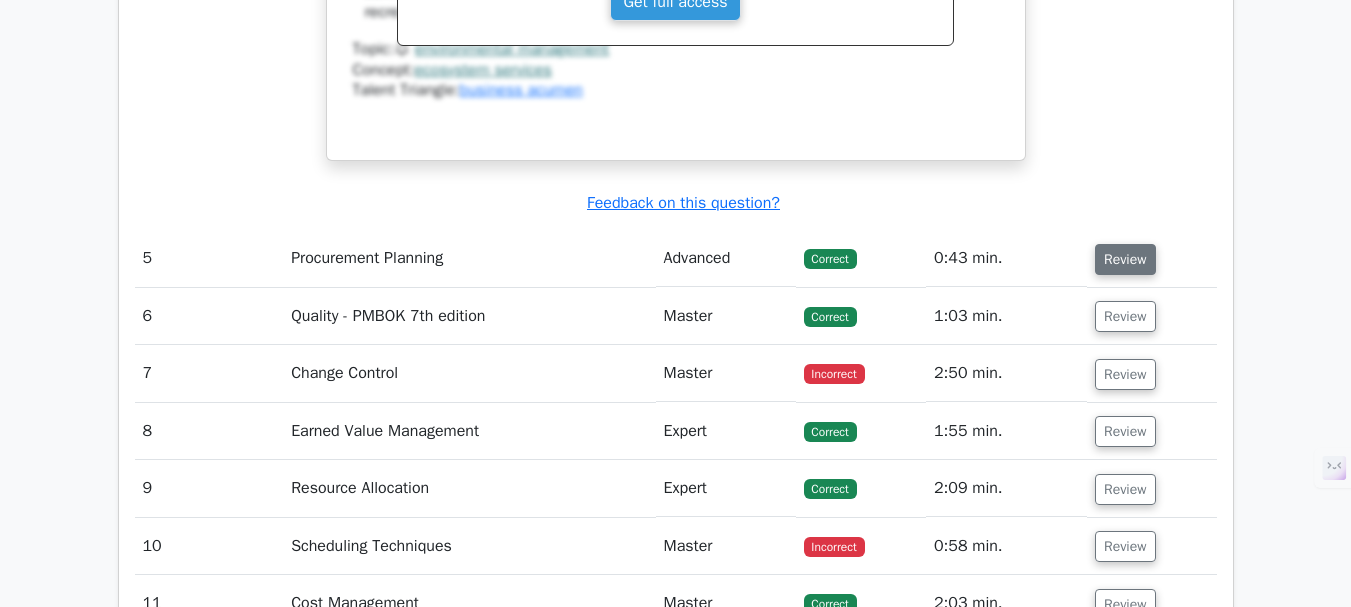 click on "Review" at bounding box center [1125, 259] 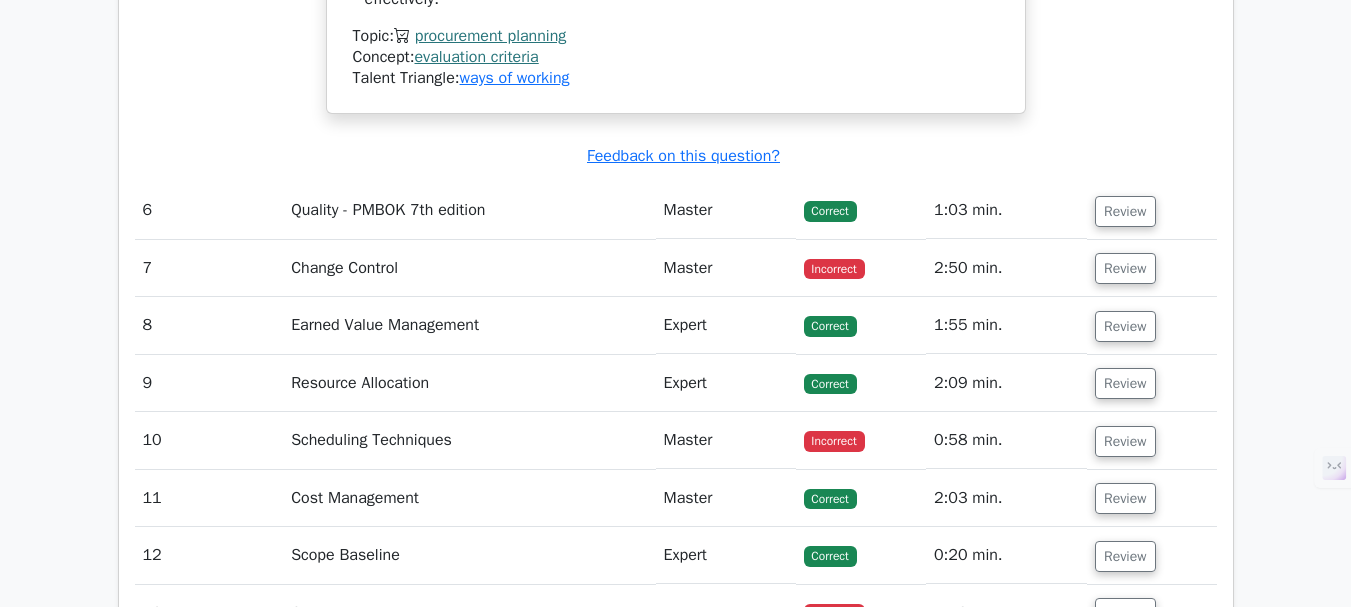 scroll, scrollTop: 7100, scrollLeft: 0, axis: vertical 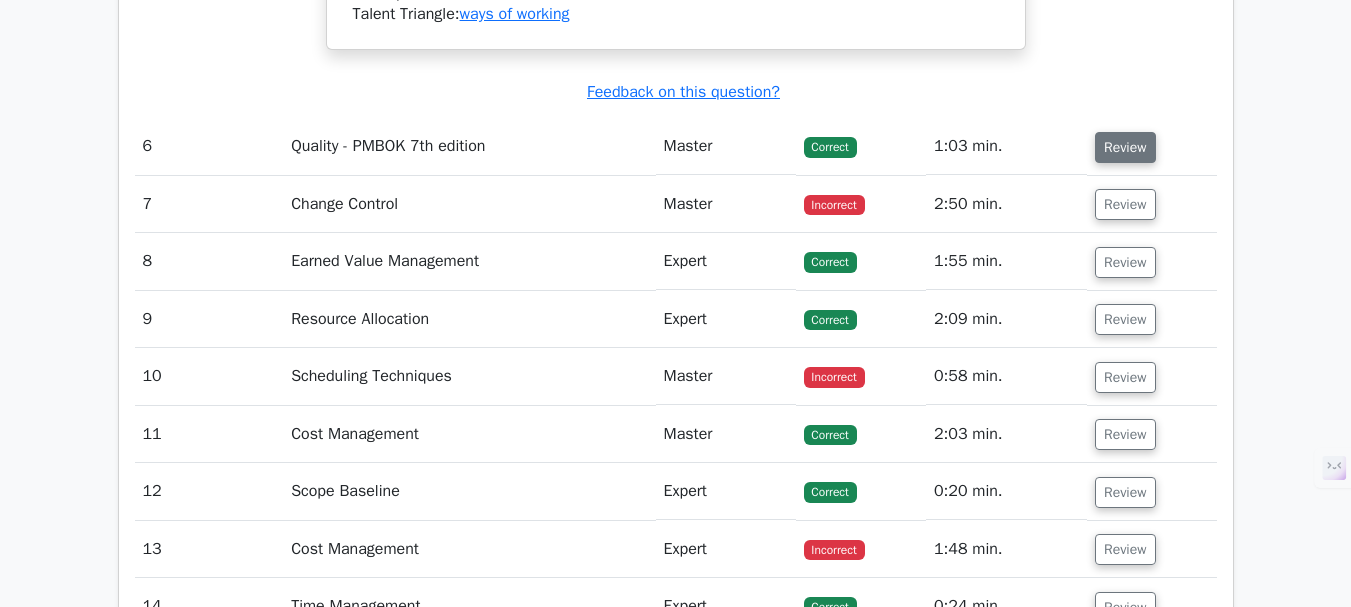 click on "Review" at bounding box center (1125, 147) 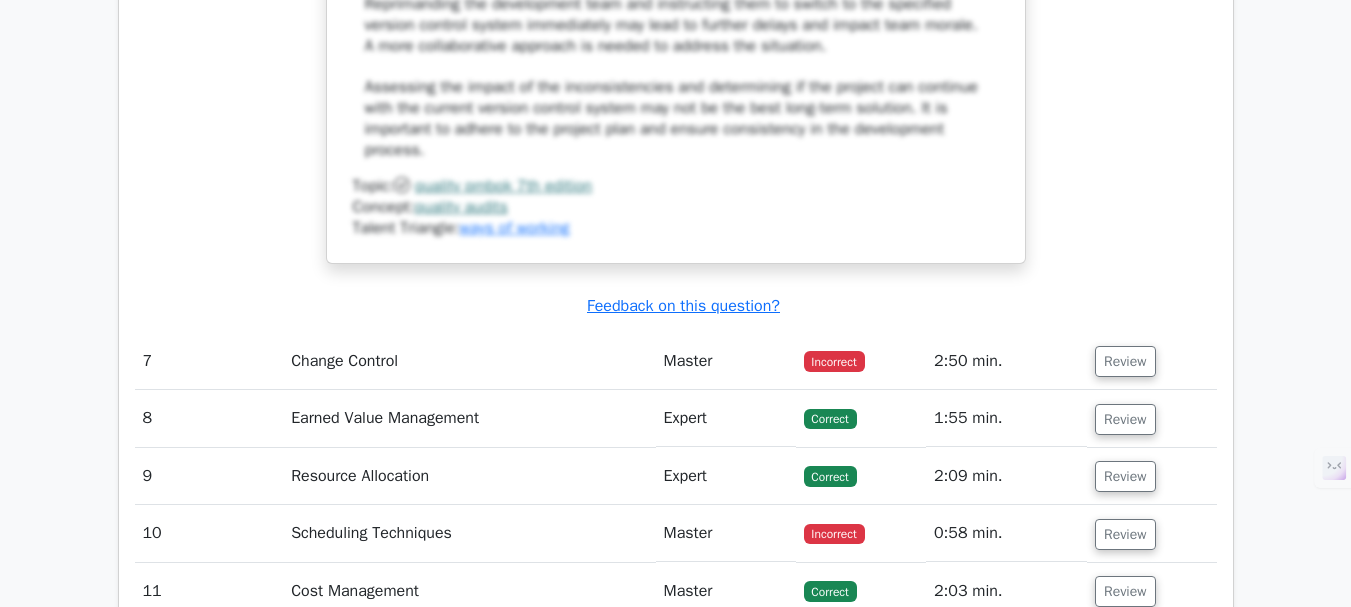 scroll, scrollTop: 8300, scrollLeft: 0, axis: vertical 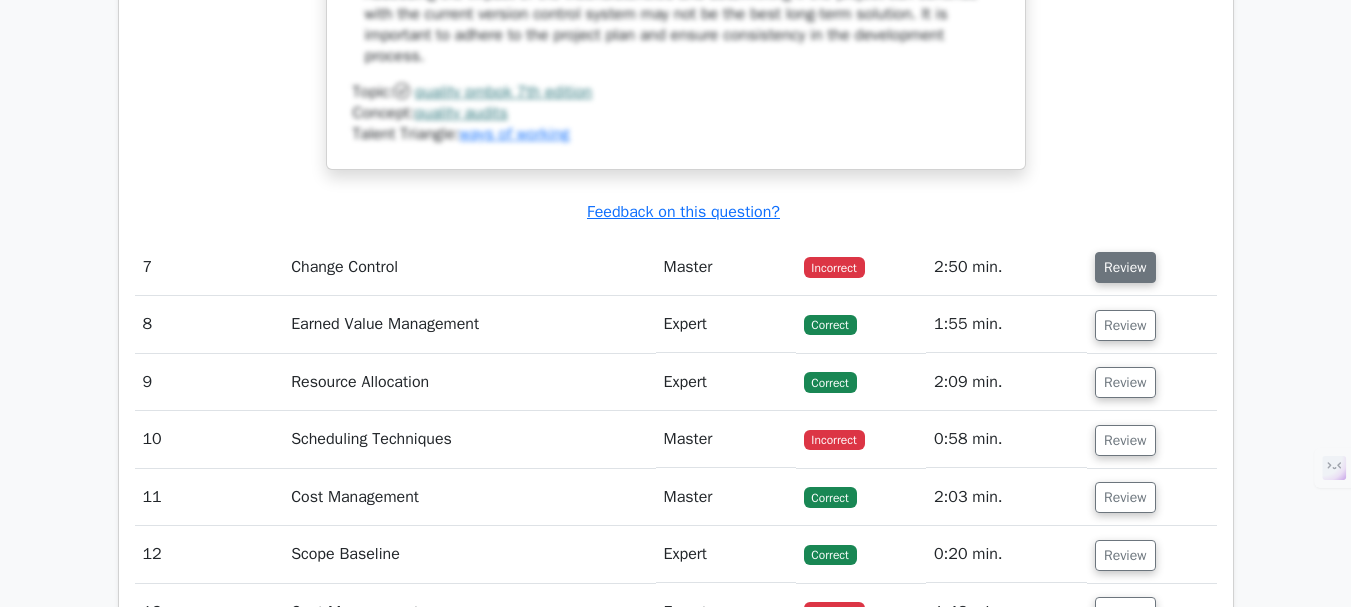 click on "Review" at bounding box center [1125, 267] 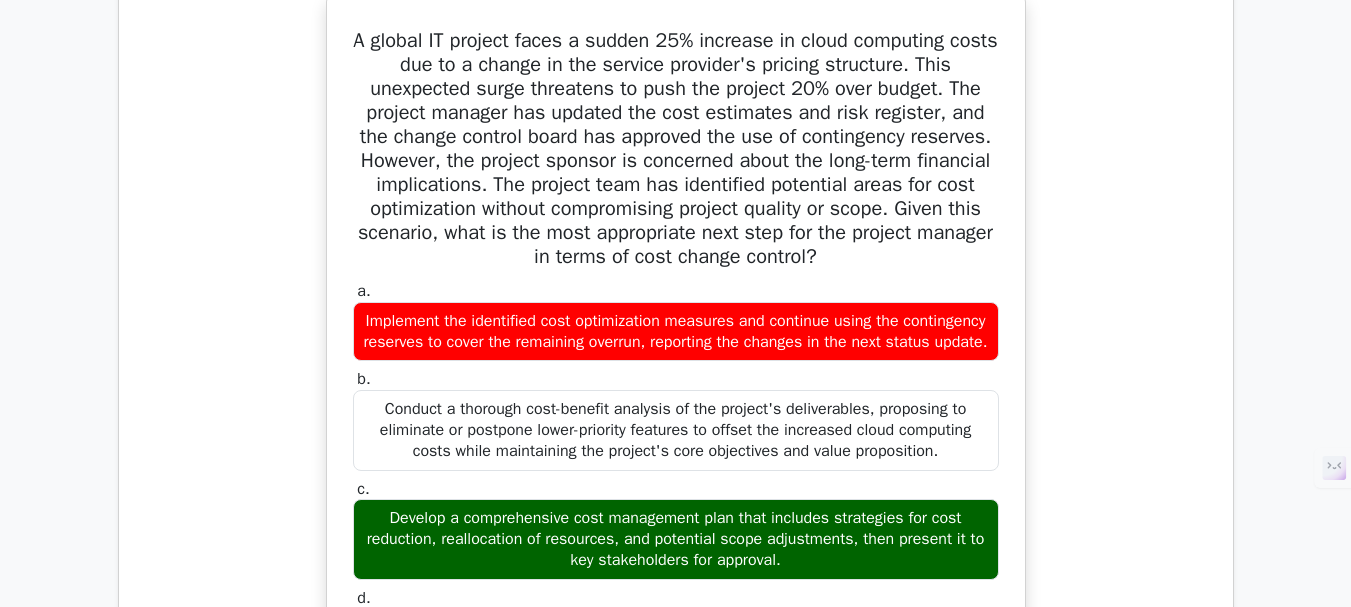 scroll, scrollTop: 8500, scrollLeft: 0, axis: vertical 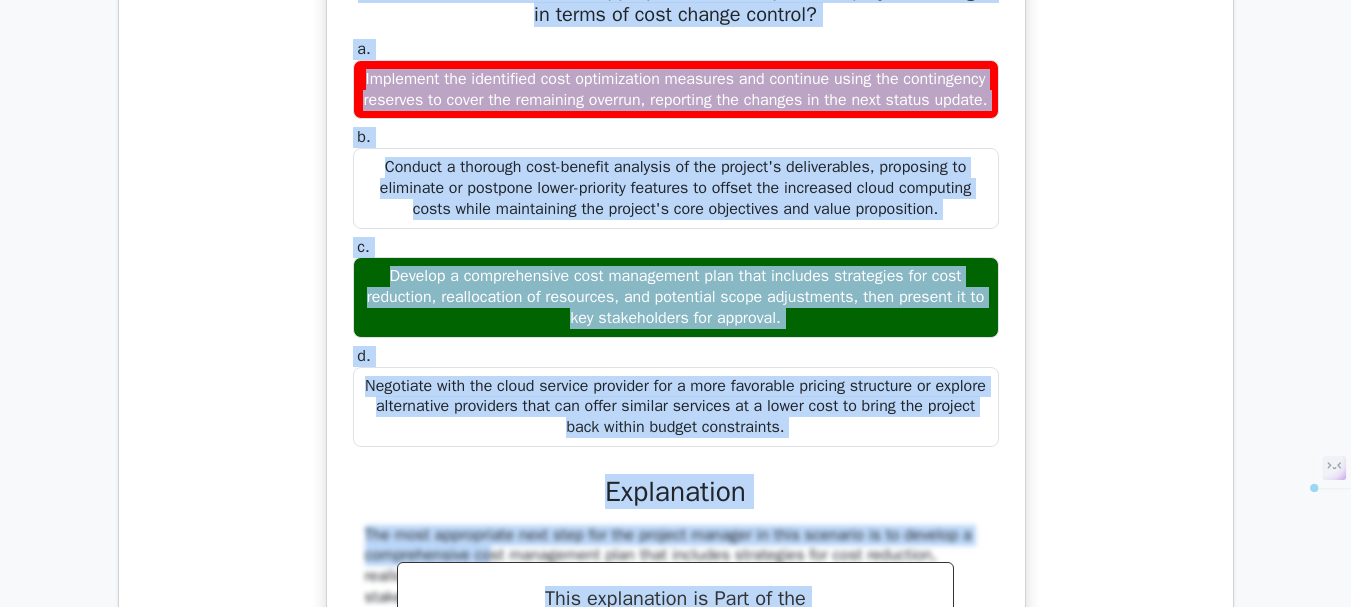 drag, startPoint x: 369, startPoint y: 115, endPoint x: 964, endPoint y: 426, distance: 671.3762 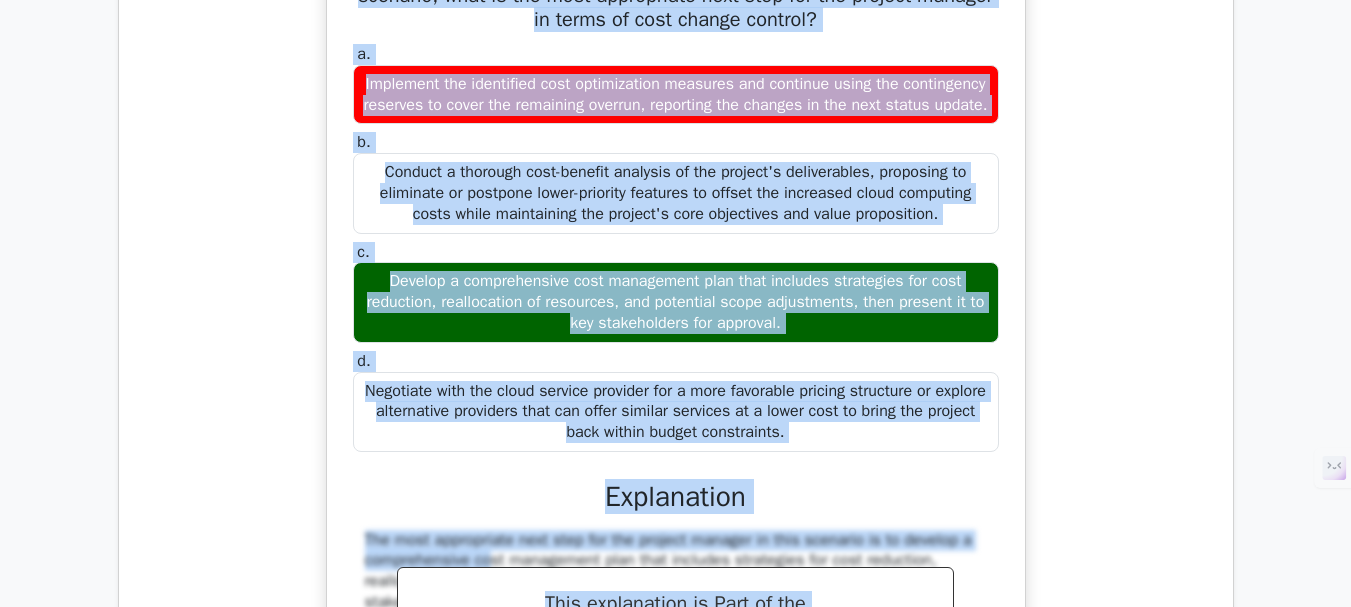 click on "A global IT project faces a sudden 25% increase in cloud computing costs due to a change in the service provider's pricing structure. This unexpected surge threatens to push the project 20% over budget. The project manager has updated the cost estimates and risk register, and the change control board has approved the use of contingency reserves. However, the project sponsor is concerned about the long-term financial implications. The project team has identified potential areas for cost optimization without compromising project quality or scope. Given this scenario, what is the most appropriate next step for the project manager in terms of cost change control?
a.
b. c. d." at bounding box center [676, 572] 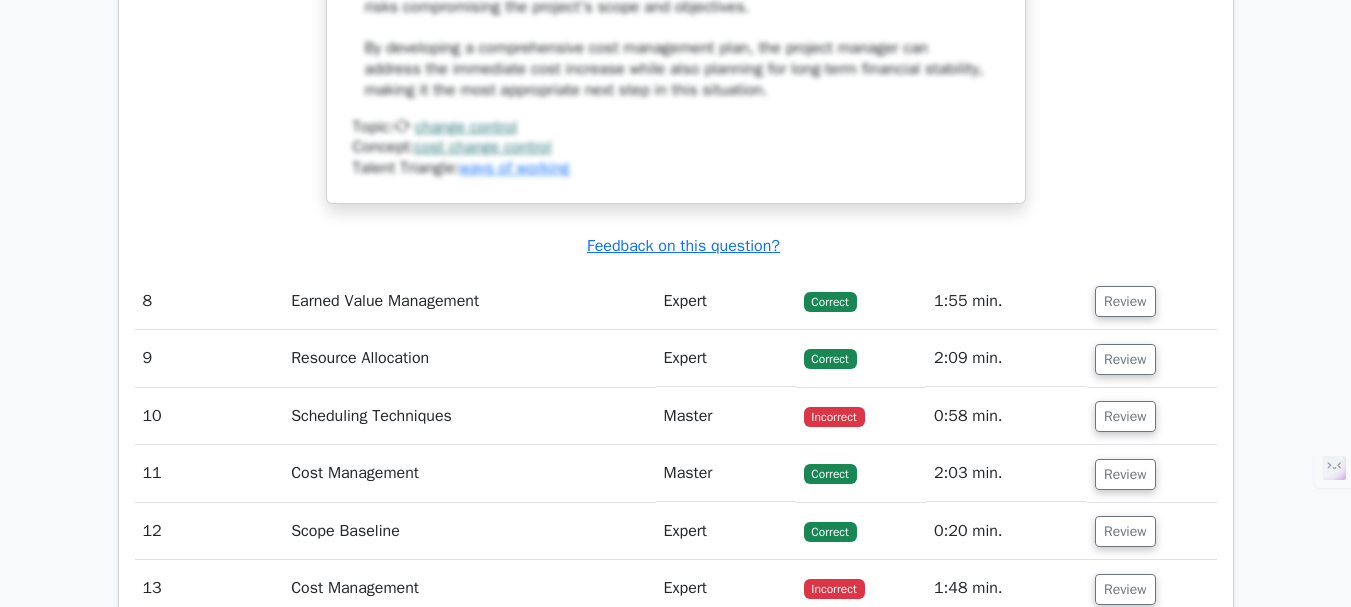 scroll, scrollTop: 10137, scrollLeft: 0, axis: vertical 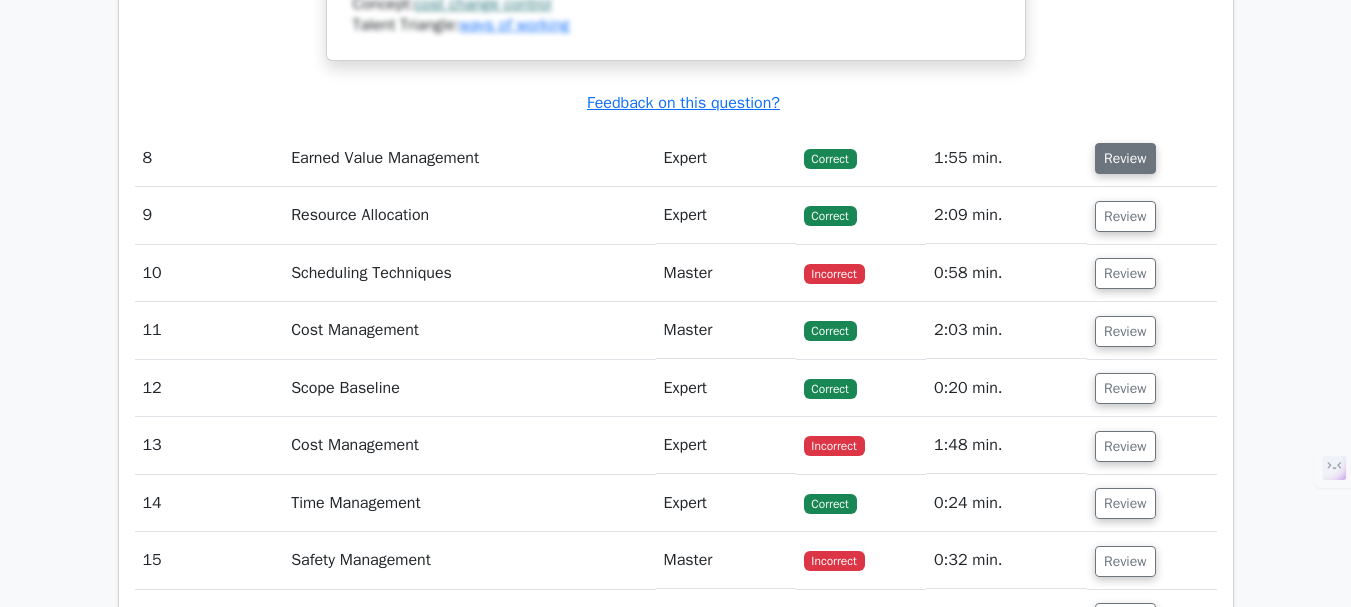click on "Review" at bounding box center (1125, 158) 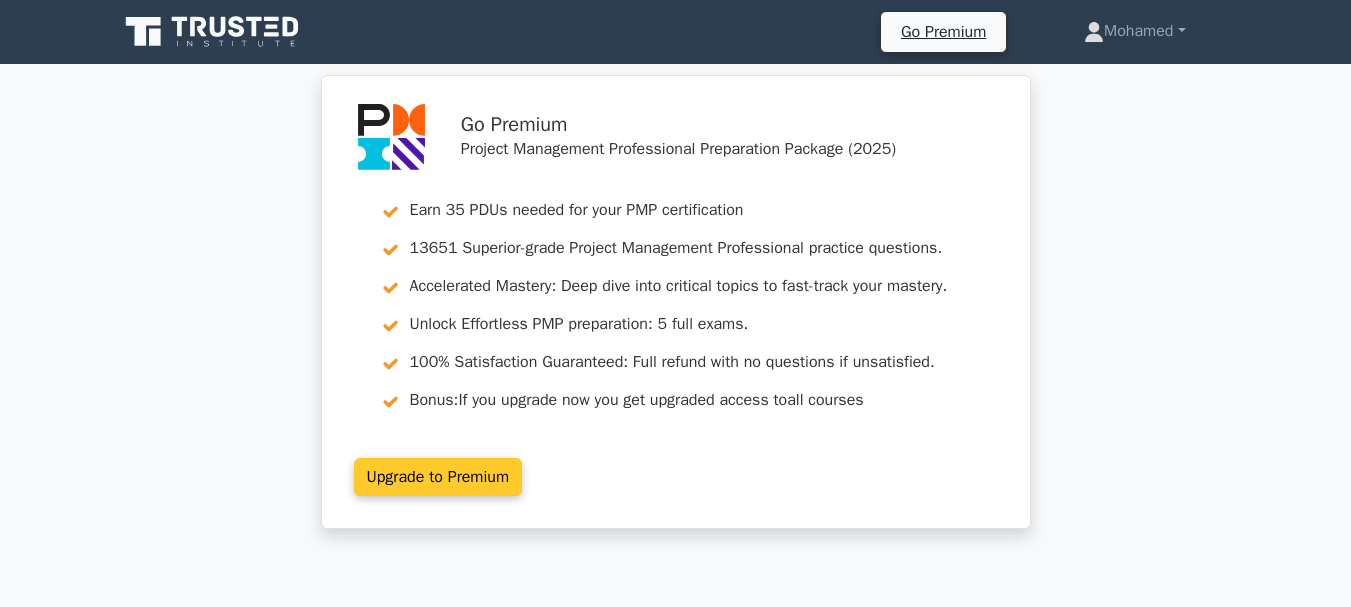 scroll, scrollTop: 0, scrollLeft: 0, axis: both 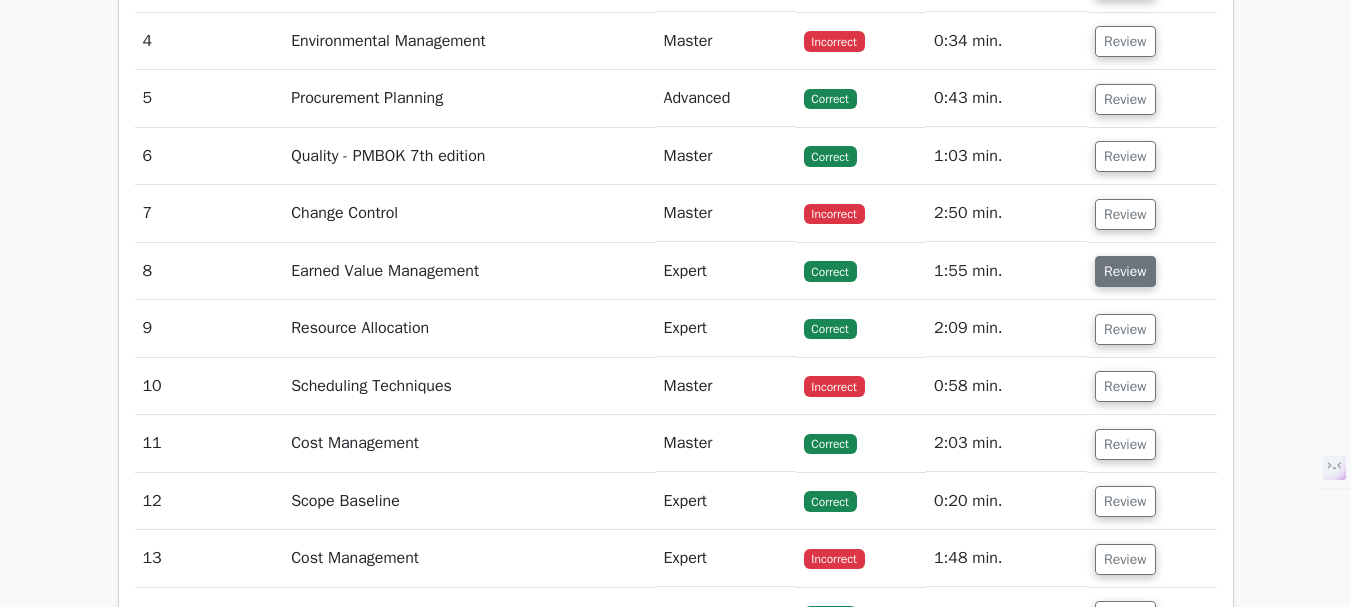 click on "Review" at bounding box center [1125, 271] 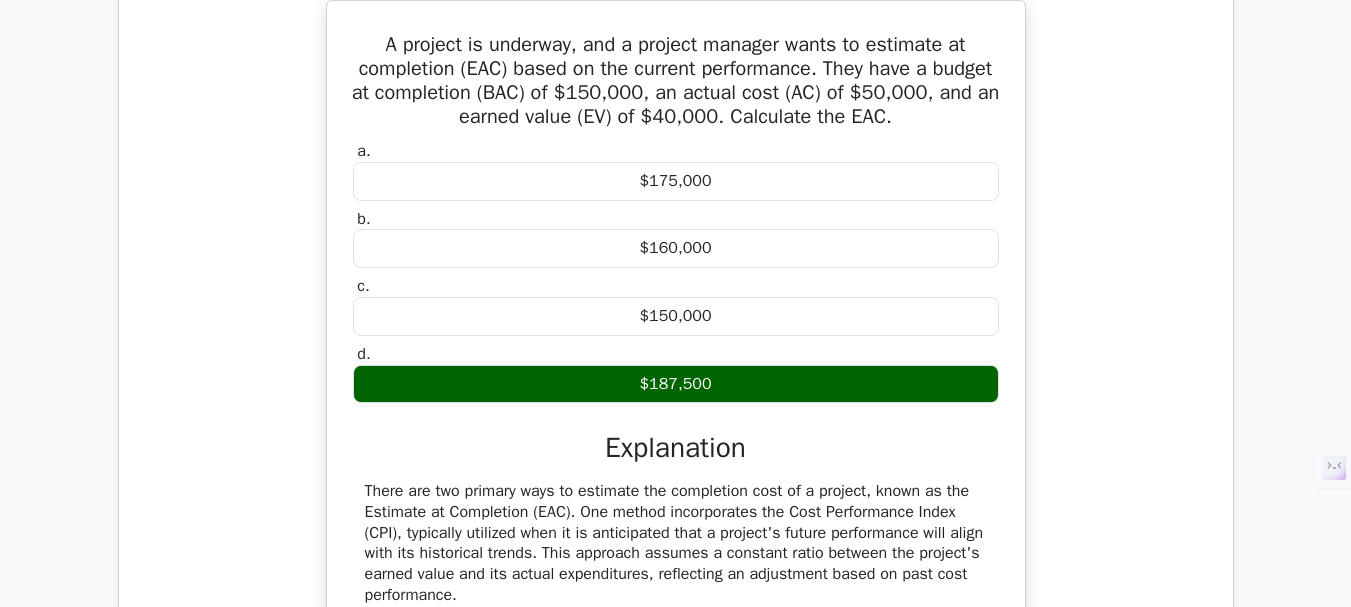 scroll, scrollTop: 3100, scrollLeft: 0, axis: vertical 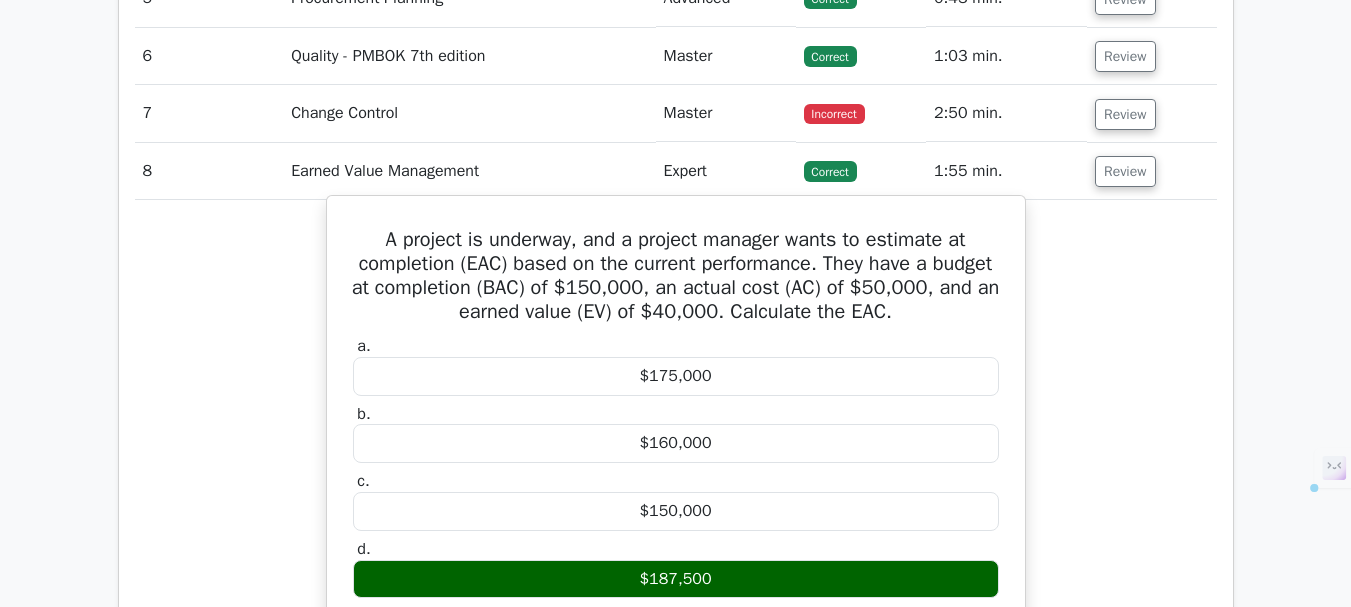 drag, startPoint x: 375, startPoint y: 243, endPoint x: 790, endPoint y: 576, distance: 532.0846 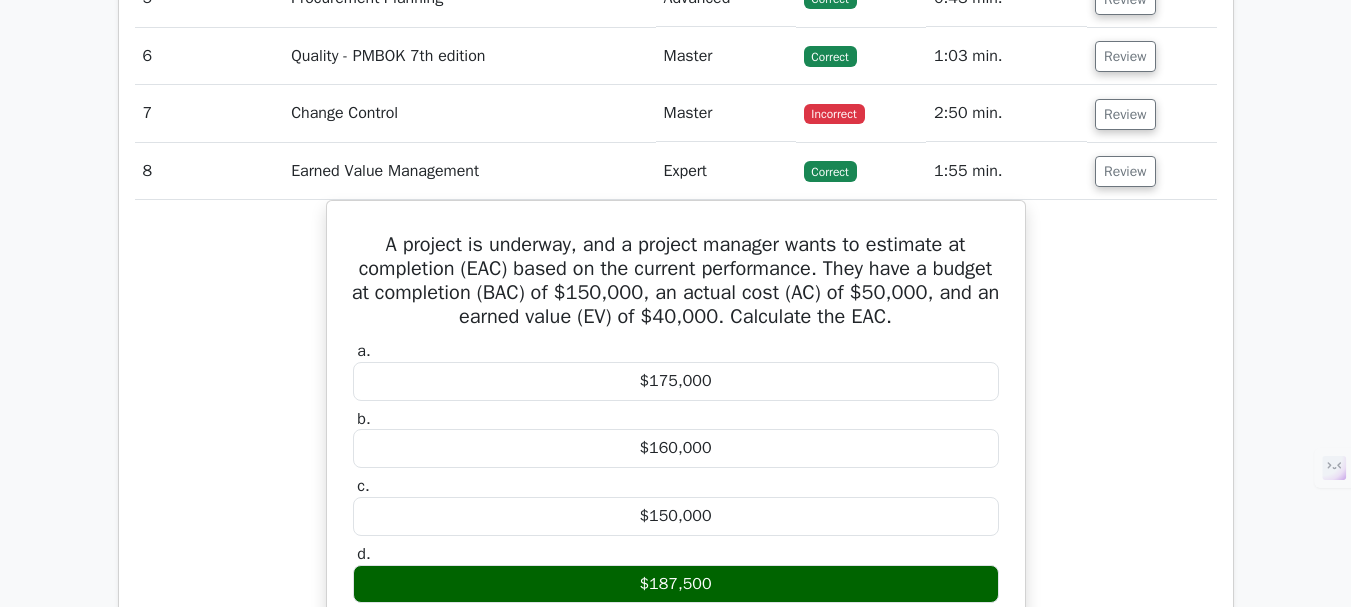 click on "A project is underway, and a project manager wants to estimate at completion (EAC) based on the current performance. They have a budget at completion (BAC) of $[REDACTED], an actual cost (AC) of $[REDACTED], and an earned value (EV) of $[REDACTED]. Calculate the EAC.
a.
$[REDACTED]
b." at bounding box center [676, 847] 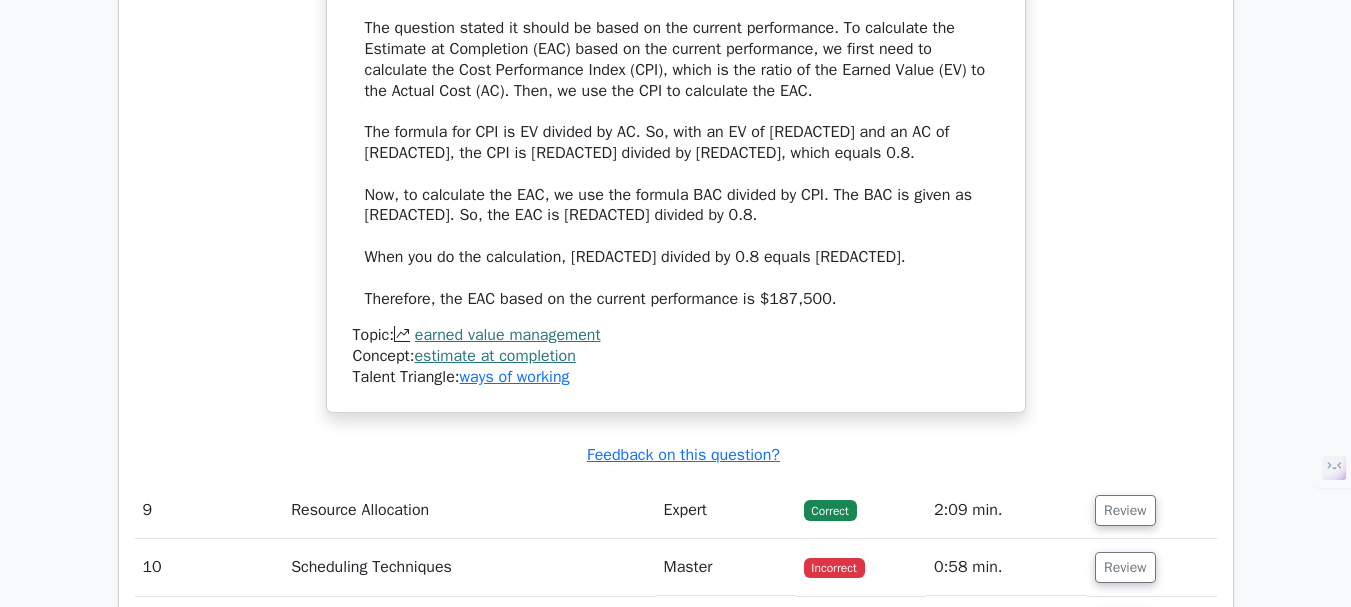 scroll, scrollTop: 4400, scrollLeft: 0, axis: vertical 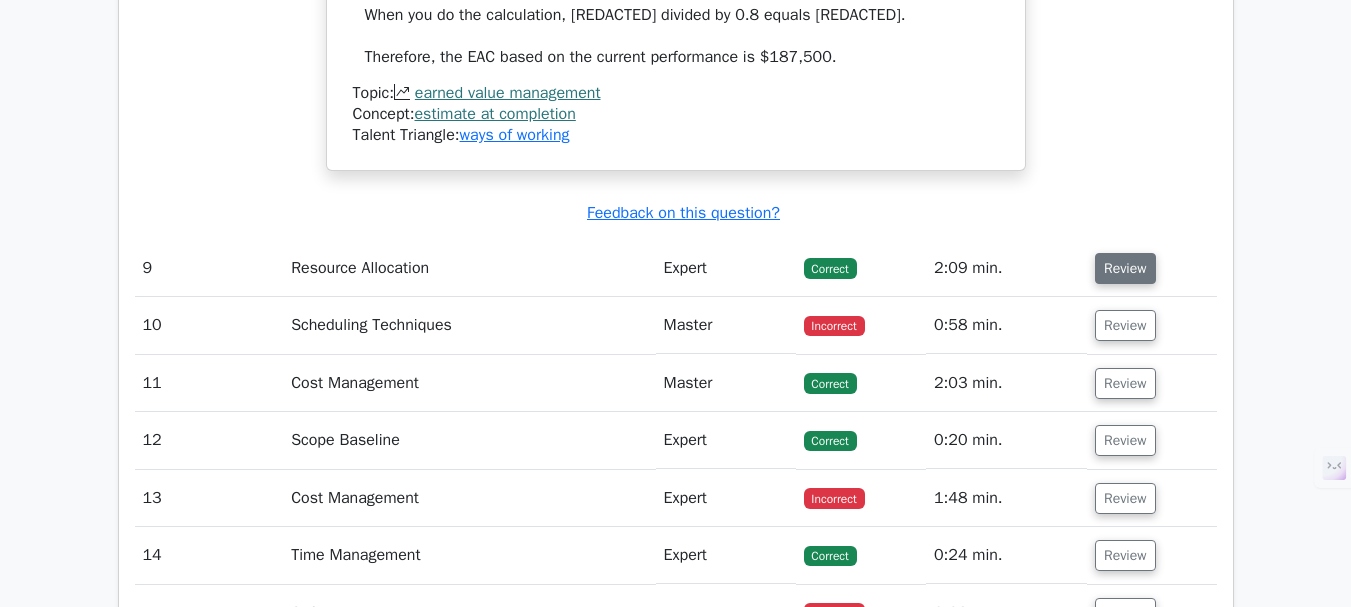 click on "Review" at bounding box center (1125, 268) 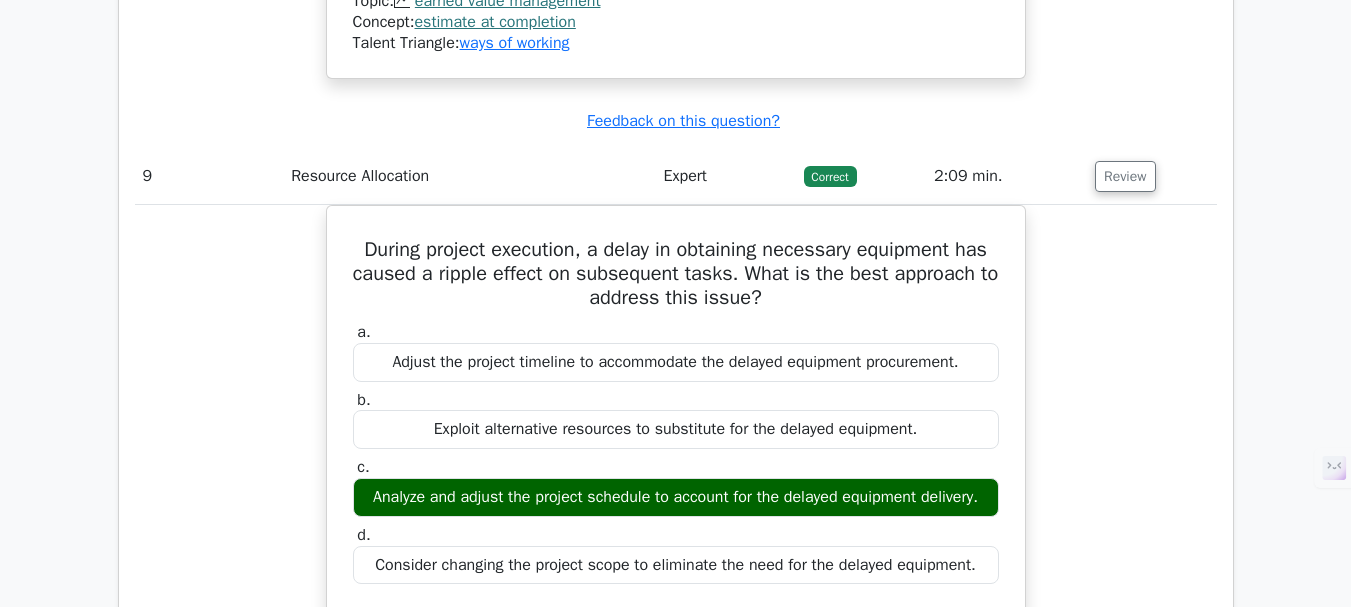 scroll, scrollTop: 4600, scrollLeft: 0, axis: vertical 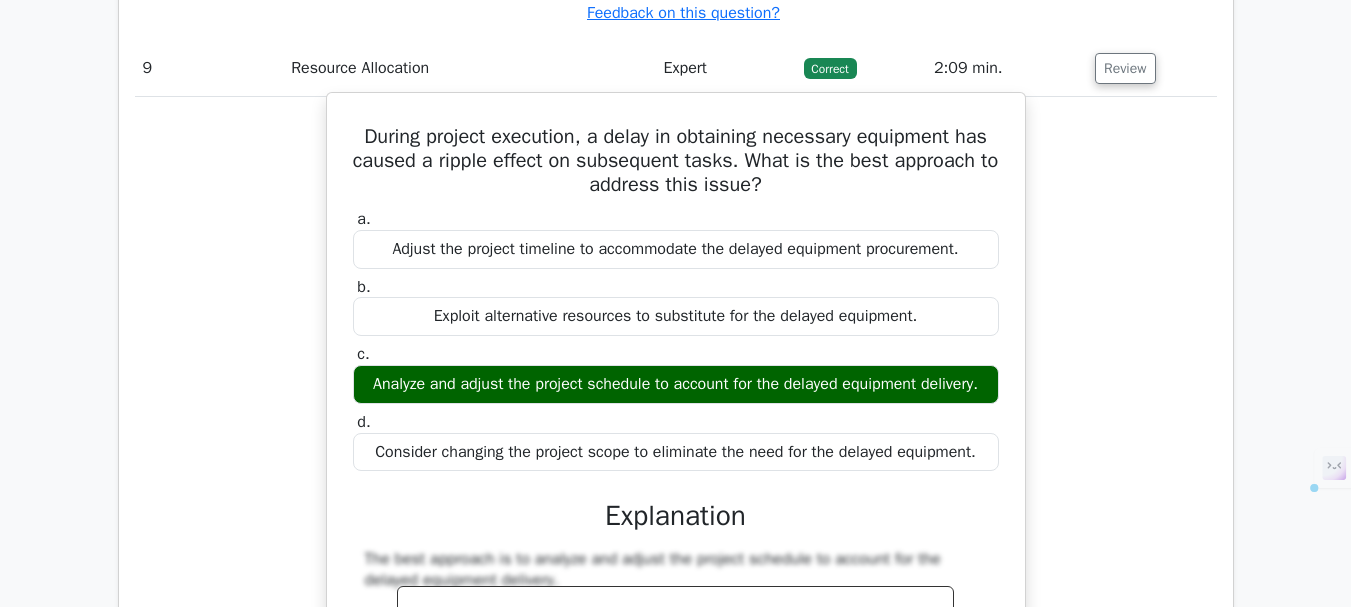 drag, startPoint x: 359, startPoint y: 137, endPoint x: 1014, endPoint y: 457, distance: 728.989 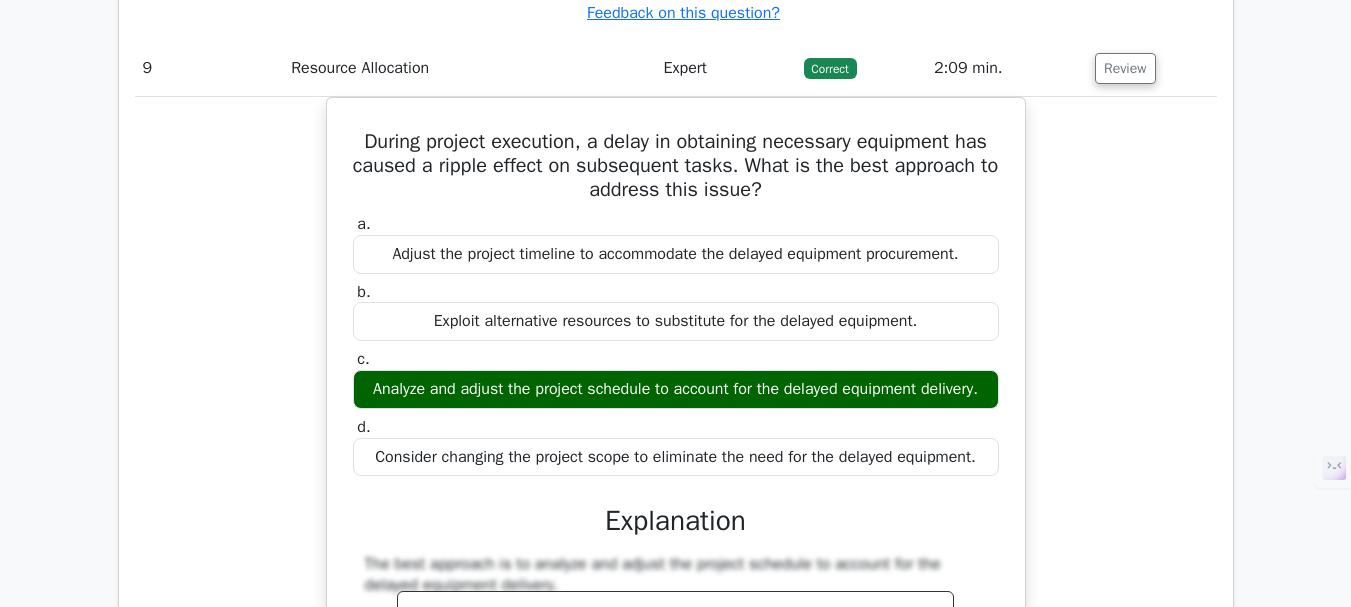 click on "During project execution, a delay in obtaining necessary equipment has caused a ripple effect on subsequent tasks. What is the best approach to address this issue?
a.
Adjust the project timeline to accommodate the delayed equipment procurement.
b.
c." at bounding box center (676, 597) 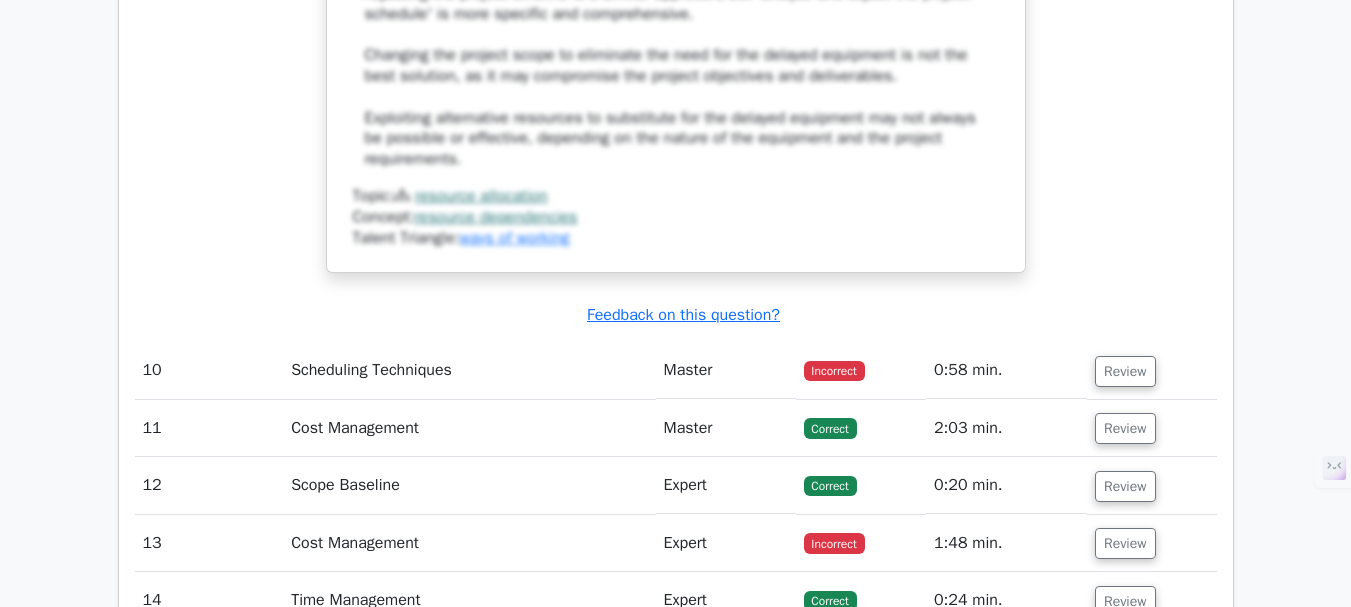 scroll, scrollTop: 5600, scrollLeft: 0, axis: vertical 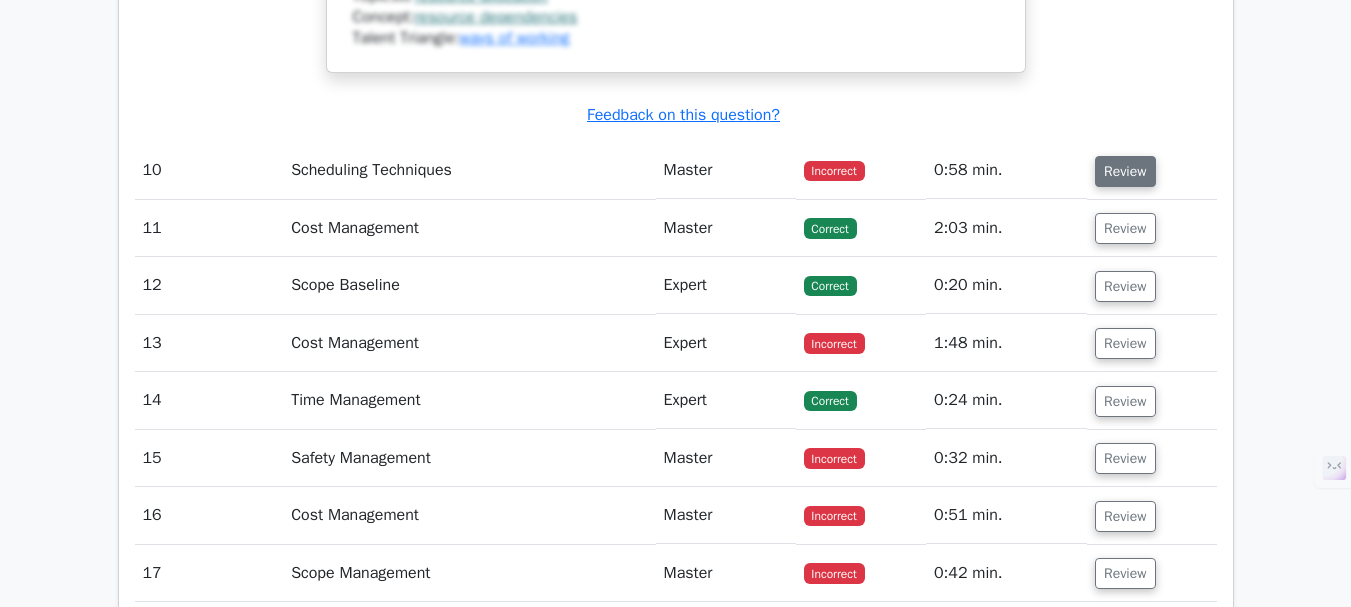 click on "Review" at bounding box center (1125, 171) 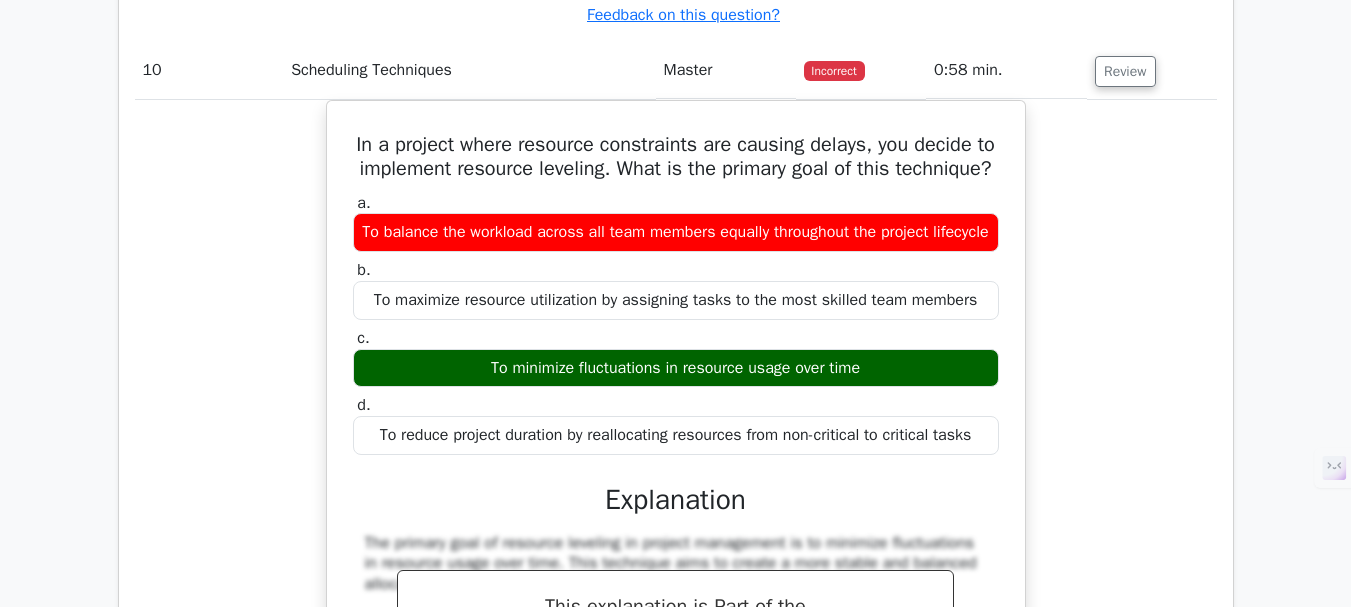 scroll, scrollTop: 5800, scrollLeft: 0, axis: vertical 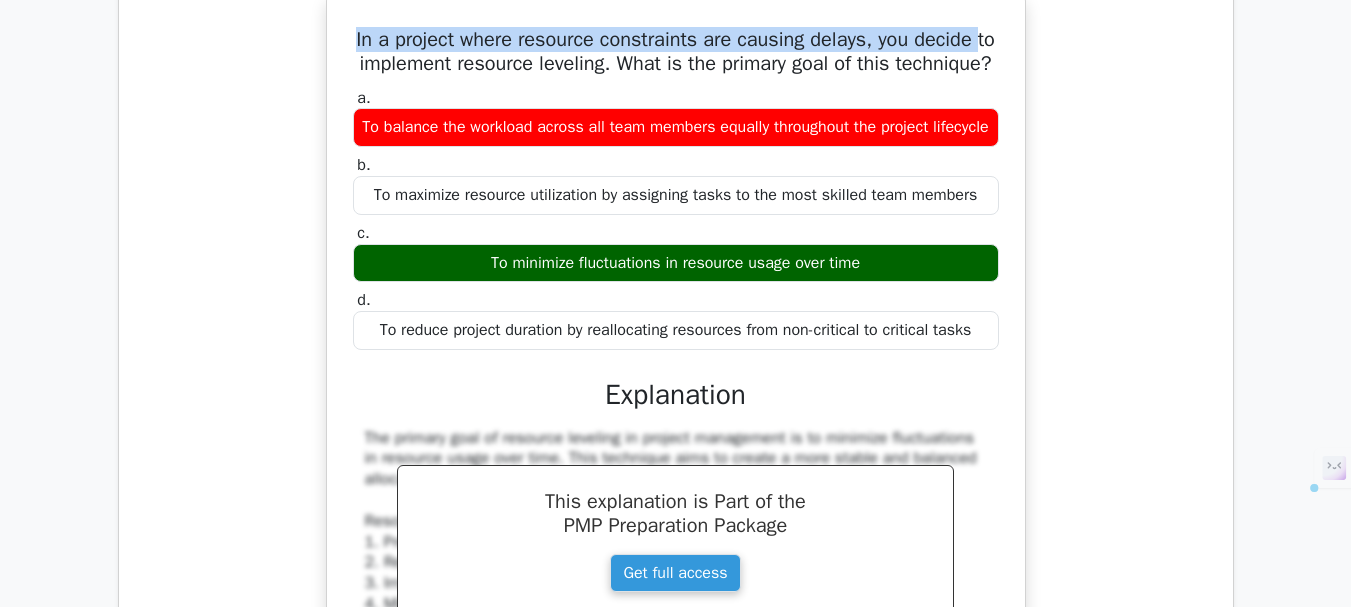 drag, startPoint x: 360, startPoint y: 65, endPoint x: 636, endPoint y: 208, distance: 310.8456 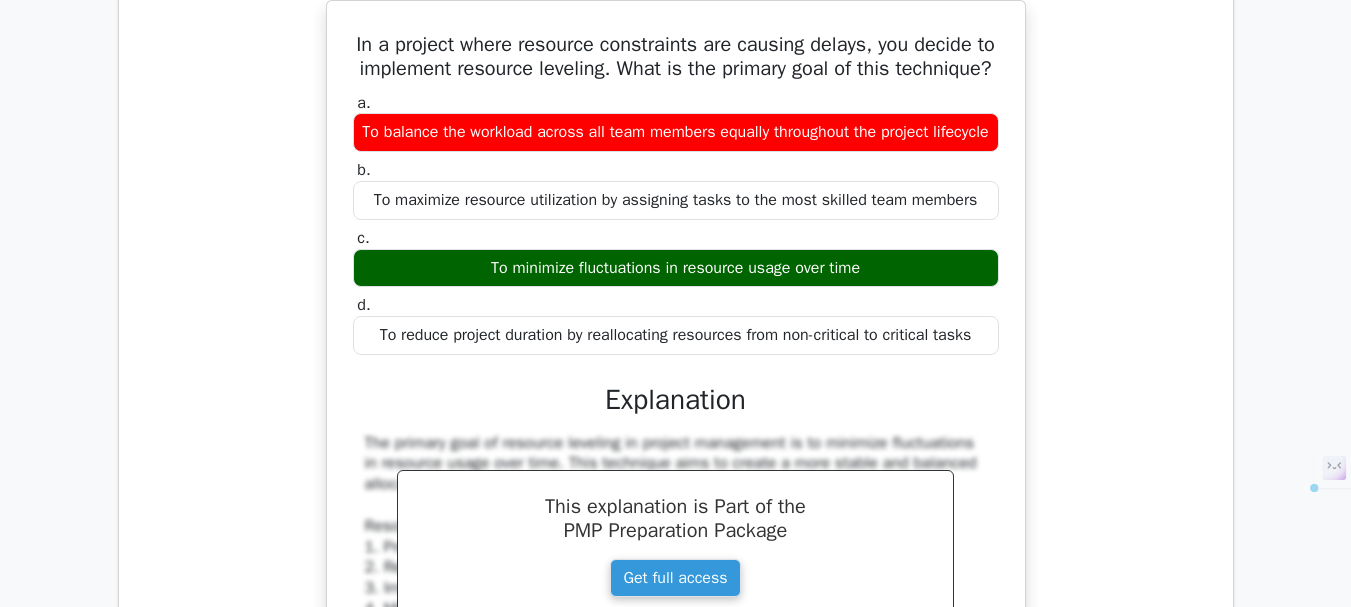 click on "In a project where resource constraints are causing delays, you decide to implement resource leveling. What is the primary goal of this technique?
a.
To balance the workload across all team members equally throughout the project lifecycle
b.
c. d." at bounding box center [676, 529] 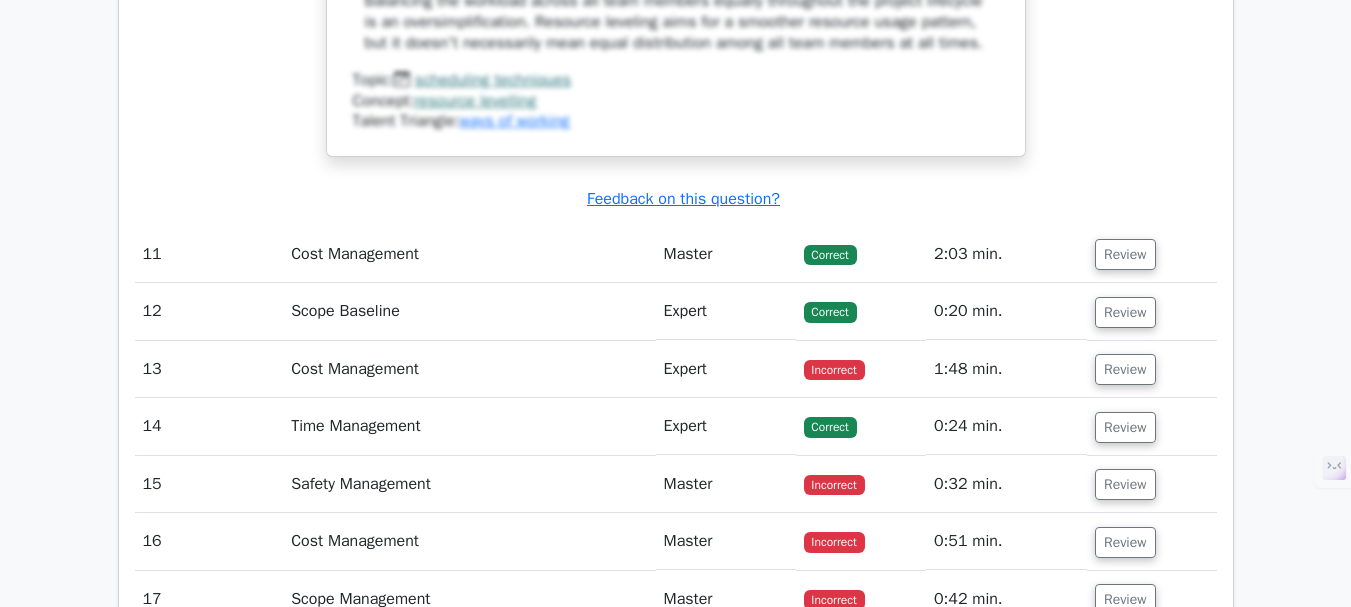 scroll, scrollTop: 6800, scrollLeft: 0, axis: vertical 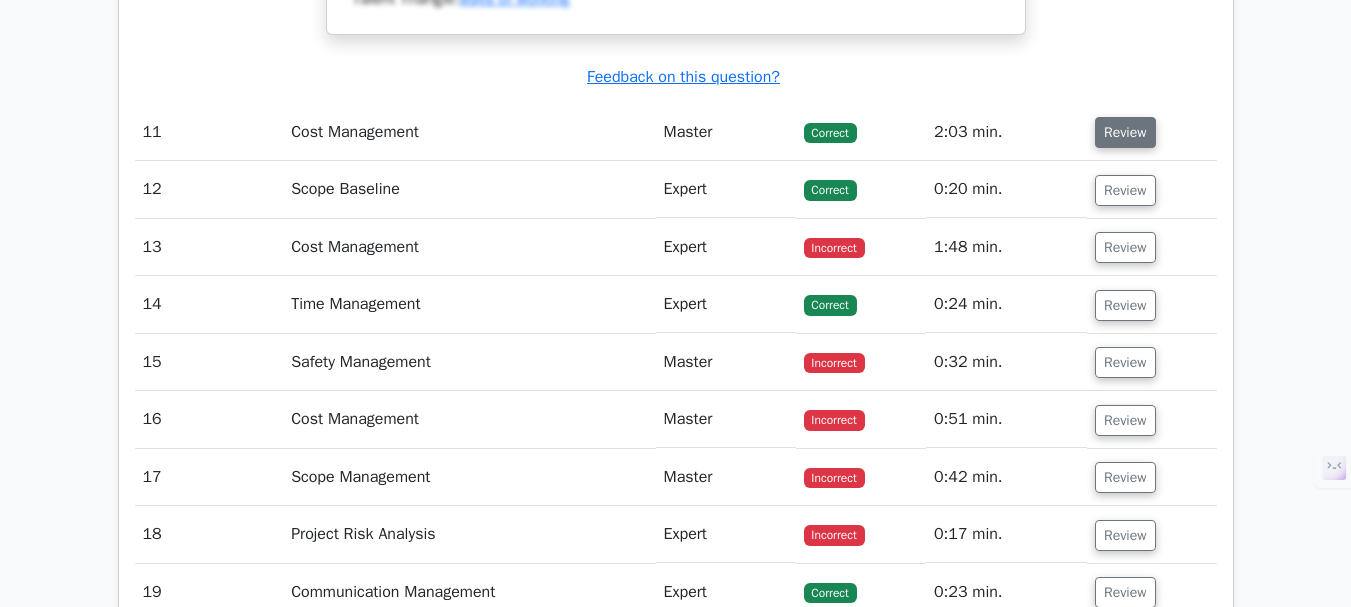 click on "Review" at bounding box center [1125, 132] 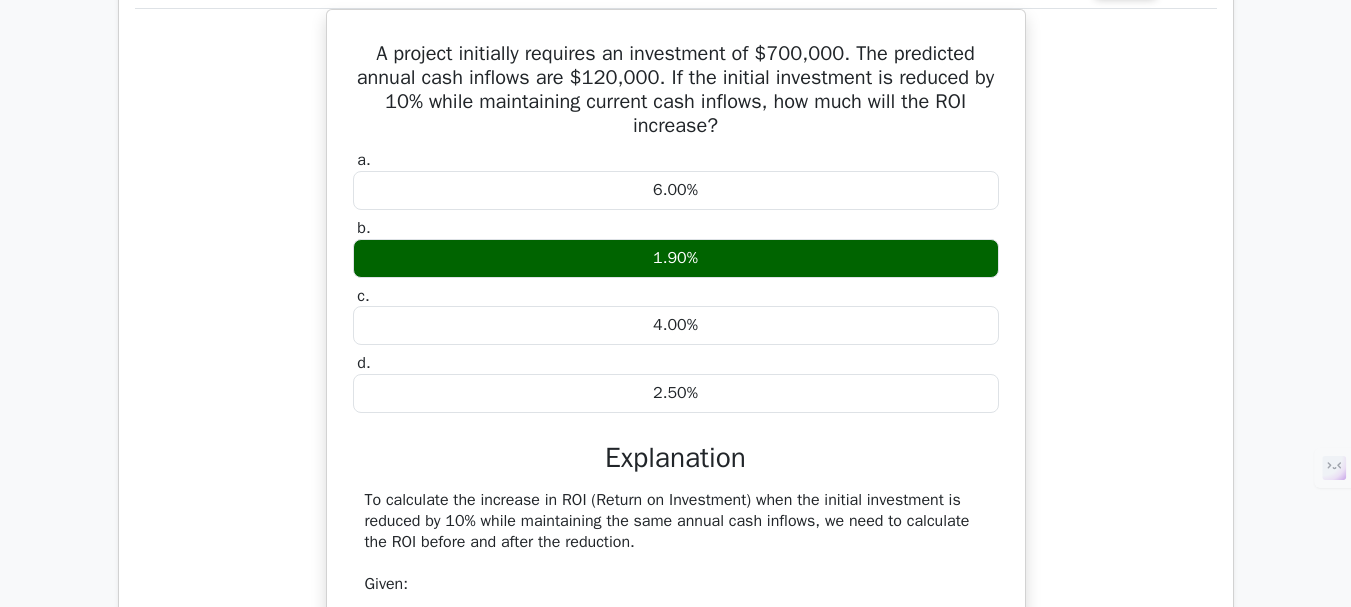 scroll, scrollTop: 7000, scrollLeft: 0, axis: vertical 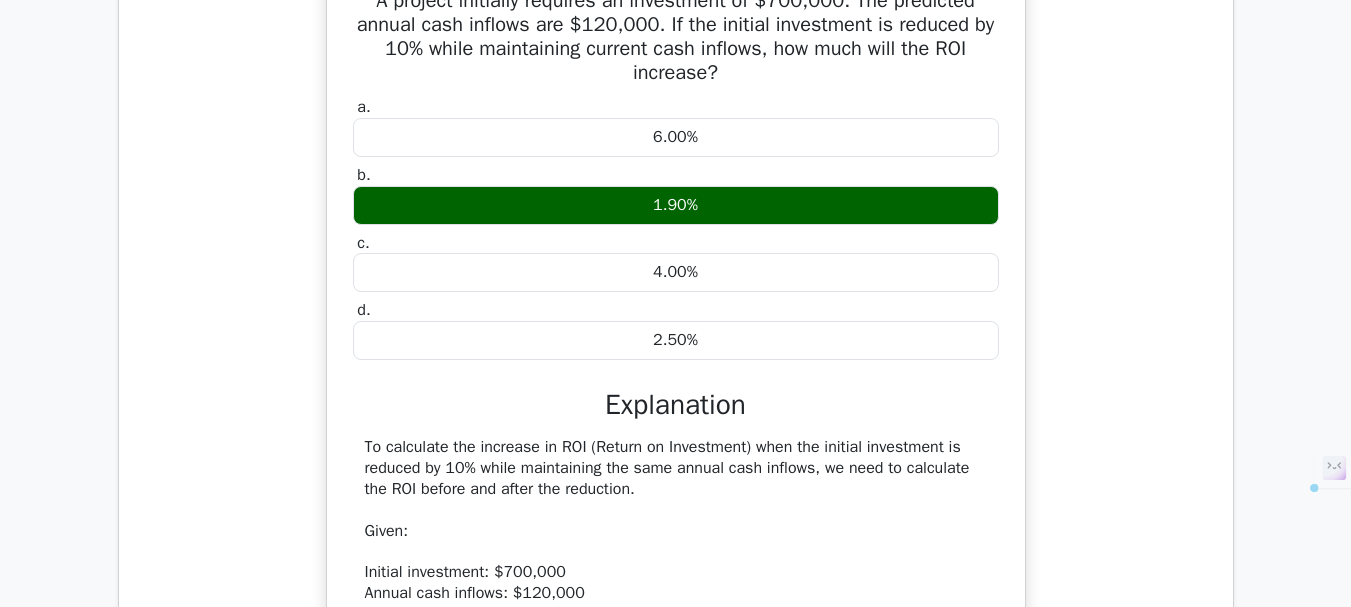 drag, startPoint x: 372, startPoint y: 86, endPoint x: 758, endPoint y: 428, distance: 515.7131 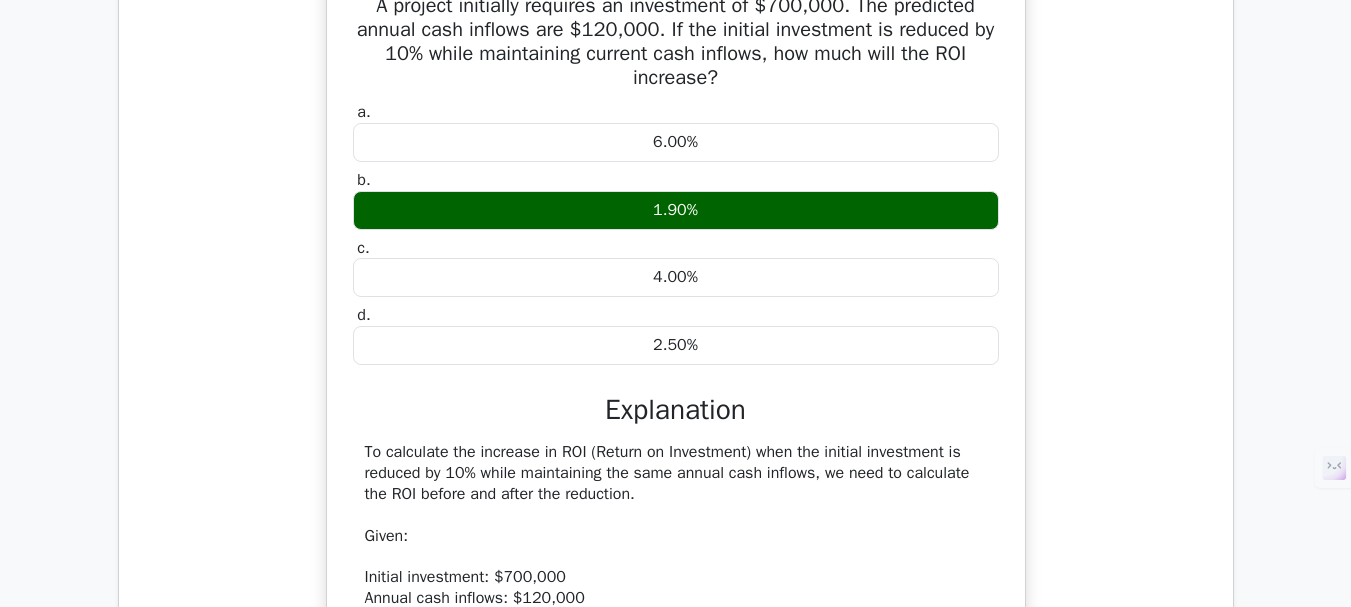 click on "A project initially requires an investment of $700,000. The predicted annual cash inflows are $120,000. If the initial investment is reduced by 10% while maintaining current cash inflows, how much will the ROI increase?
a.
6.00%
b.
c. d." at bounding box center [676, 618] 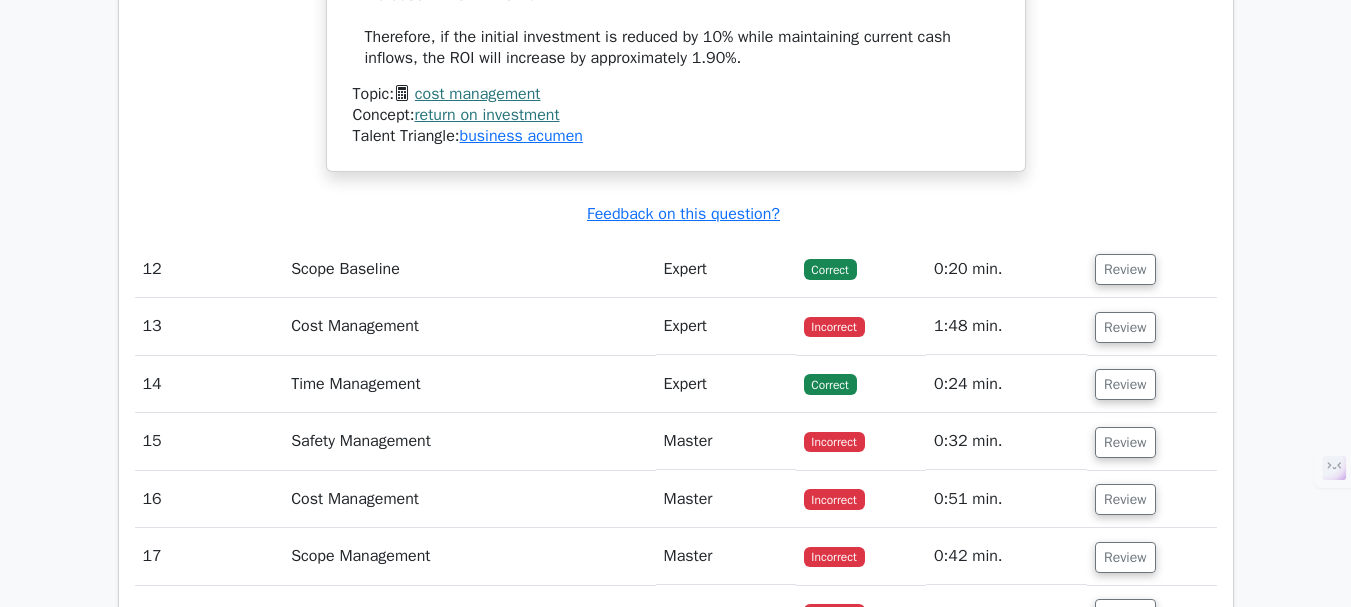 scroll, scrollTop: 8100, scrollLeft: 0, axis: vertical 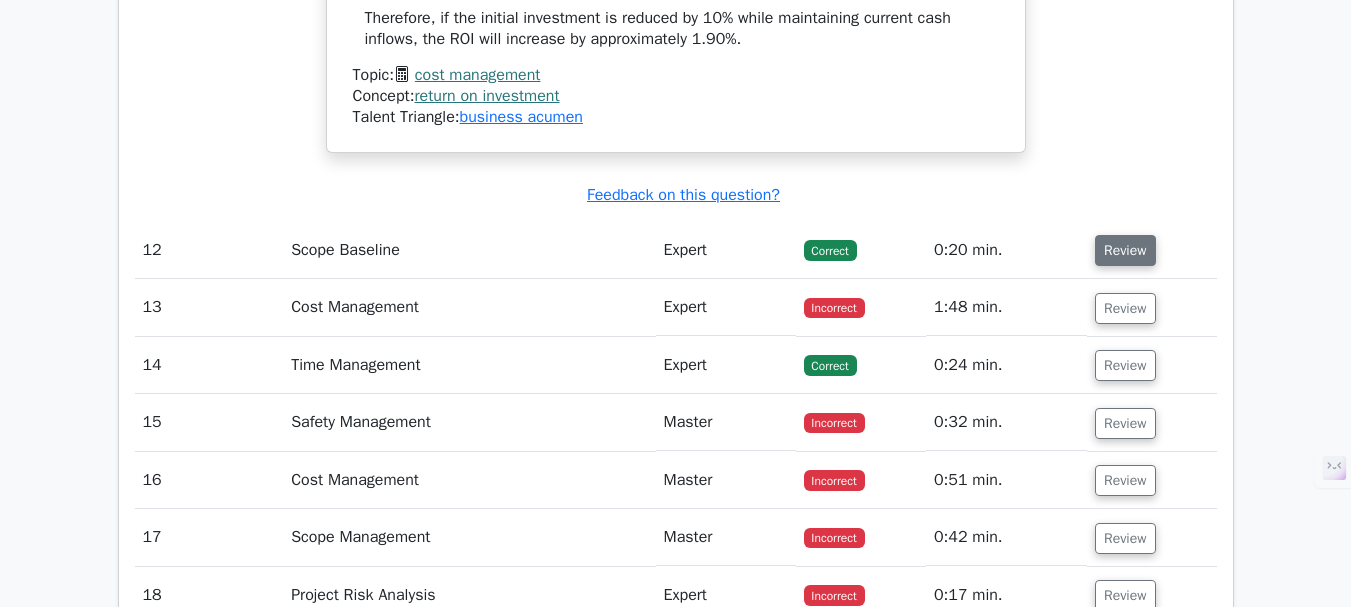 click on "Review" at bounding box center (1125, 250) 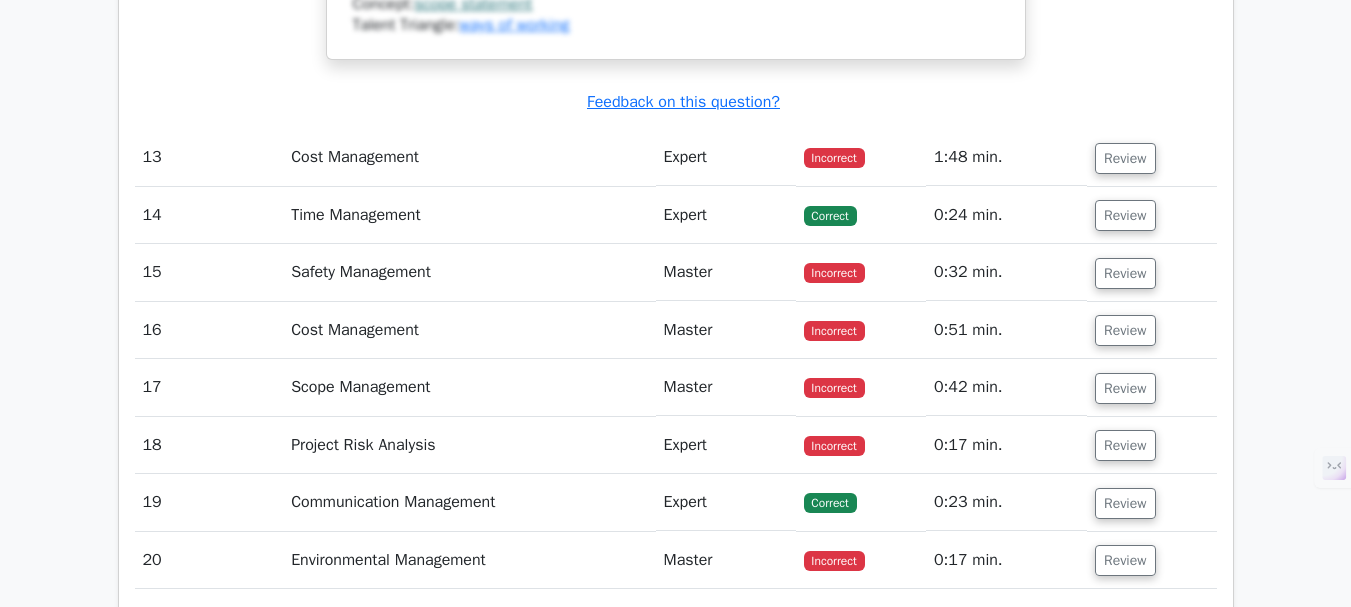 scroll, scrollTop: 9300, scrollLeft: 0, axis: vertical 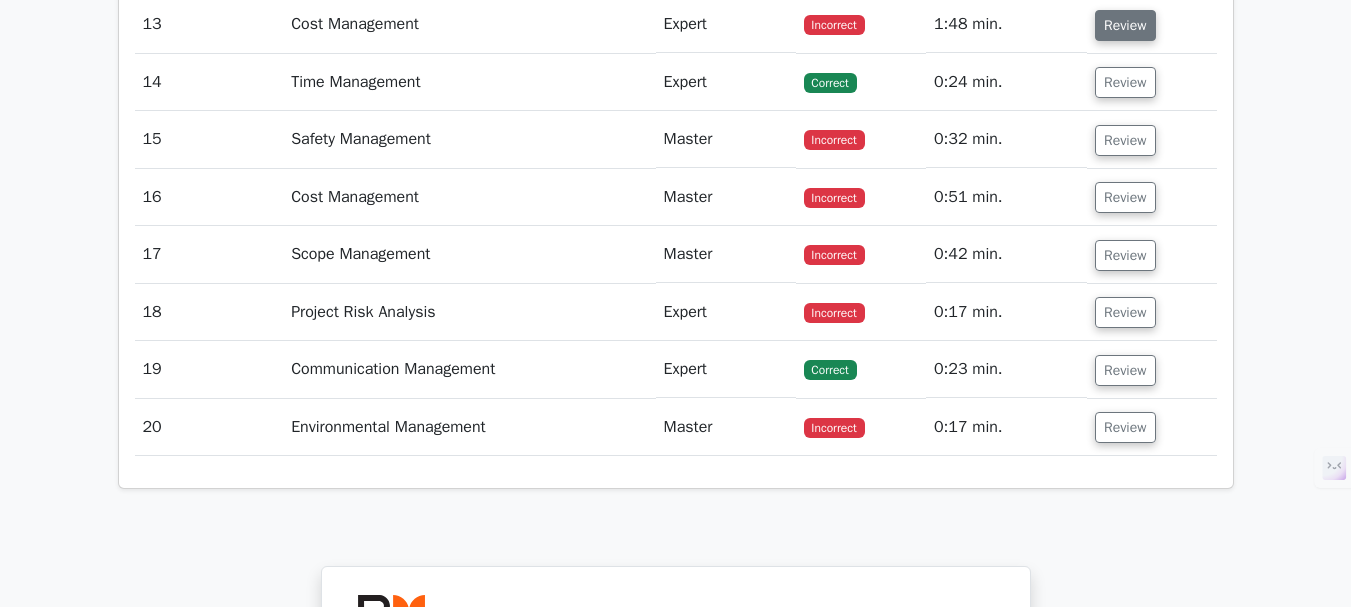 click on "Review" at bounding box center [1125, 25] 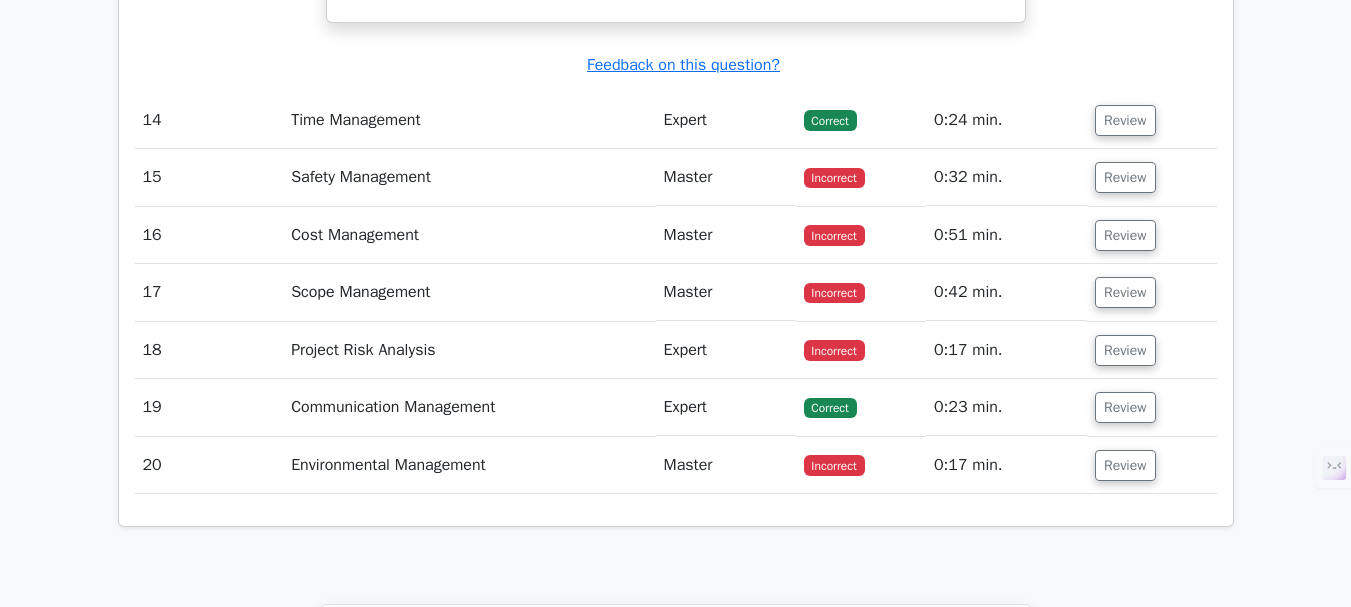 scroll, scrollTop: 10100, scrollLeft: 0, axis: vertical 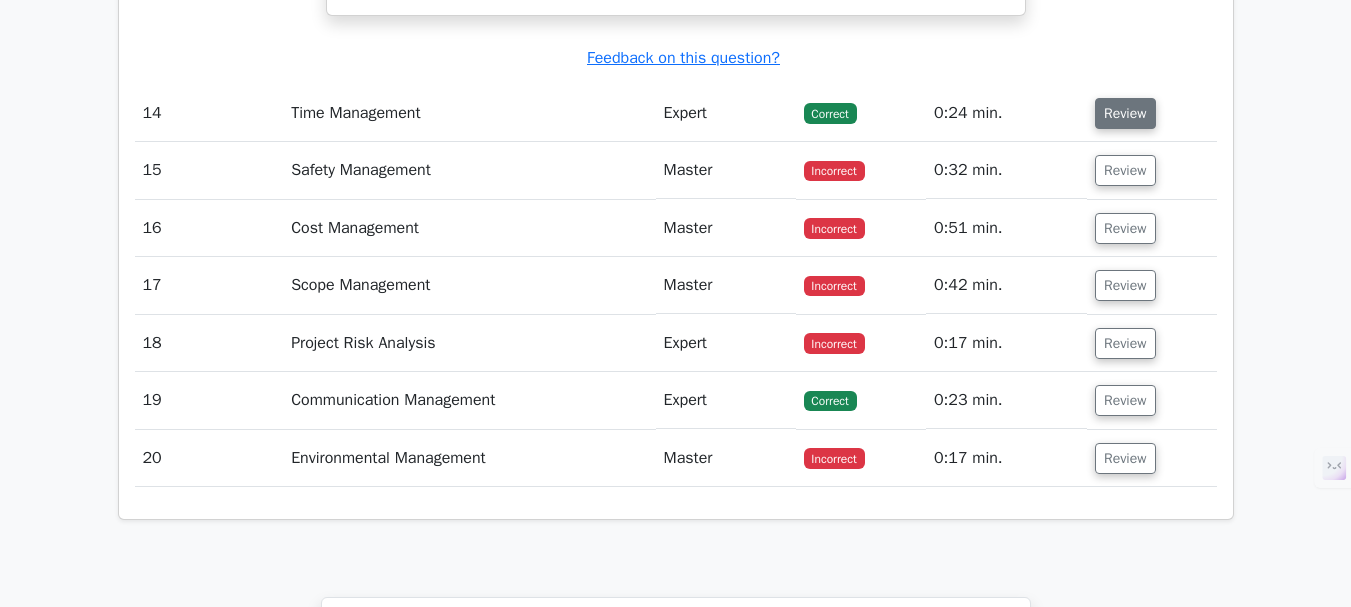 click on "Review" at bounding box center (1125, 113) 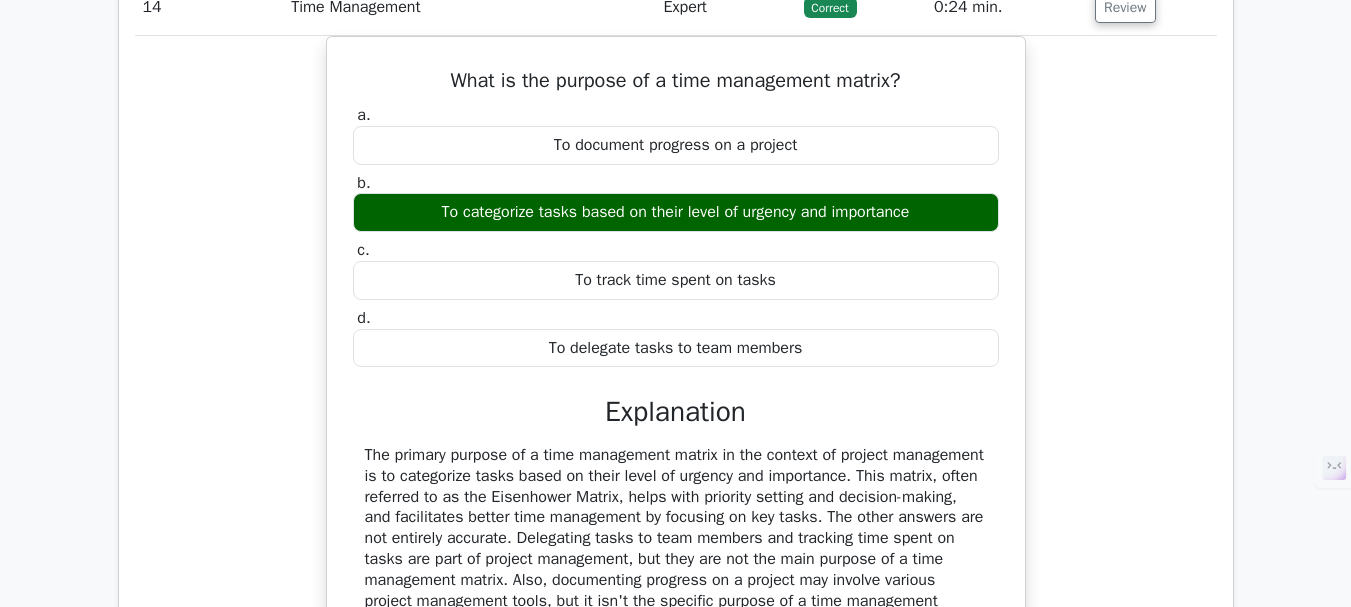 scroll, scrollTop: 10300, scrollLeft: 0, axis: vertical 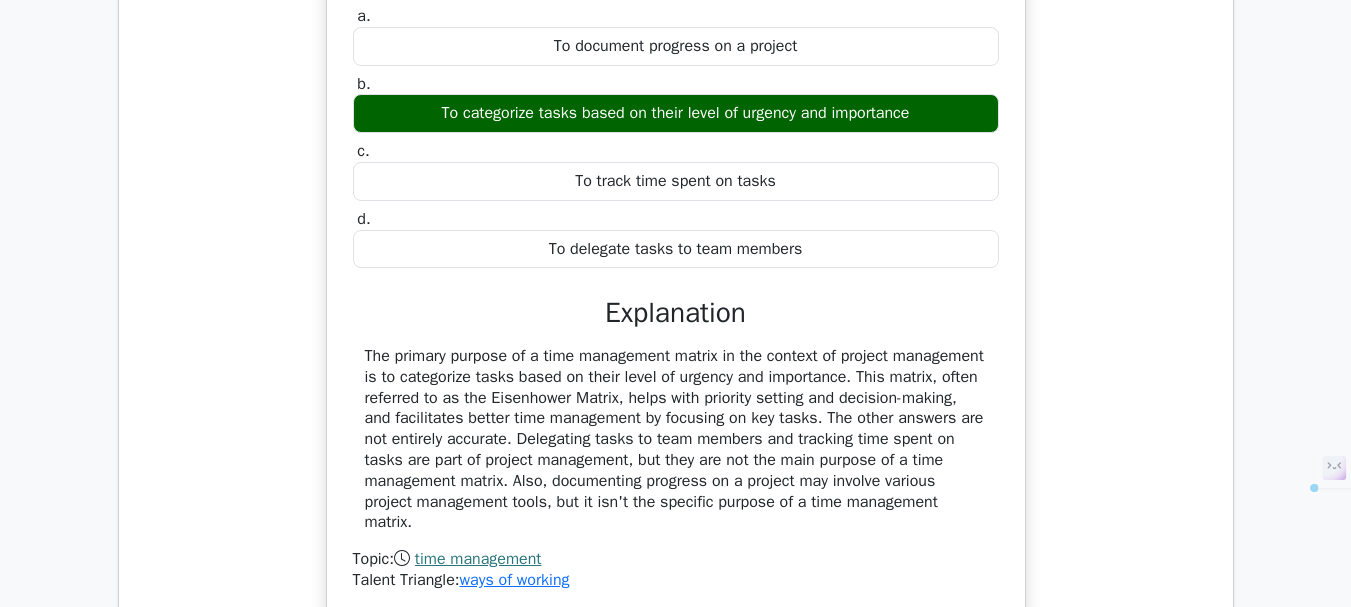 drag, startPoint x: 442, startPoint y: 72, endPoint x: 861, endPoint y: 114, distance: 421.09976 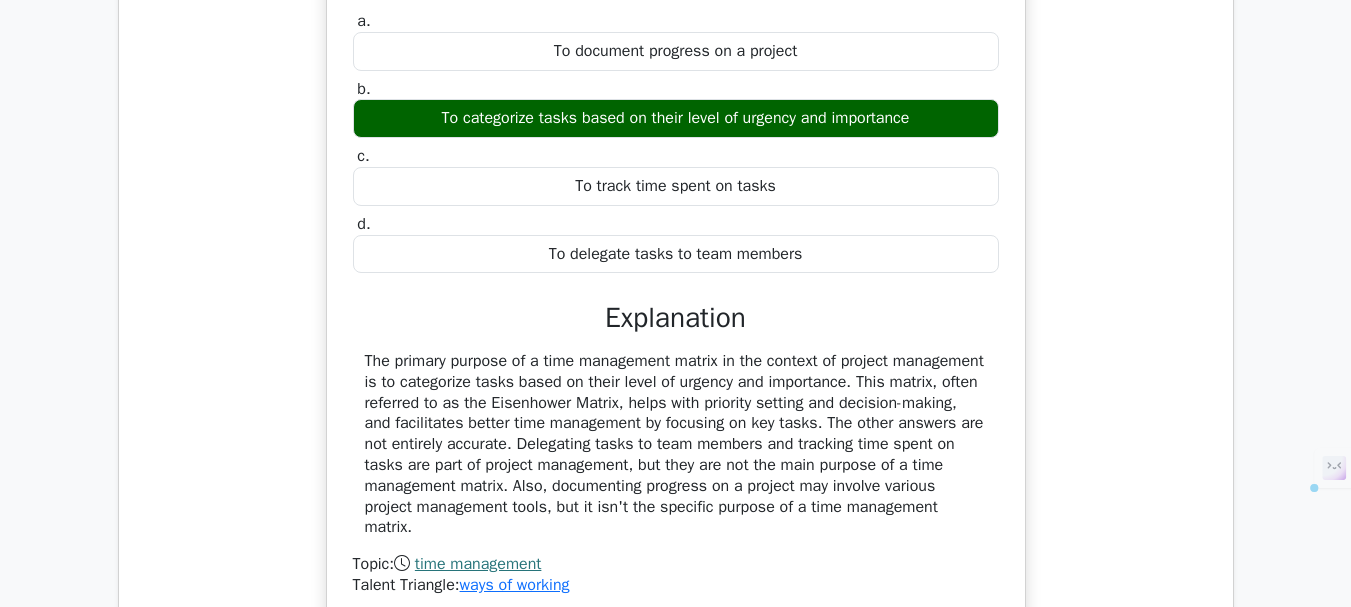 click on "What is the purpose of a time management matrix?
a.
To document progress on a project
b.
c." at bounding box center (676, 293) 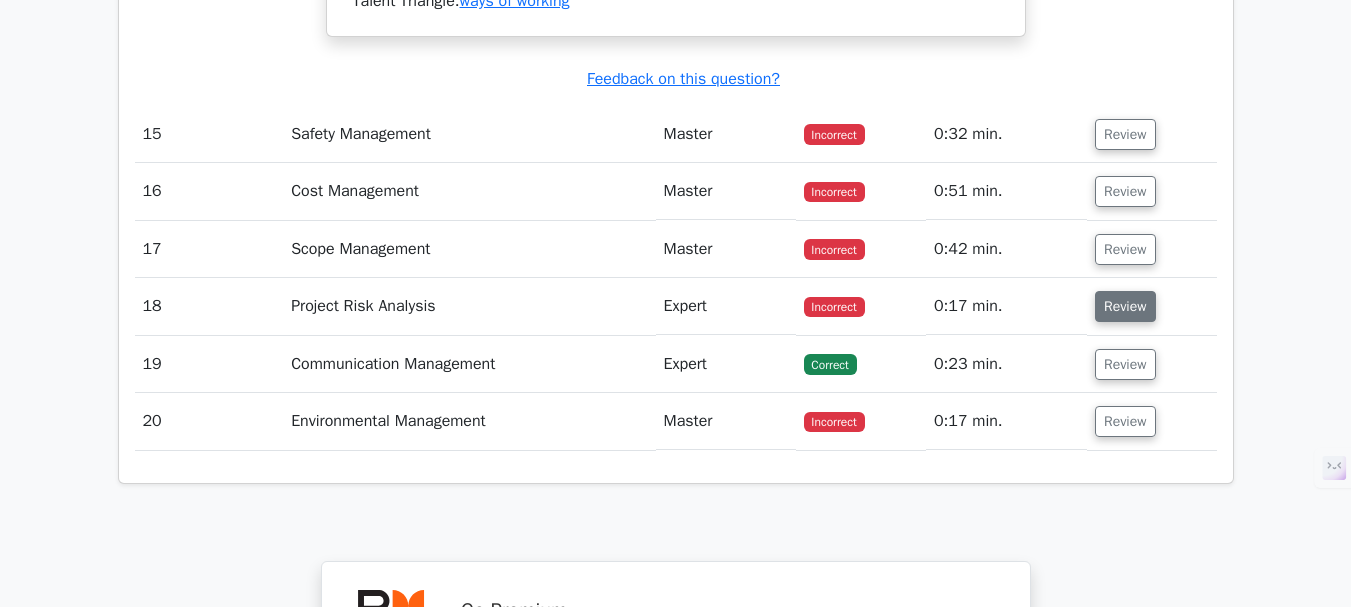 scroll, scrollTop: 10900, scrollLeft: 0, axis: vertical 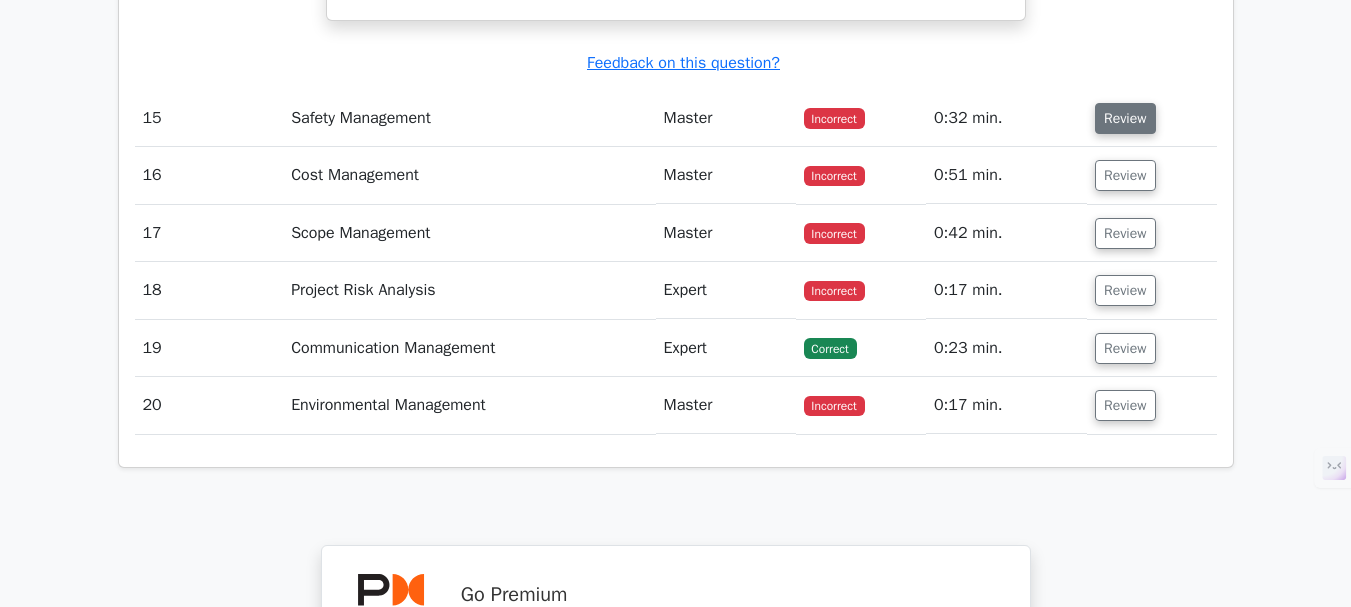 click on "Review" at bounding box center (1125, 118) 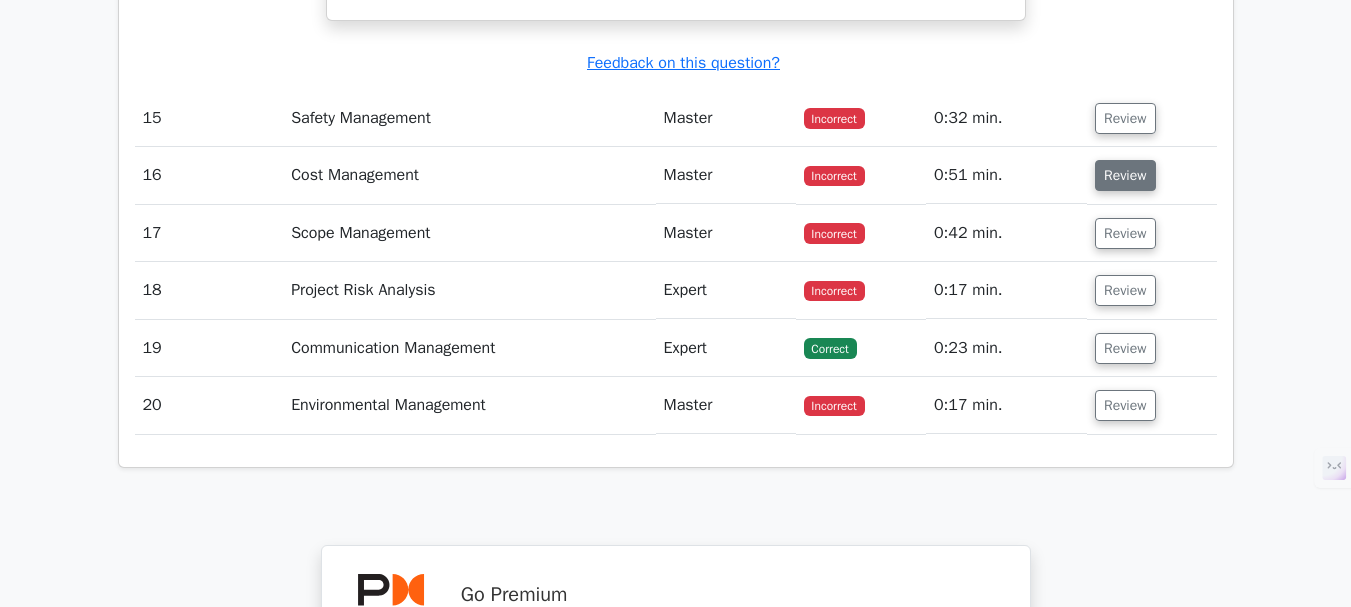 click on "Review" at bounding box center (1125, 175) 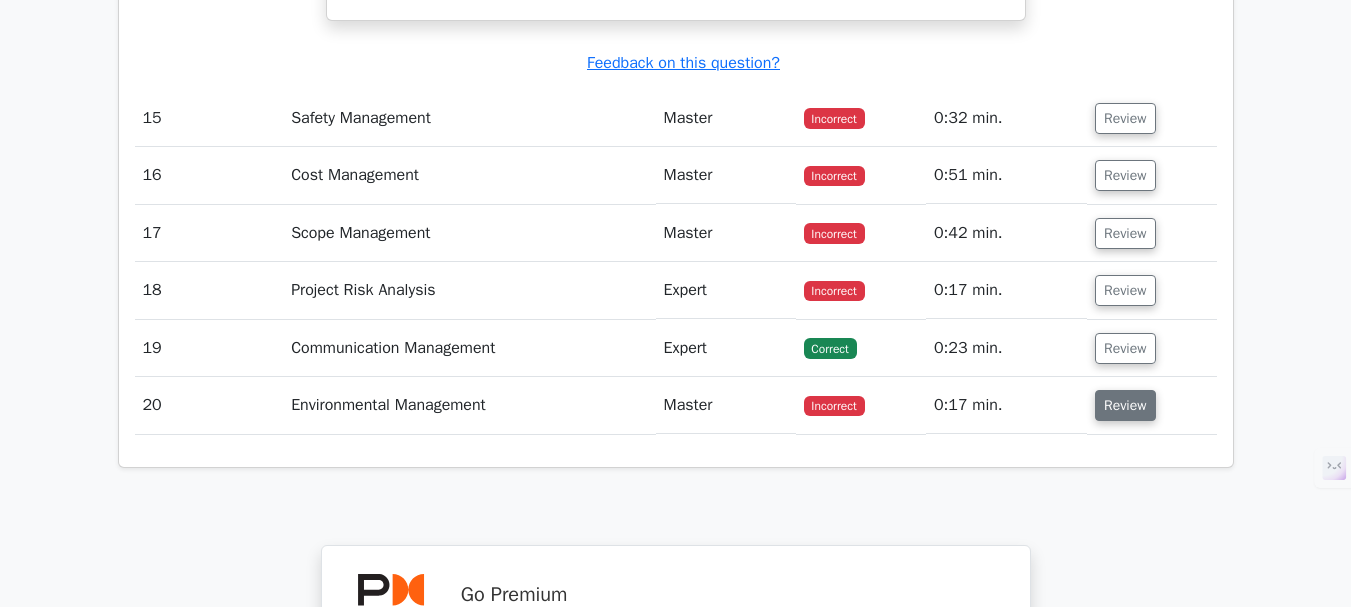 click on "Review" at bounding box center (1125, 405) 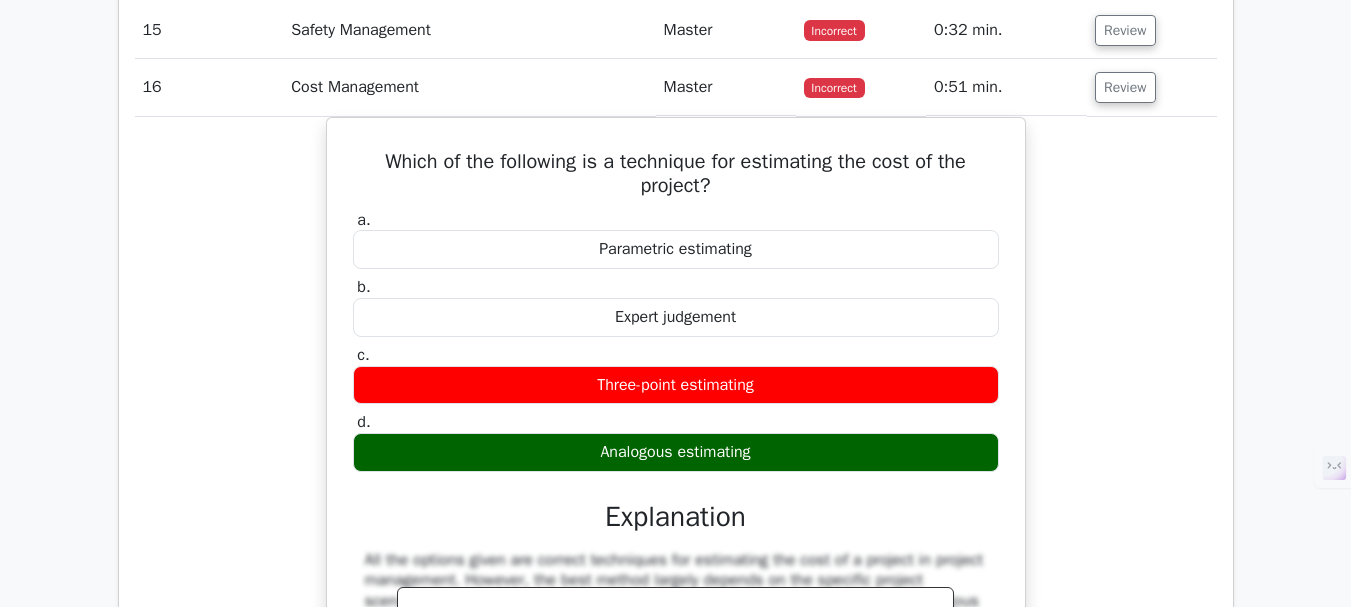 scroll, scrollTop: 10800, scrollLeft: 0, axis: vertical 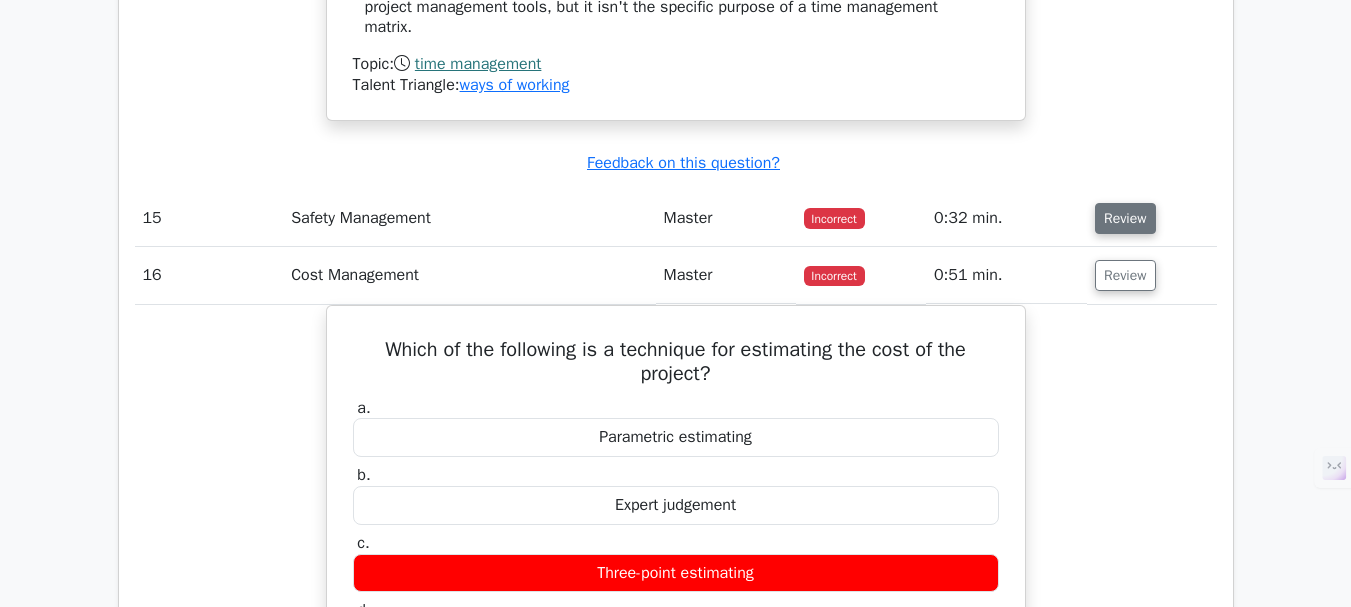 click on "Review" at bounding box center (1125, 218) 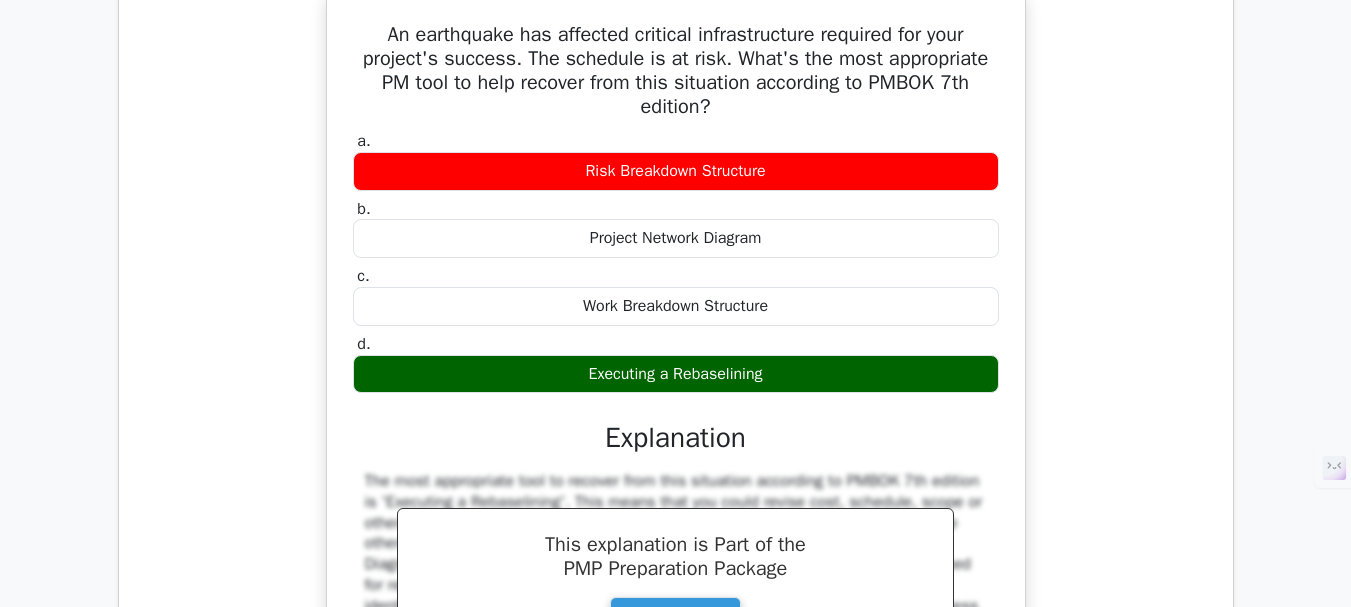 scroll, scrollTop: 11100, scrollLeft: 0, axis: vertical 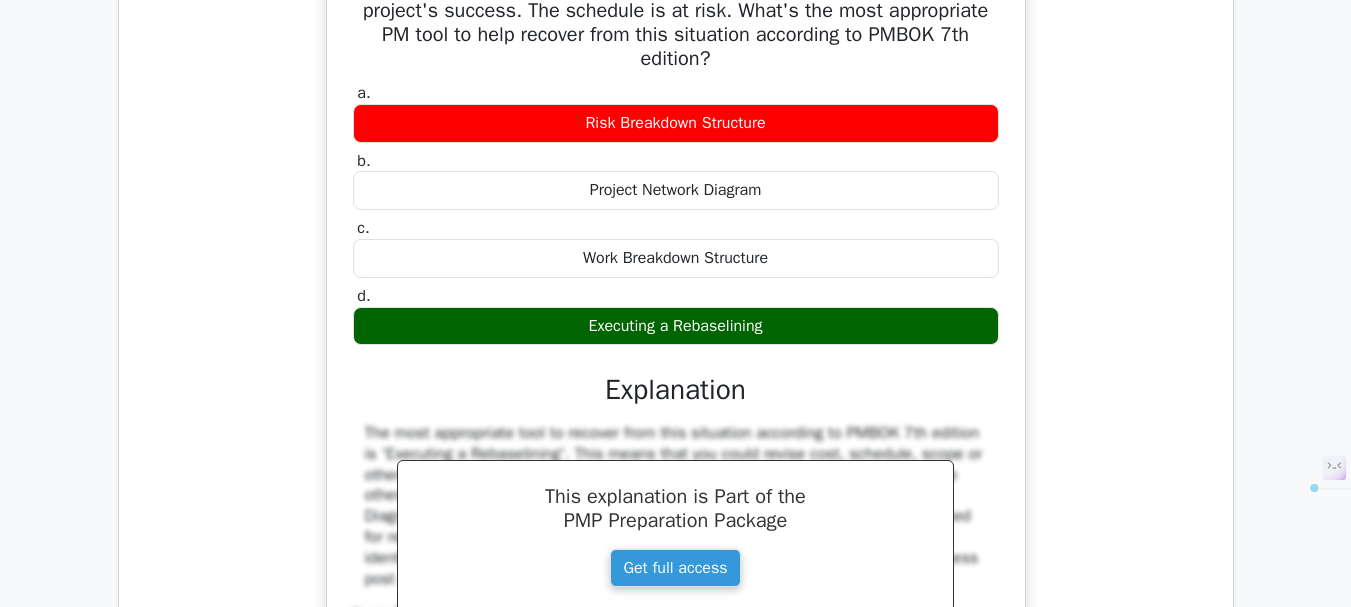 drag, startPoint x: 376, startPoint y: 71, endPoint x: 865, endPoint y: 410, distance: 595.0143 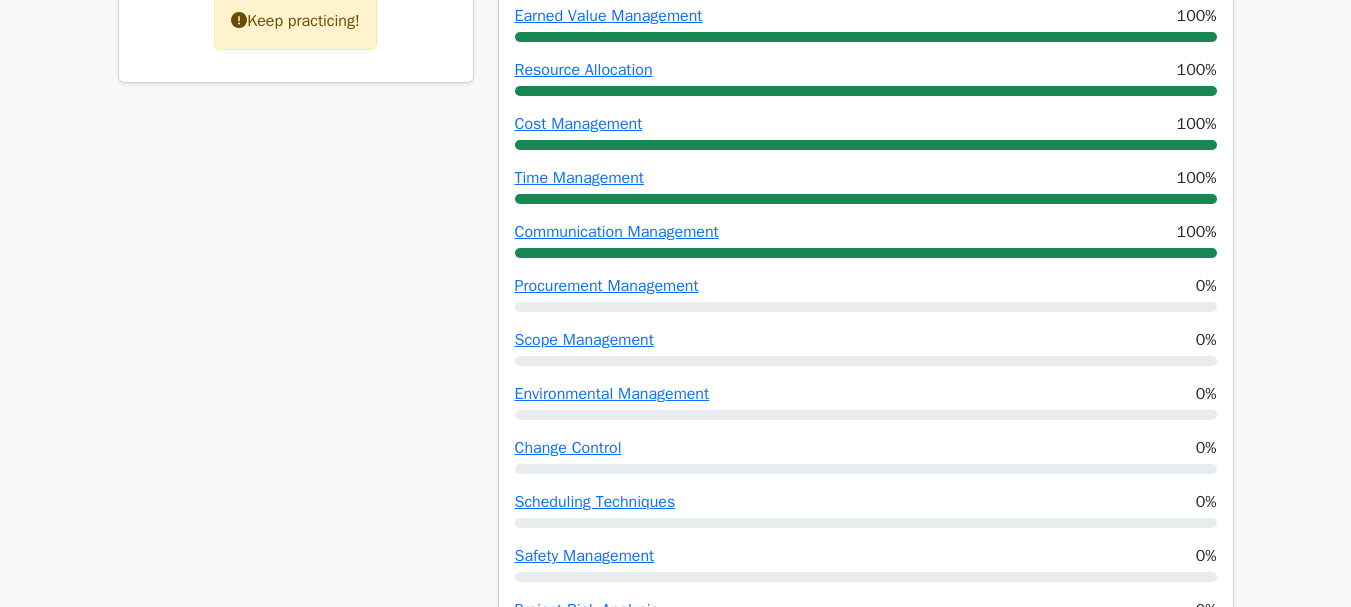 scroll, scrollTop: 450, scrollLeft: 0, axis: vertical 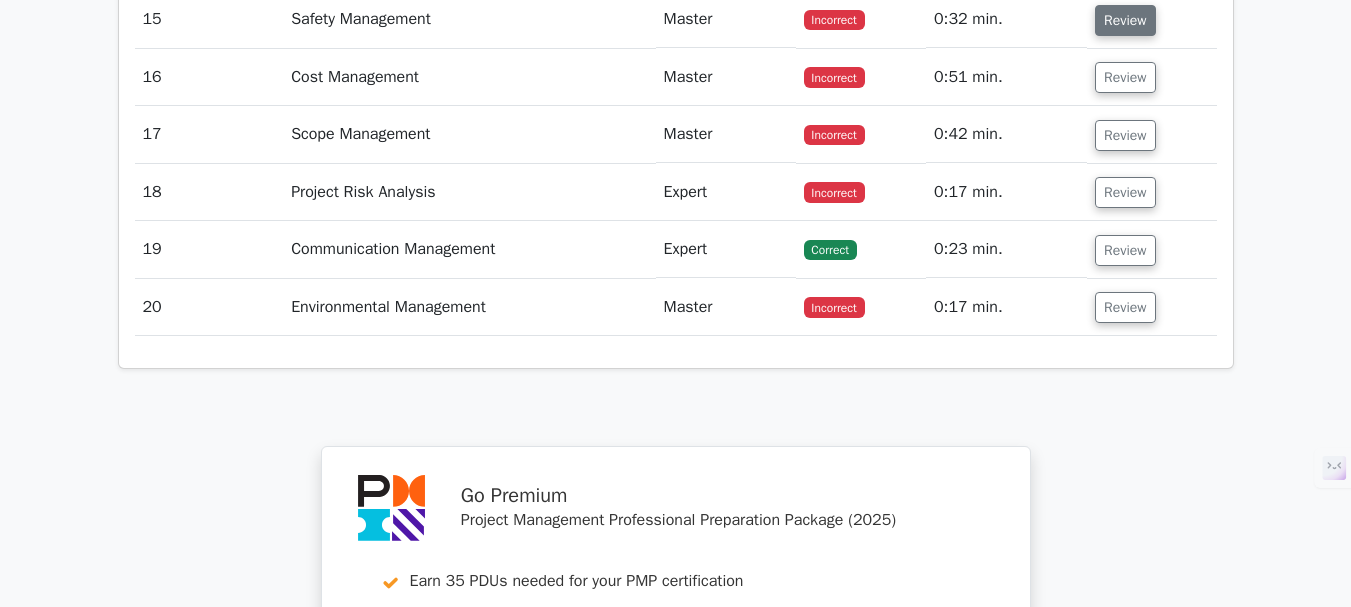 click on "Review" at bounding box center (1125, 20) 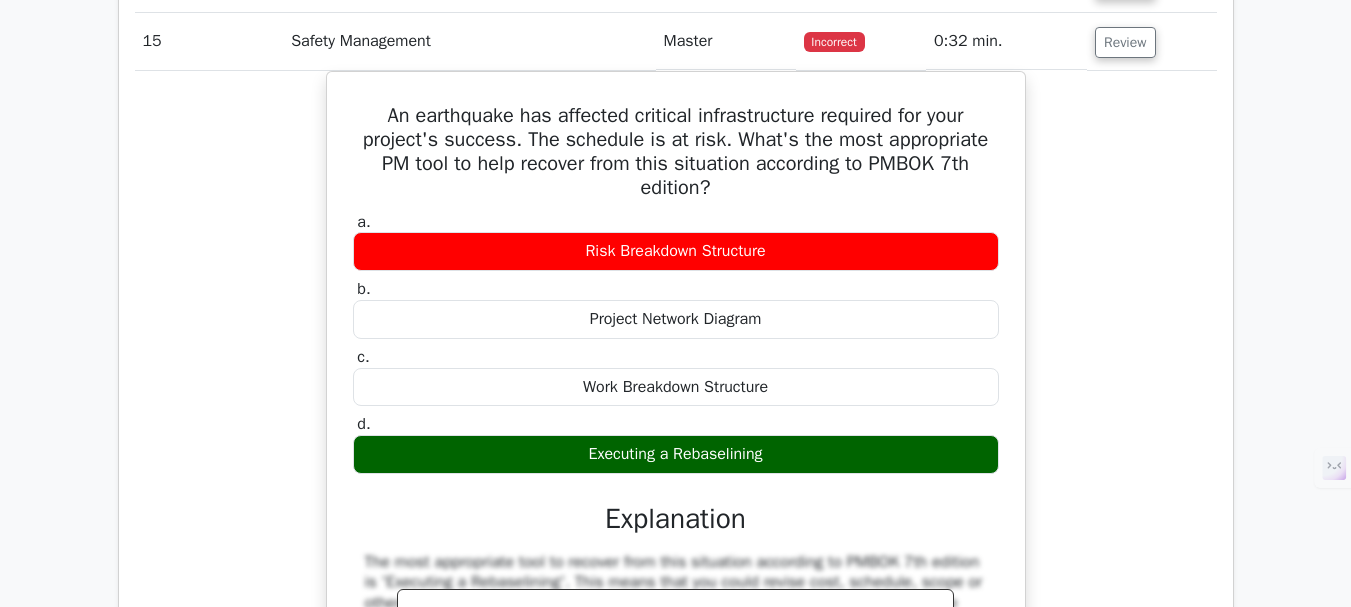 scroll, scrollTop: 3654, scrollLeft: 0, axis: vertical 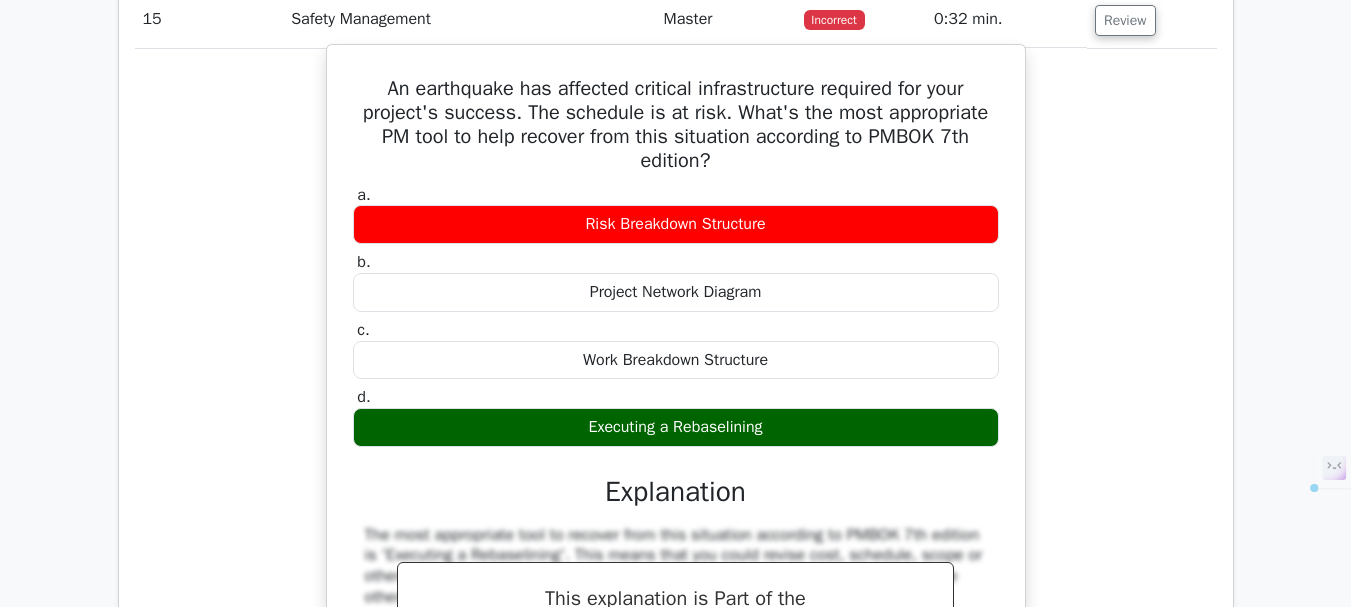 drag, startPoint x: 377, startPoint y: 88, endPoint x: 872, endPoint y: 424, distance: 598.265 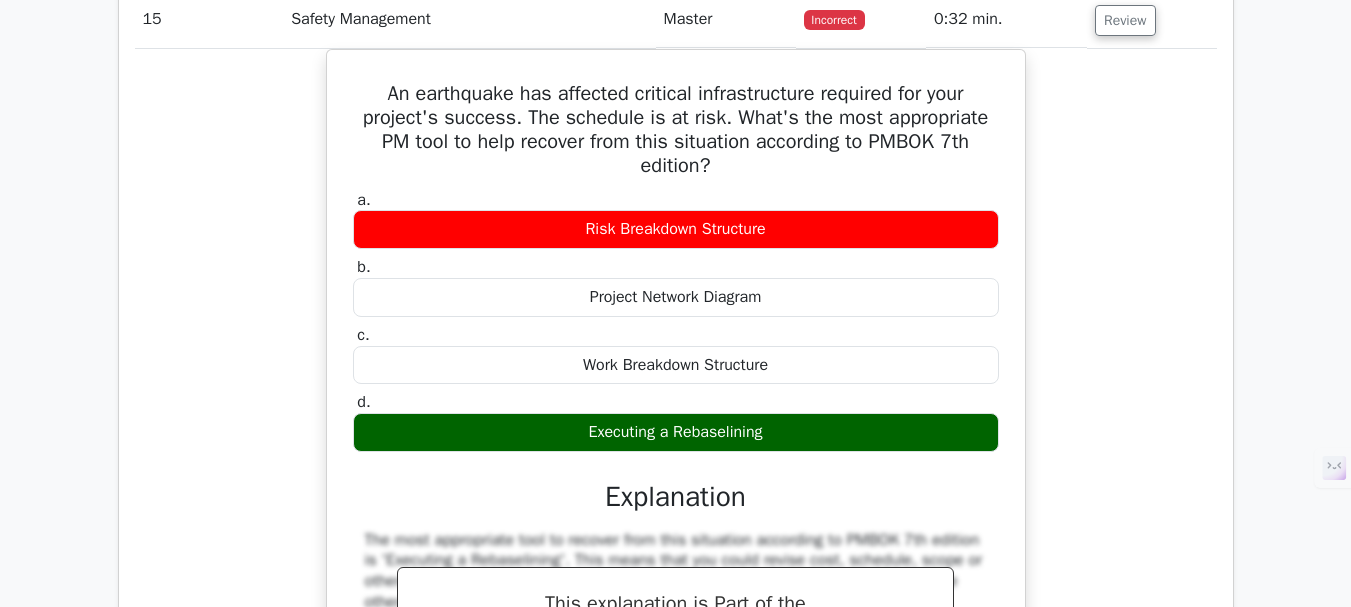 click on "An earthquake has affected critical infrastructure required for your project's success. The schedule is at risk. What's the most appropriate PM tool to help recover from this situation according to PMBOK 7th edition?
a.
Risk Breakdown Structure
b.
c." at bounding box center [676, 454] 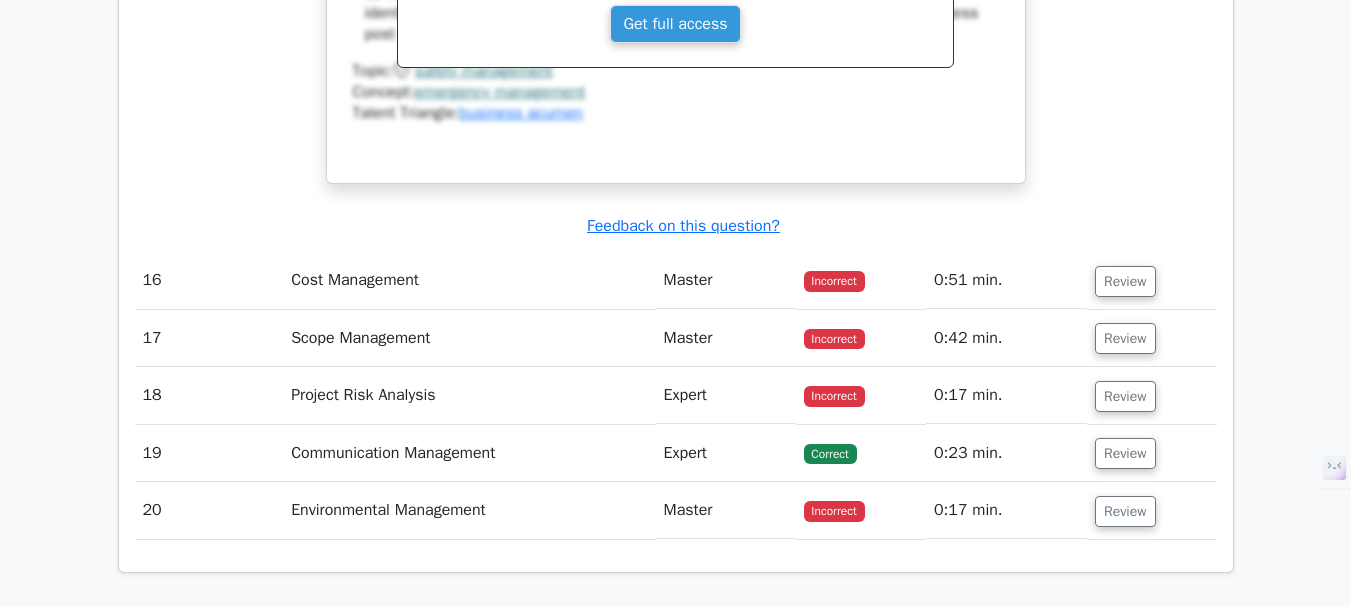 scroll, scrollTop: 4354, scrollLeft: 0, axis: vertical 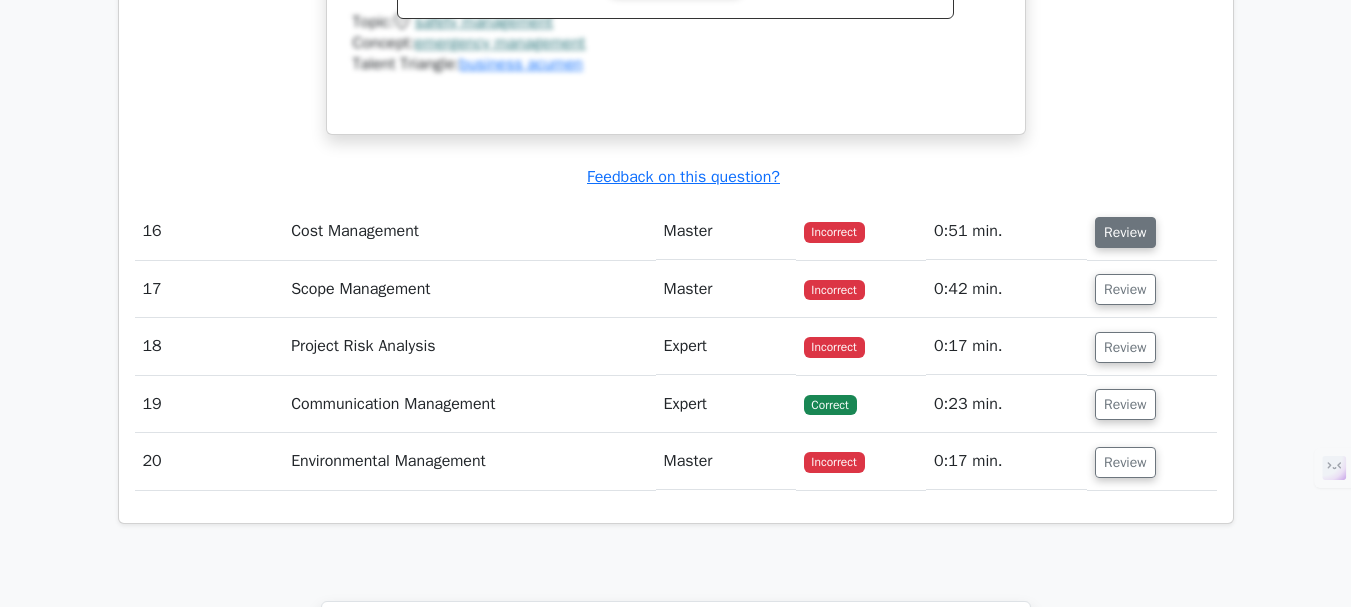 click on "Review" at bounding box center (1125, 232) 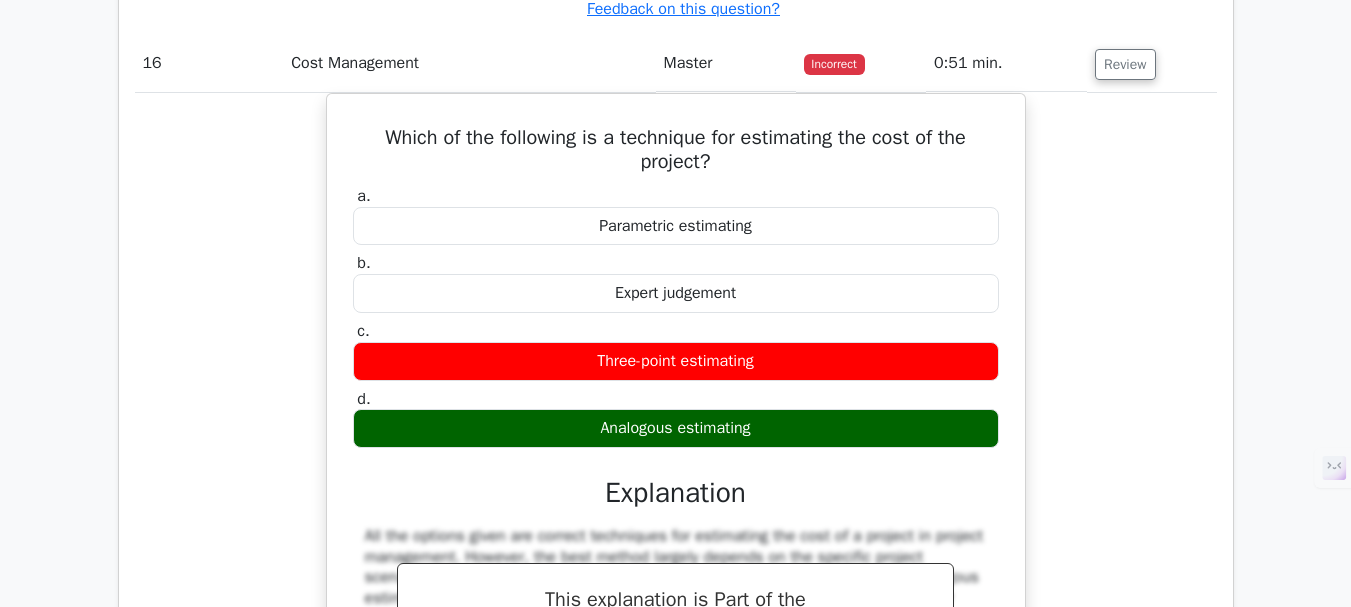 scroll, scrollTop: 4554, scrollLeft: 0, axis: vertical 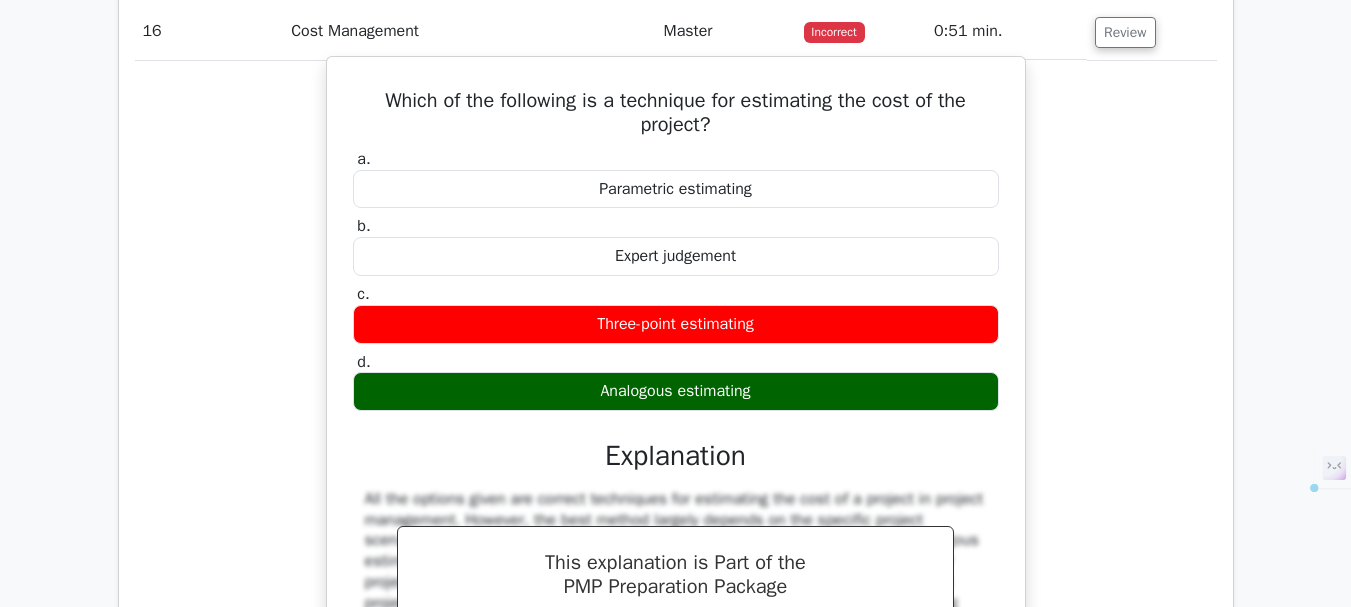 drag, startPoint x: 378, startPoint y: 101, endPoint x: 889, endPoint y: 374, distance: 579.3531 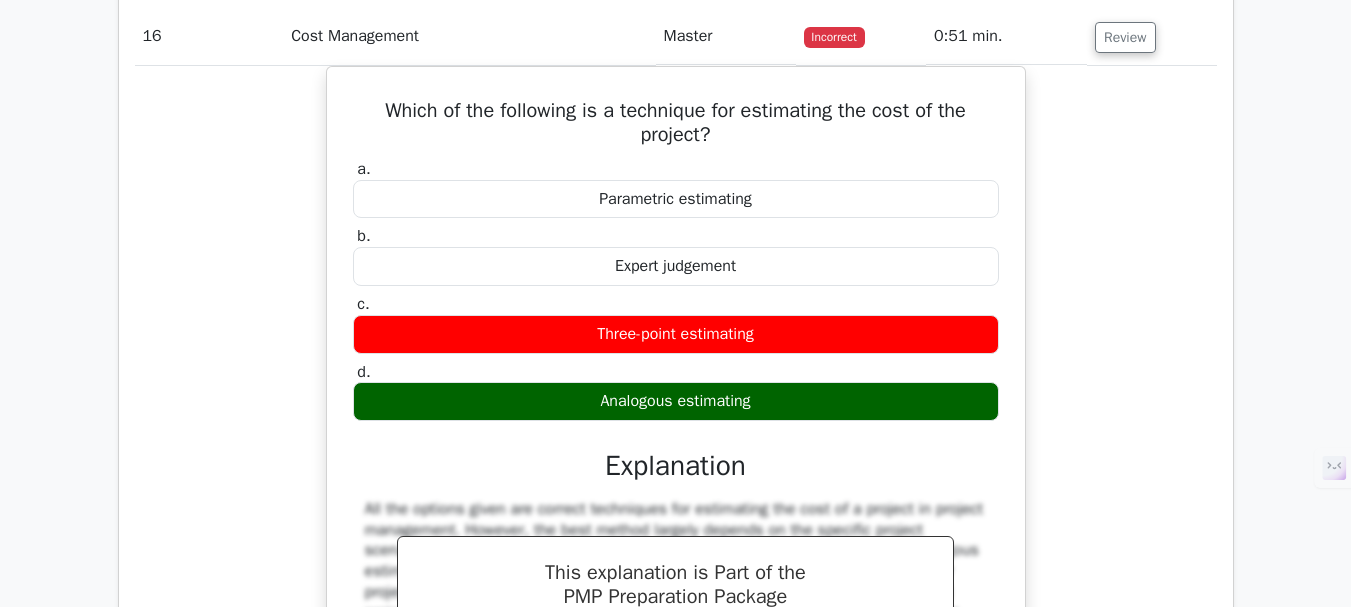 click on "Go Premium
Project Management Professional Preparation Package (2025)
Earn 35 PDUs needed for your PMP certification
13651 Superior-grade  Project Management Professional practice questions.
Accelerated Mastery: Deep dive into critical topics to fast-track your mastery.
Unlock Effortless PMP preparation: 5 full exams.
100% Satisfaction Guaranteed: Full refund with no questions if unsatisfied.
Bonus: all courses" at bounding box center [675, -1322] 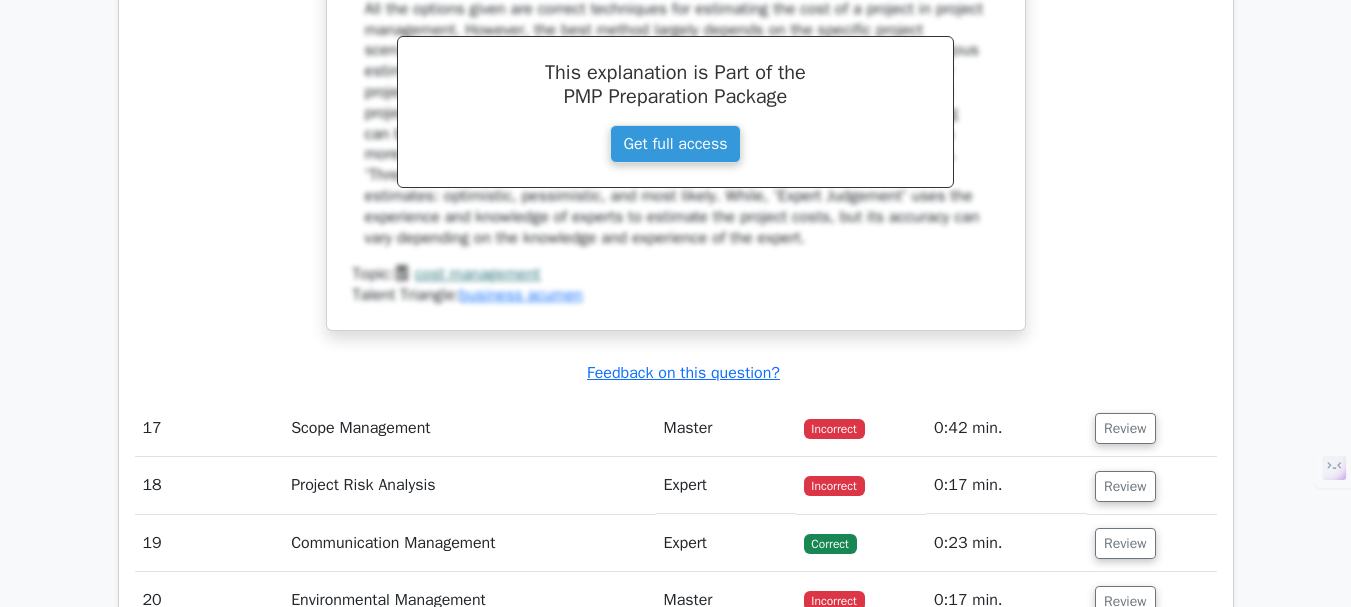 scroll, scrollTop: 5154, scrollLeft: 0, axis: vertical 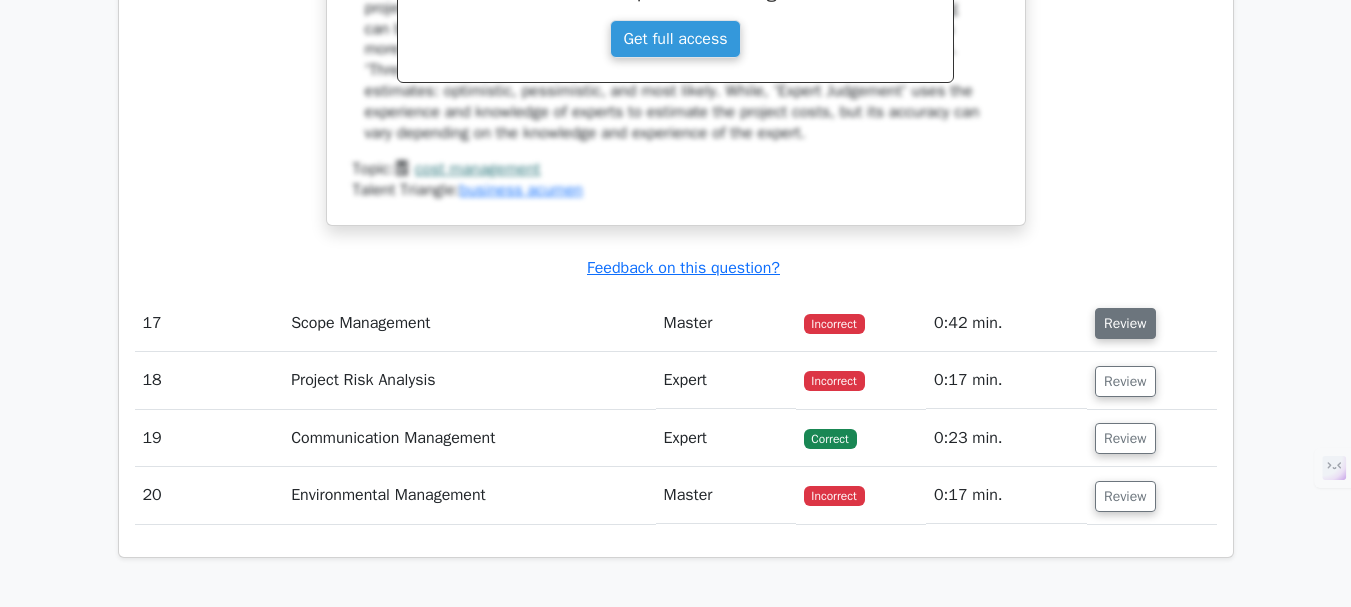 click on "Review" at bounding box center (1125, 323) 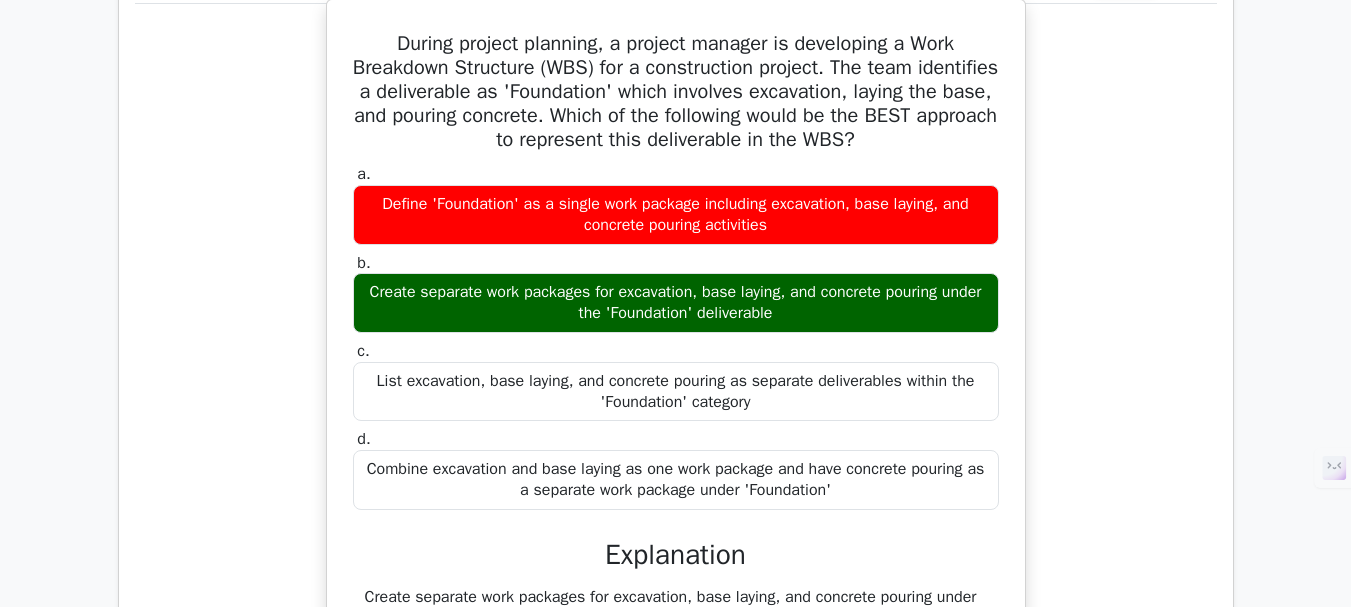 scroll, scrollTop: 5454, scrollLeft: 0, axis: vertical 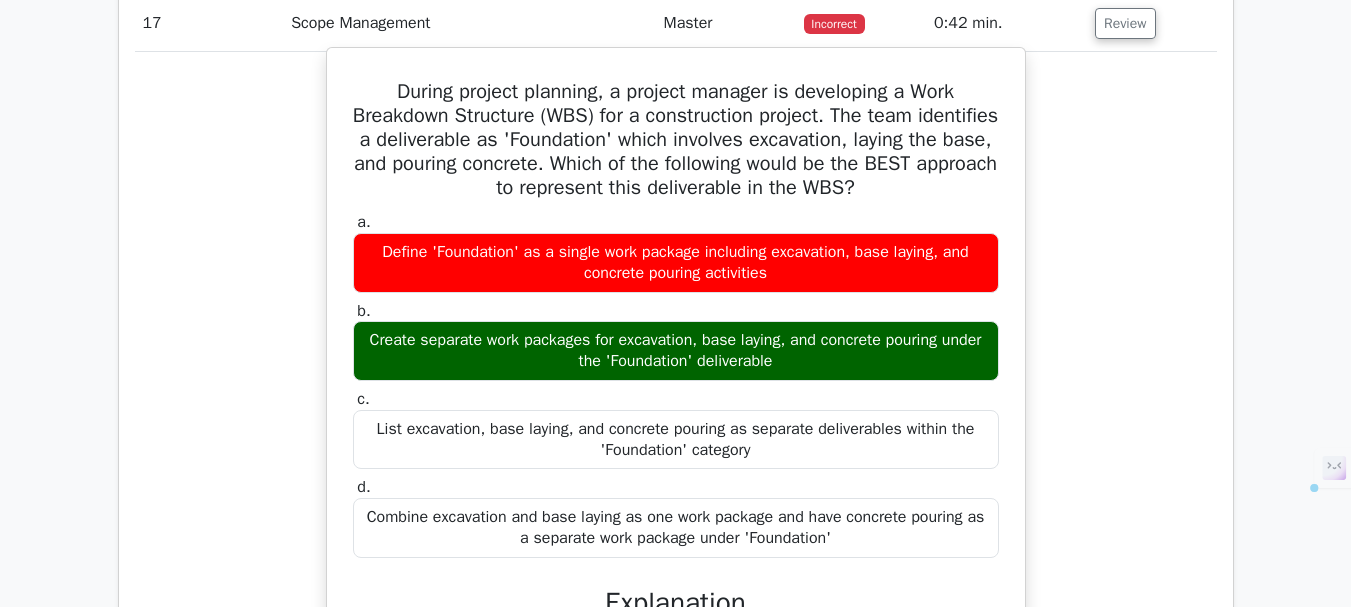 drag, startPoint x: 385, startPoint y: 91, endPoint x: 876, endPoint y: 546, distance: 669.4072 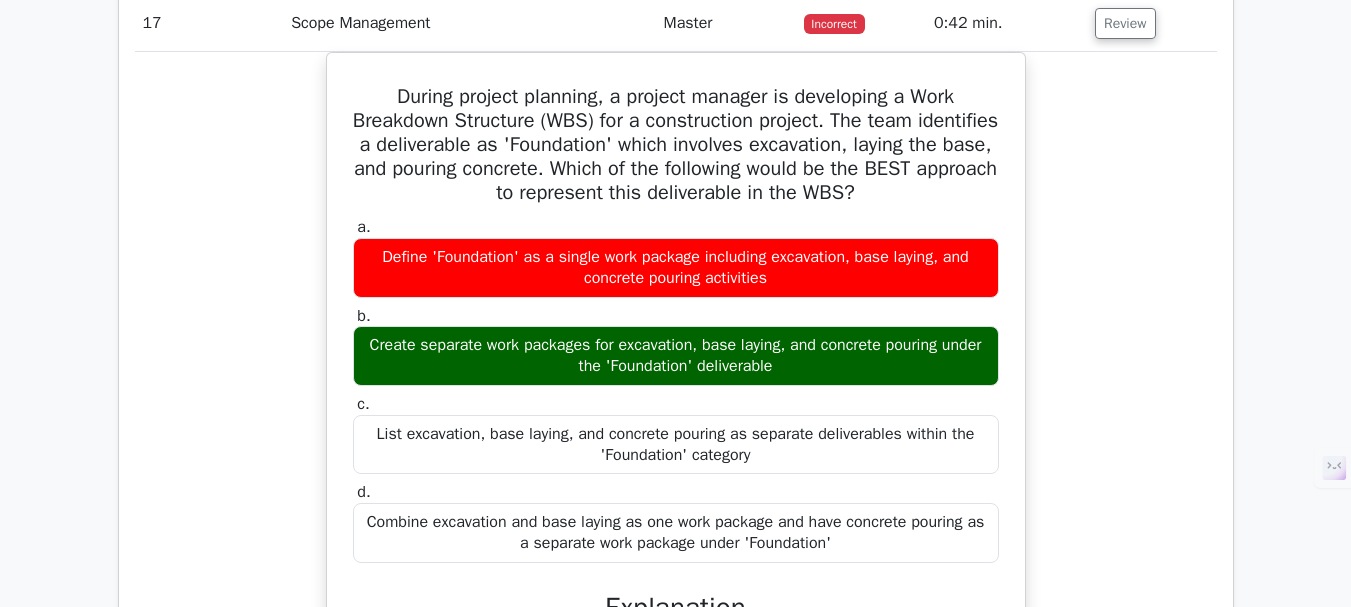 click on "During project planning, a project manager is developing a Work Breakdown Structure (WBS) for a construction project. The team identifies a deliverable as 'Foundation' which involves excavation, laying the base, and pouring concrete. Which of the following would be the BEST approach to represent this deliverable in the WBS?
a.
Define 'Foundation' as a single work package including excavation, base laying, and concrete pouring activities
b. c. d." at bounding box center (676, 514) 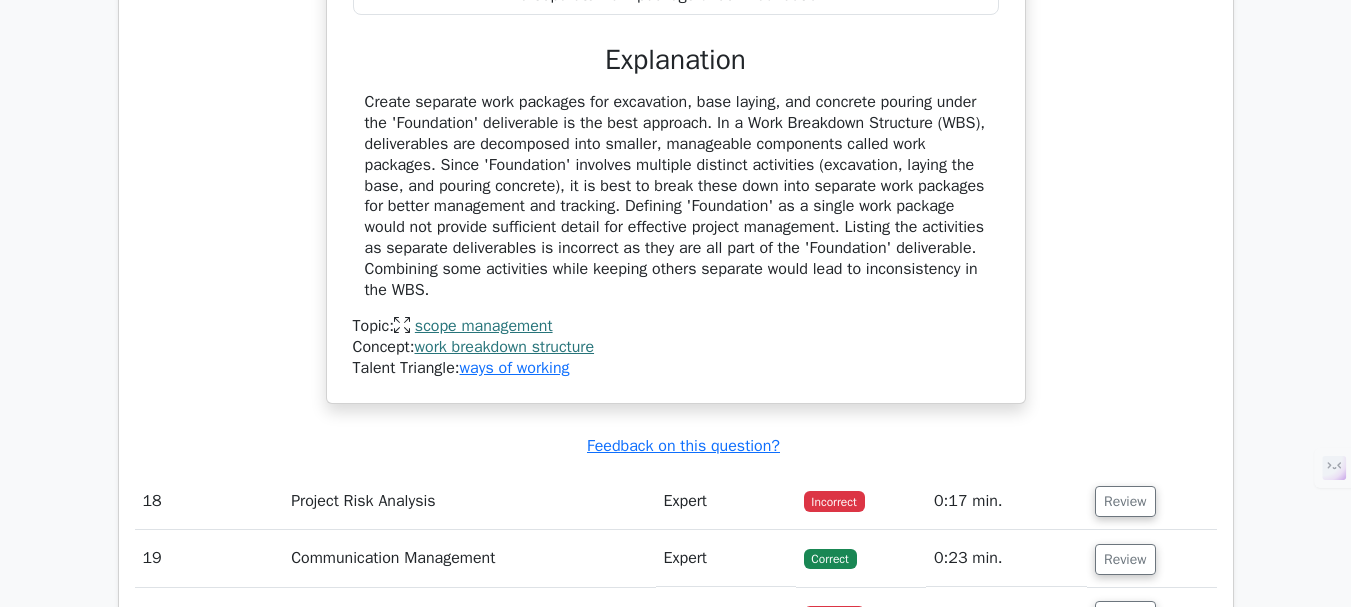scroll, scrollTop: 6254, scrollLeft: 0, axis: vertical 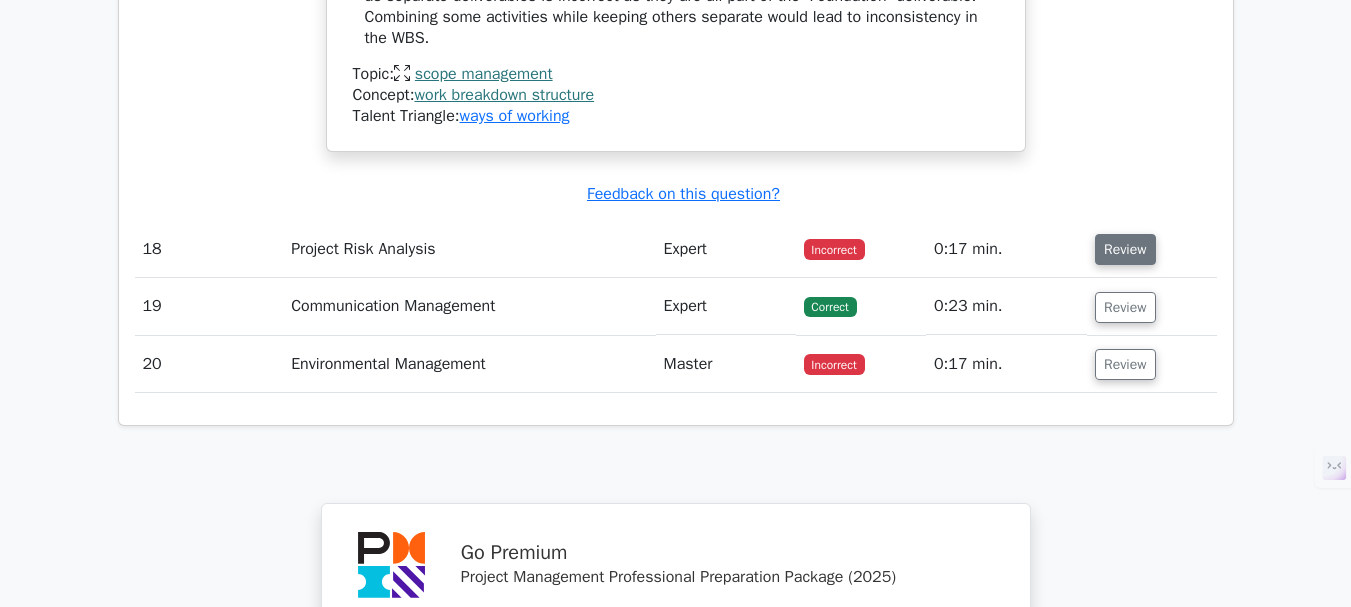 click on "Review" at bounding box center (1125, 249) 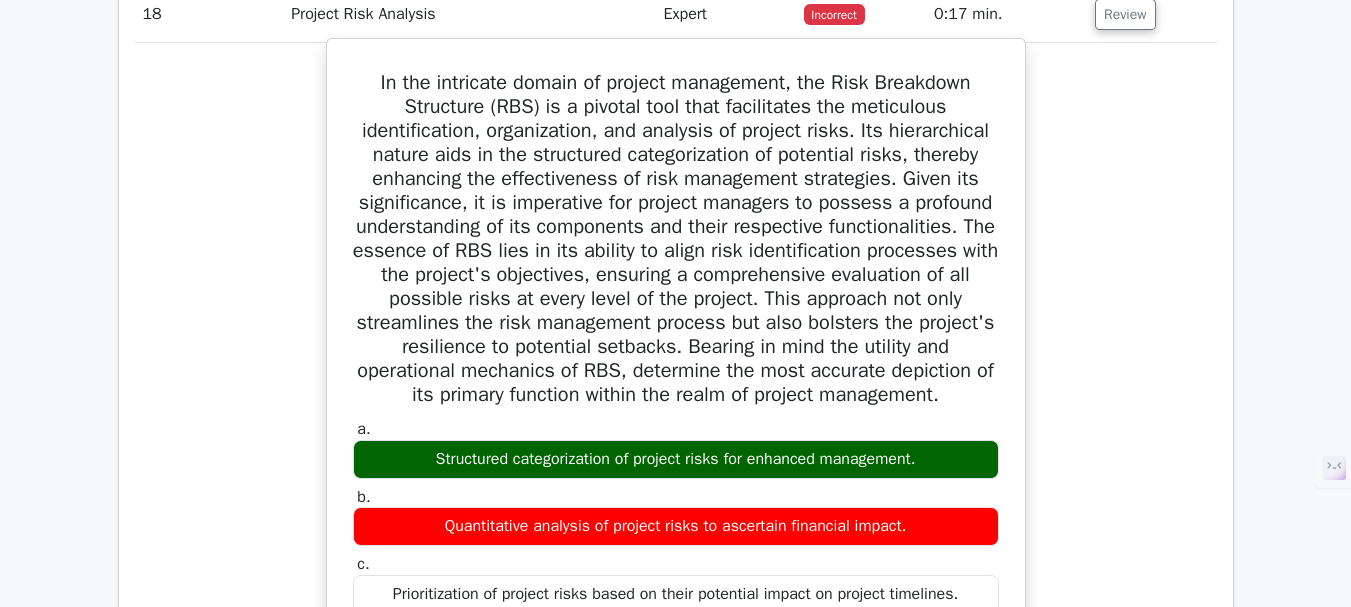 scroll, scrollTop: 6454, scrollLeft: 0, axis: vertical 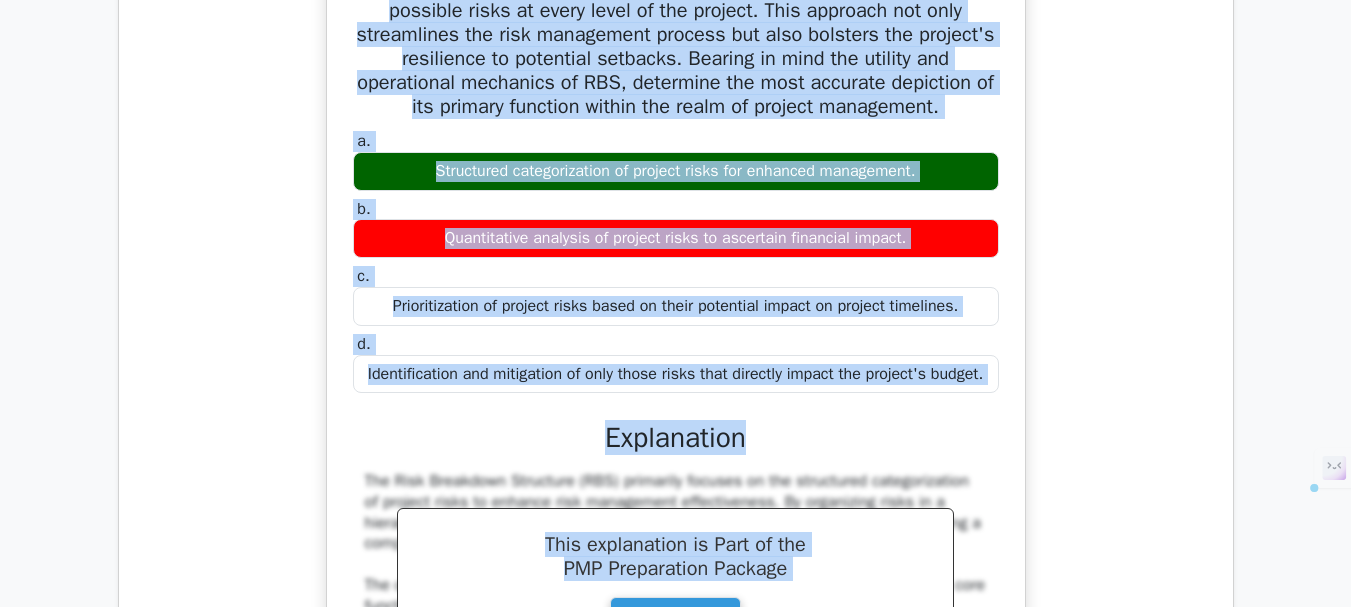 drag, startPoint x: 365, startPoint y: 118, endPoint x: 998, endPoint y: 398, distance: 692.16254 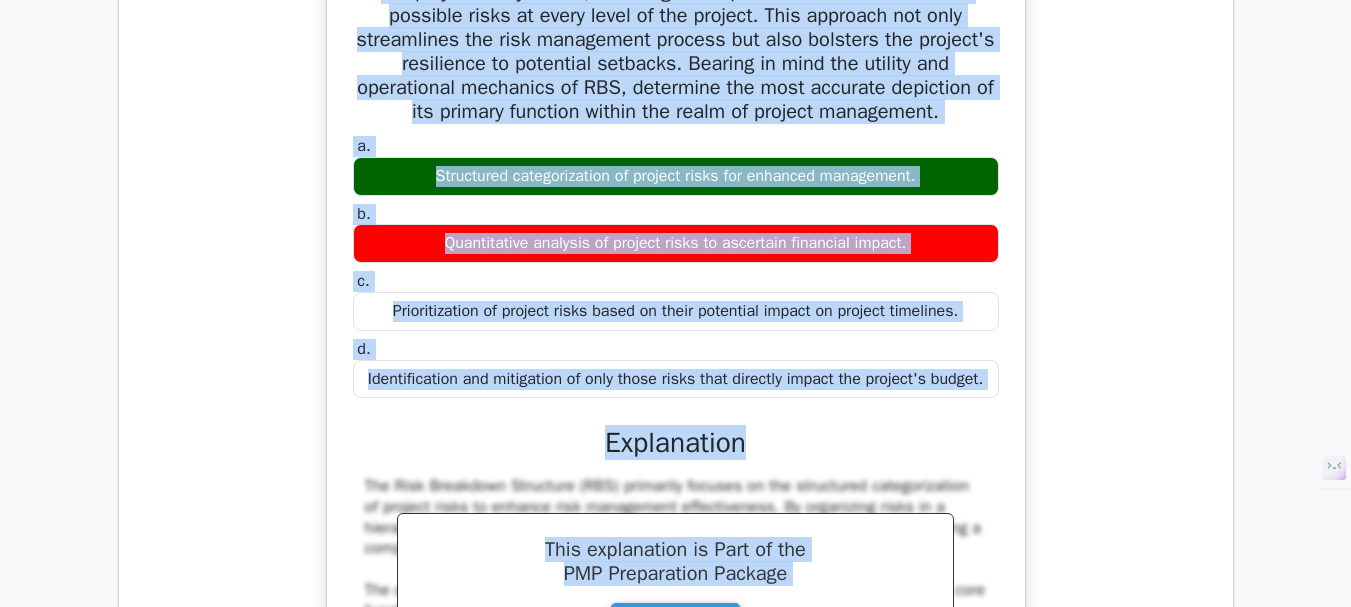 click on "a.
Structured categorization of project risks for enhanced management.
b.
c.
d." at bounding box center (676, 325) 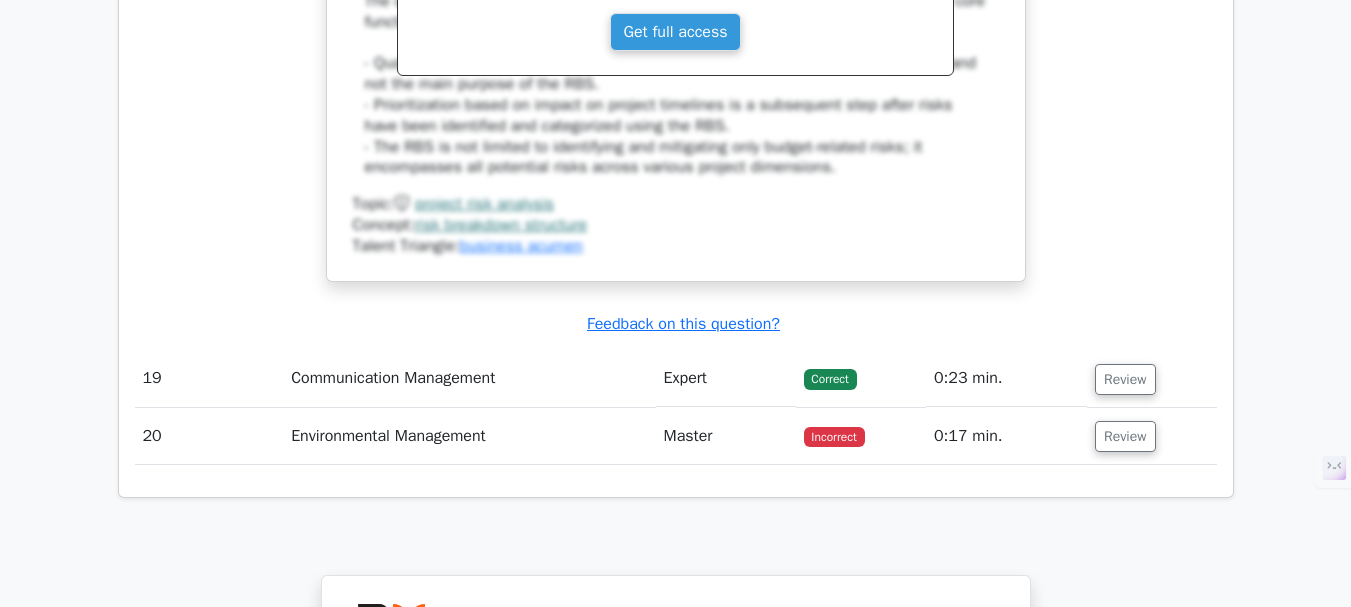scroll, scrollTop: 7377, scrollLeft: 0, axis: vertical 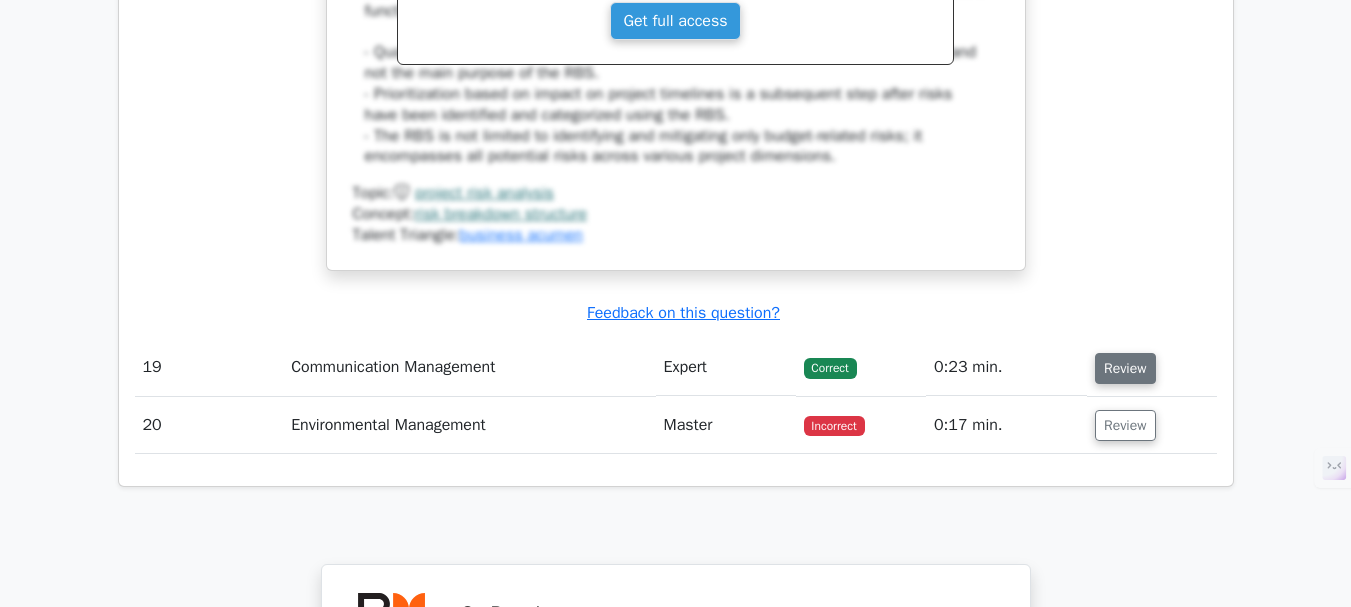 click on "Review" at bounding box center (1125, 368) 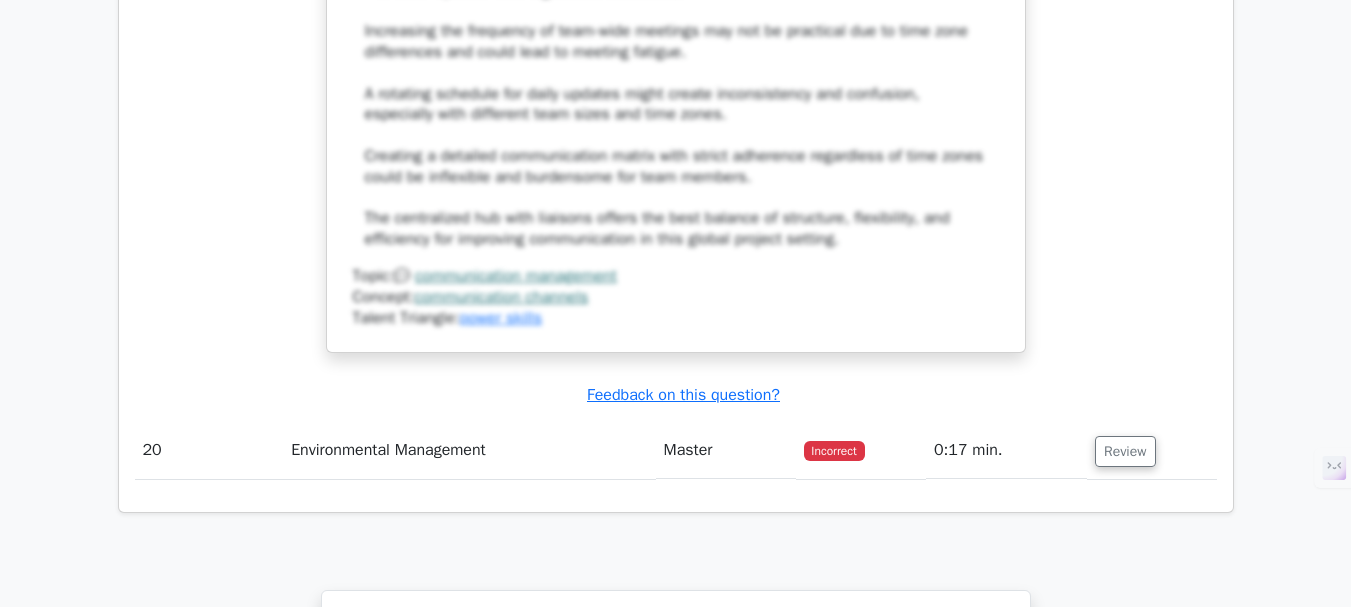 scroll, scrollTop: 9077, scrollLeft: 0, axis: vertical 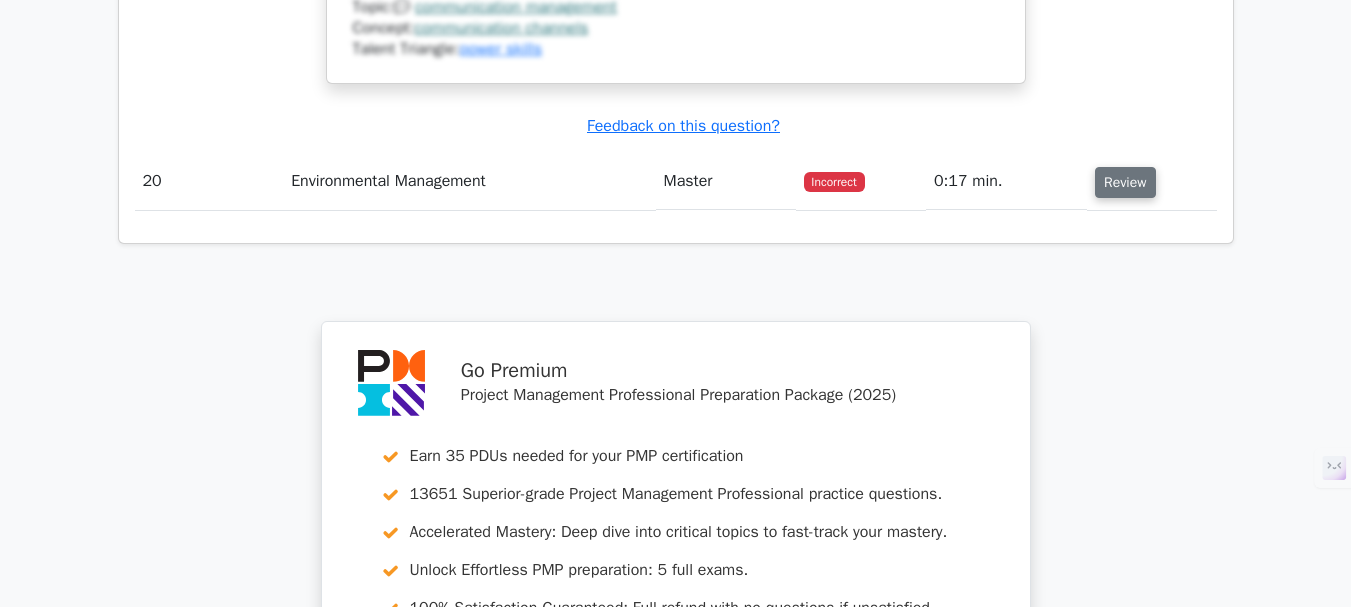 click on "Review" at bounding box center (1125, 182) 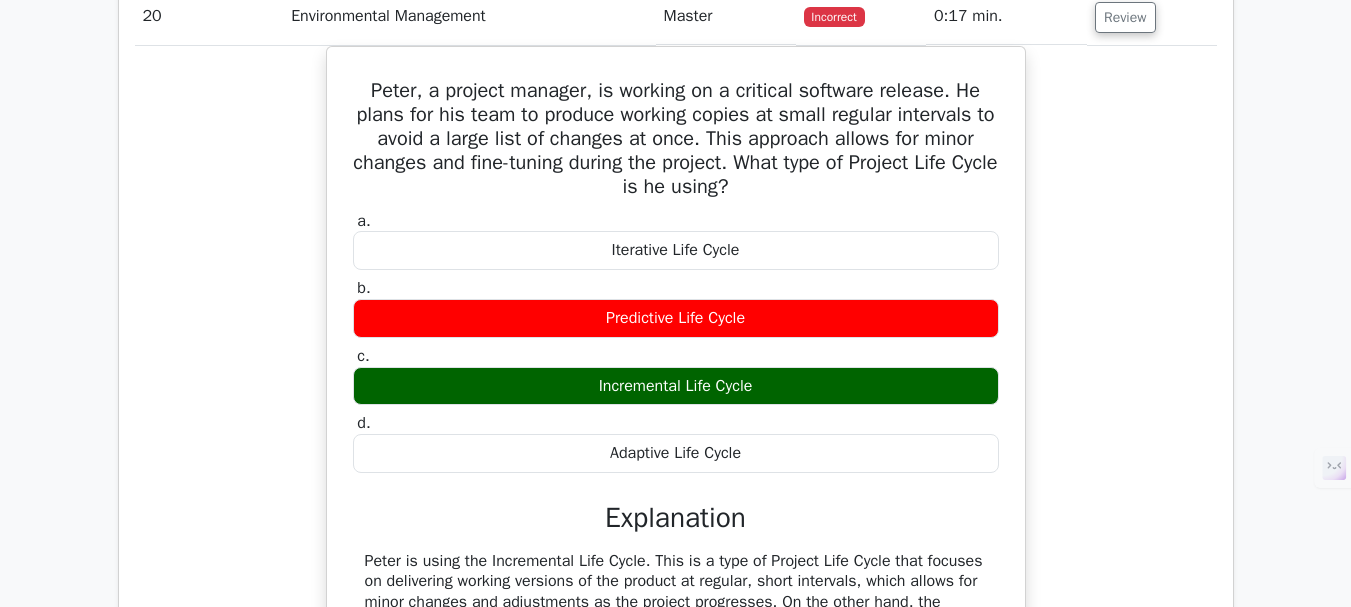 scroll, scrollTop: 9277, scrollLeft: 0, axis: vertical 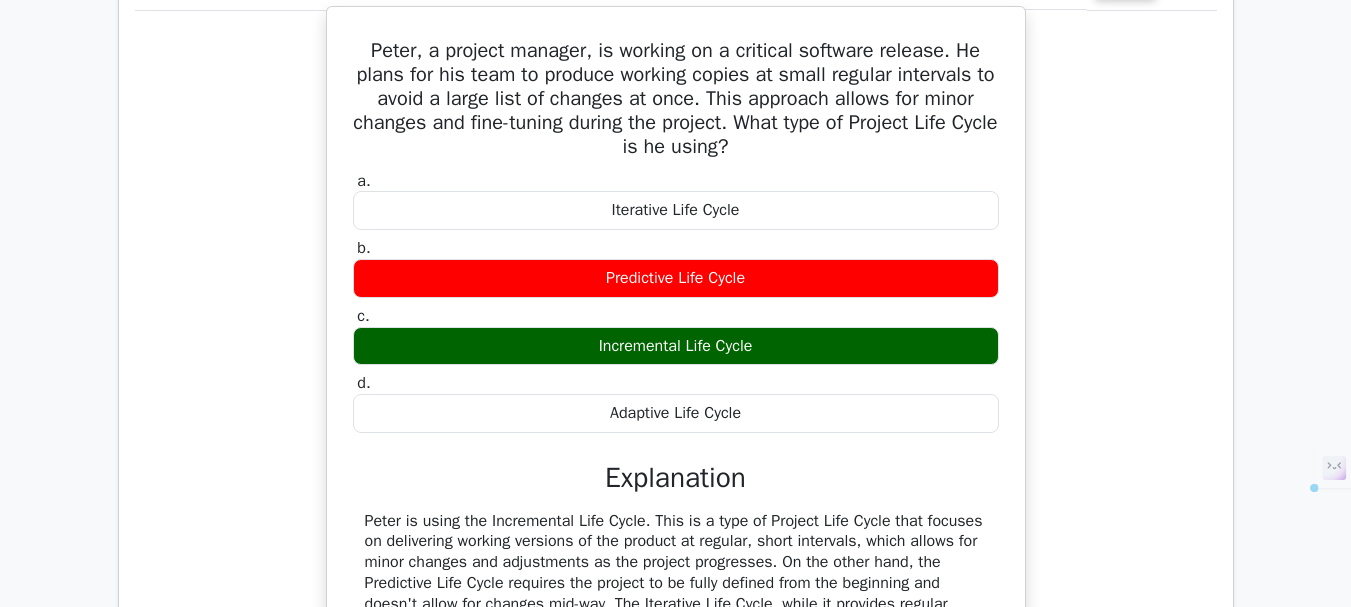 drag, startPoint x: 367, startPoint y: 68, endPoint x: 943, endPoint y: 436, distance: 683.5203 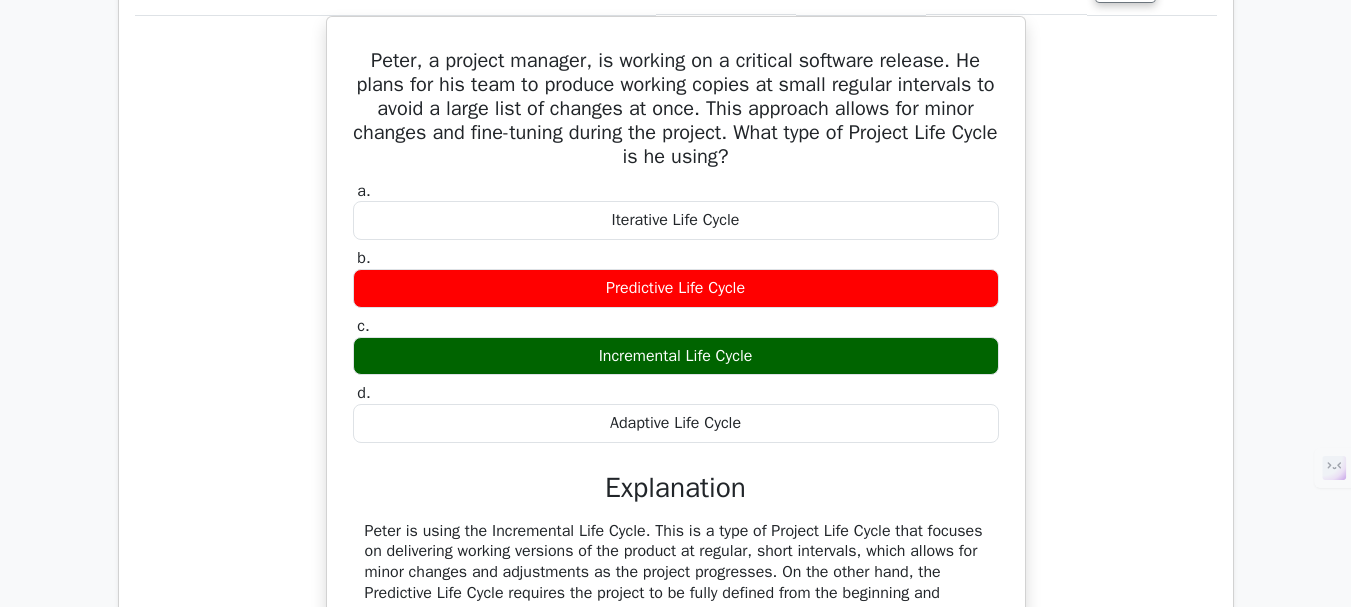 click on "Go Premium
Project Management Professional Preparation Package (2025)
Earn 35 PDUs needed for your PMP certification
13651 Superior-grade  Project Management Professional practice questions.
Accelerated Mastery: Deep dive into critical topics to fast-track your mastery.
Unlock Effortless PMP preparation: 5 full exams.
100% Satisfaction Guaranteed: Full refund with no questions if unsatisfied.
Bonus: all courses" at bounding box center (675, -3788) 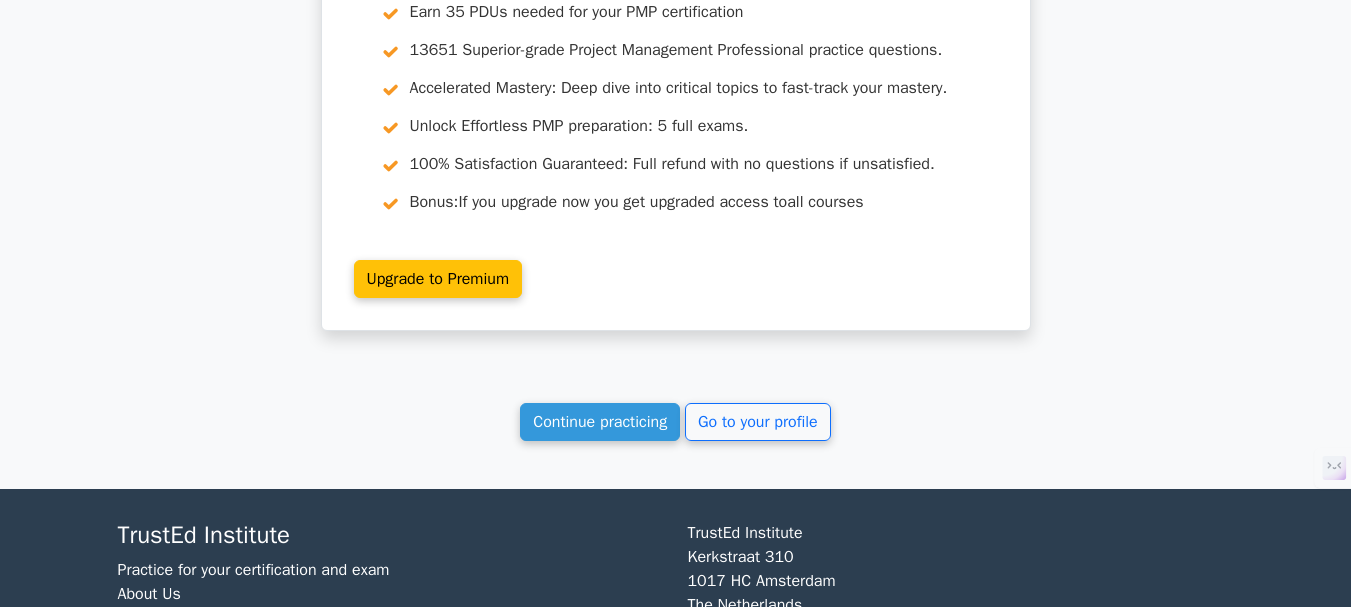 scroll, scrollTop: 10584, scrollLeft: 0, axis: vertical 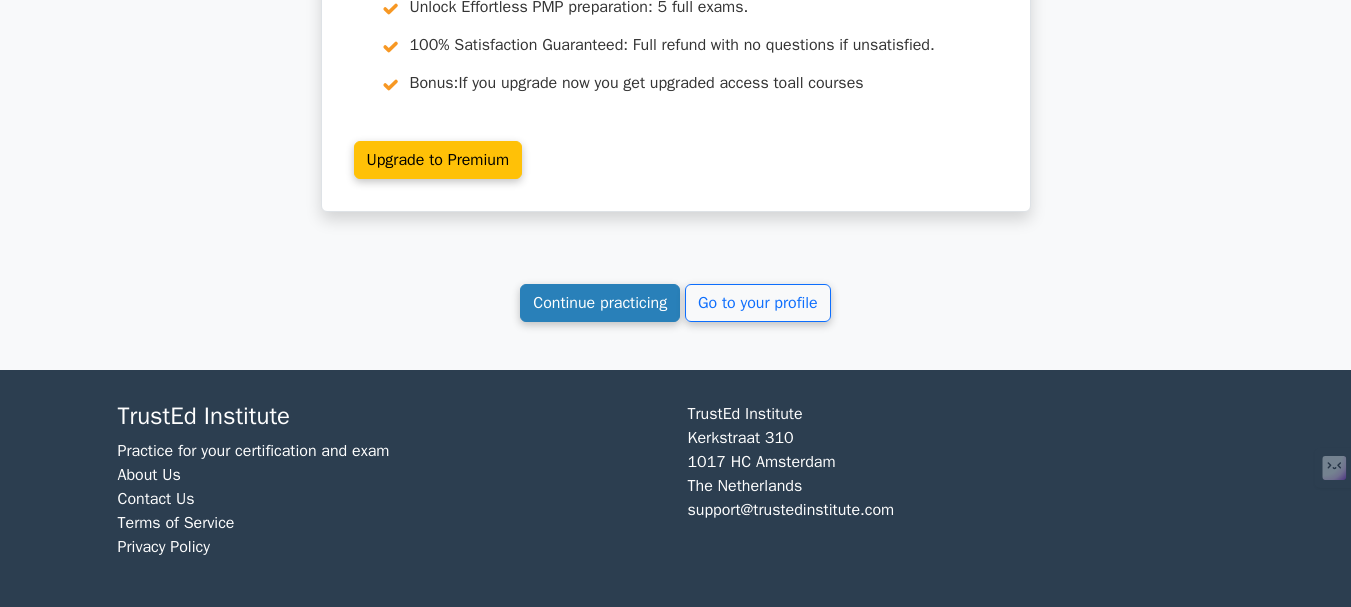 click on "Continue practicing" at bounding box center [600, 303] 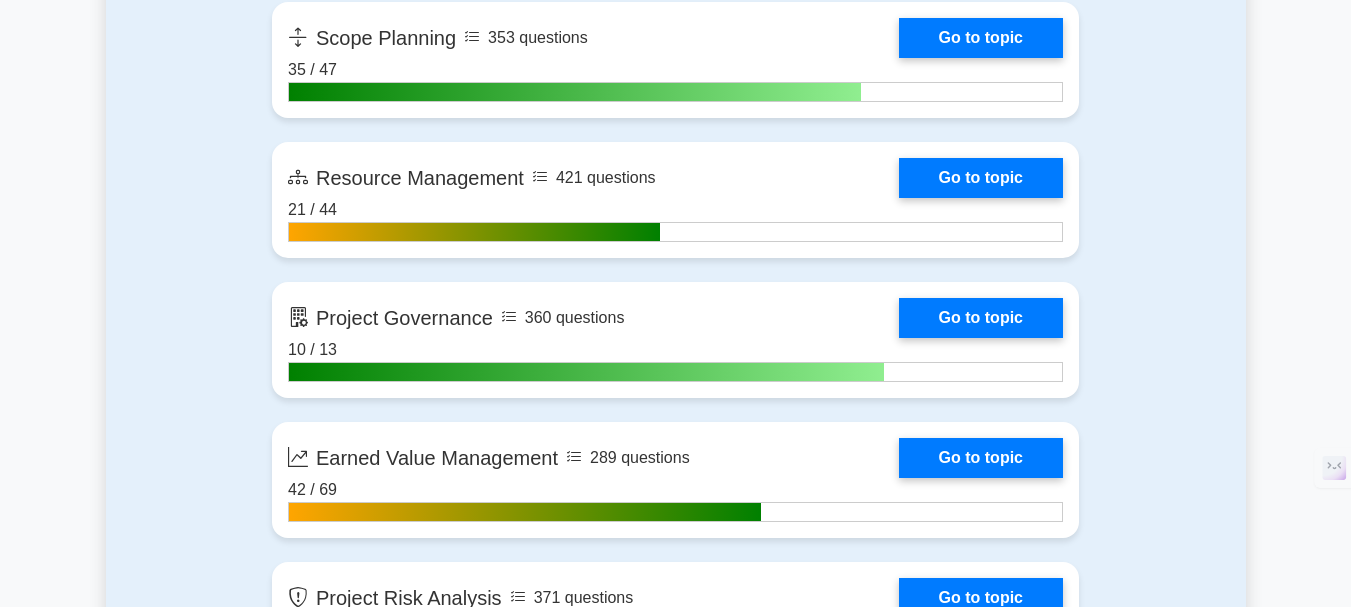 scroll, scrollTop: 4002, scrollLeft: 0, axis: vertical 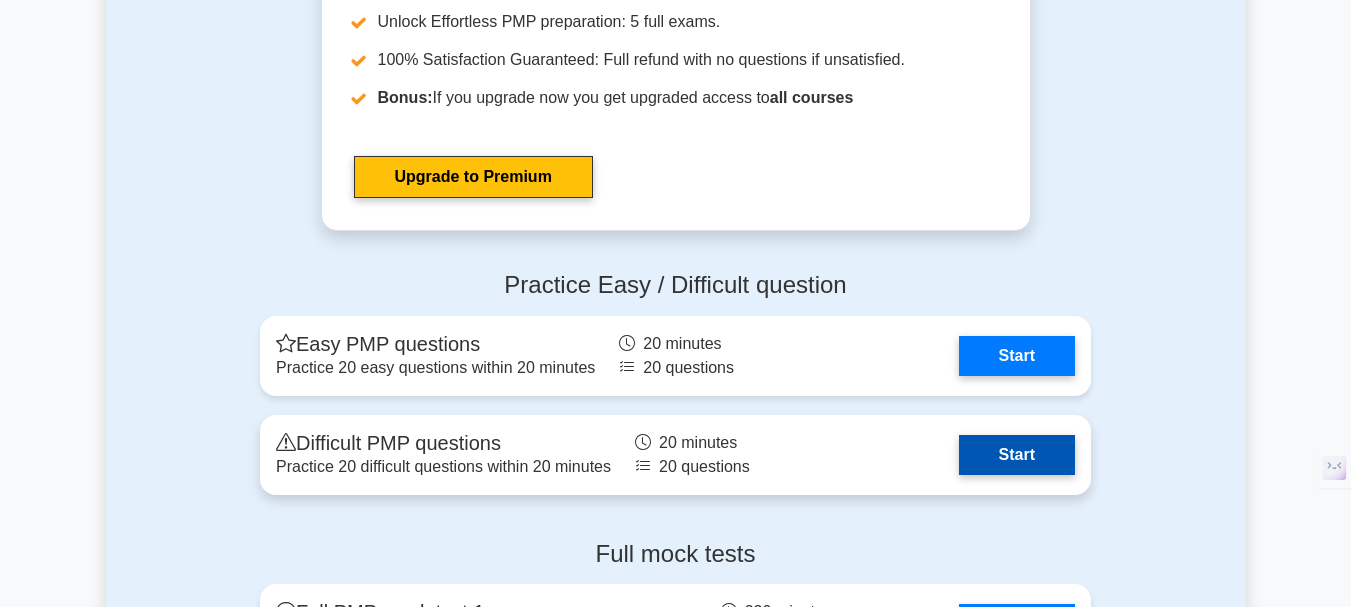 click on "Start" at bounding box center [1017, 455] 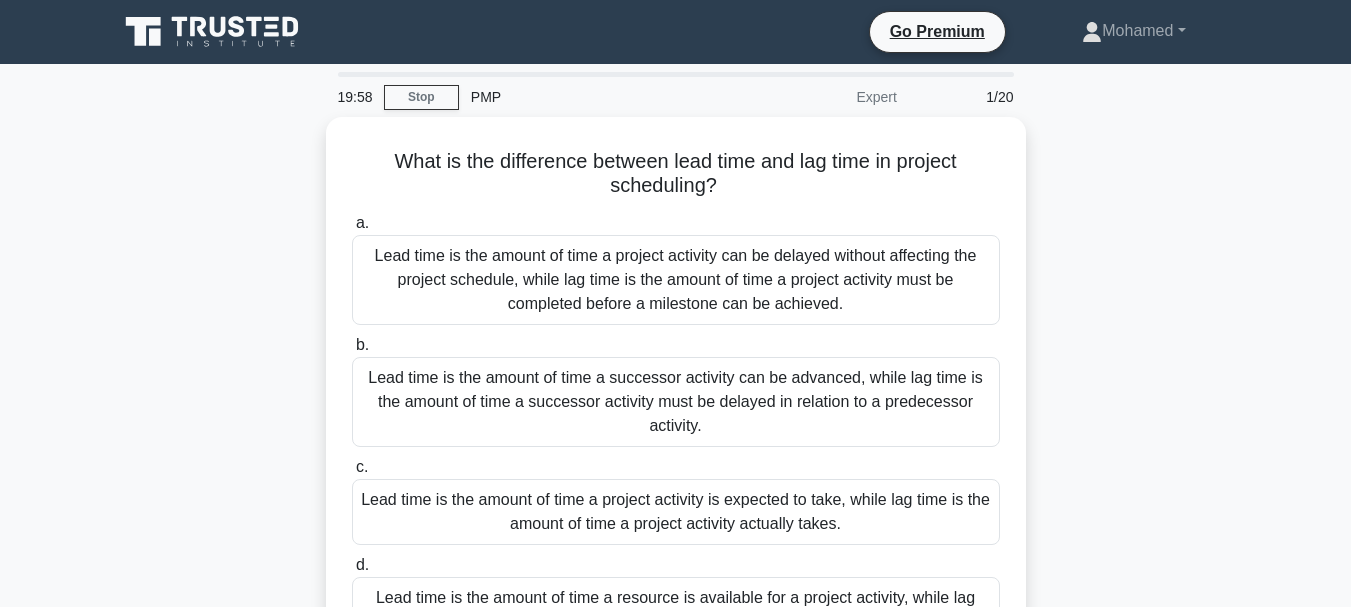 scroll, scrollTop: 0, scrollLeft: 0, axis: both 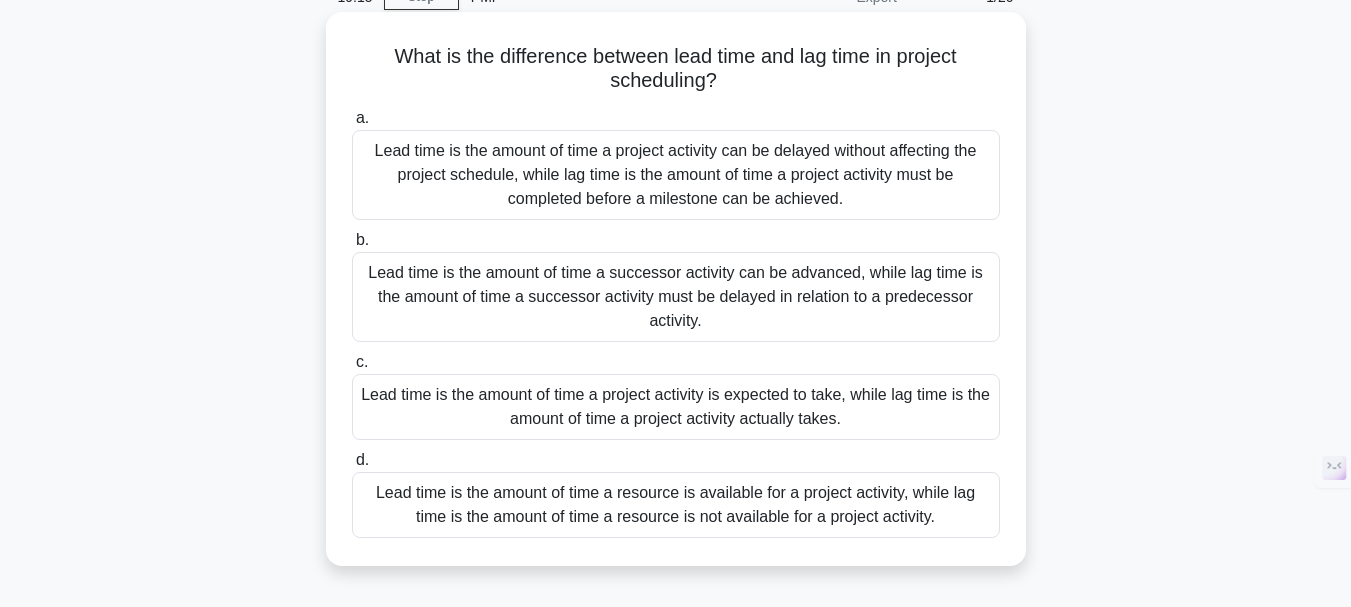 click on "Lead time is the amount of time a successor activity can be advanced, while lag time is the amount of time a successor activity must be delayed in relation to a predecessor activity." at bounding box center [676, 297] 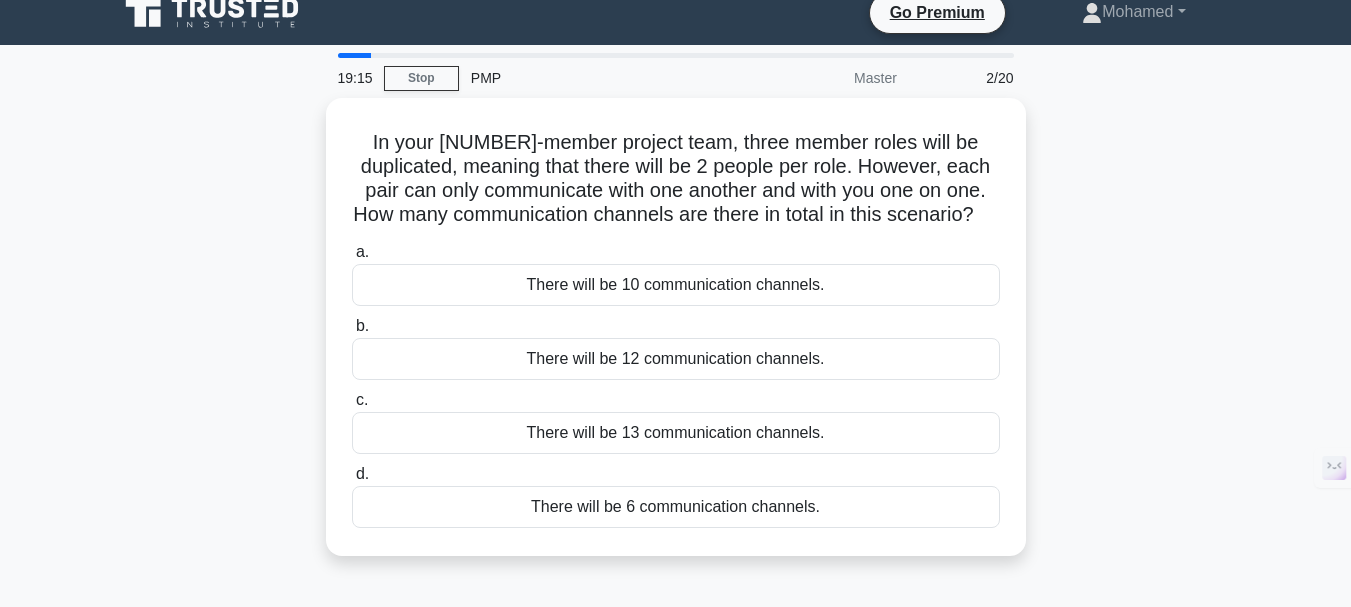 scroll, scrollTop: 0, scrollLeft: 0, axis: both 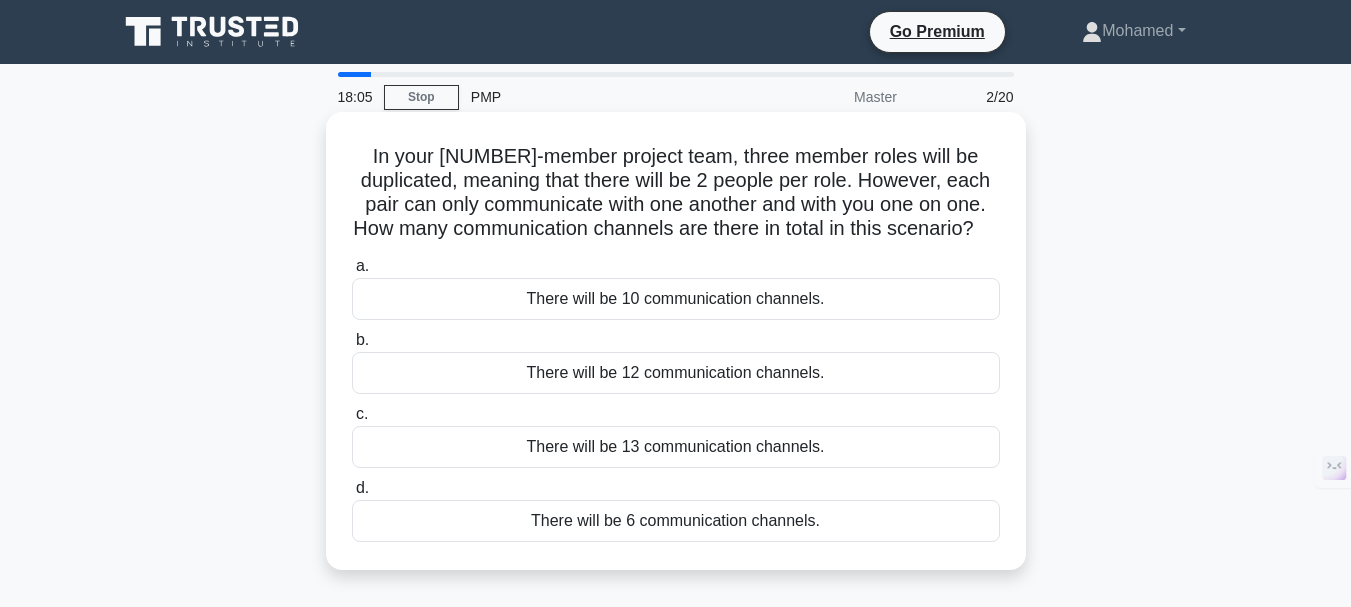 click on "There will be 6 communication channels." at bounding box center (676, 521) 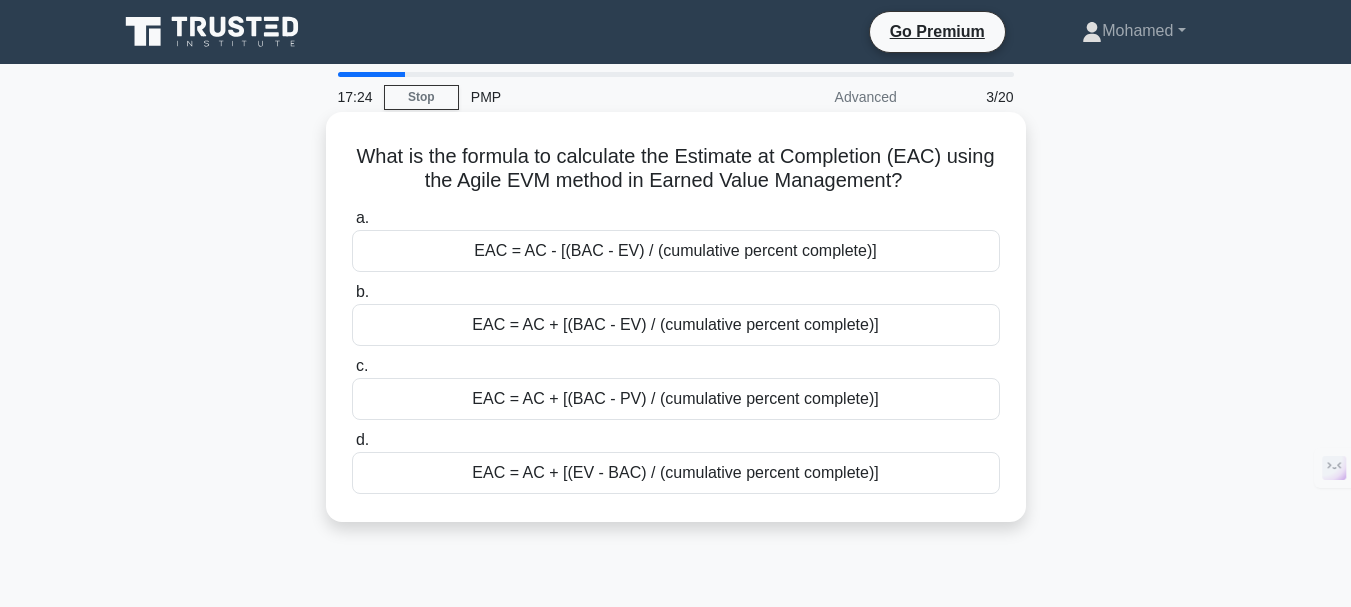 click on "EAC = AC + [(BAC - EV) / (cumulative percent complete)]" at bounding box center (676, 325) 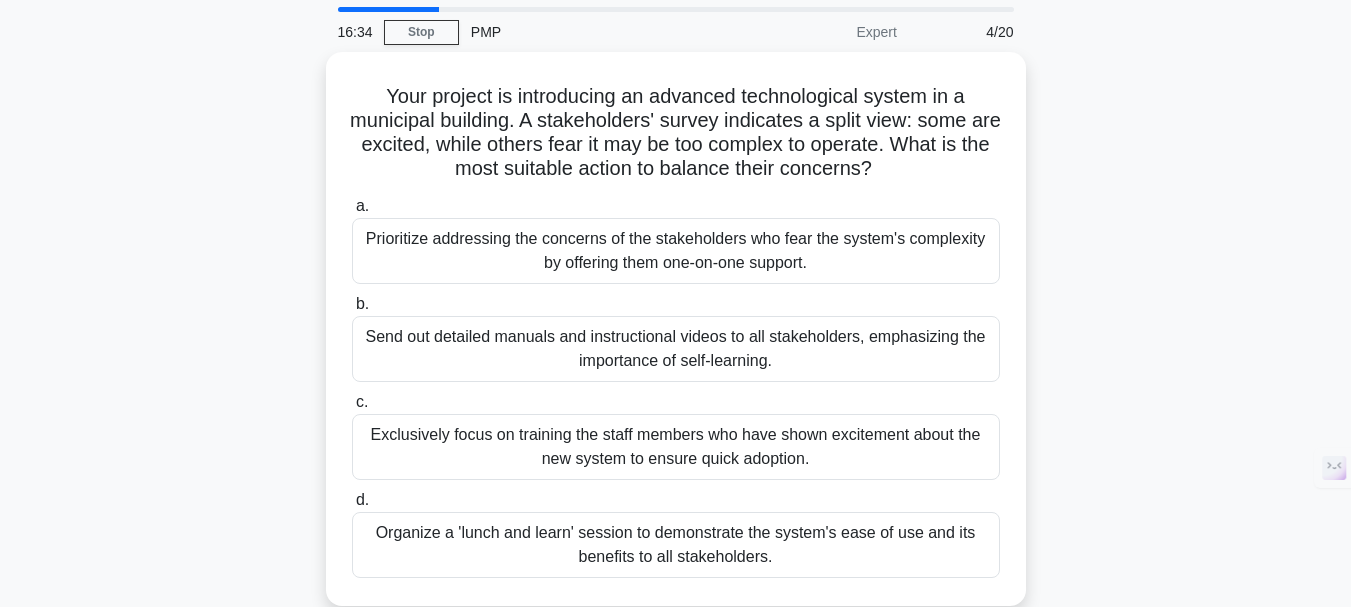 scroll, scrollTop: 100, scrollLeft: 0, axis: vertical 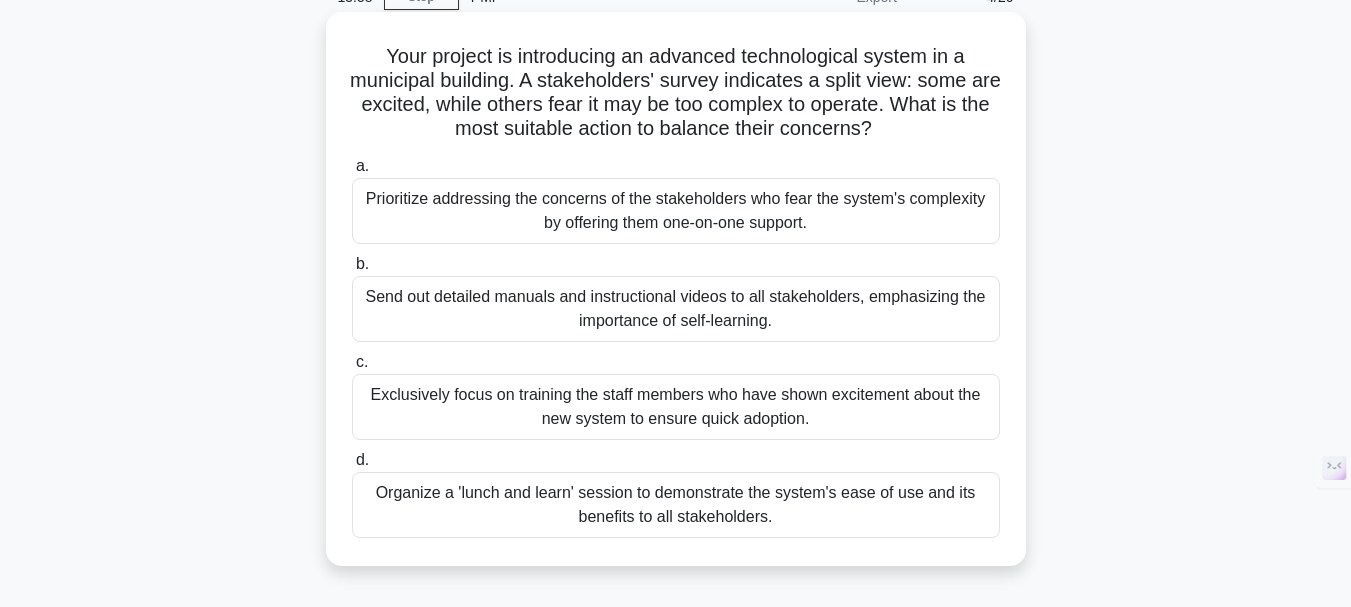 click on "Organize a 'lunch and learn' session to demonstrate the system's ease of use and its benefits to all stakeholders." at bounding box center [676, 505] 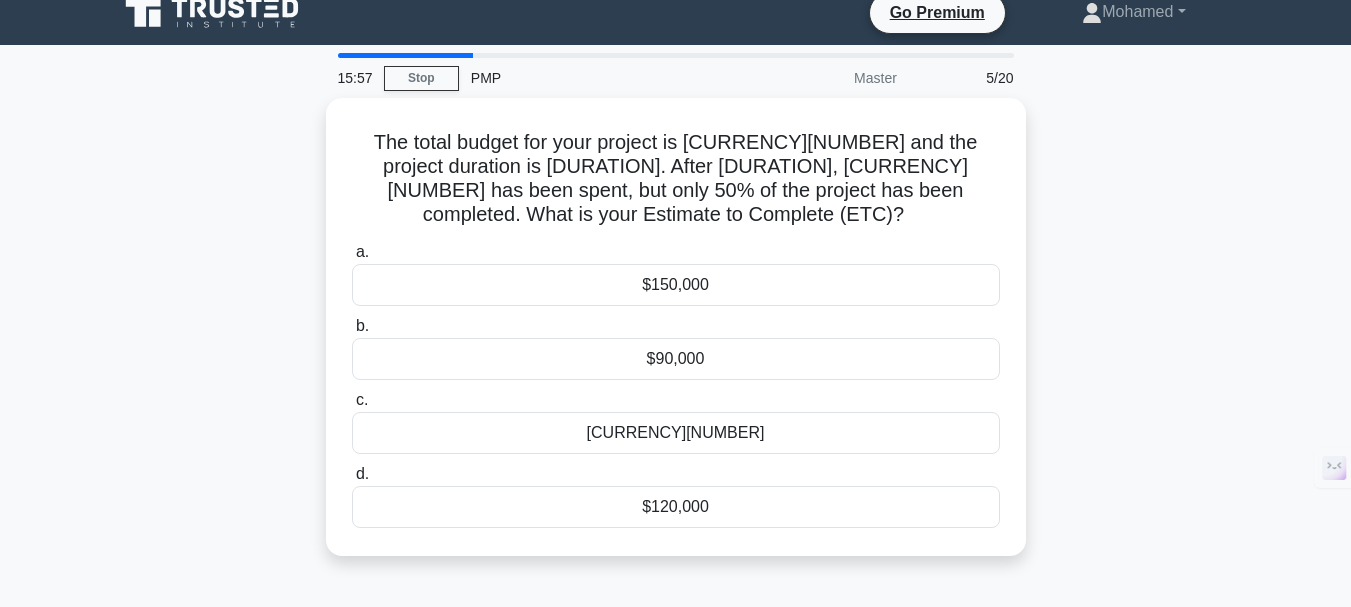 scroll, scrollTop: 0, scrollLeft: 0, axis: both 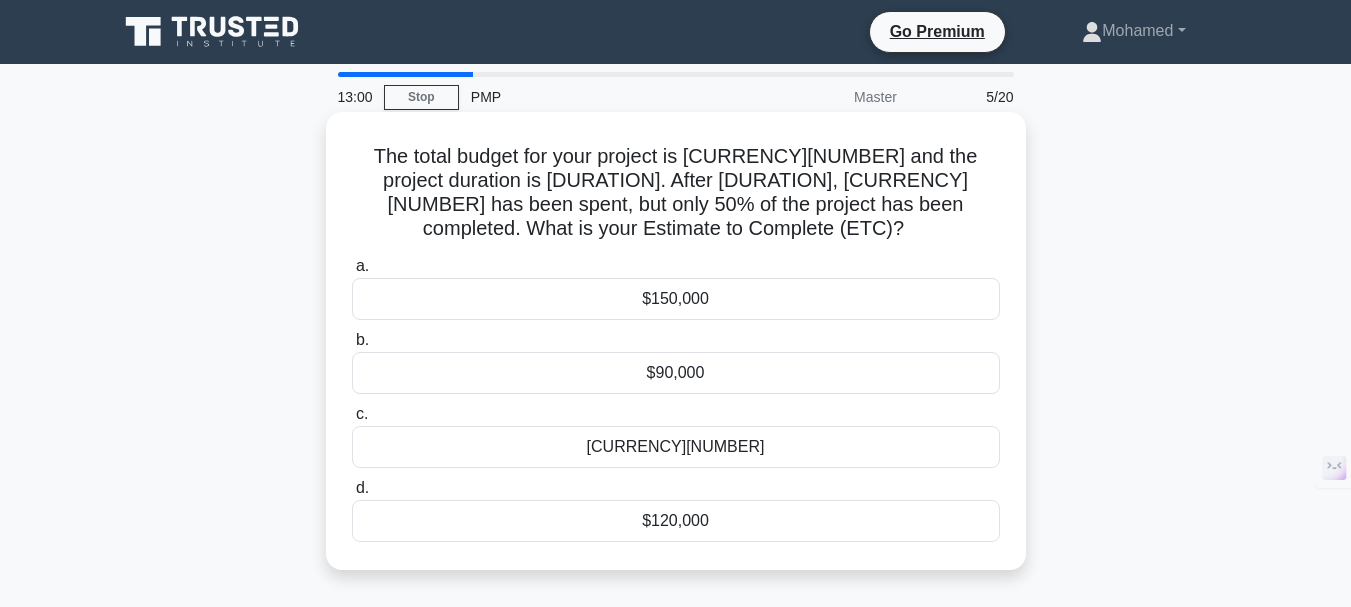 click on "[CURRENCY][NUMBER]" at bounding box center (676, 447) 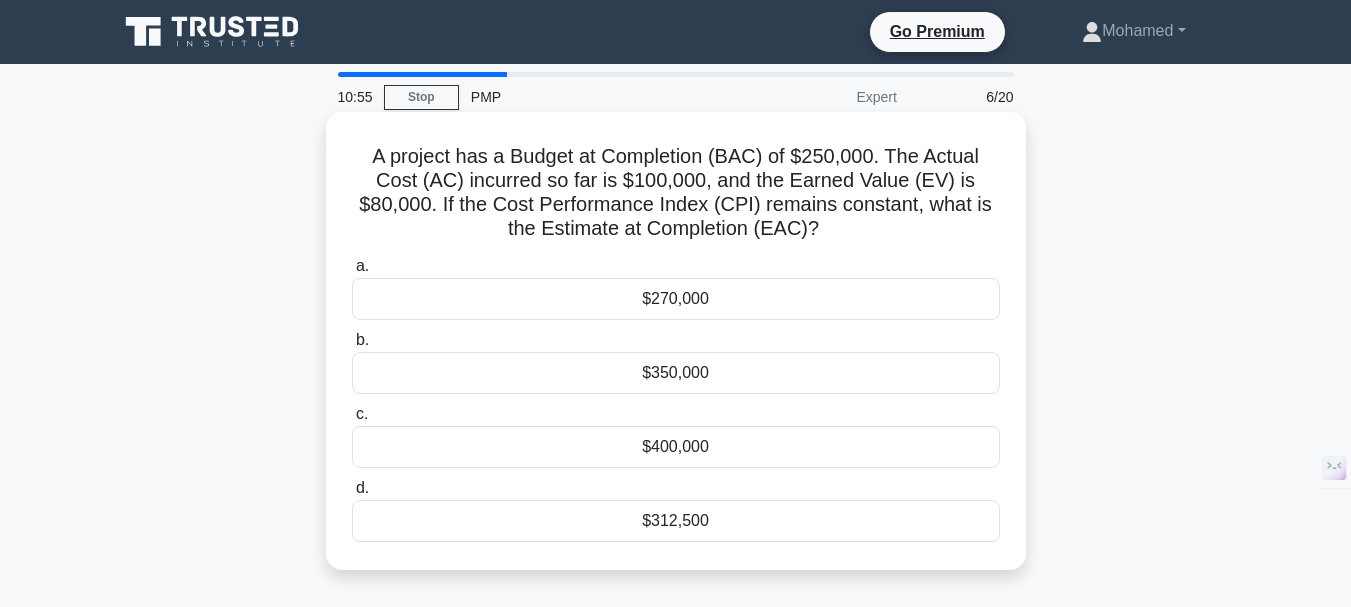 click on "$270,000" at bounding box center (676, 299) 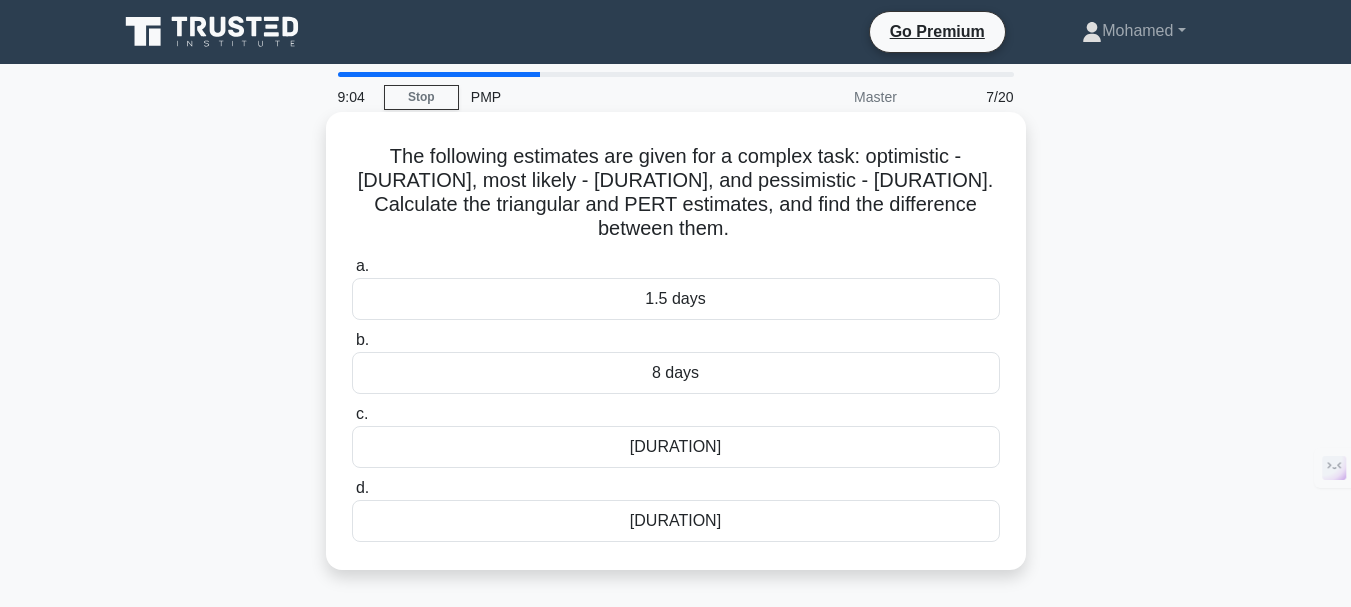 click on "1.5 days" at bounding box center (676, 299) 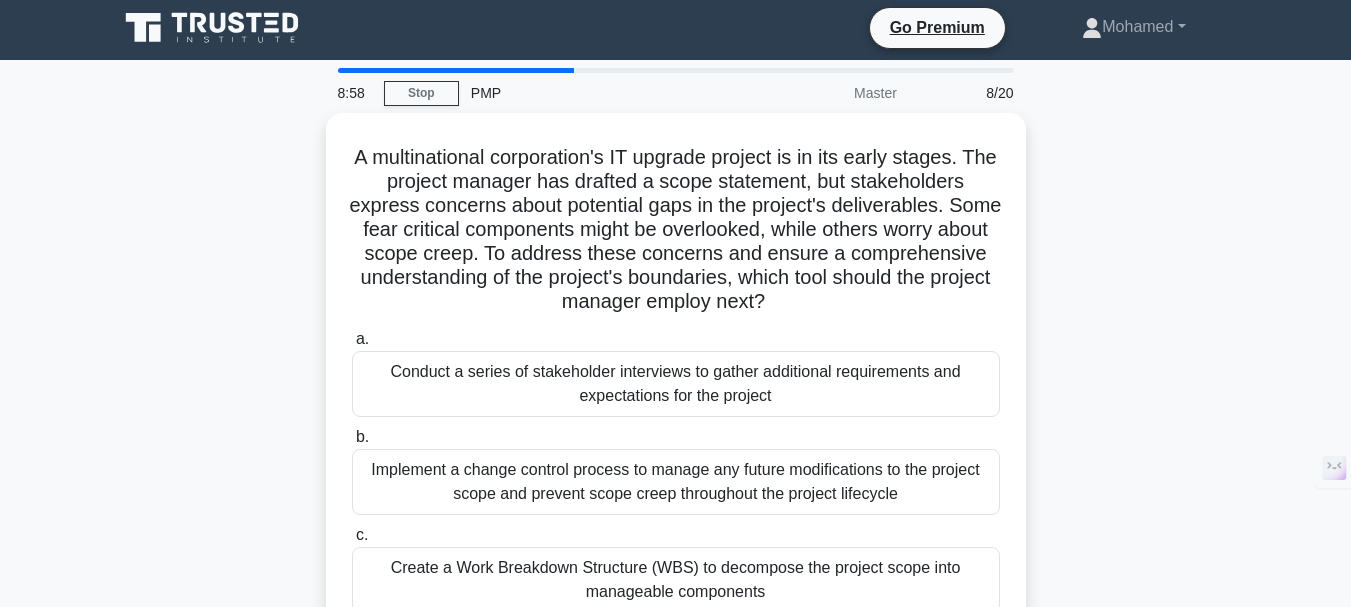 scroll, scrollTop: 0, scrollLeft: 0, axis: both 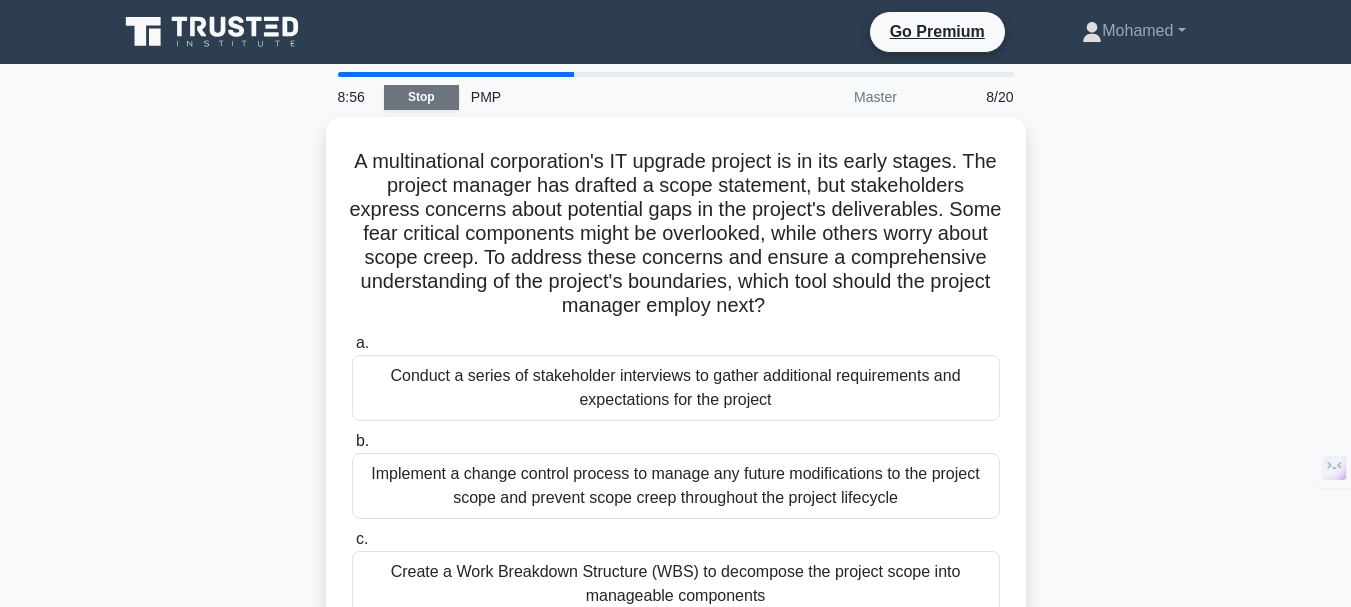 click on "Stop" at bounding box center [421, 97] 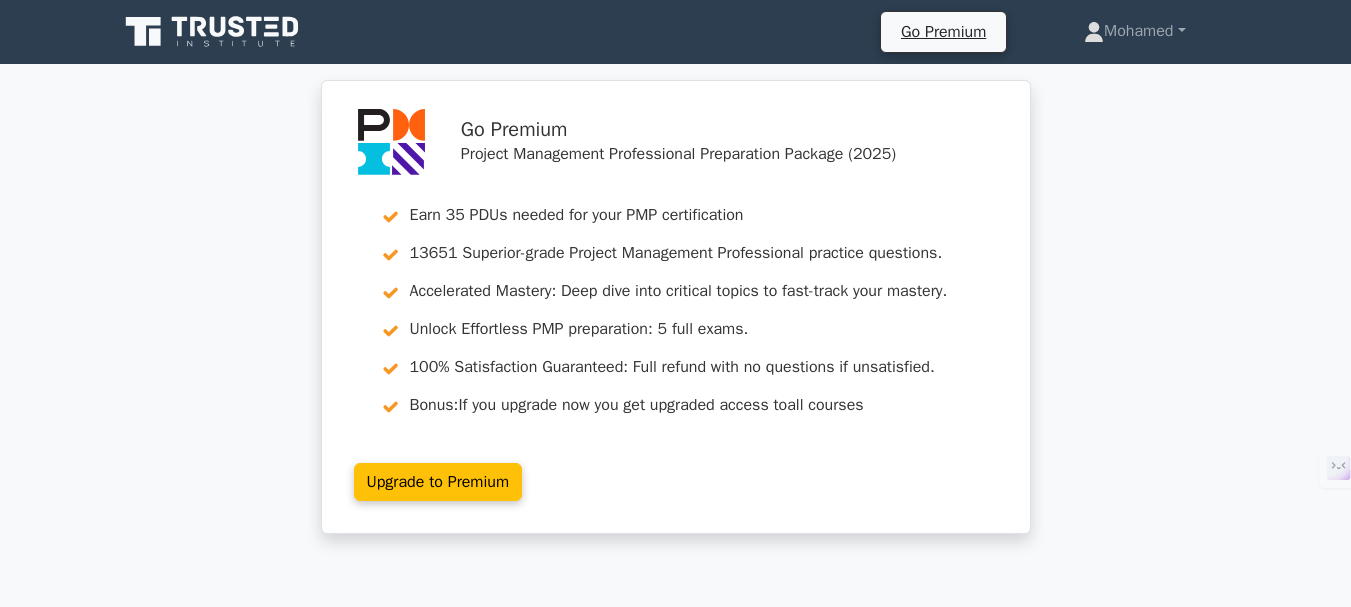 scroll, scrollTop: 0, scrollLeft: 0, axis: both 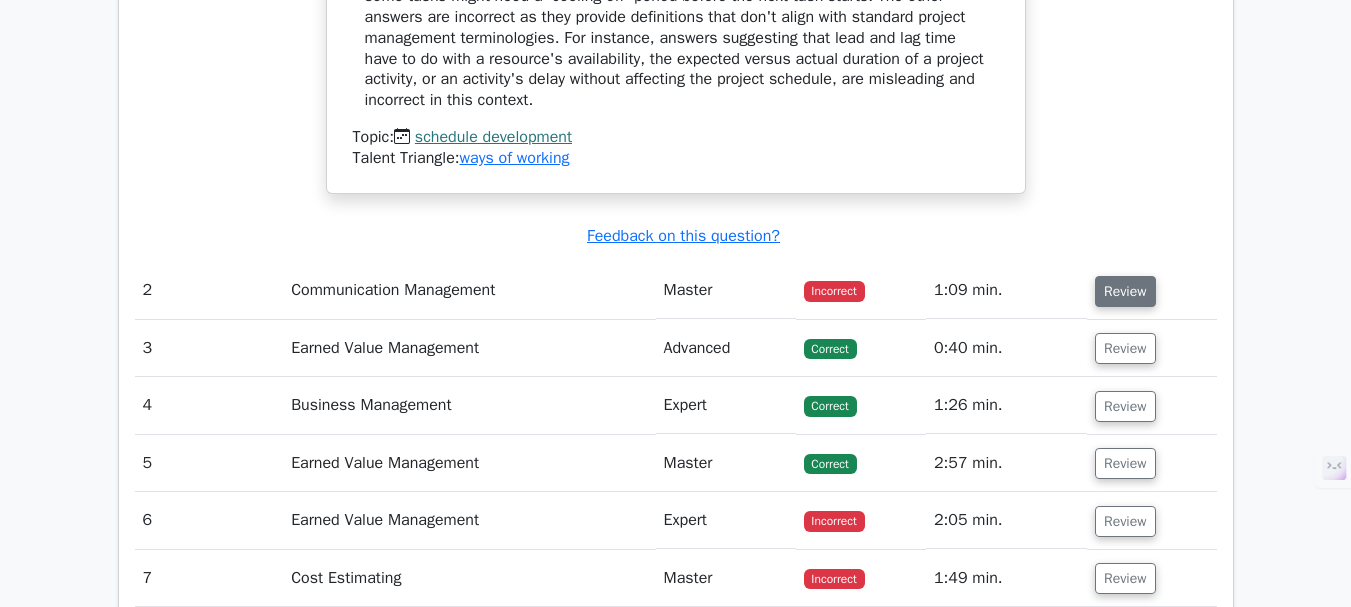 click on "Review" at bounding box center (1125, 291) 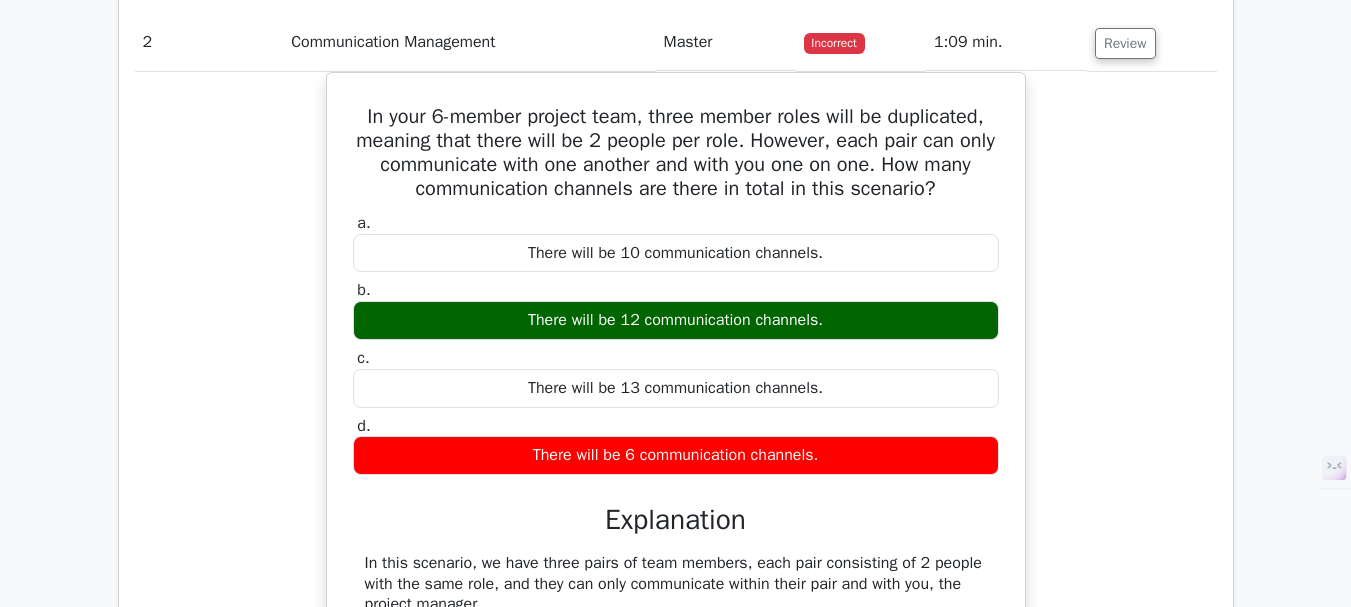 scroll, scrollTop: 2500, scrollLeft: 0, axis: vertical 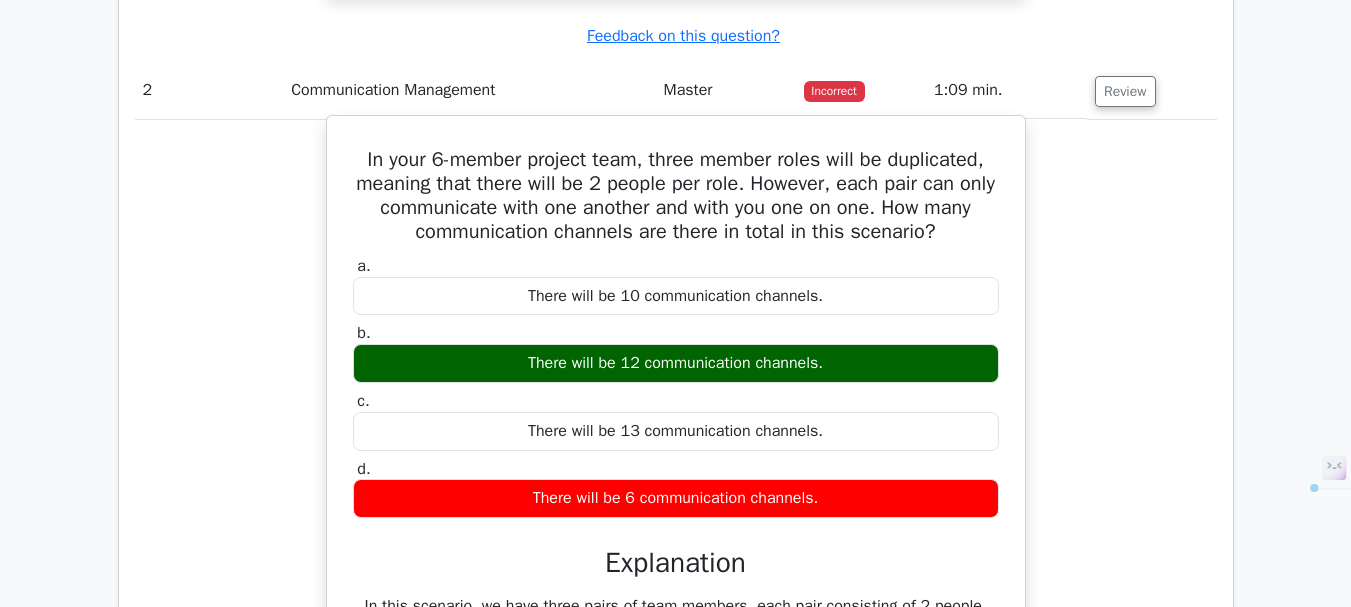 drag, startPoint x: 349, startPoint y: 160, endPoint x: 867, endPoint y: 505, distance: 622.37366 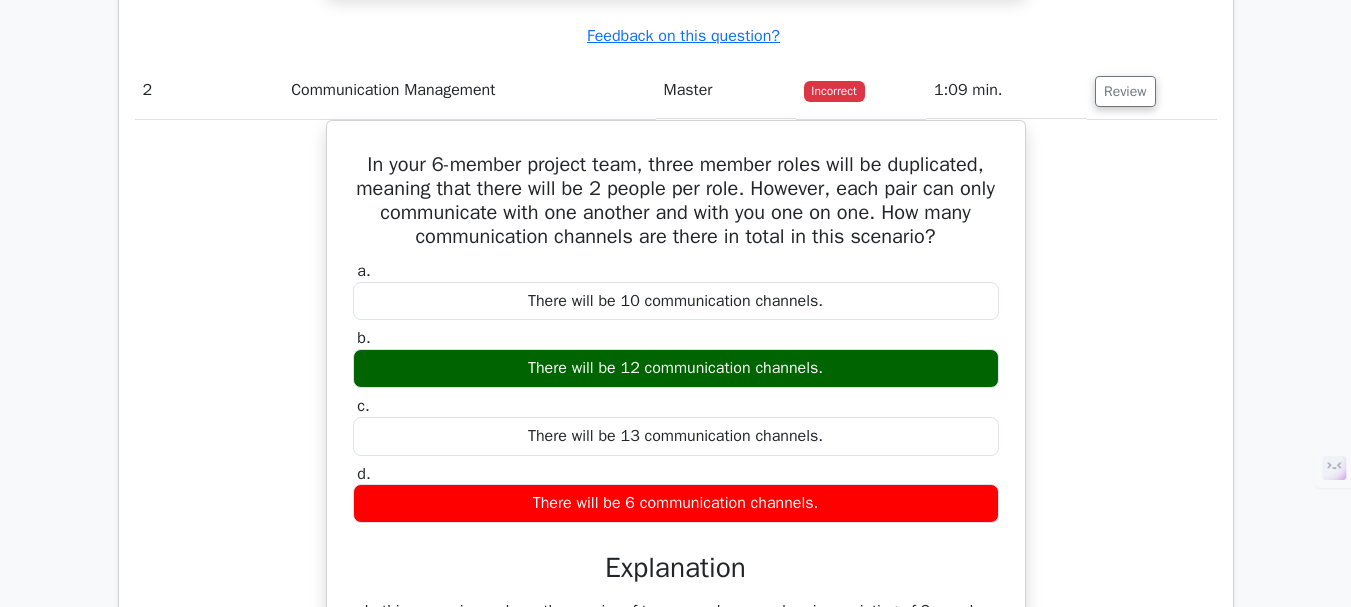 click on "In your 6-member project team, three member roles will be duplicated, meaning that there will be 2 people per role. However, each pair can only communicate with one another and with you one on one. How many communication channels are there in total in this scenario?
a.
There will be 10 communication channels.
b.
There will be 12 communication channels.
c.
There will be 13 communication channels.
d.
There will be 6 communication channels." at bounding box center [676, 632] 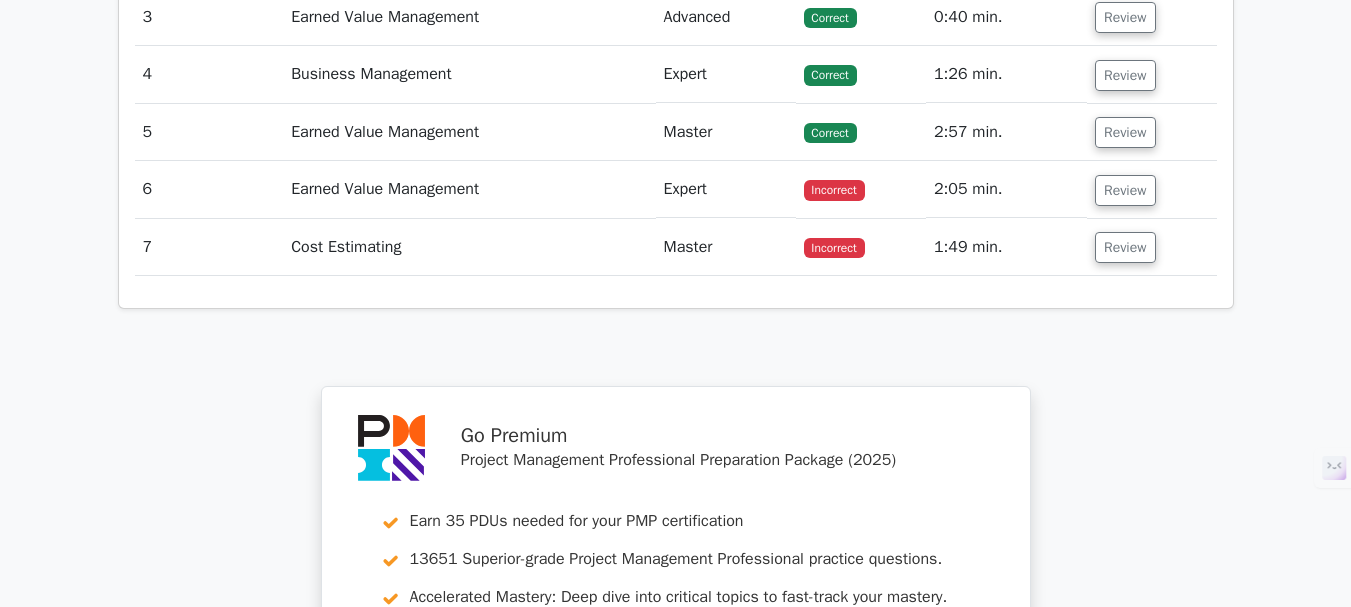 scroll, scrollTop: 3500, scrollLeft: 0, axis: vertical 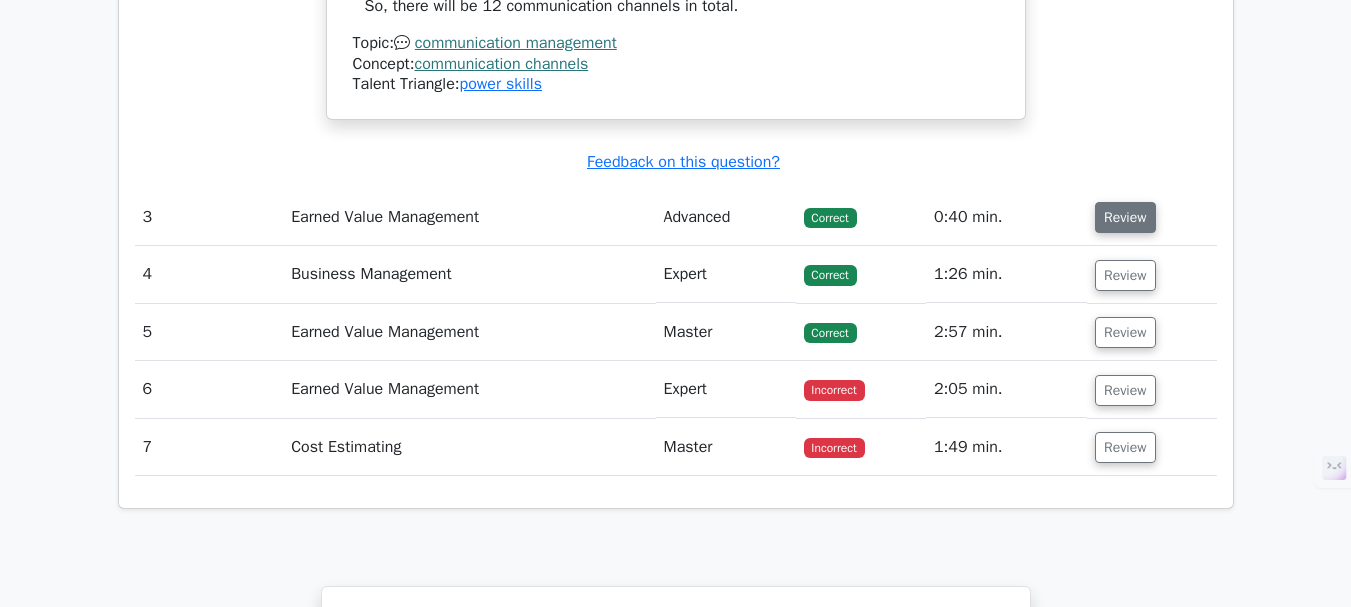 click on "Review" at bounding box center (1125, 217) 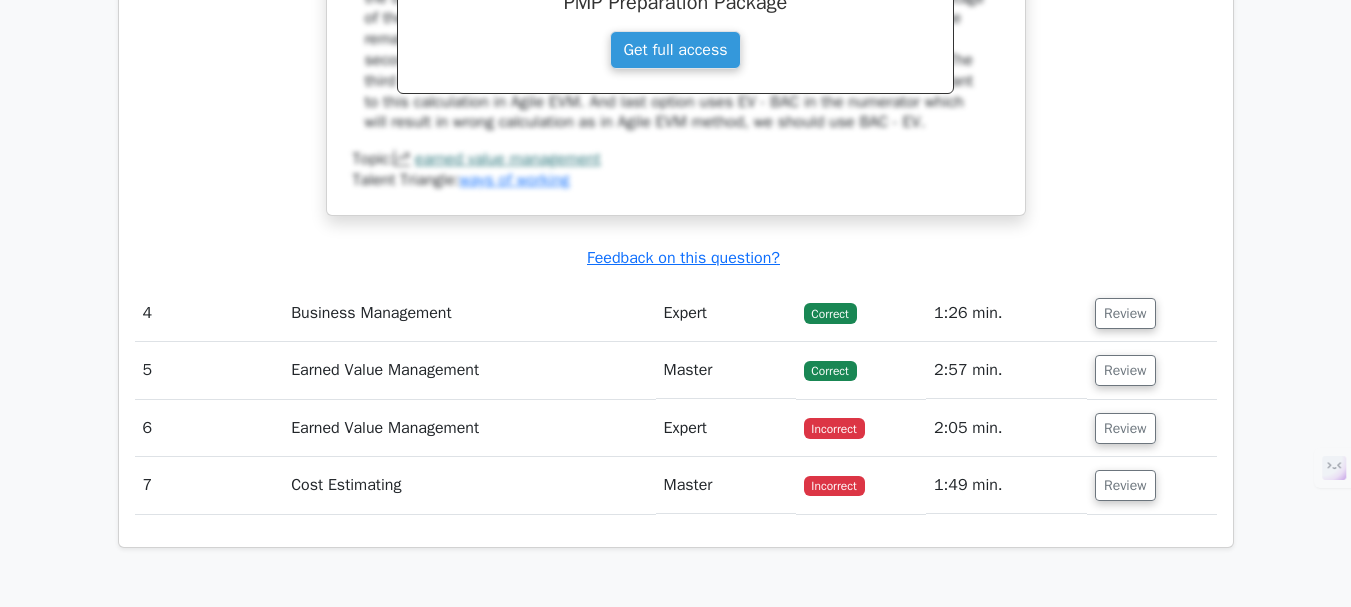 scroll, scrollTop: 4400, scrollLeft: 0, axis: vertical 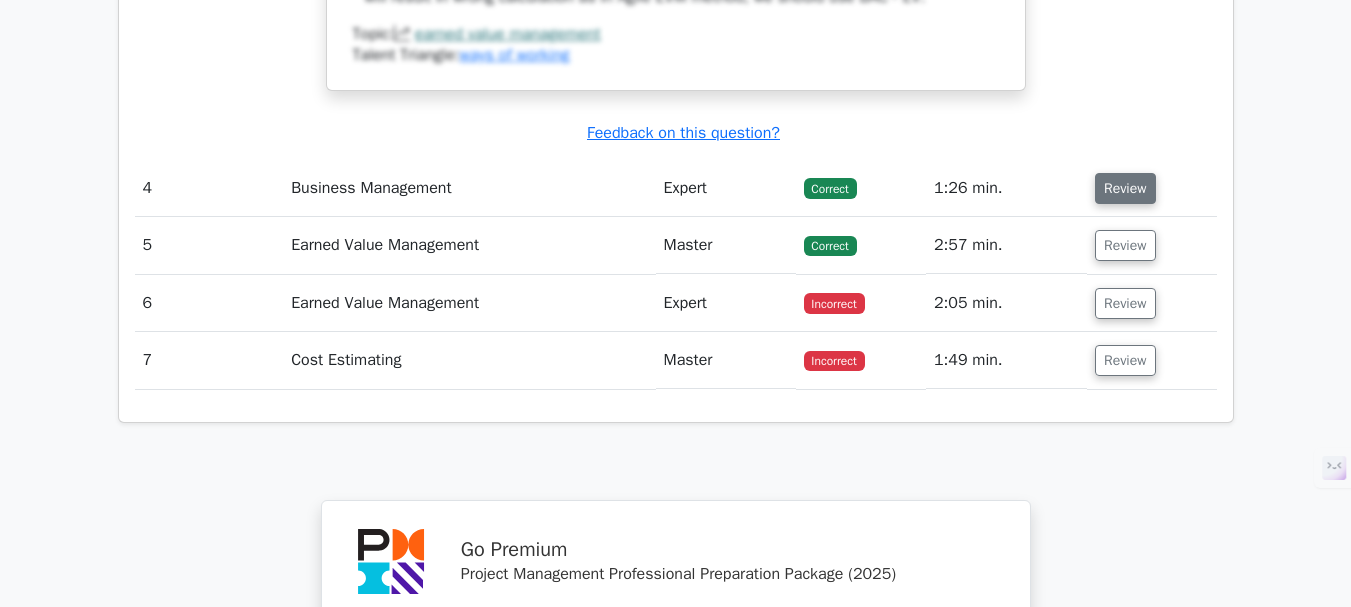 click on "Review" at bounding box center (1125, 188) 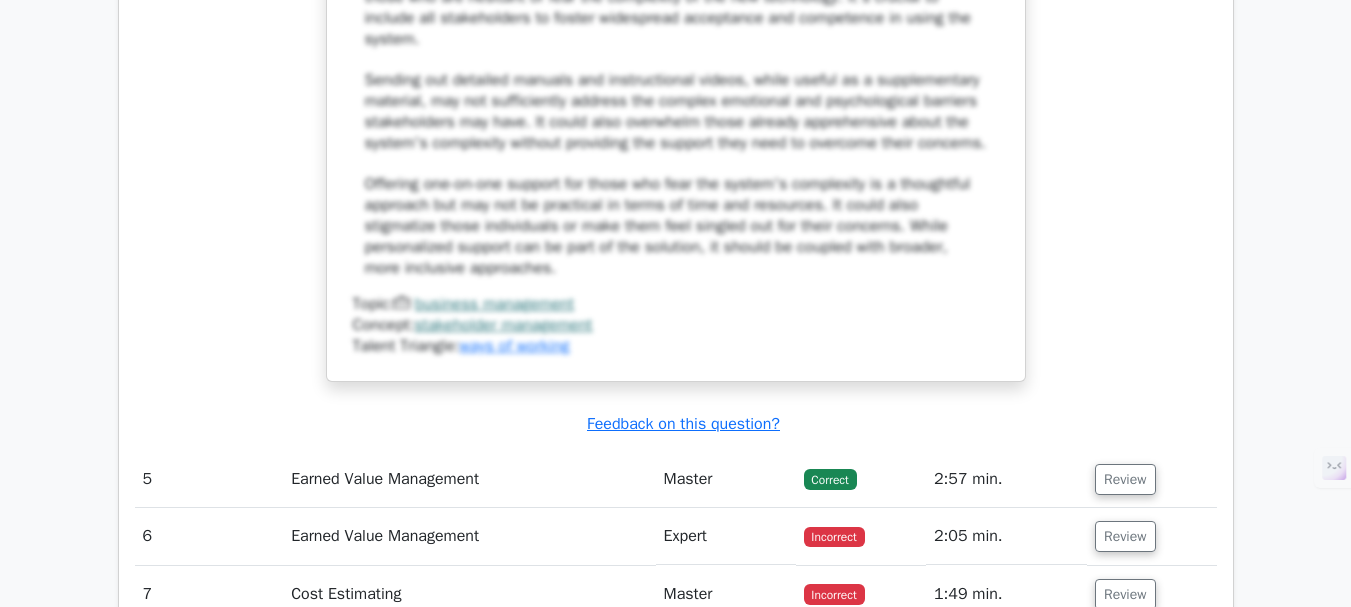 scroll, scrollTop: 5800, scrollLeft: 0, axis: vertical 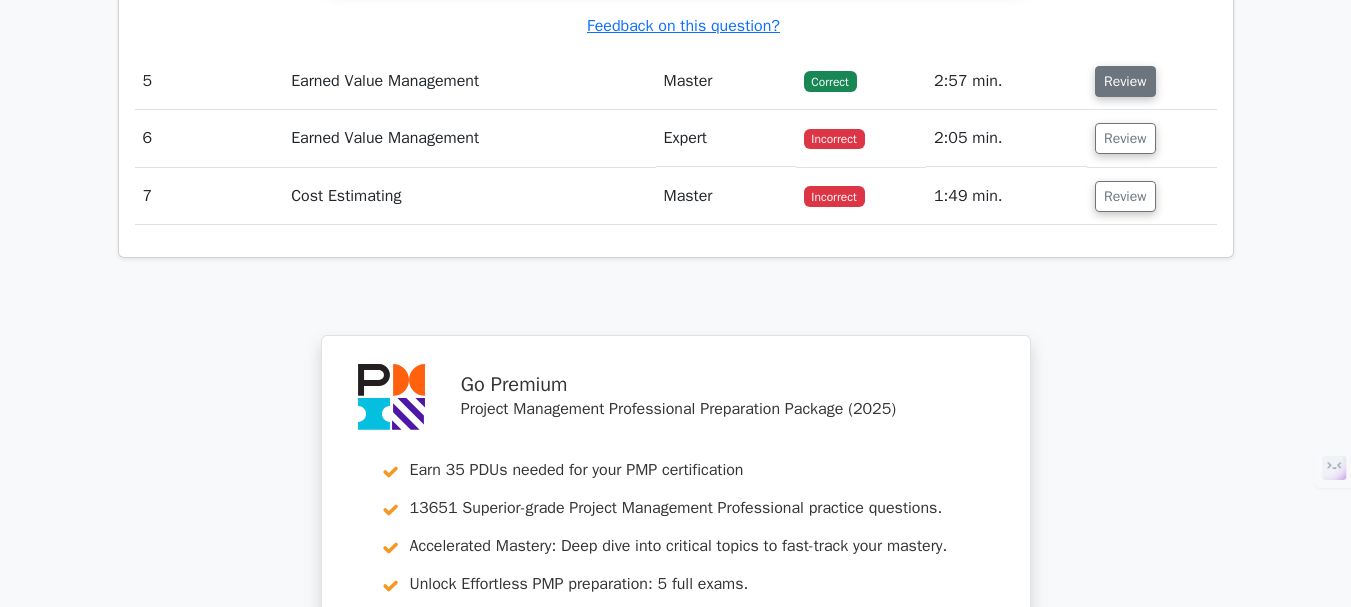click on "Review" at bounding box center [1125, 81] 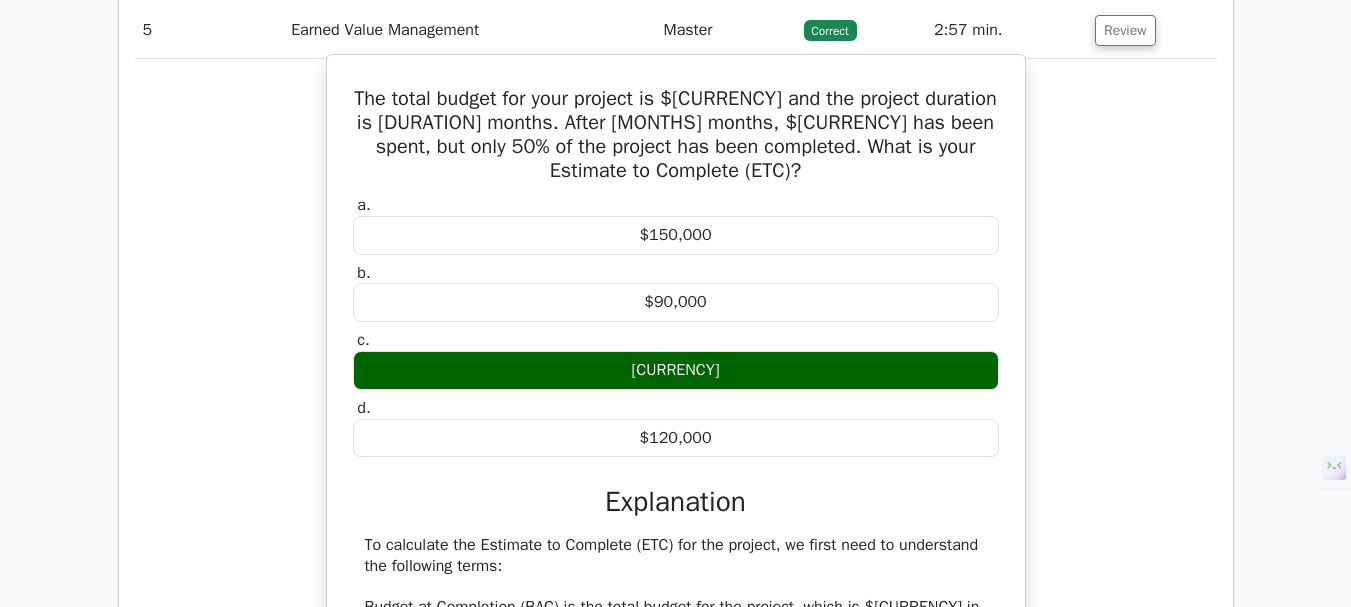 scroll, scrollTop: 5900, scrollLeft: 0, axis: vertical 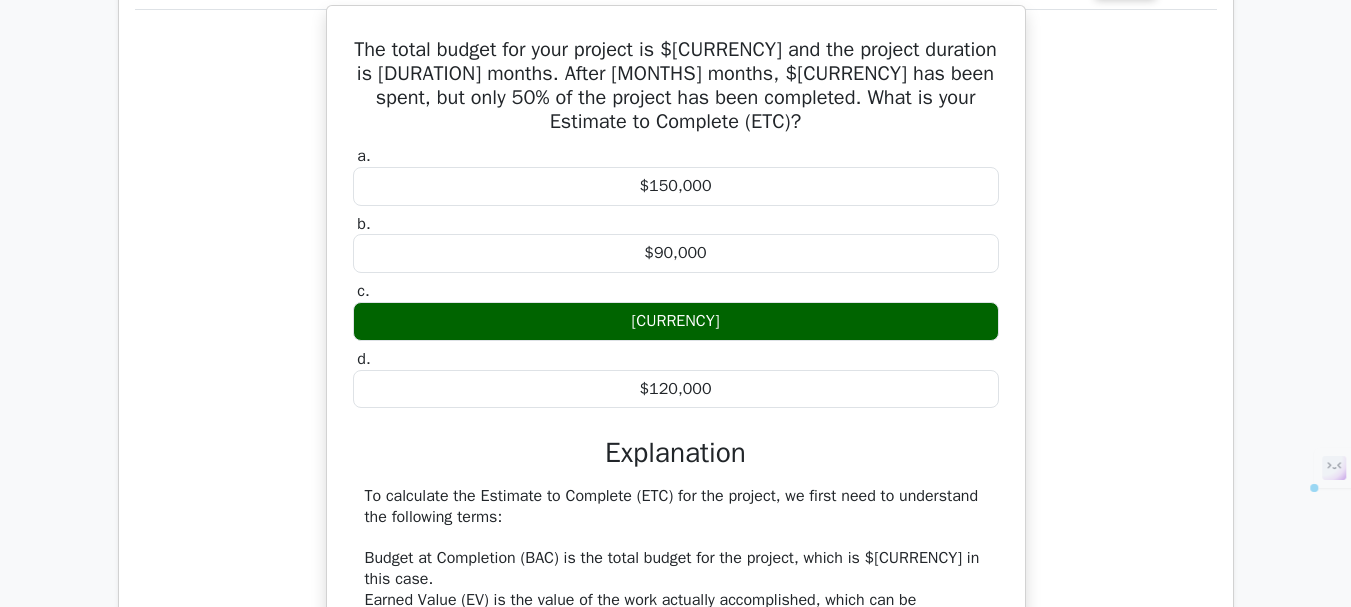 drag, startPoint x: 357, startPoint y: 89, endPoint x: 971, endPoint y: 451, distance: 712.7692 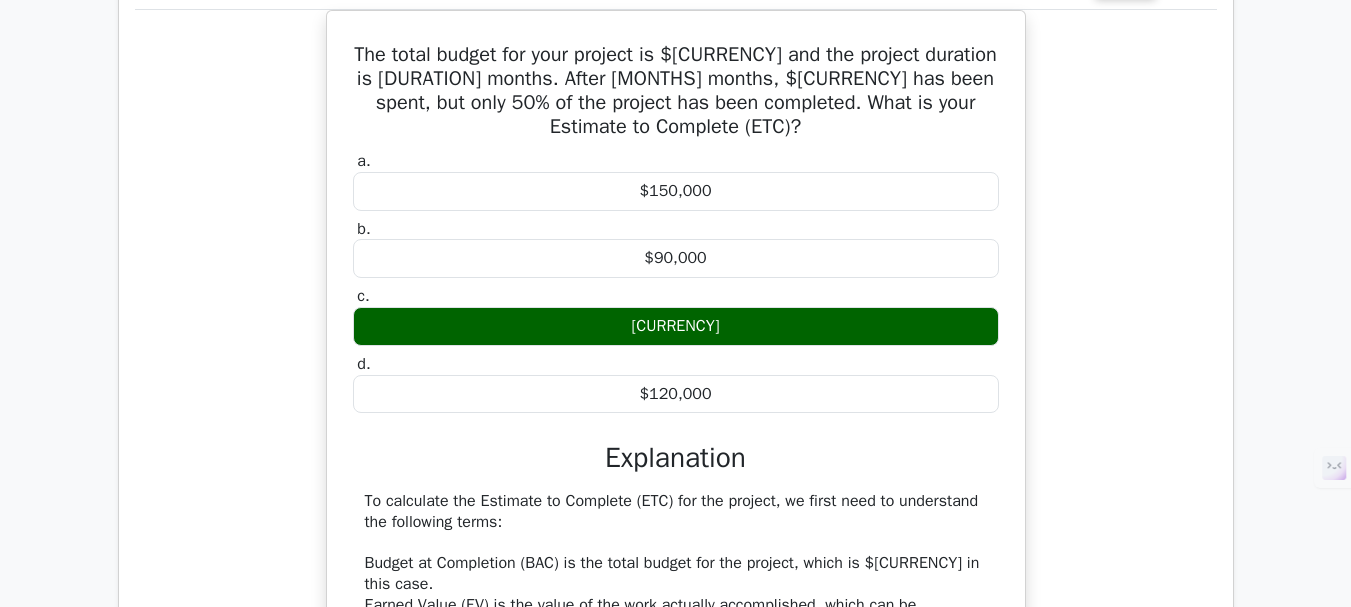 click on "The total budget for your project is $300,000 and the project duration is 6 months. After 4 months, $210,000 has been spent, but only 50% of the project has been completed. What is your Estimate to Complete (ETC)?
a.
$150,000
b.
c. d." at bounding box center [676, 647] 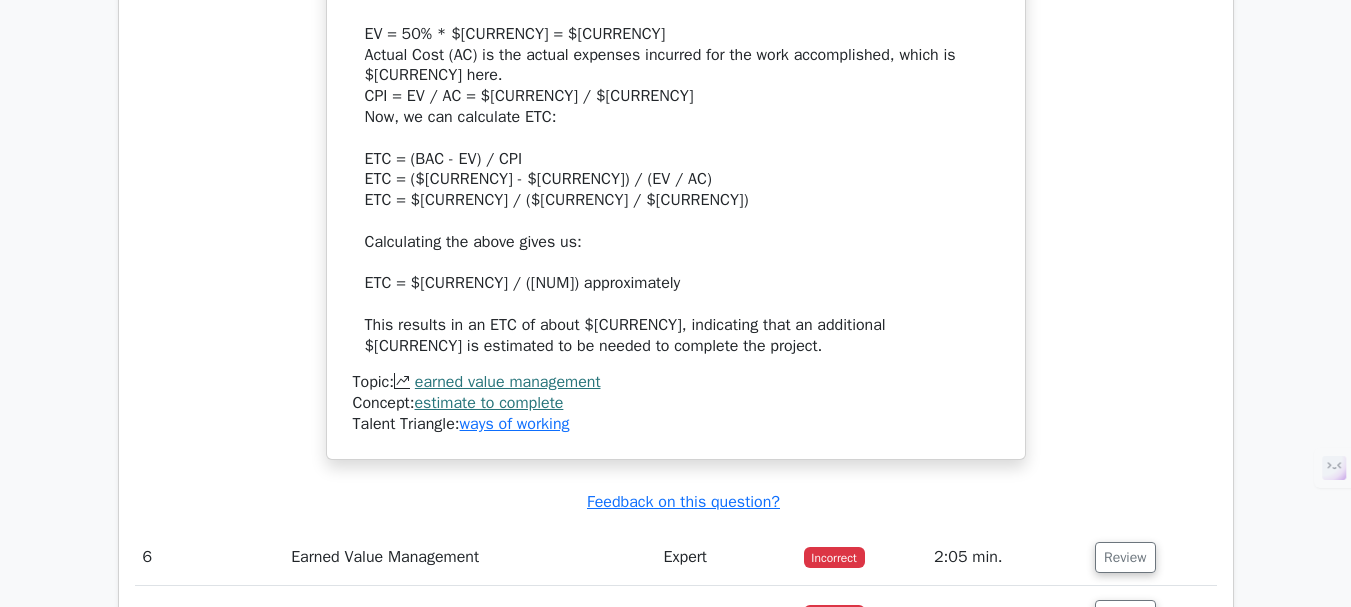 scroll, scrollTop: 7100, scrollLeft: 0, axis: vertical 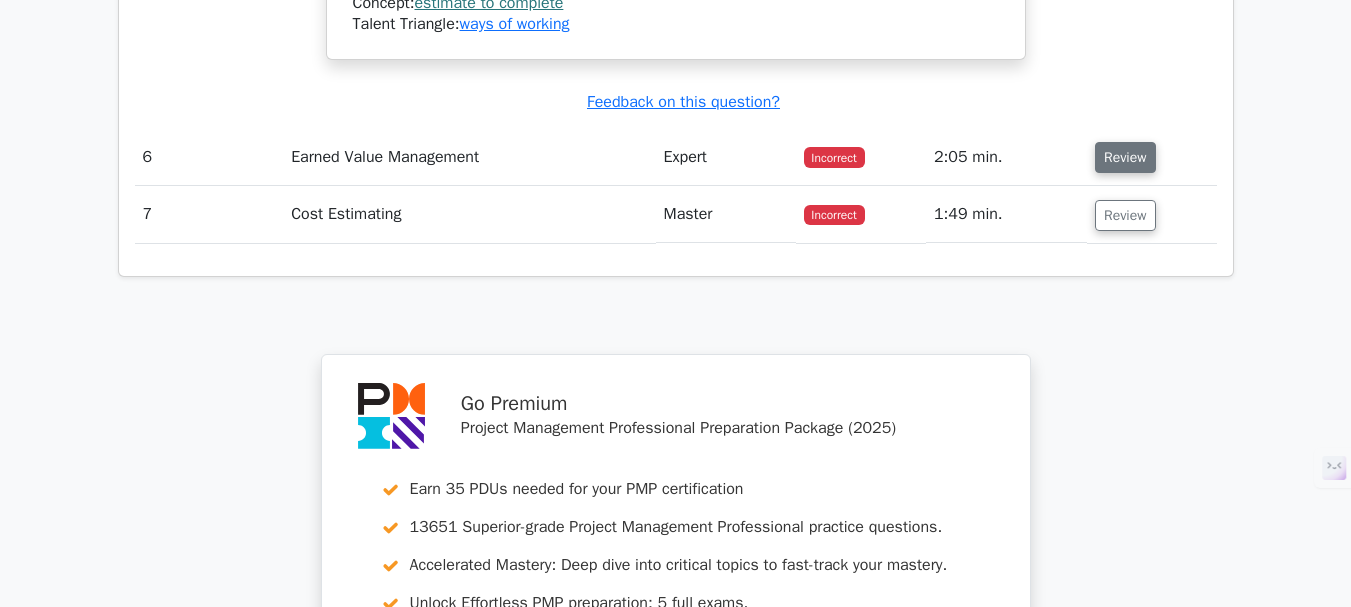 click on "Review" at bounding box center [1125, 157] 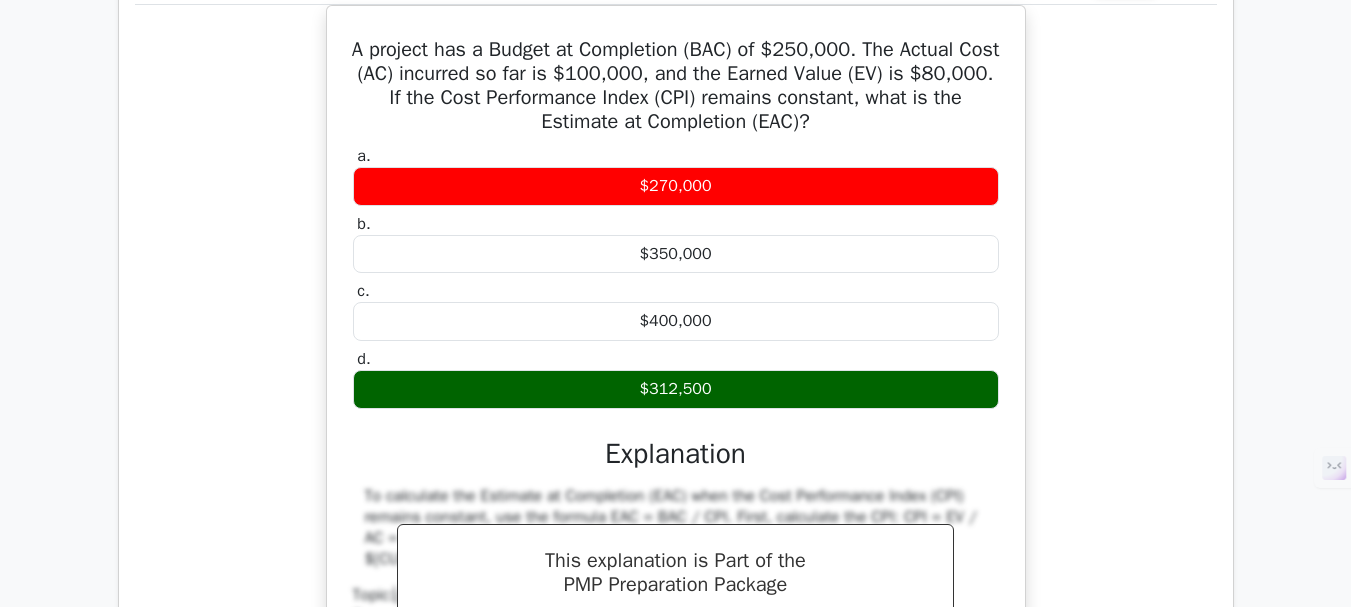 scroll, scrollTop: 7300, scrollLeft: 0, axis: vertical 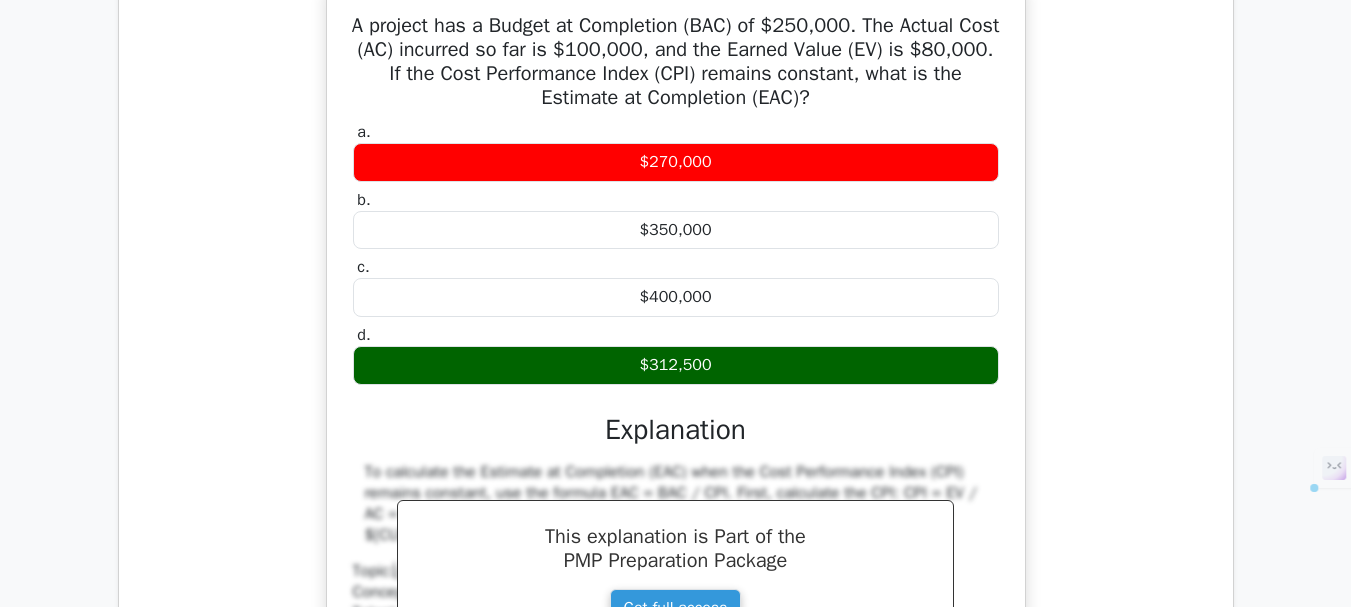 drag, startPoint x: 370, startPoint y: 49, endPoint x: 896, endPoint y: 383, distance: 623.08264 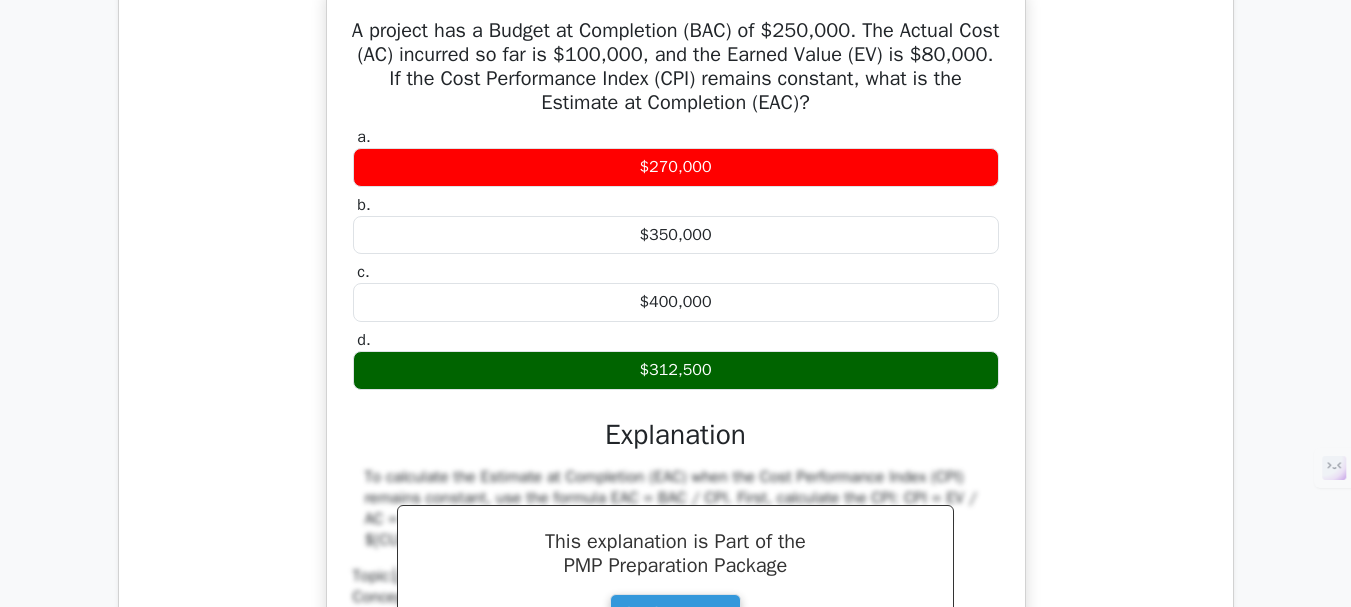 click on "A project has a Budget at Completion (BAC) of $250,000. The Actual Cost (AC) incurred so far is $100,000, and the Earned Value (EV) is $80,000. If the Cost Performance Index (CPI) remains constant, what is the Estimate at Completion (EAC)?
a.
$270,000
b.
c. d." at bounding box center (676, 391) 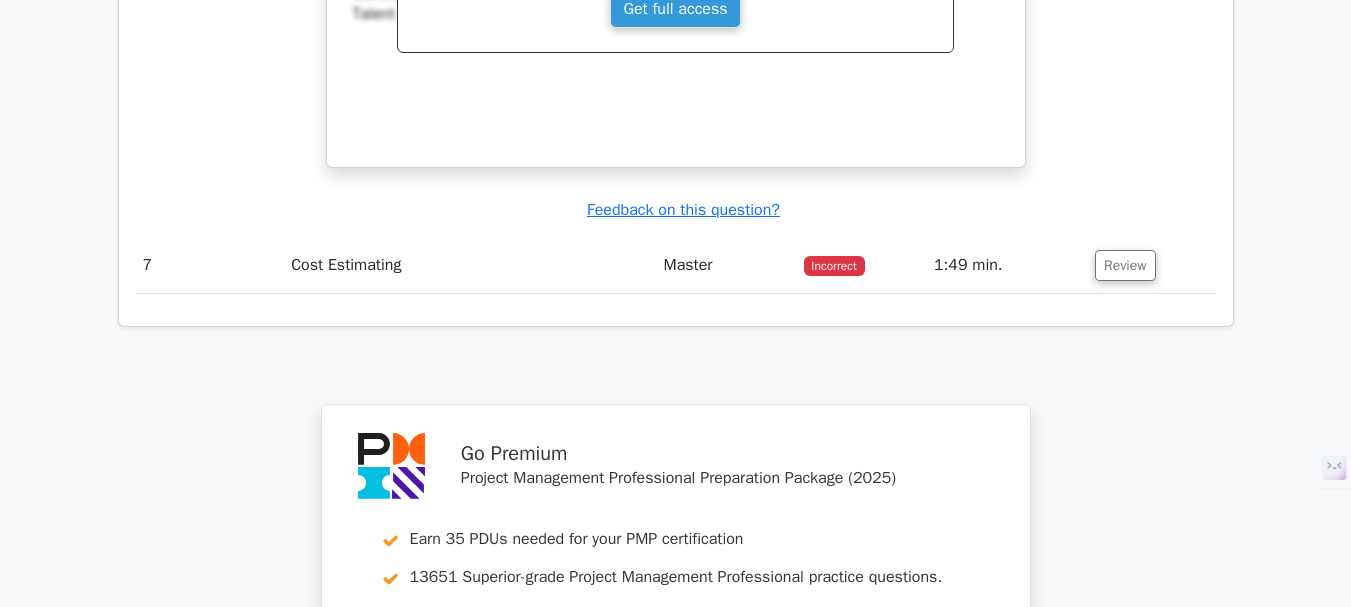 scroll, scrollTop: 7900, scrollLeft: 0, axis: vertical 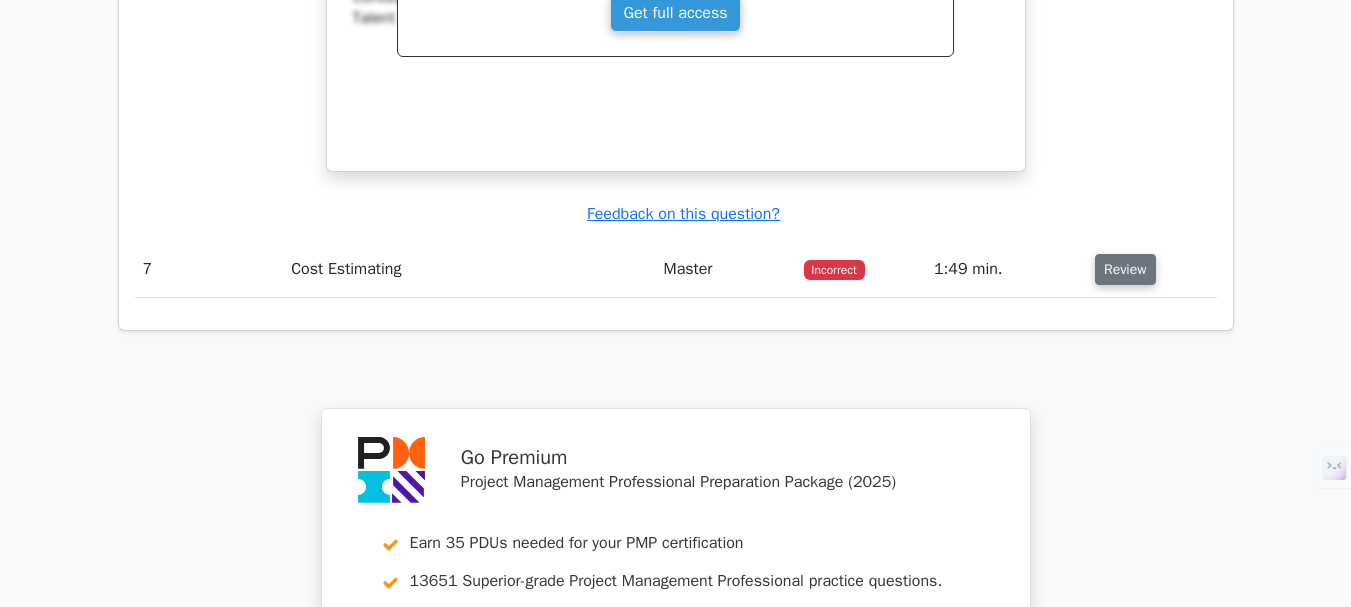 click on "Review" at bounding box center (1125, 269) 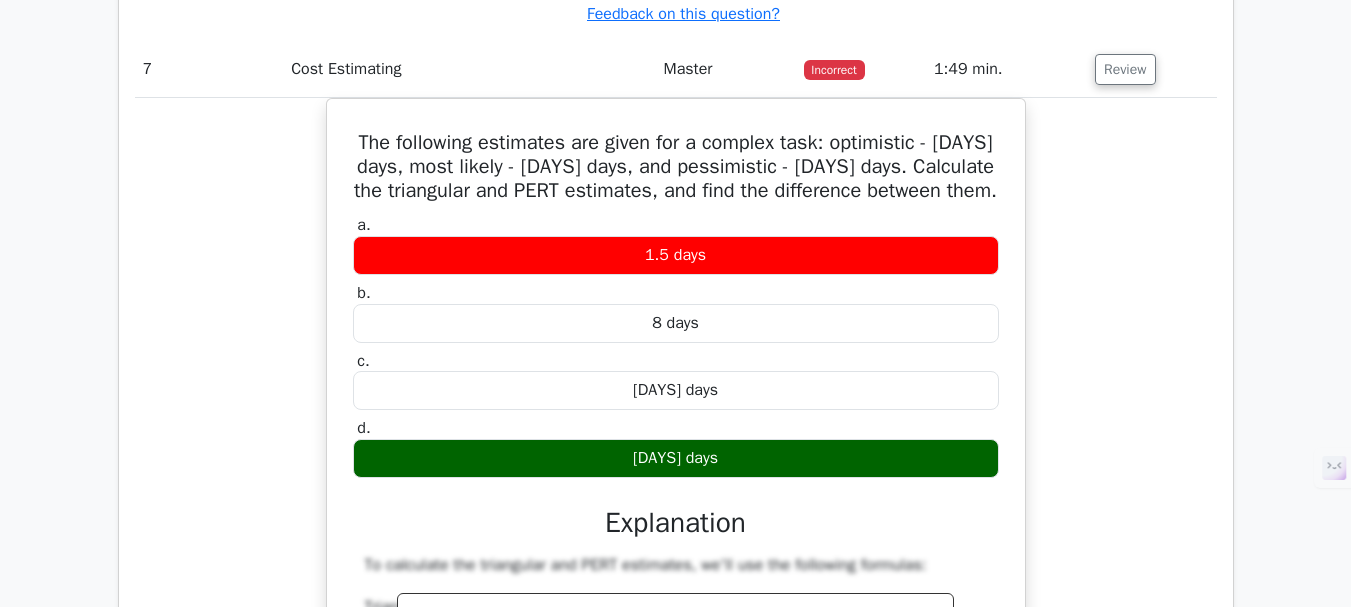scroll, scrollTop: 8200, scrollLeft: 0, axis: vertical 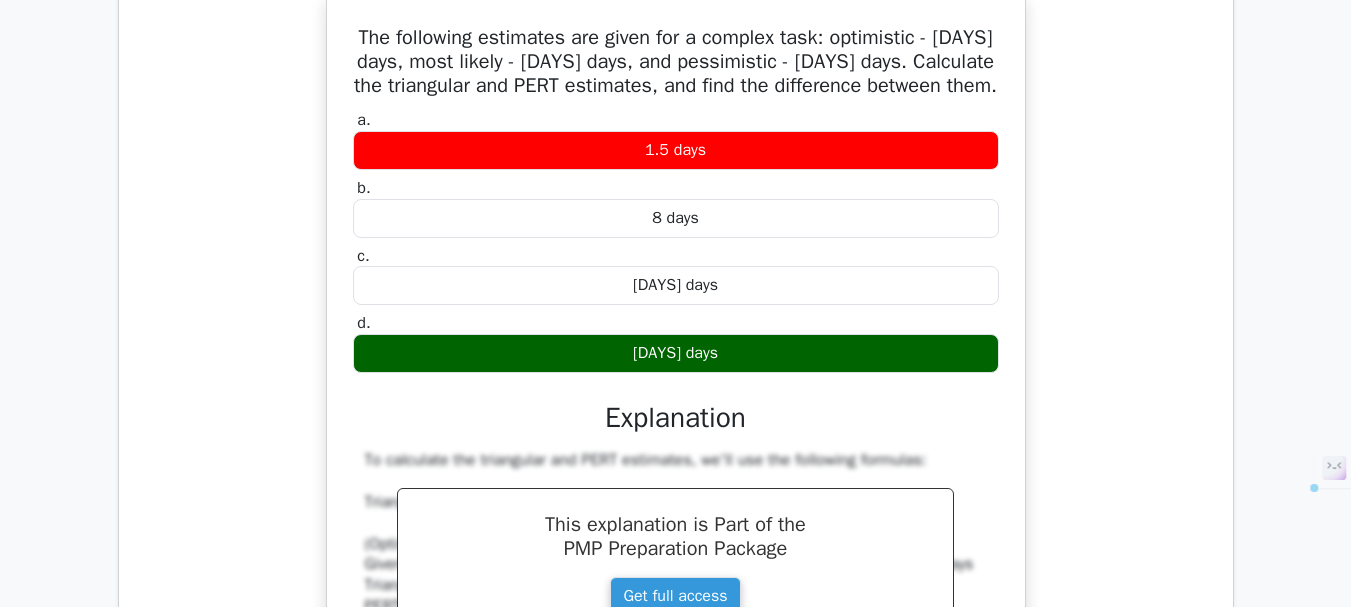 drag, startPoint x: 368, startPoint y: 61, endPoint x: 759, endPoint y: 370, distance: 498.3593 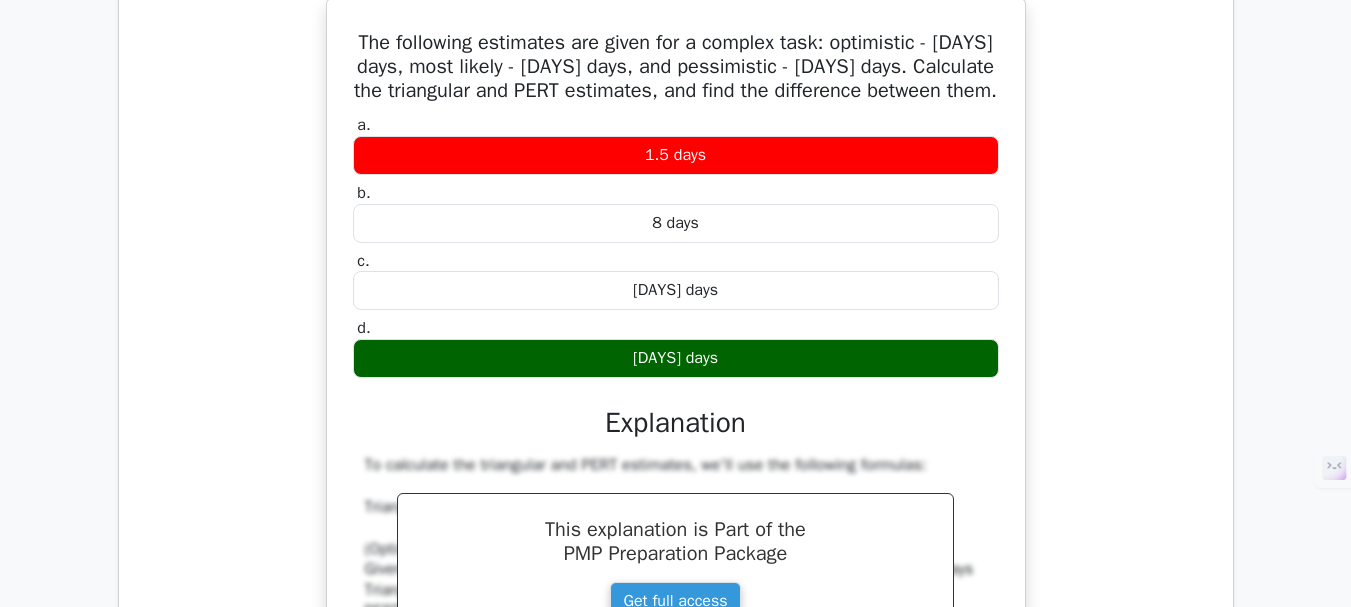 click on "The following estimates are given for a complex task: optimistic - 20 days, most likely - 30 days, and pessimistic - 45 days. Calculate the triangular and PERT estimates, and find the difference between them.
a.
1.5 days
b." at bounding box center (676, 498) 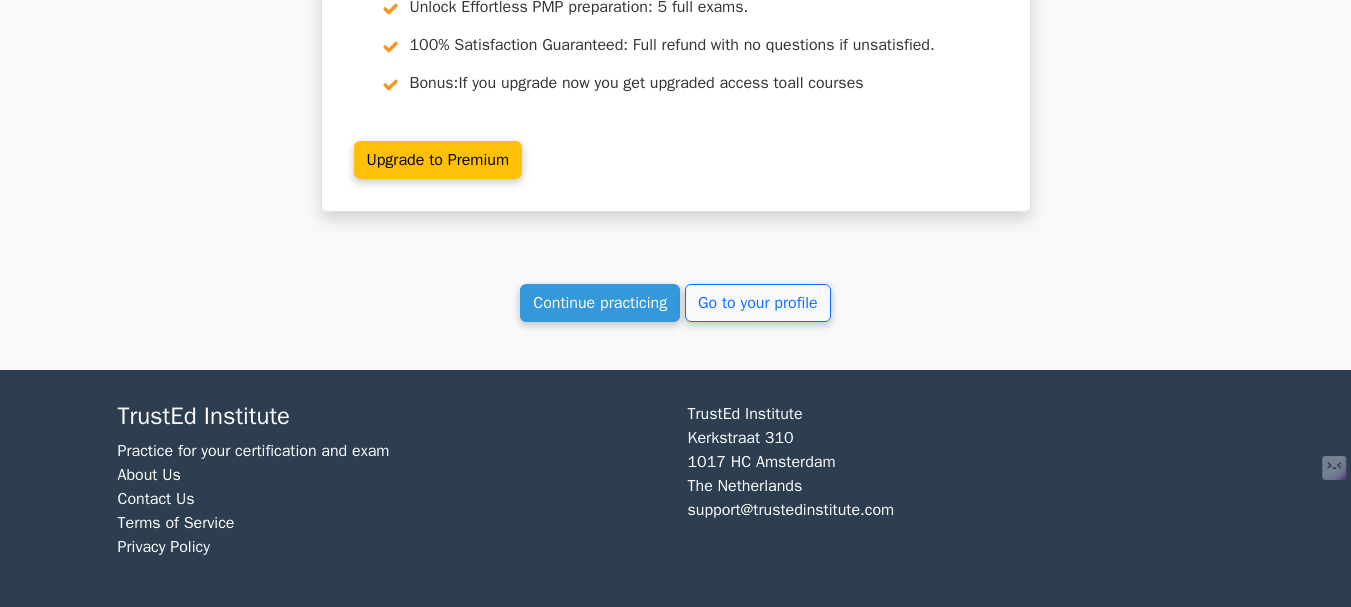 scroll, scrollTop: 9610, scrollLeft: 0, axis: vertical 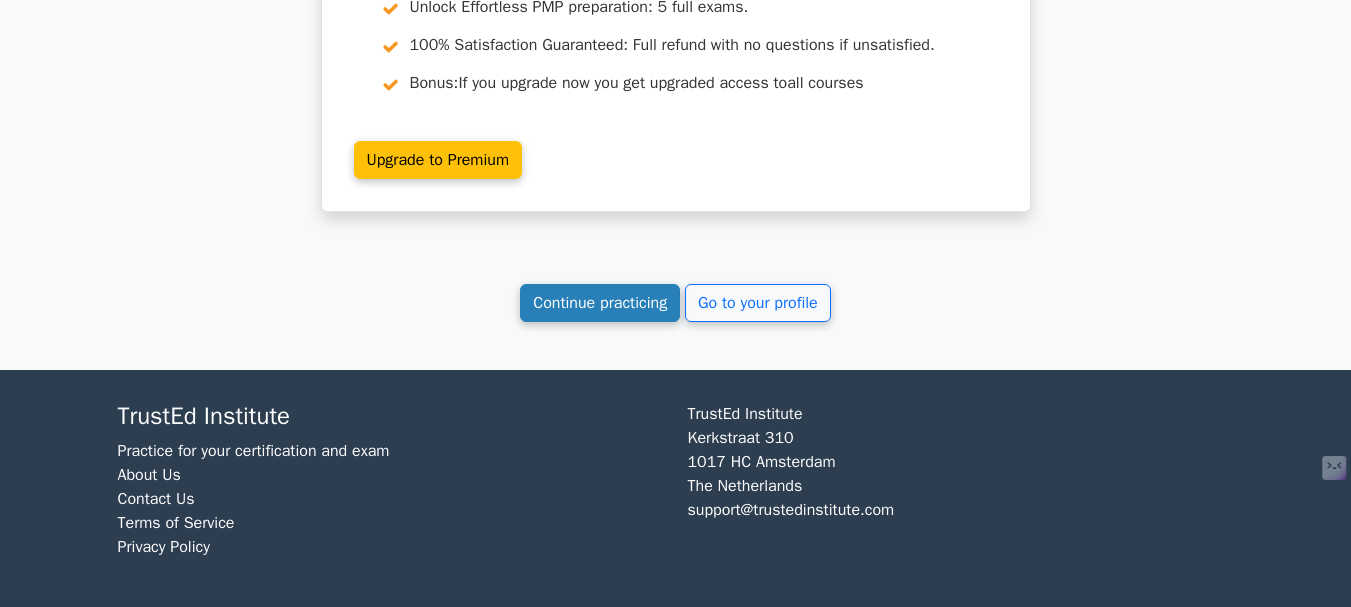 click on "Continue practicing" at bounding box center [600, 303] 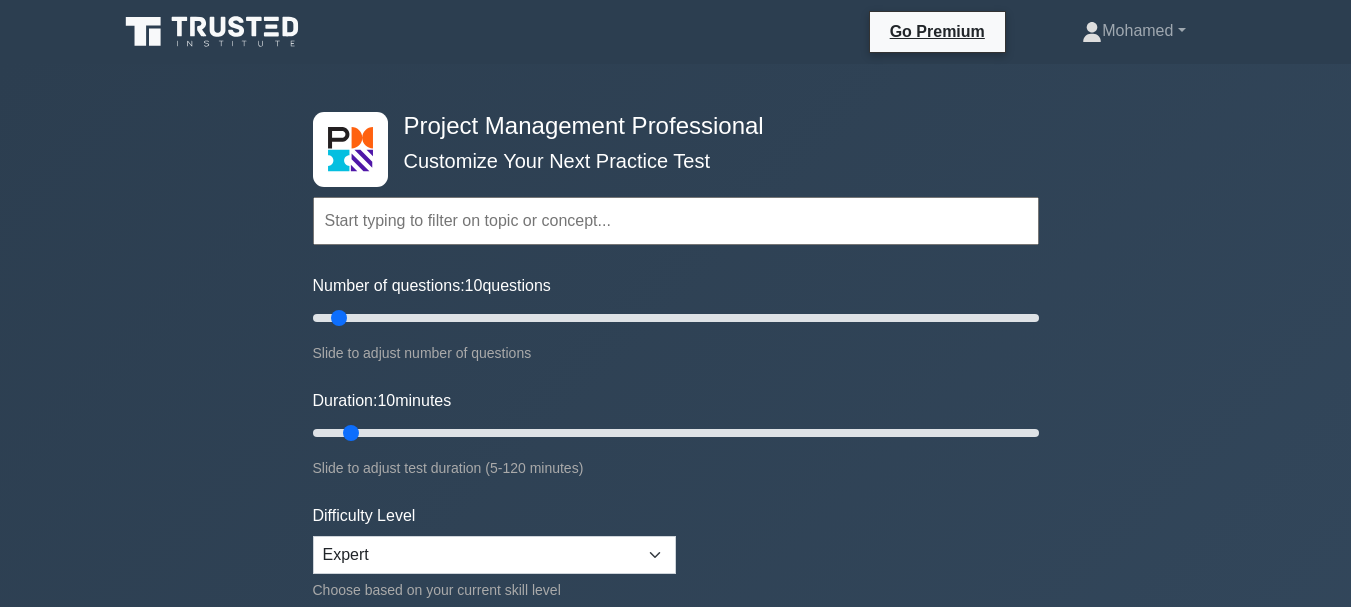 scroll, scrollTop: 0, scrollLeft: 0, axis: both 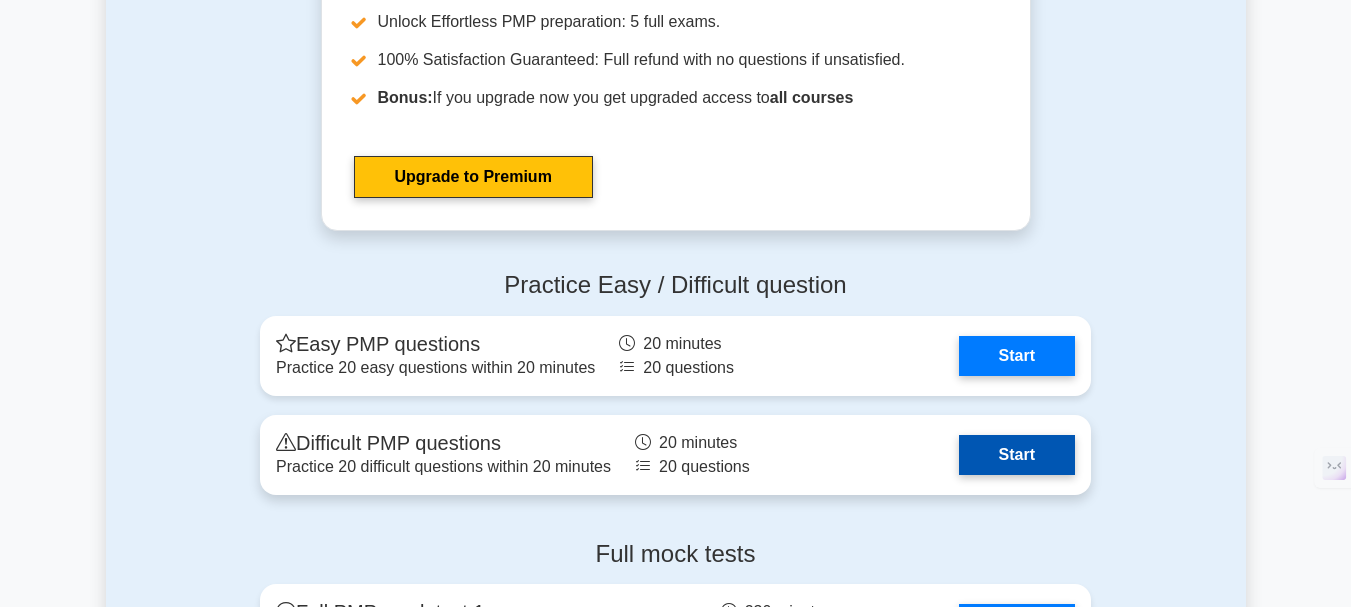 click on "Start" at bounding box center (1017, 455) 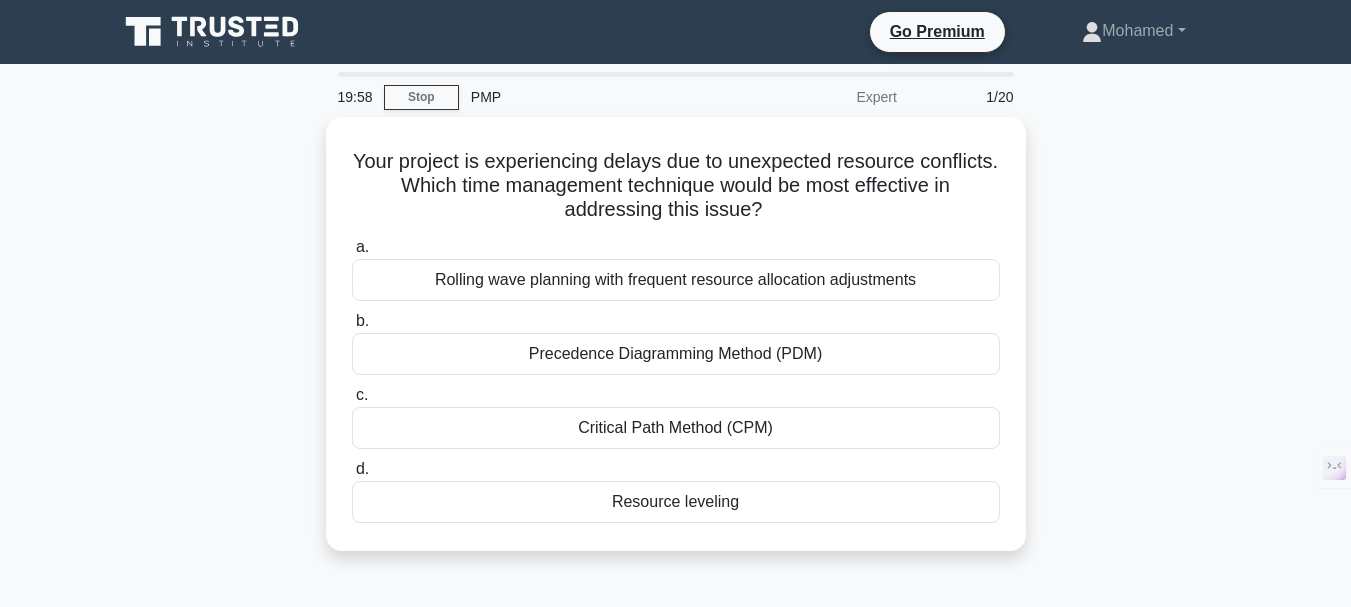 scroll, scrollTop: 0, scrollLeft: 0, axis: both 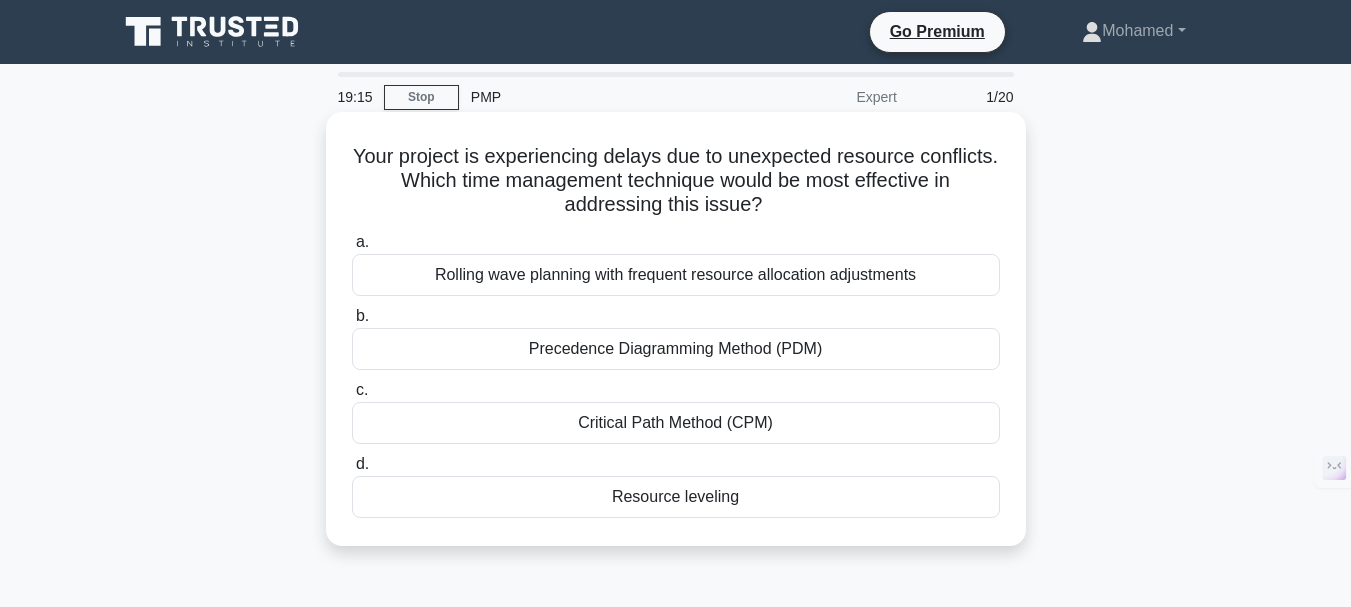 click on "Rolling wave planning with frequent resource allocation adjustments" at bounding box center (676, 275) 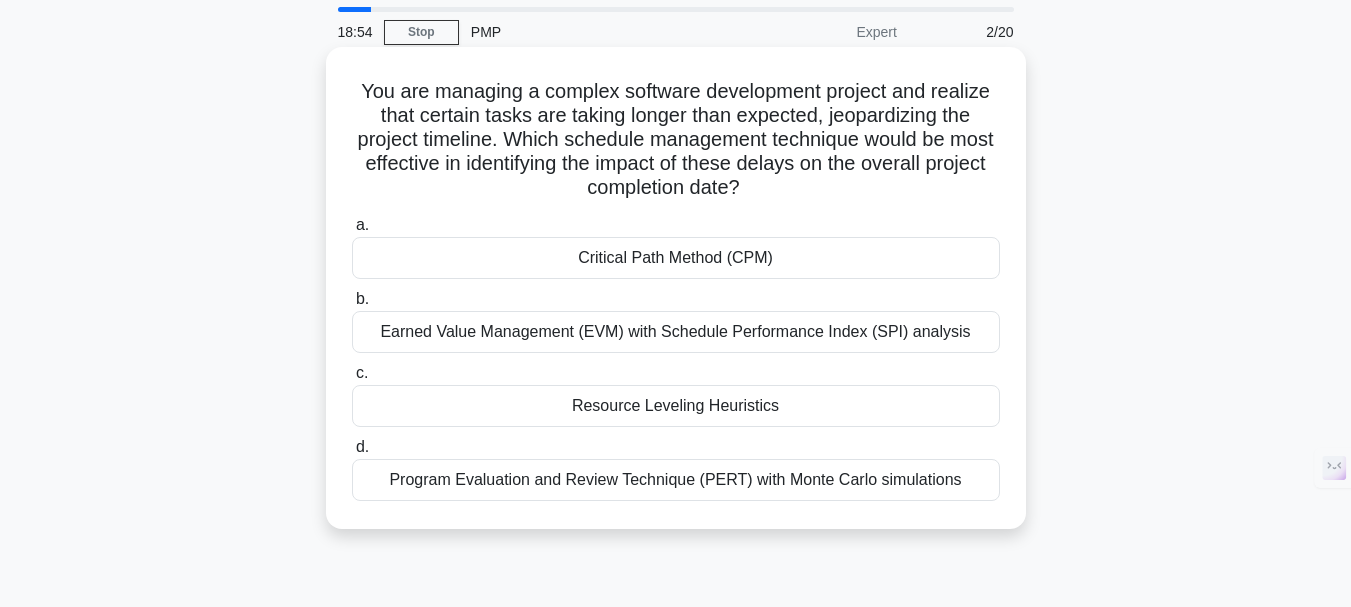scroll, scrollTop: 100, scrollLeft: 0, axis: vertical 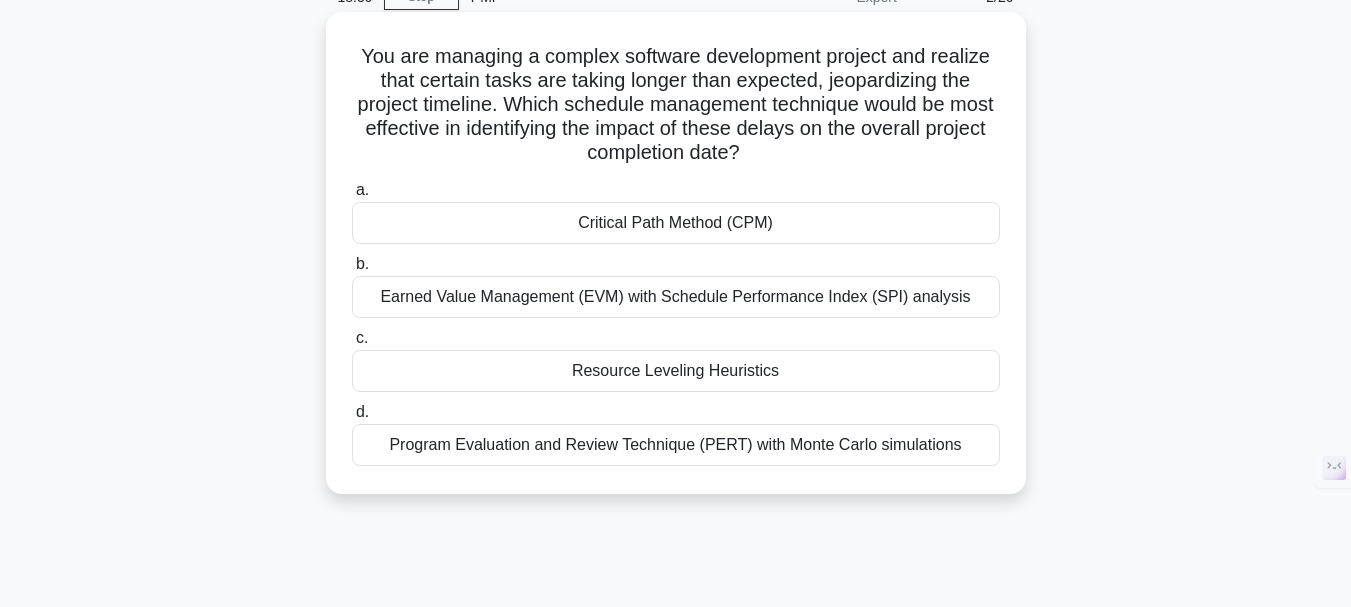click on "Critical Path Method (CPM)" at bounding box center [676, 223] 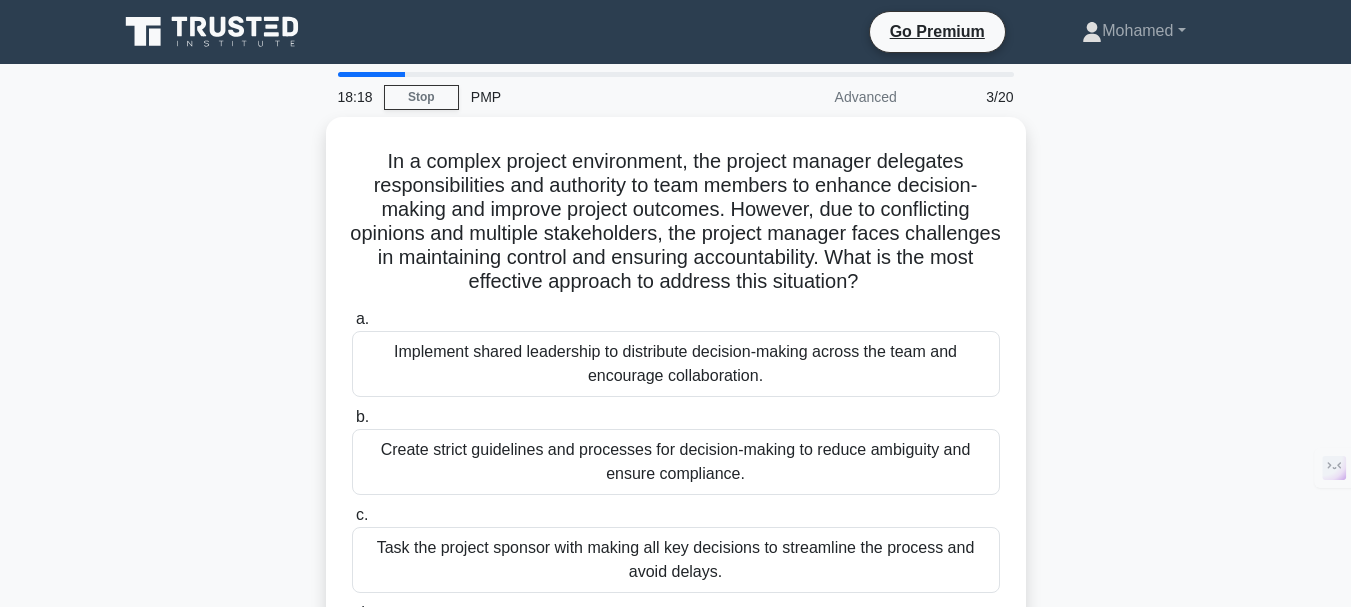 scroll, scrollTop: 100, scrollLeft: 0, axis: vertical 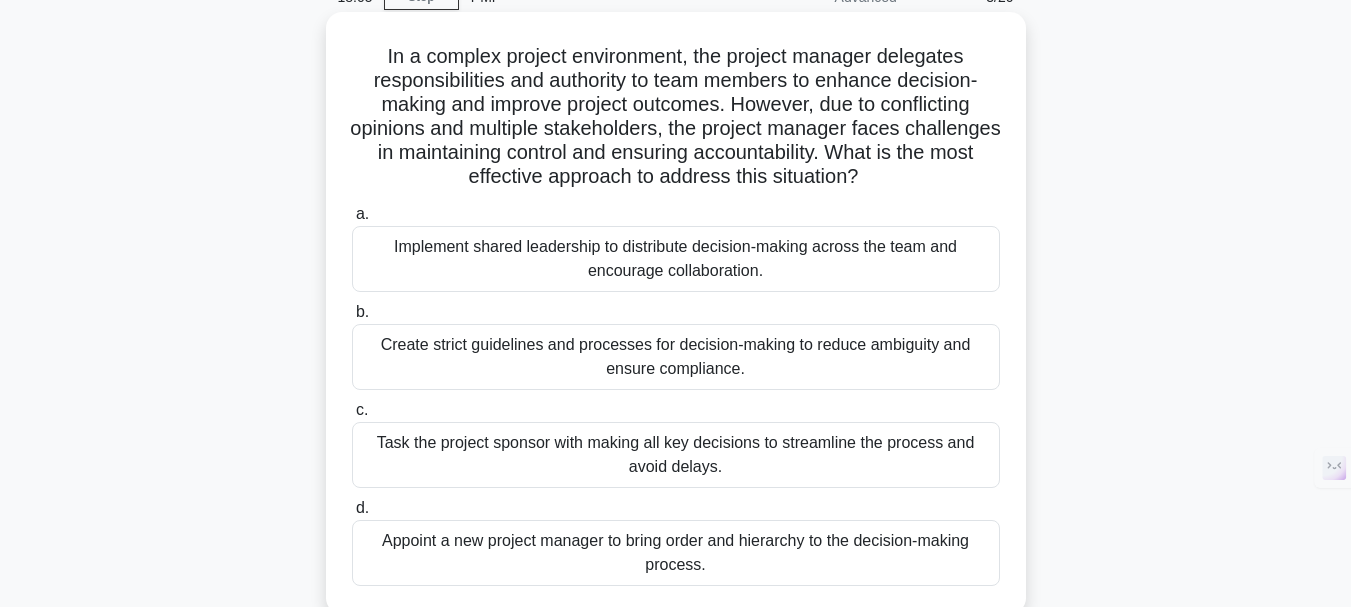 click on "Create strict guidelines and processes for decision-making to reduce ambiguity and ensure compliance." at bounding box center (676, 357) 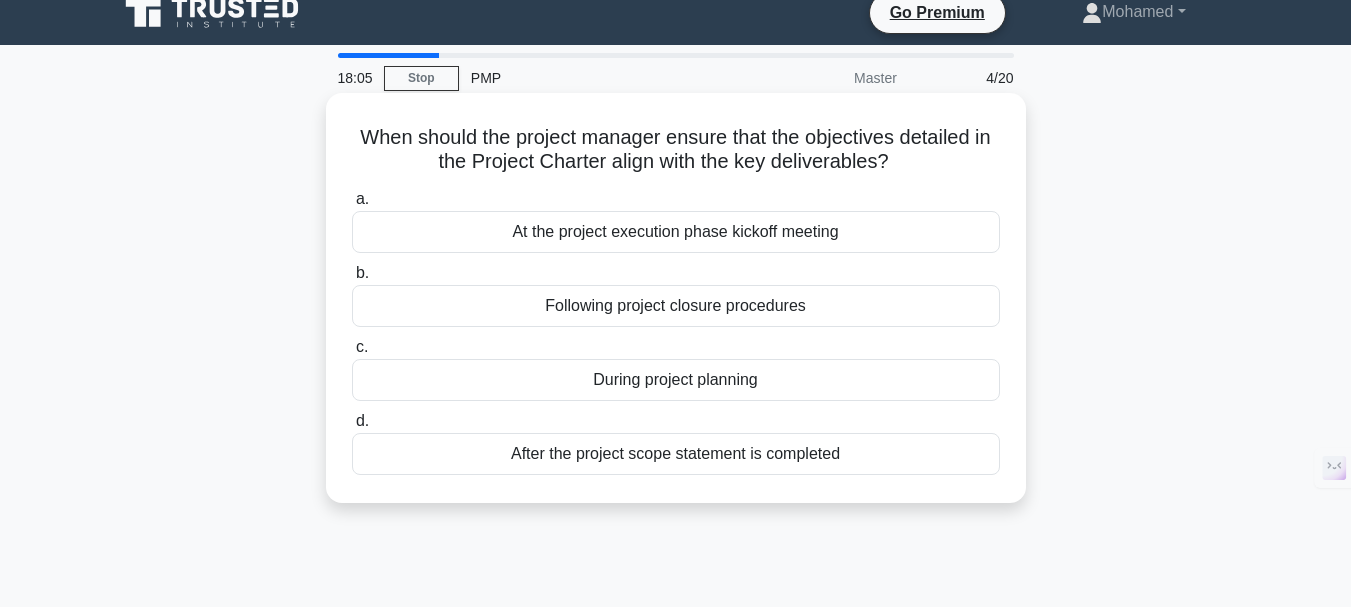scroll, scrollTop: 0, scrollLeft: 0, axis: both 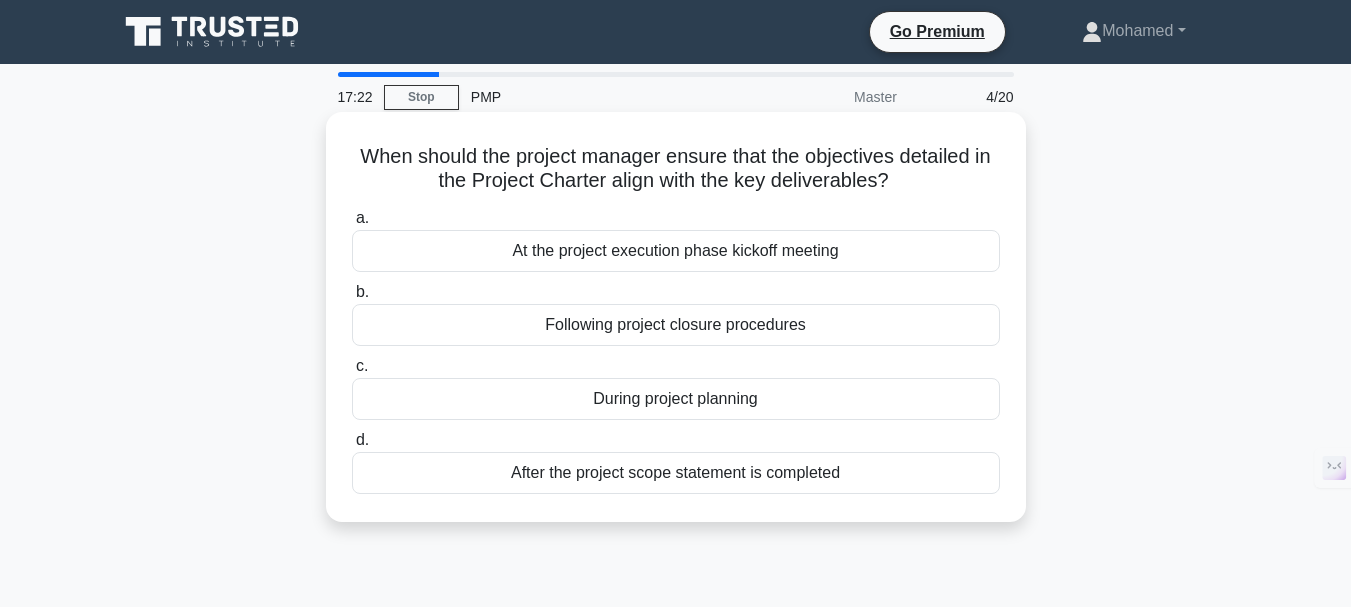 click on "Following project closure procedures" at bounding box center (676, 325) 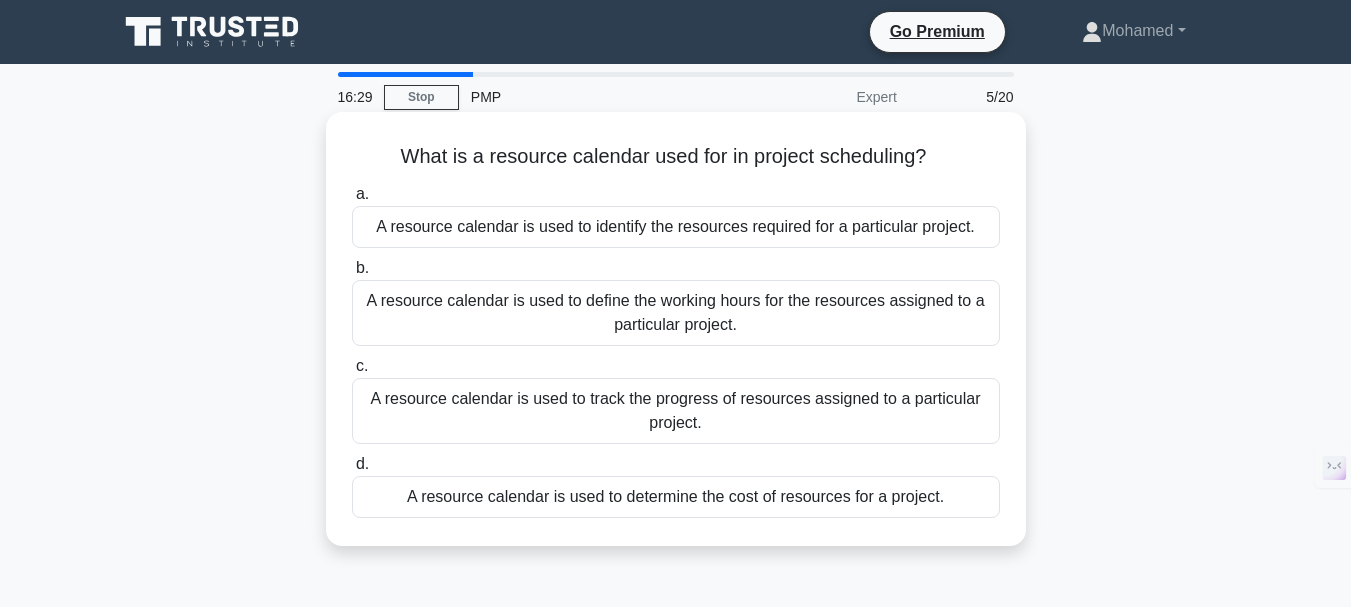 click on "A resource calendar is used to define the working hours for the resources assigned to a particular project." at bounding box center [676, 313] 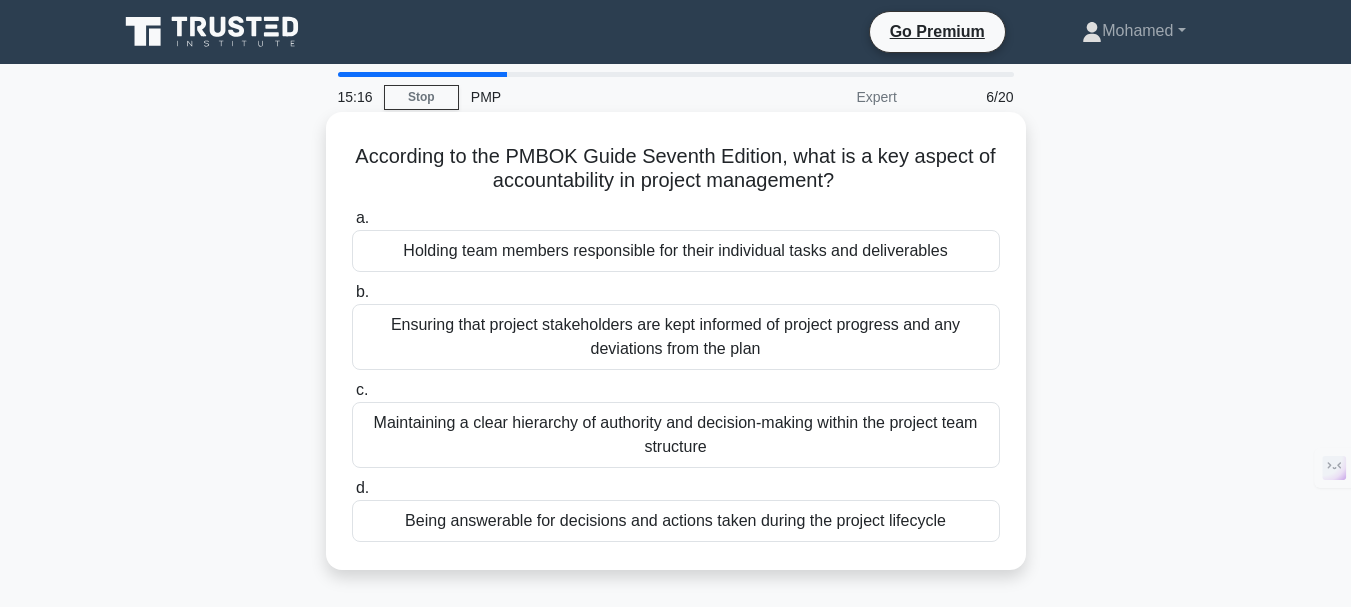 click on "Being answerable for decisions and actions taken during the project lifecycle" at bounding box center (676, 521) 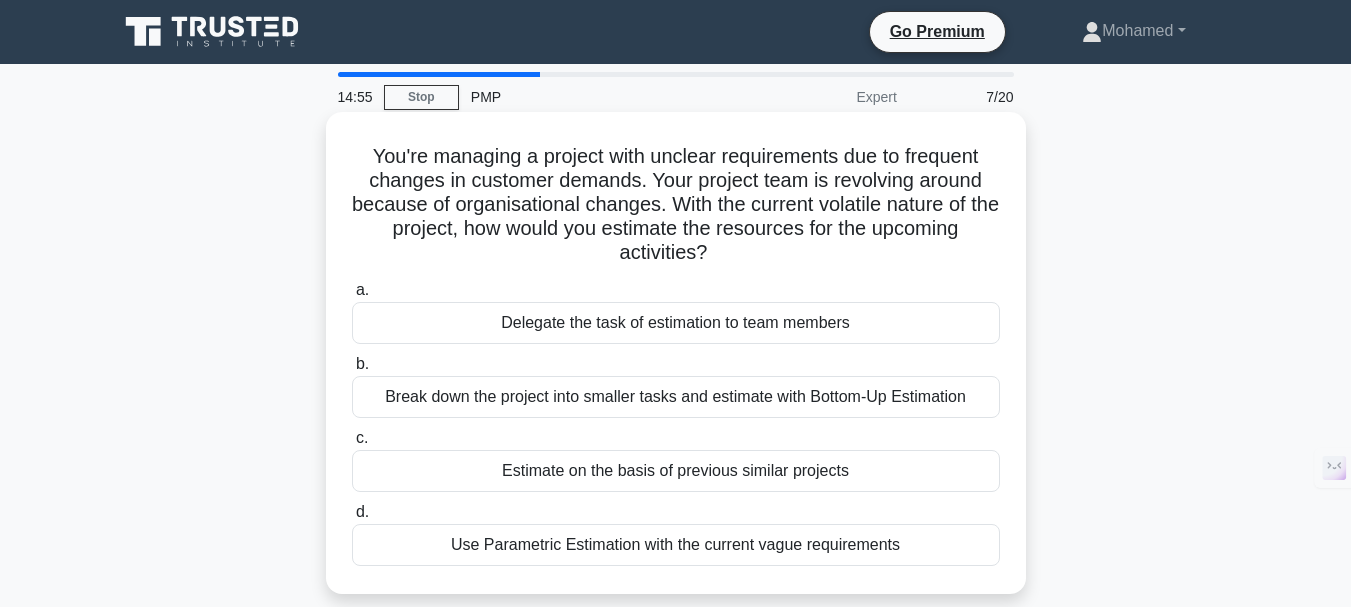 scroll, scrollTop: 100, scrollLeft: 0, axis: vertical 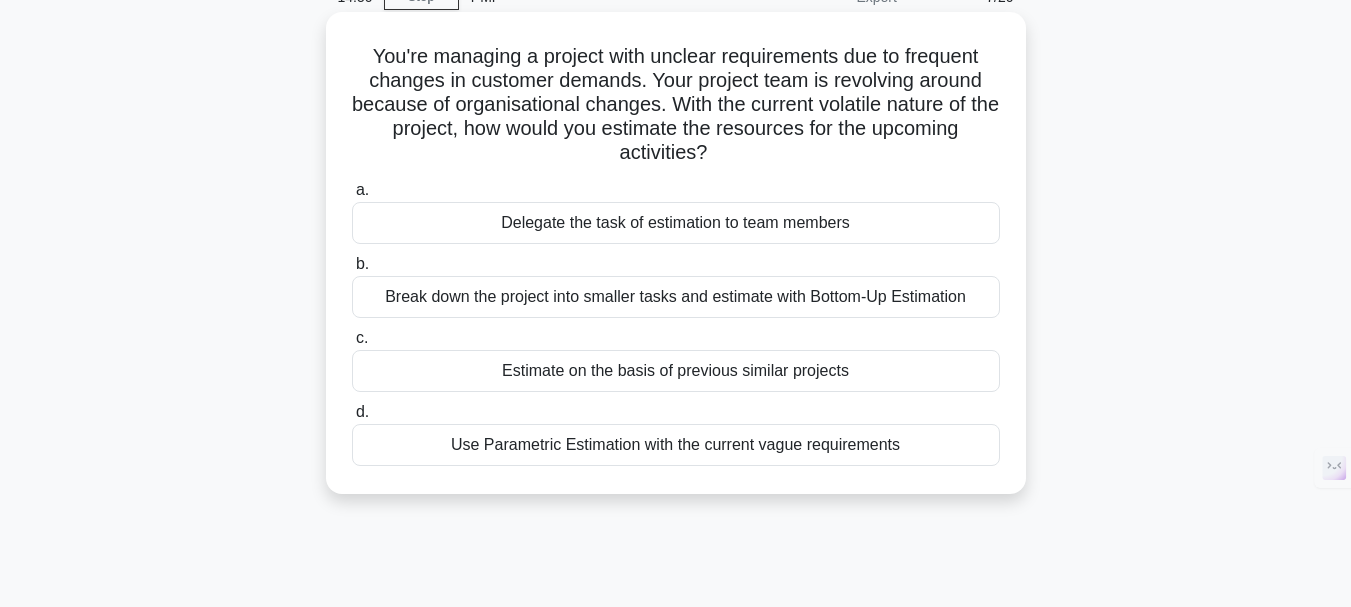 click on "Use Parametric Estimation with the current vague requirements" at bounding box center [676, 445] 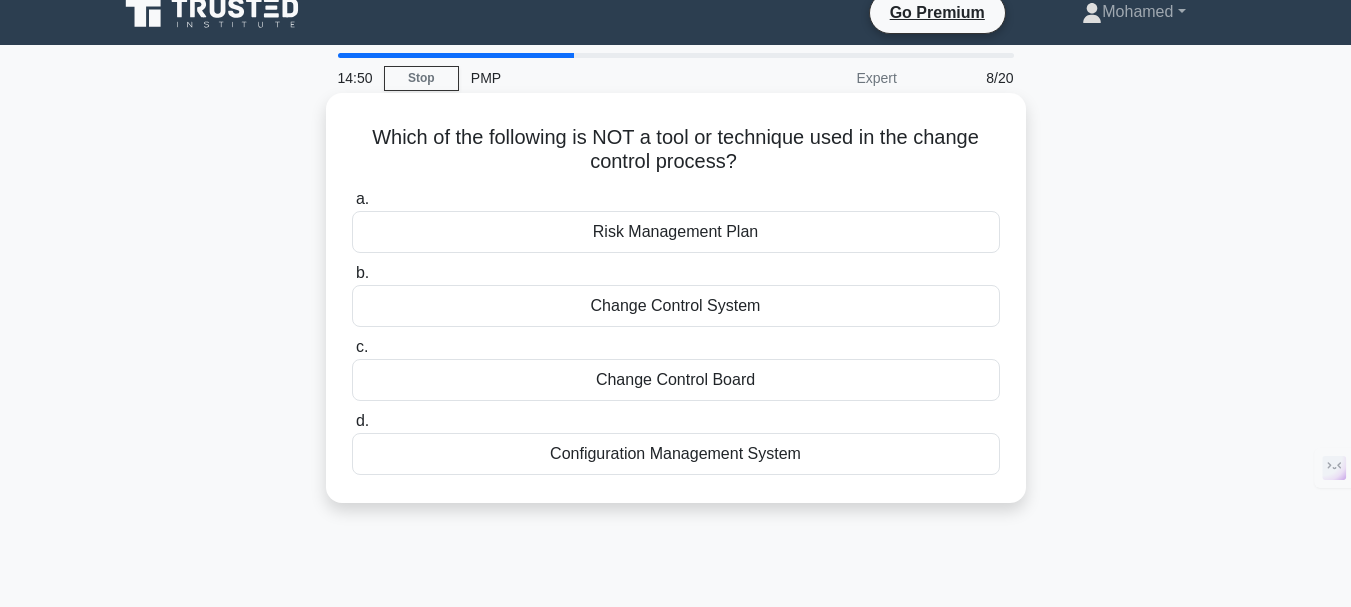 scroll, scrollTop: 0, scrollLeft: 0, axis: both 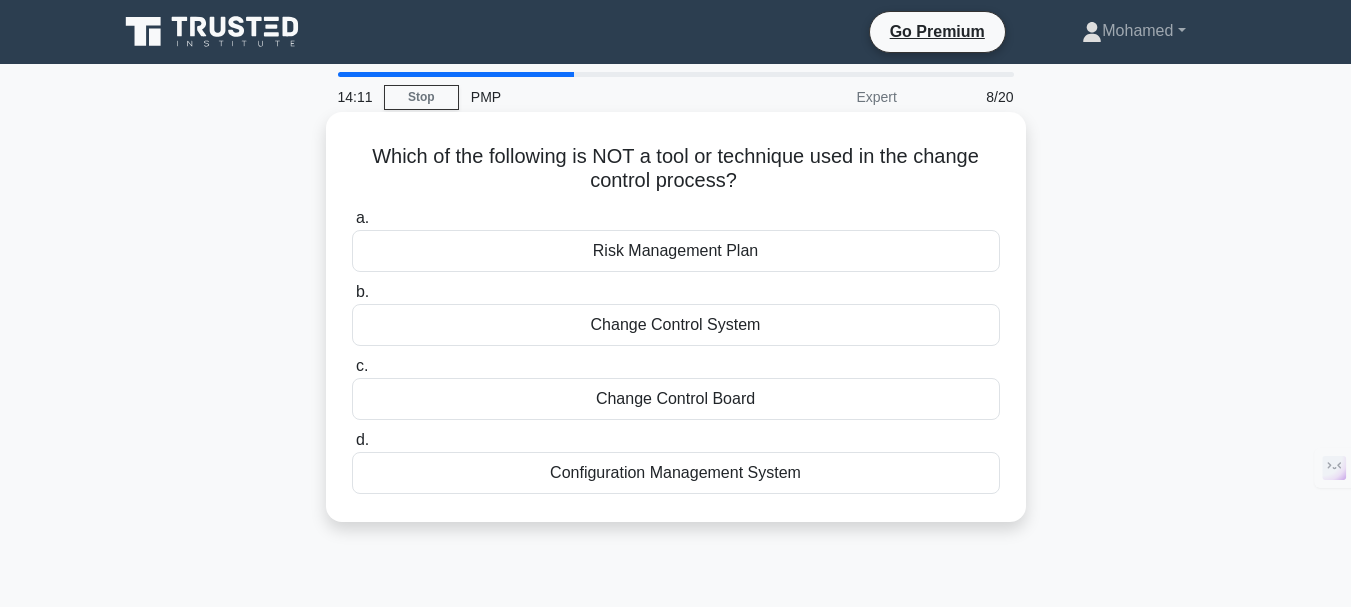 click on "Risk Management Plan" at bounding box center (676, 251) 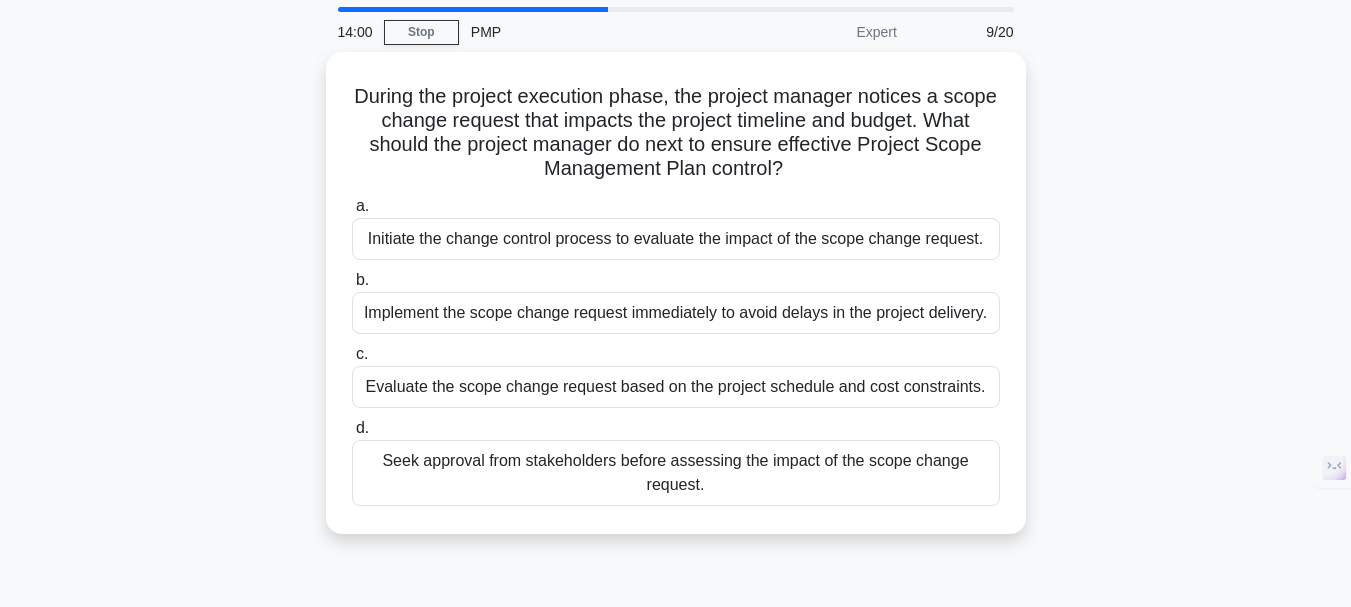 scroll, scrollTop: 100, scrollLeft: 0, axis: vertical 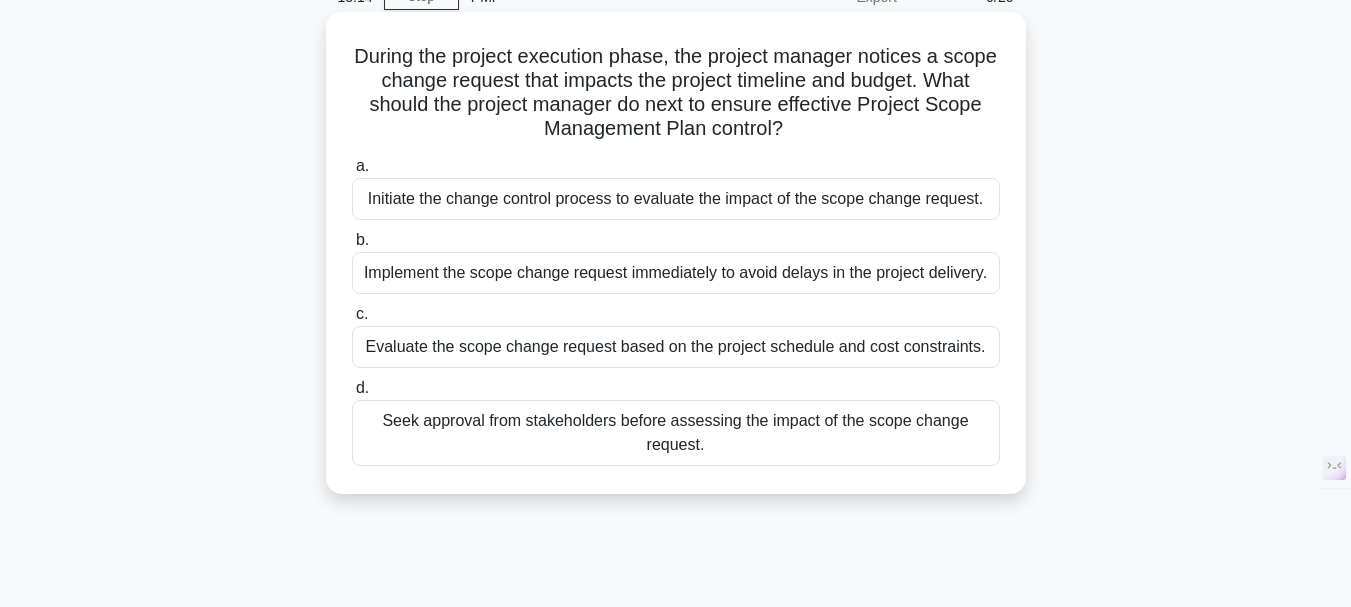 click on "Evaluate the scope change request based on the project schedule and cost constraints." at bounding box center (676, 347) 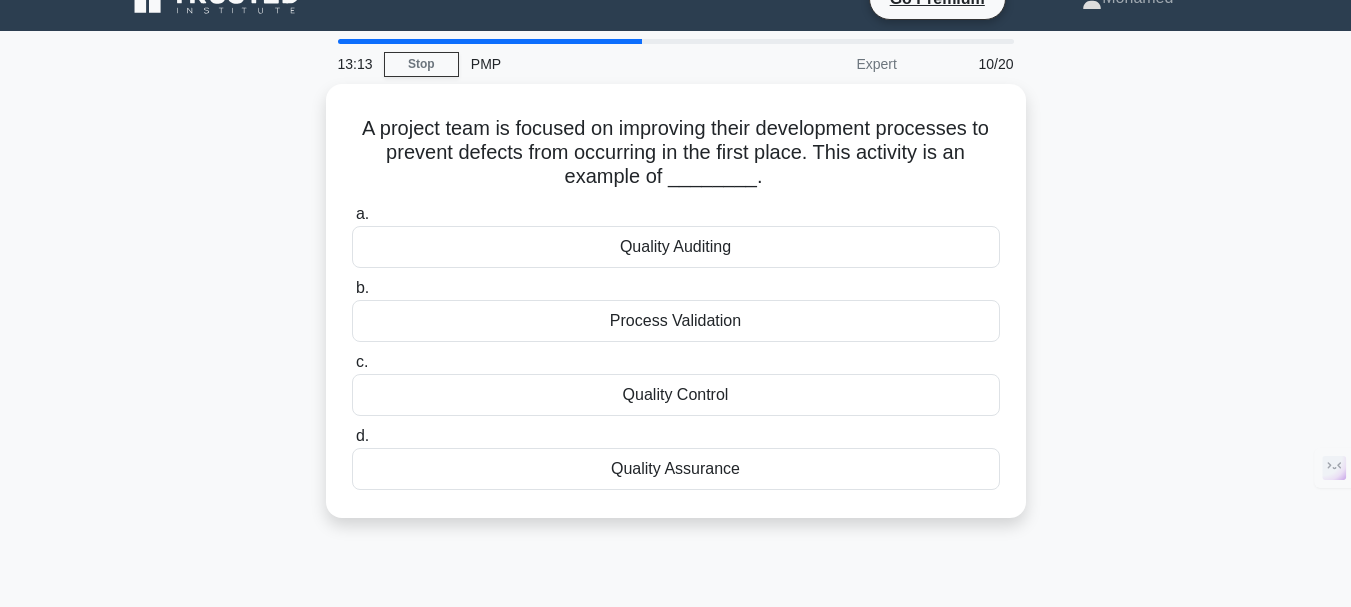 scroll, scrollTop: 0, scrollLeft: 0, axis: both 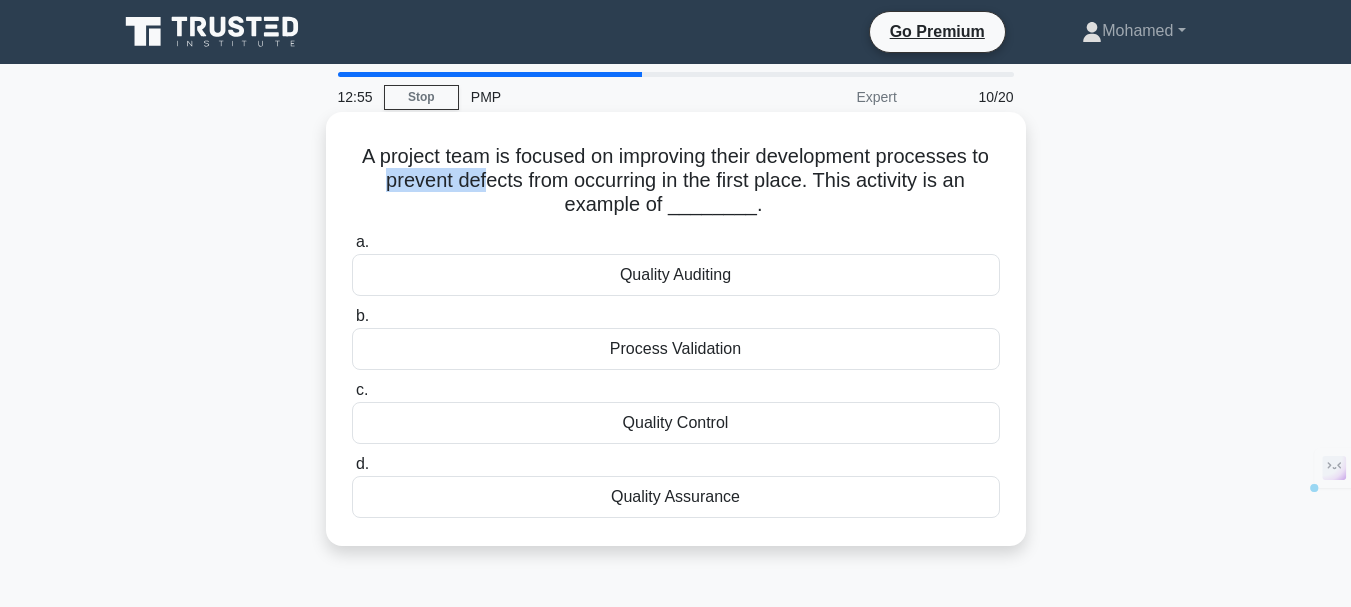 drag, startPoint x: 376, startPoint y: 184, endPoint x: 482, endPoint y: 175, distance: 106.381386 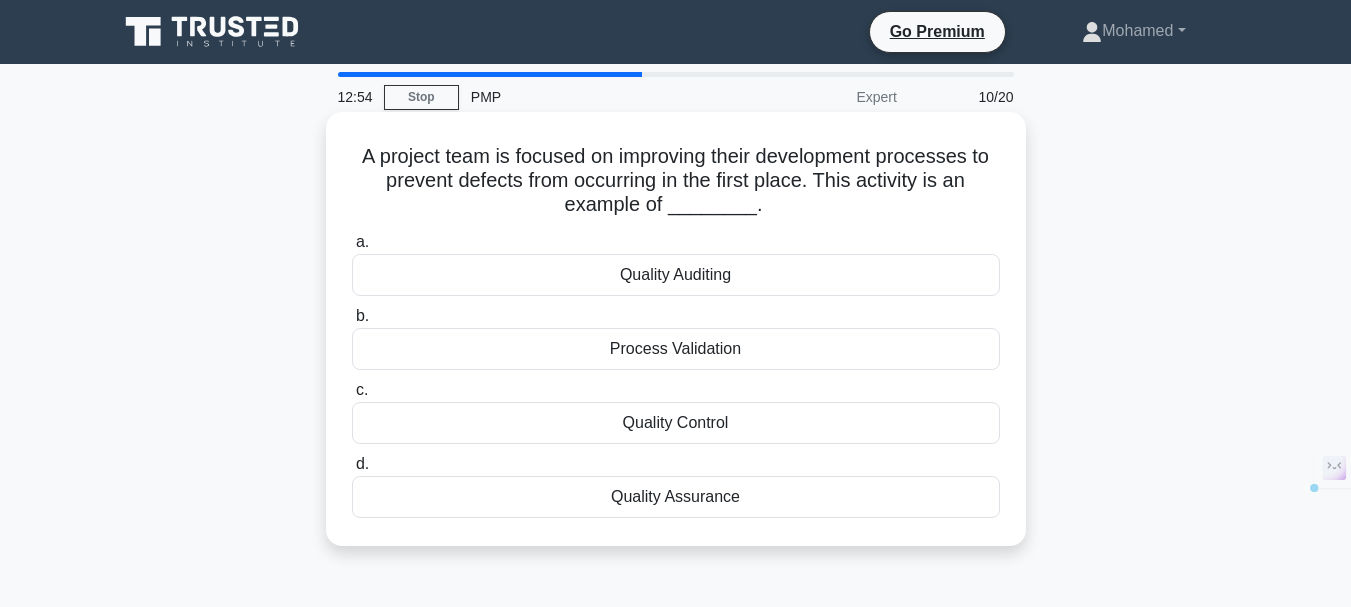 click on "A project team is focused on improving their development processes to prevent defects from occurring in the first place. This activity is an example of ________.
.spinner_0XTQ{transform-origin:center;animation:spinner_y6GP .75s linear infinite}@keyframes spinner_y6GP{100%{transform:rotate(360deg)}}" at bounding box center (676, 181) 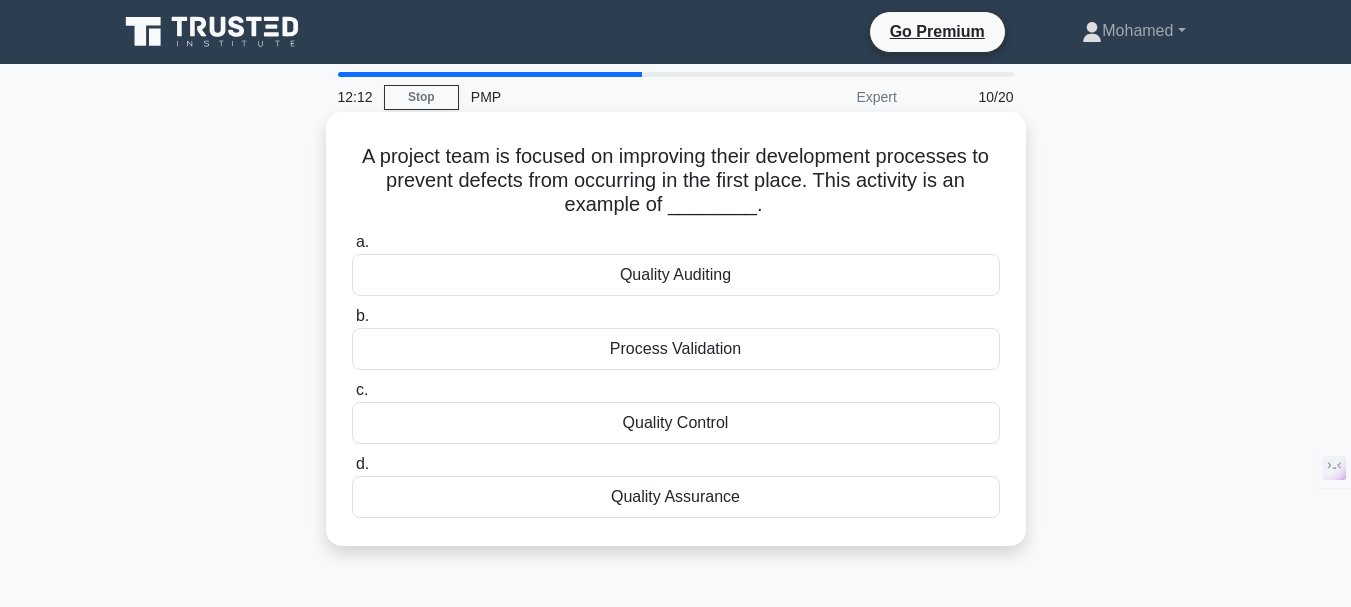 click on "Quality Assurance" at bounding box center (676, 497) 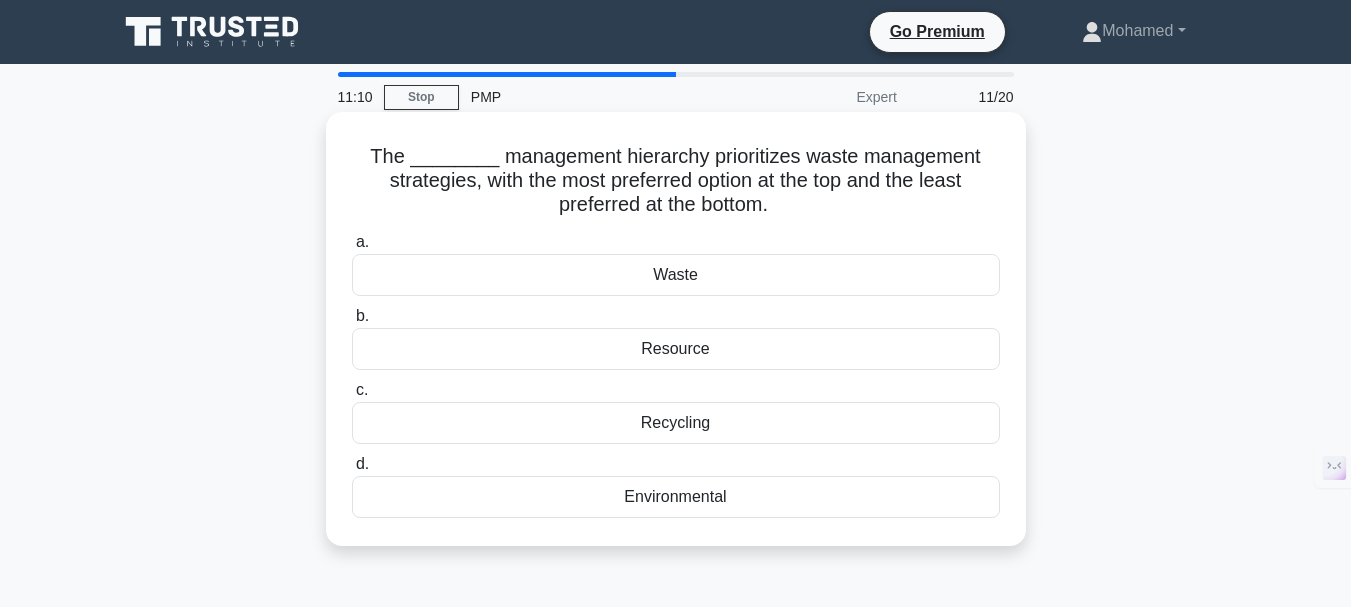 click on "Recycling" at bounding box center [676, 423] 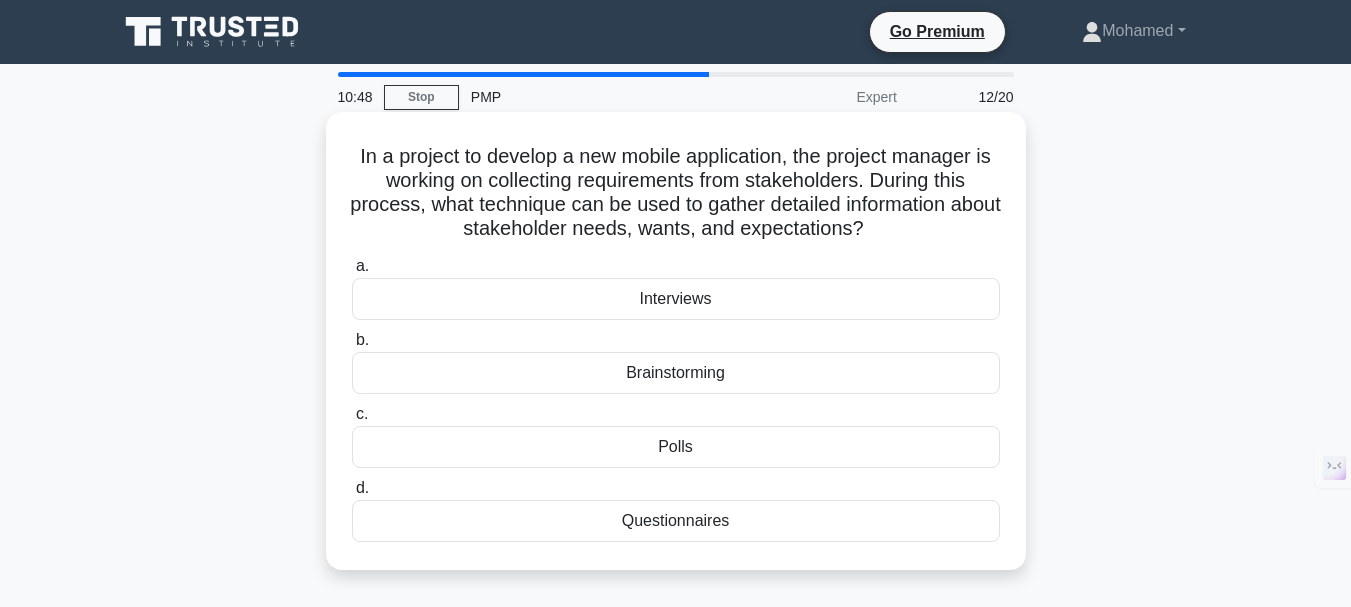 click on "Interviews" at bounding box center (676, 299) 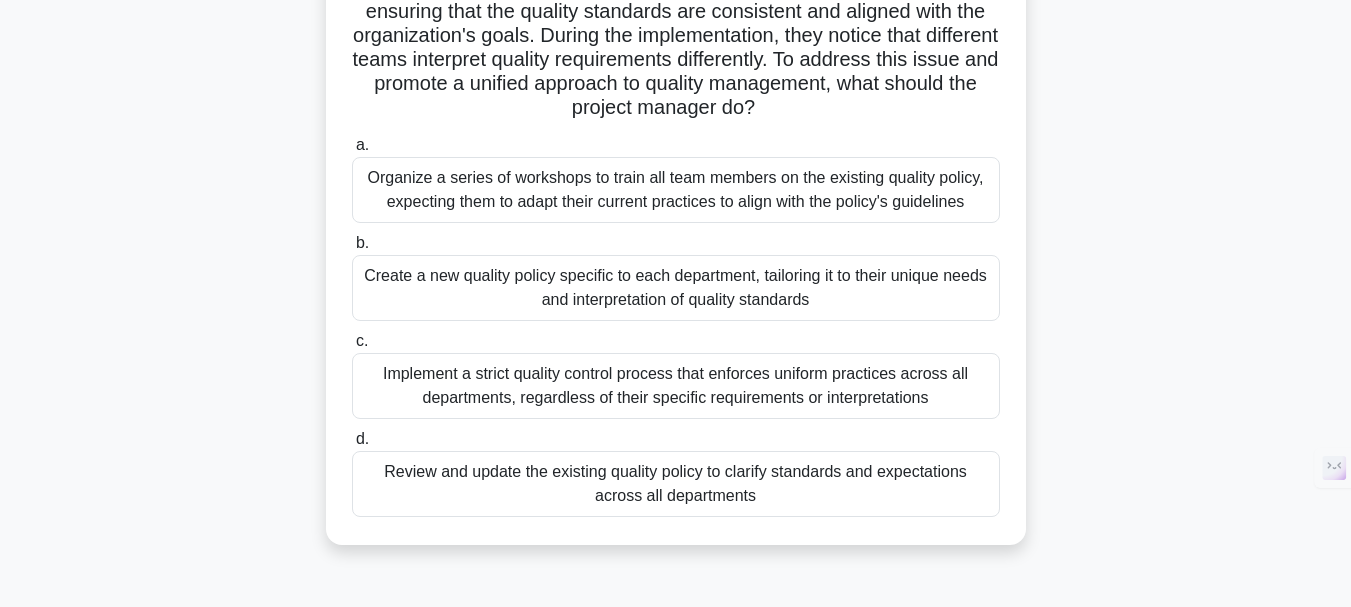 scroll, scrollTop: 200, scrollLeft: 0, axis: vertical 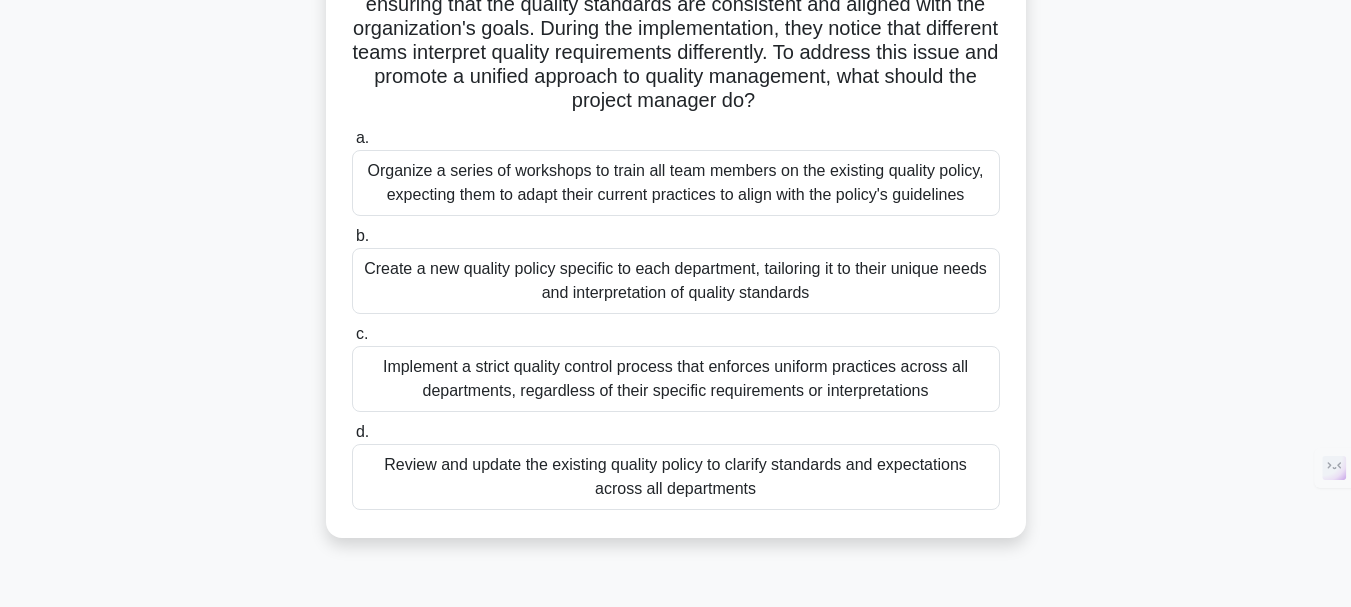 click on "Organize a series of workshops to train all team members on the existing quality policy, expecting them to adapt their current practices to align with the policy's guidelines" at bounding box center (676, 183) 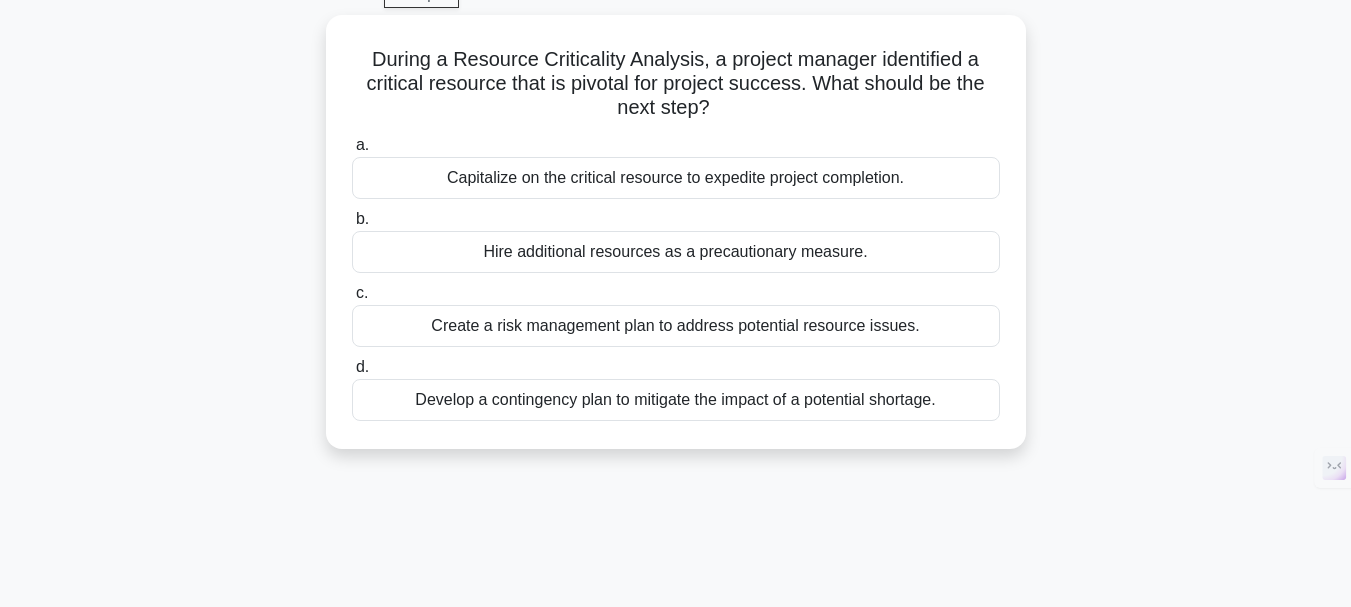 scroll, scrollTop: 0, scrollLeft: 0, axis: both 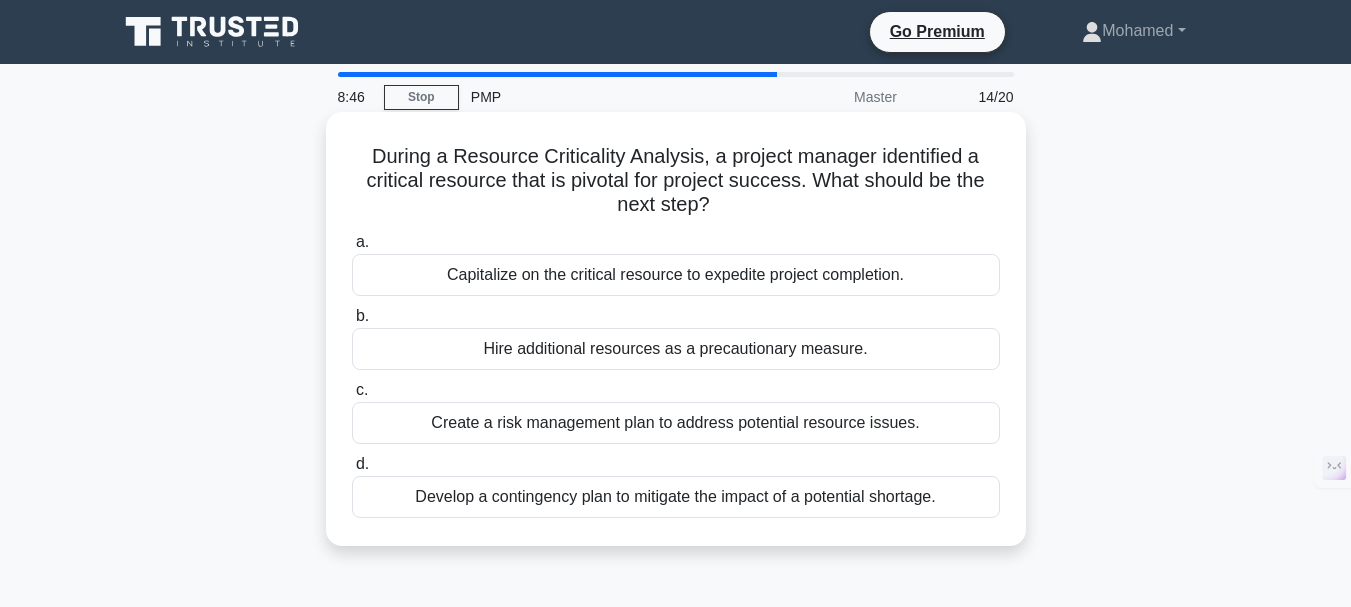 click on "Create a risk management plan to address potential resource issues." at bounding box center (676, 423) 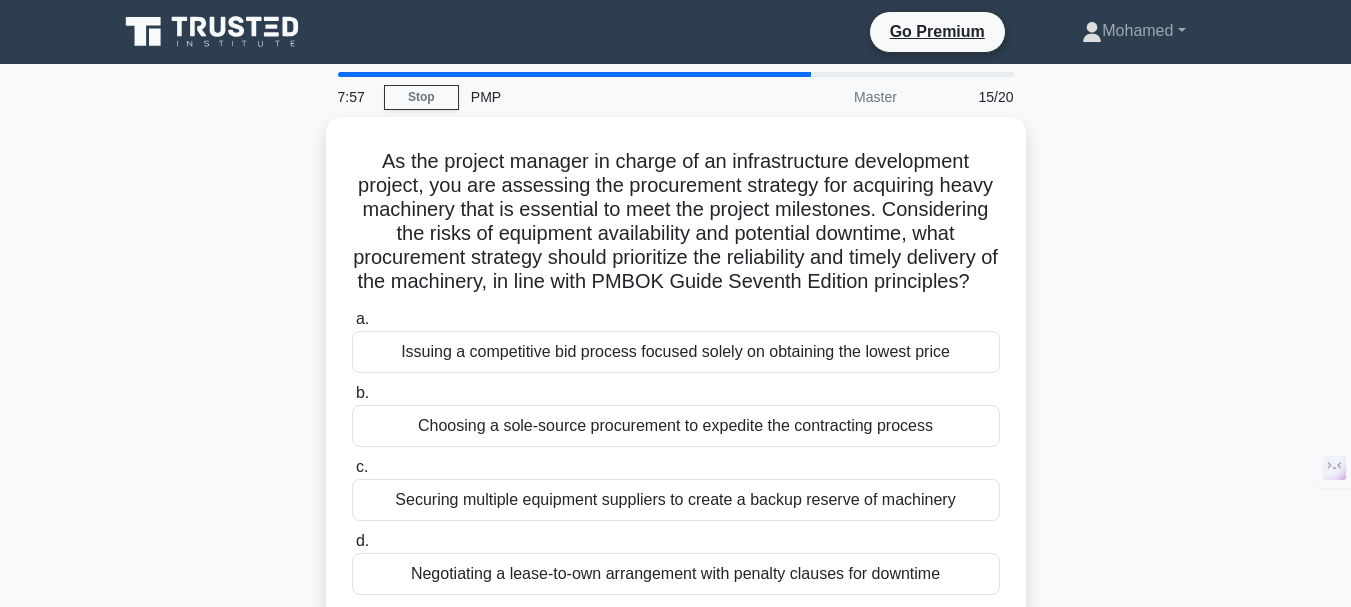 scroll, scrollTop: 100, scrollLeft: 0, axis: vertical 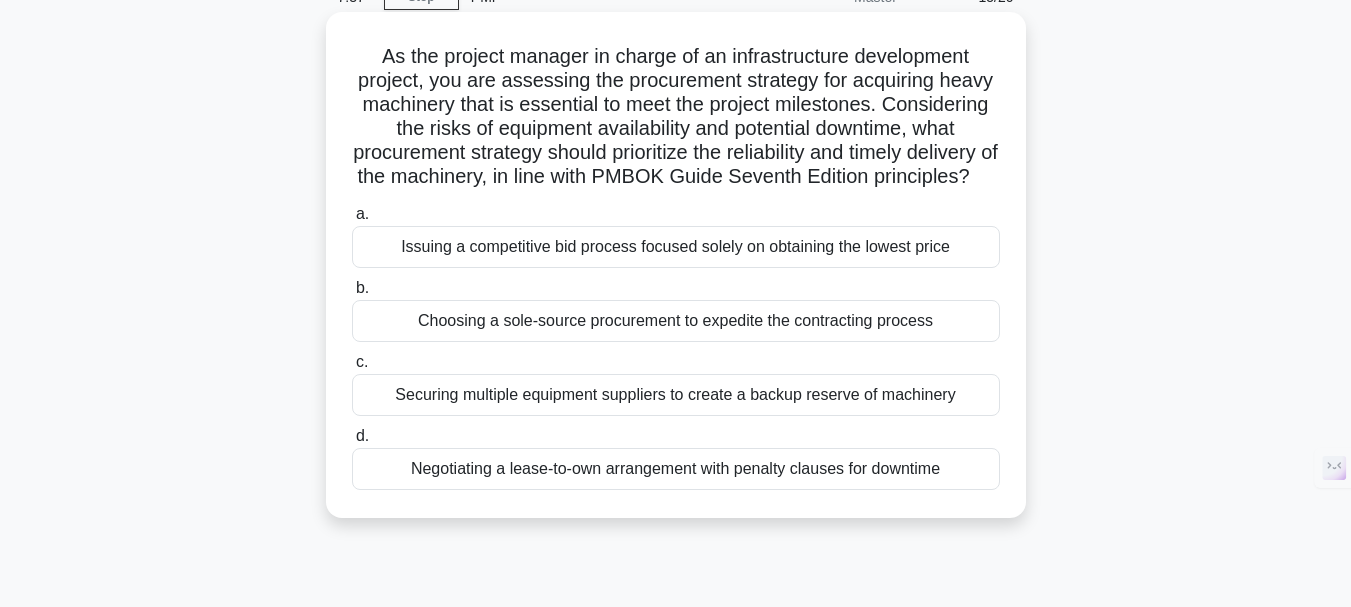 click on "Securing multiple equipment suppliers to create a backup reserve of machinery" at bounding box center (676, 395) 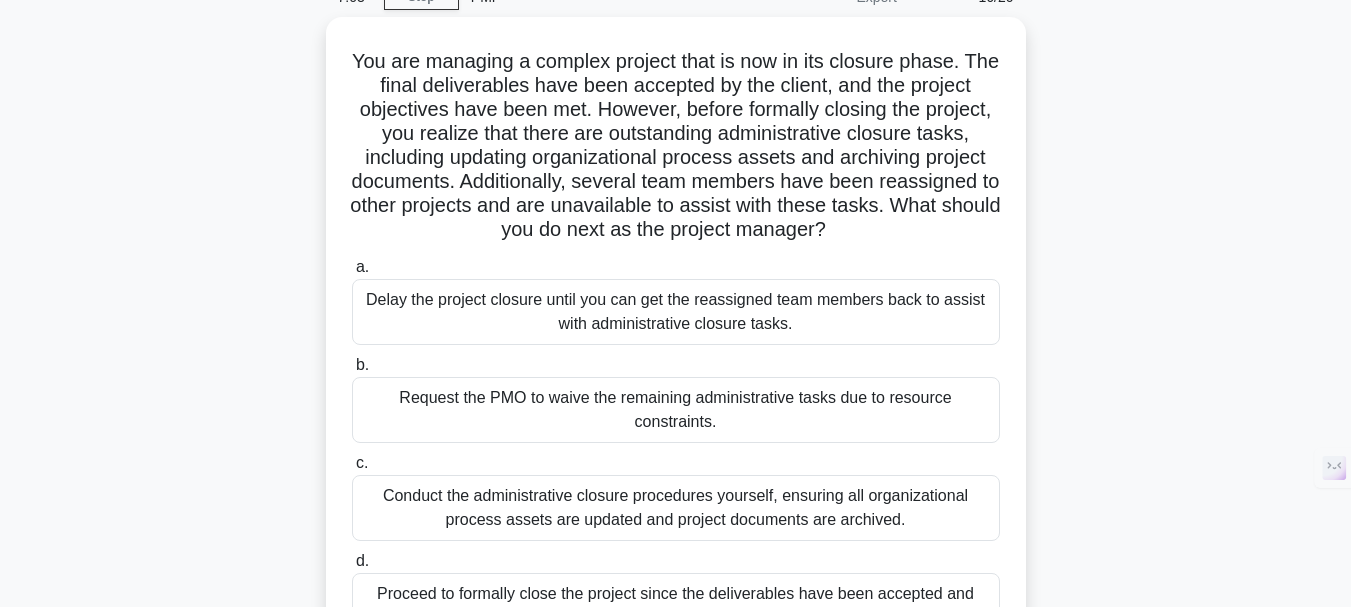scroll, scrollTop: 200, scrollLeft: 0, axis: vertical 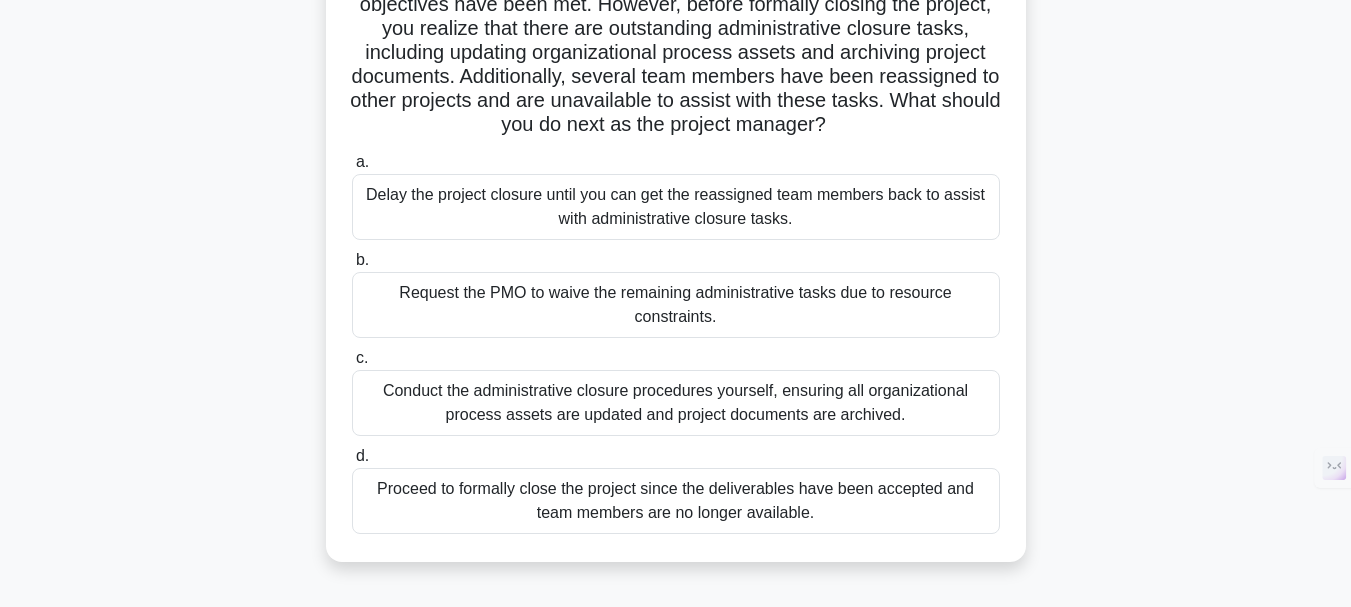 click on "Conduct the administrative closure procedures yourself, ensuring all organizational process assets are updated and project documents are archived." at bounding box center [676, 403] 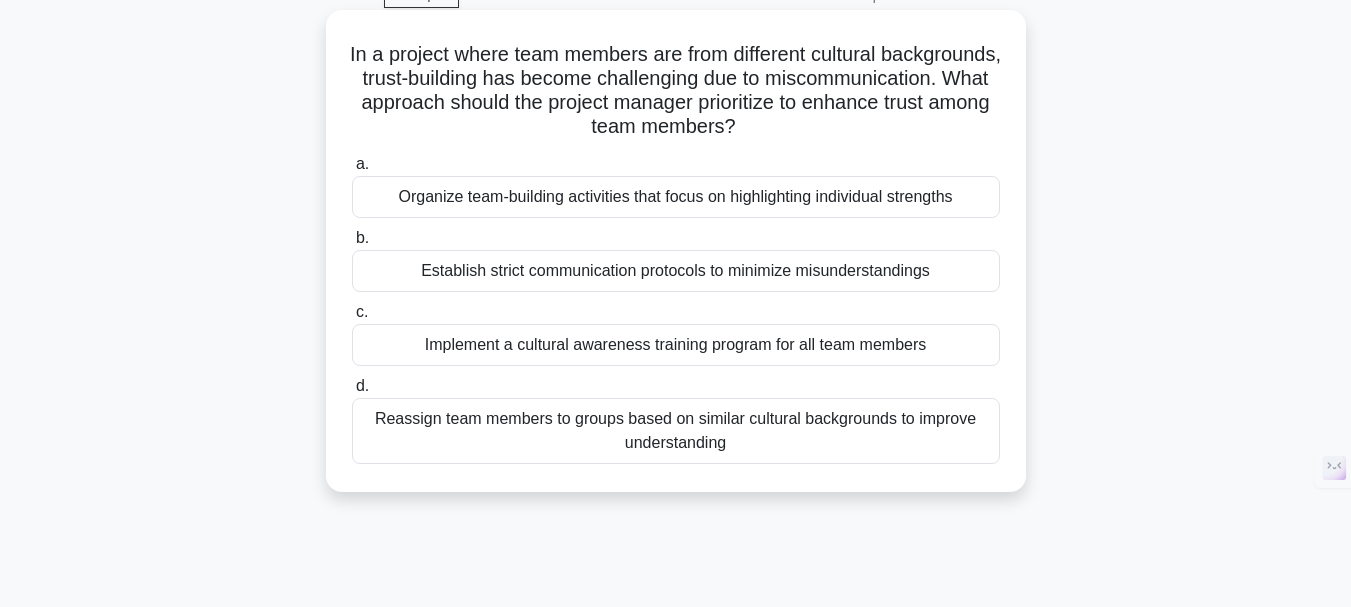 scroll, scrollTop: 0, scrollLeft: 0, axis: both 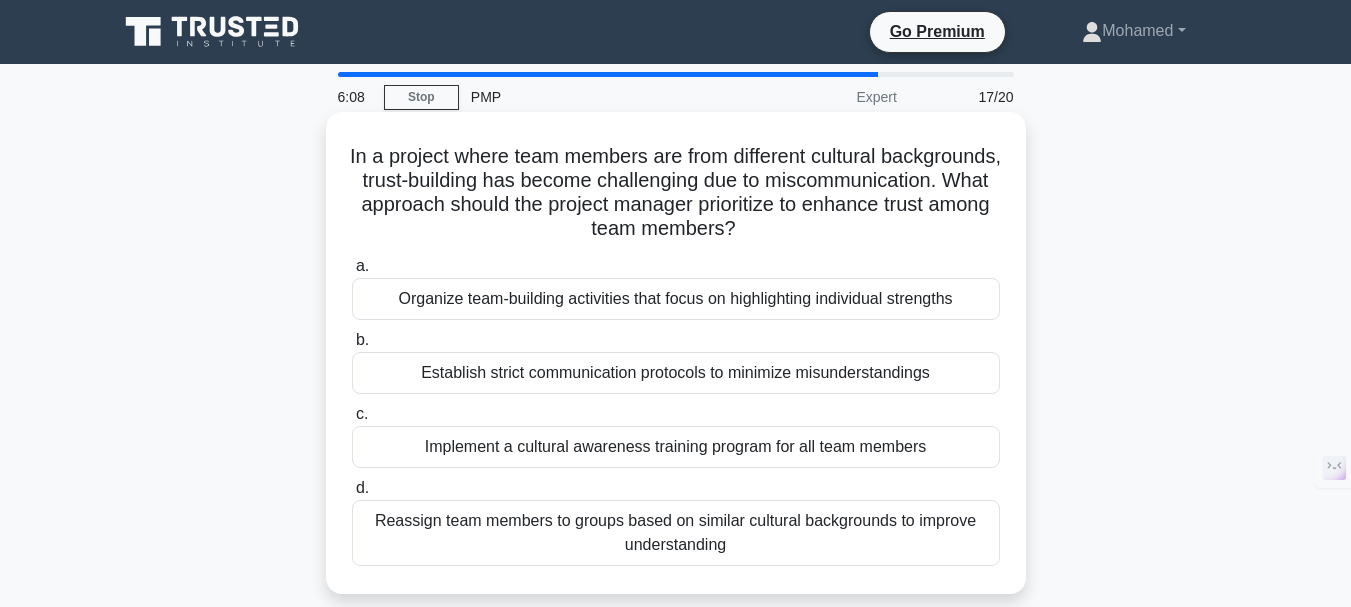 click on "Implement a cultural awareness training program for all team members" at bounding box center (676, 447) 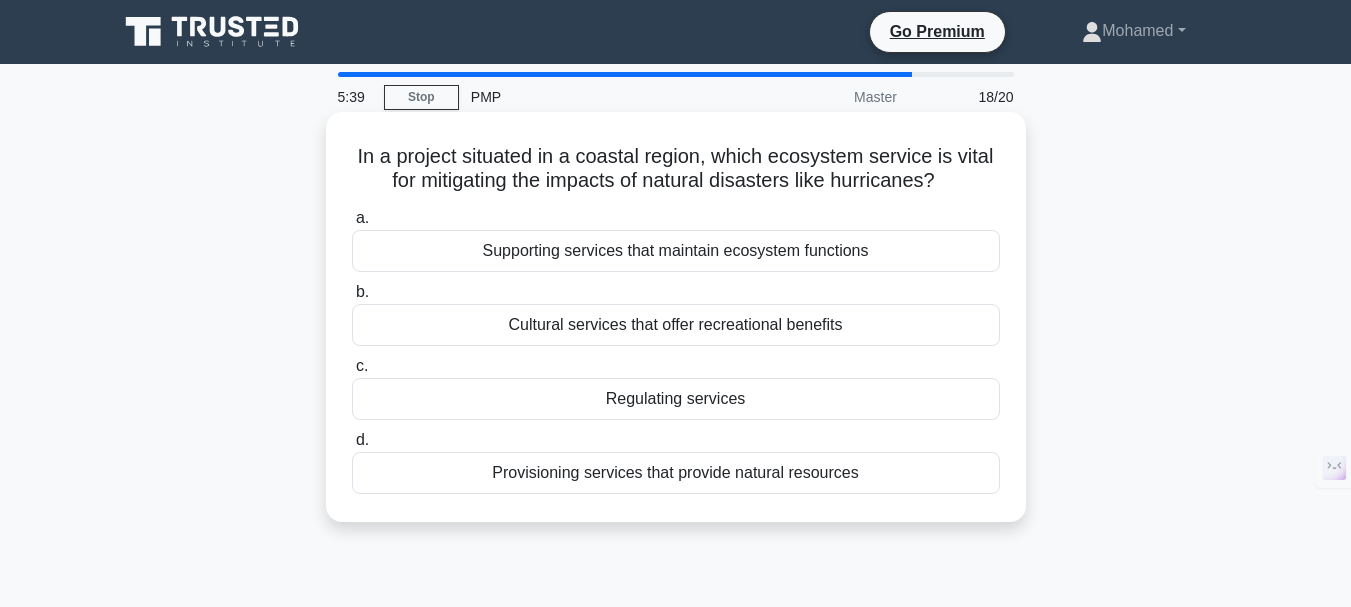click on "Supporting services that maintain ecosystem functions" at bounding box center (676, 251) 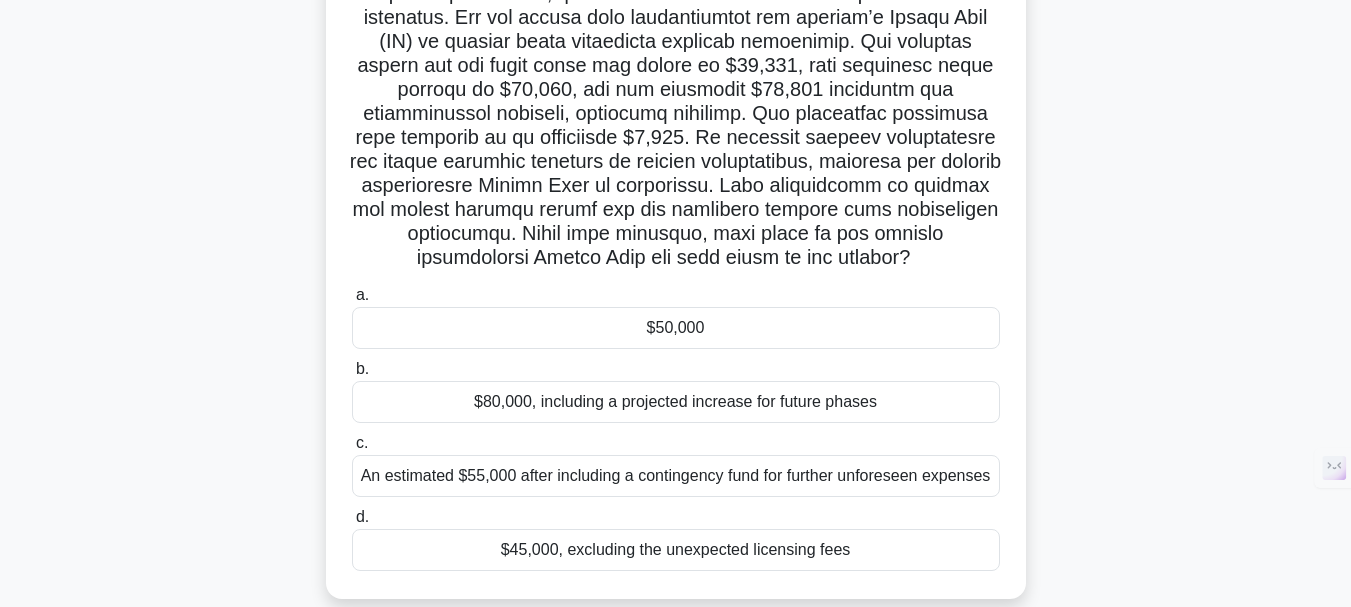 scroll, scrollTop: 200, scrollLeft: 0, axis: vertical 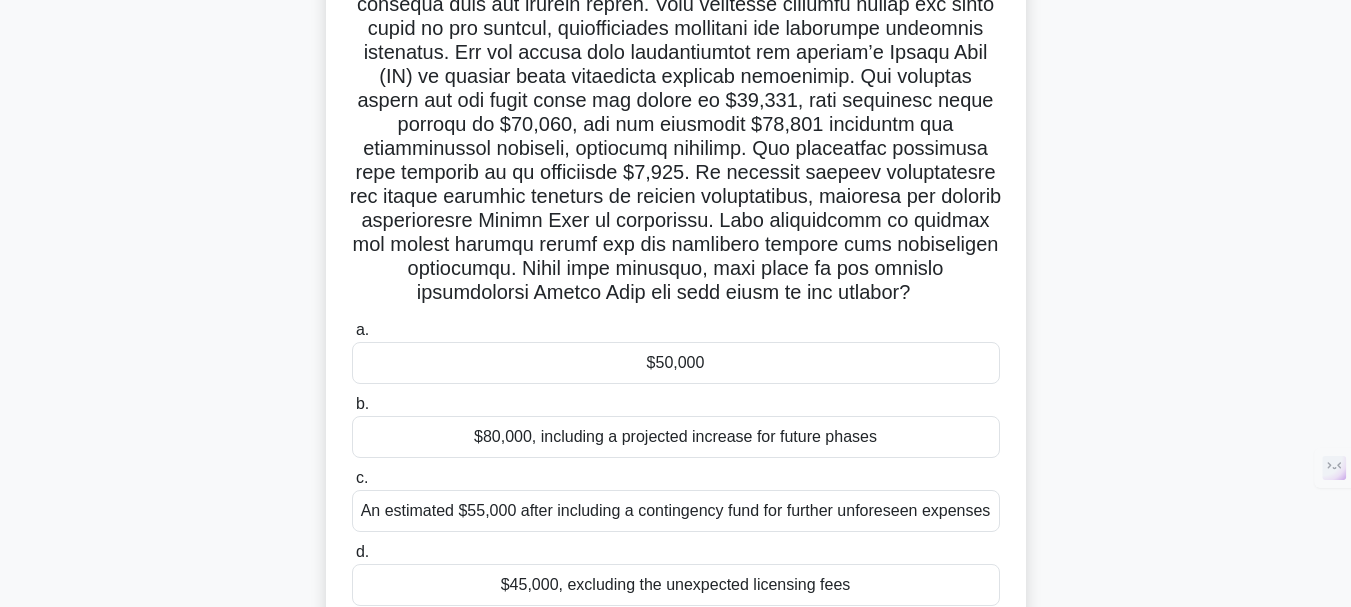 click on "$50,000" at bounding box center [676, 363] 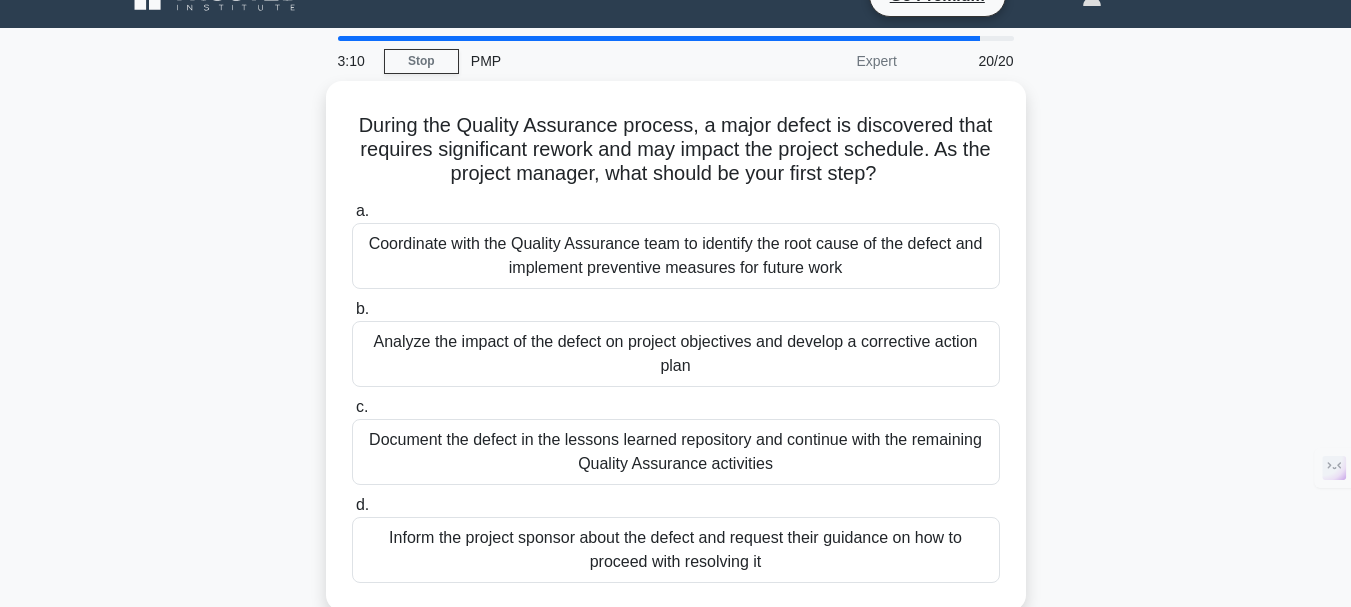 scroll, scrollTop: 0, scrollLeft: 0, axis: both 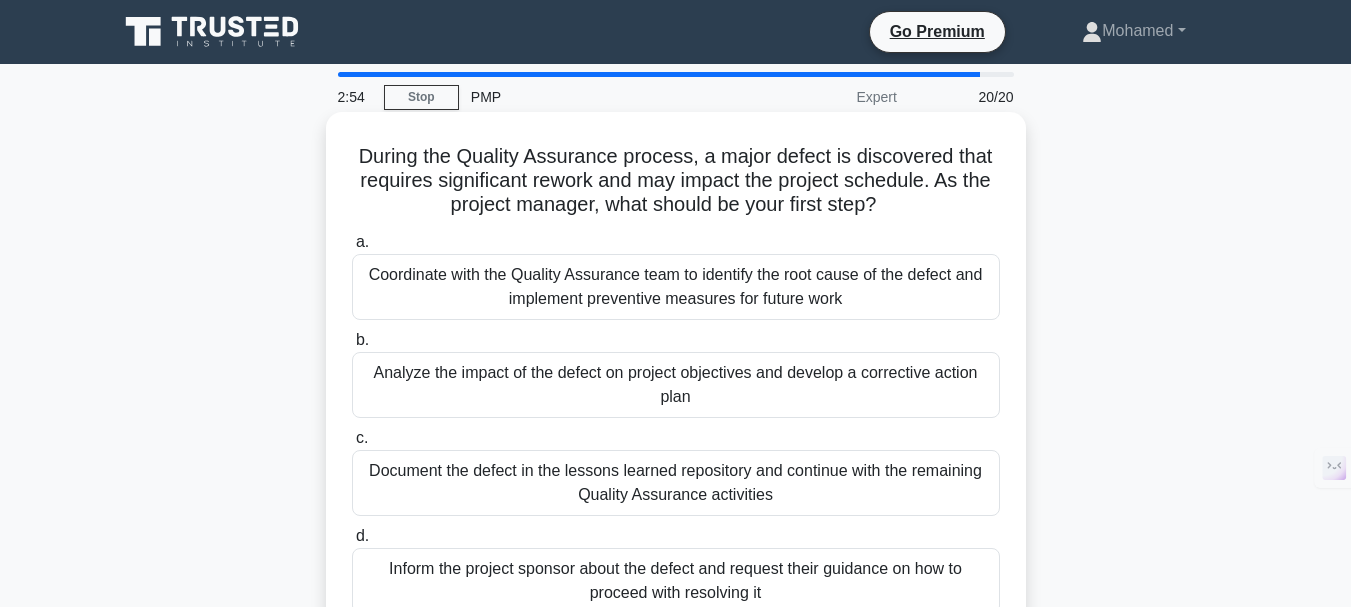 click on "Coordinate with the Quality Assurance team to identify the root cause of the defect and implement preventive measures for future work" at bounding box center (676, 287) 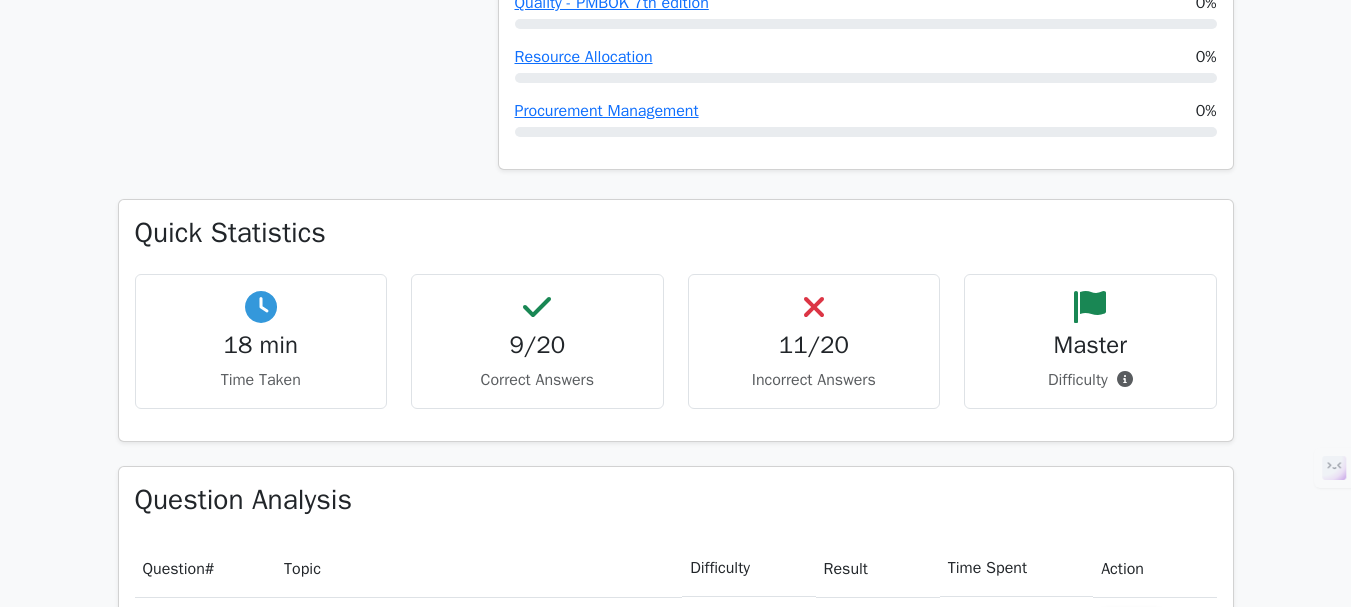 scroll, scrollTop: 1565, scrollLeft: 0, axis: vertical 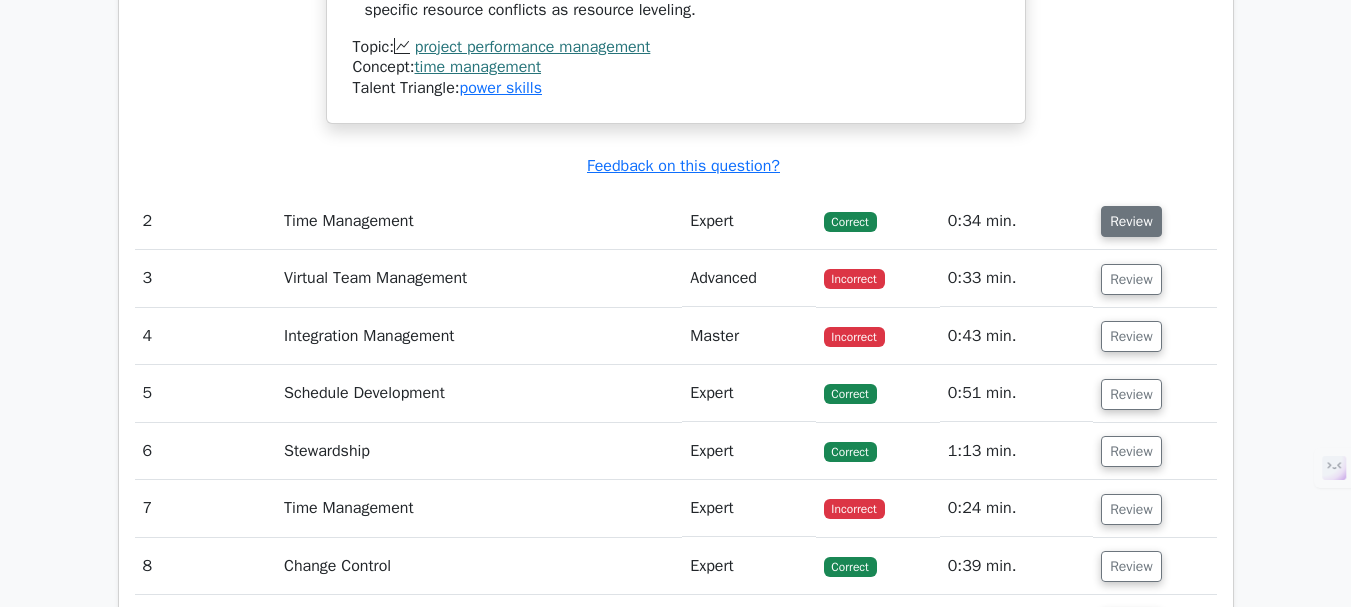 click on "Review" at bounding box center (1131, 221) 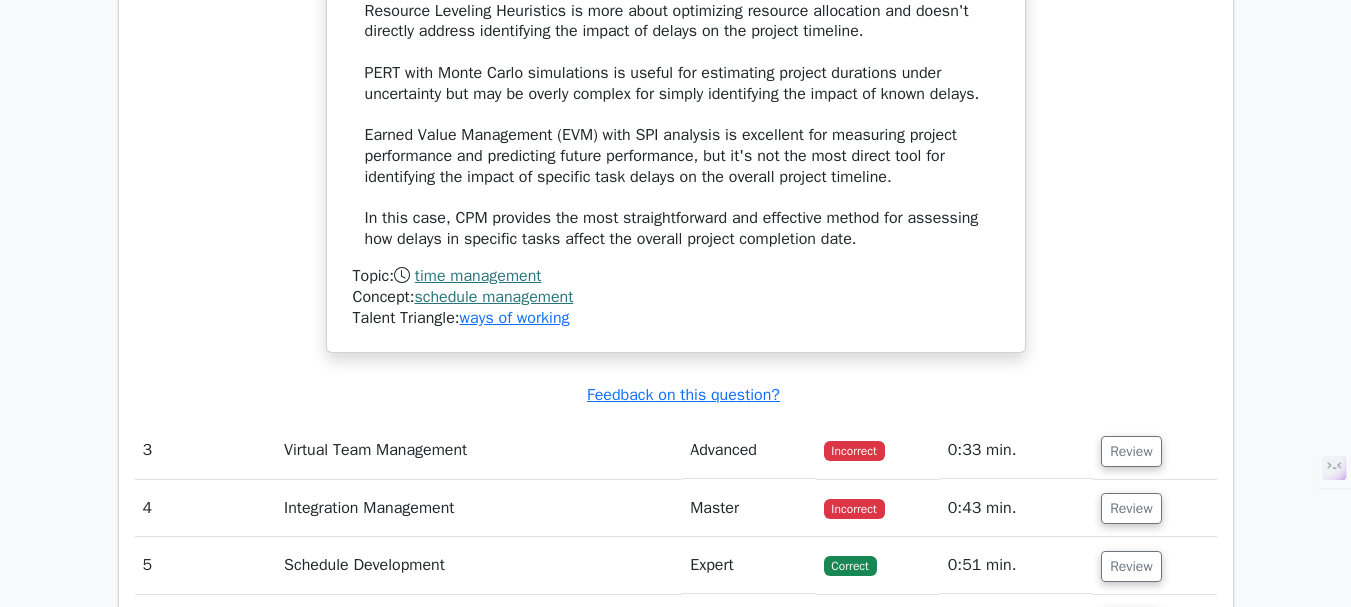 scroll, scrollTop: 4300, scrollLeft: 0, axis: vertical 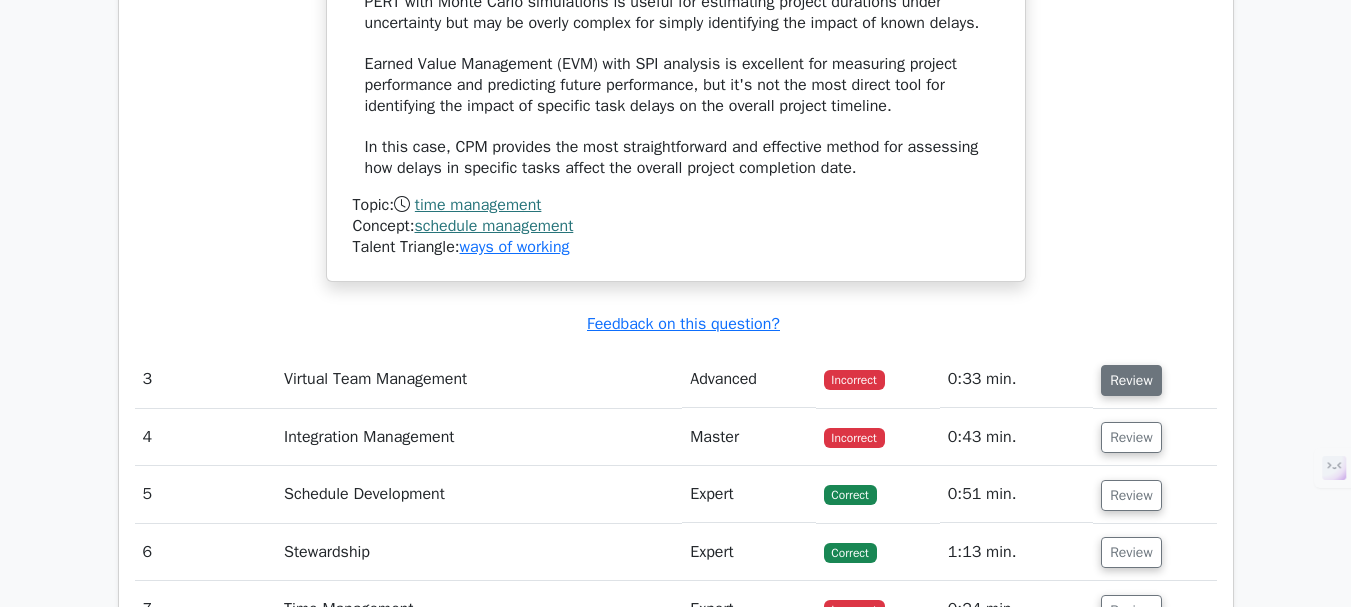 click on "Review" at bounding box center [1131, 380] 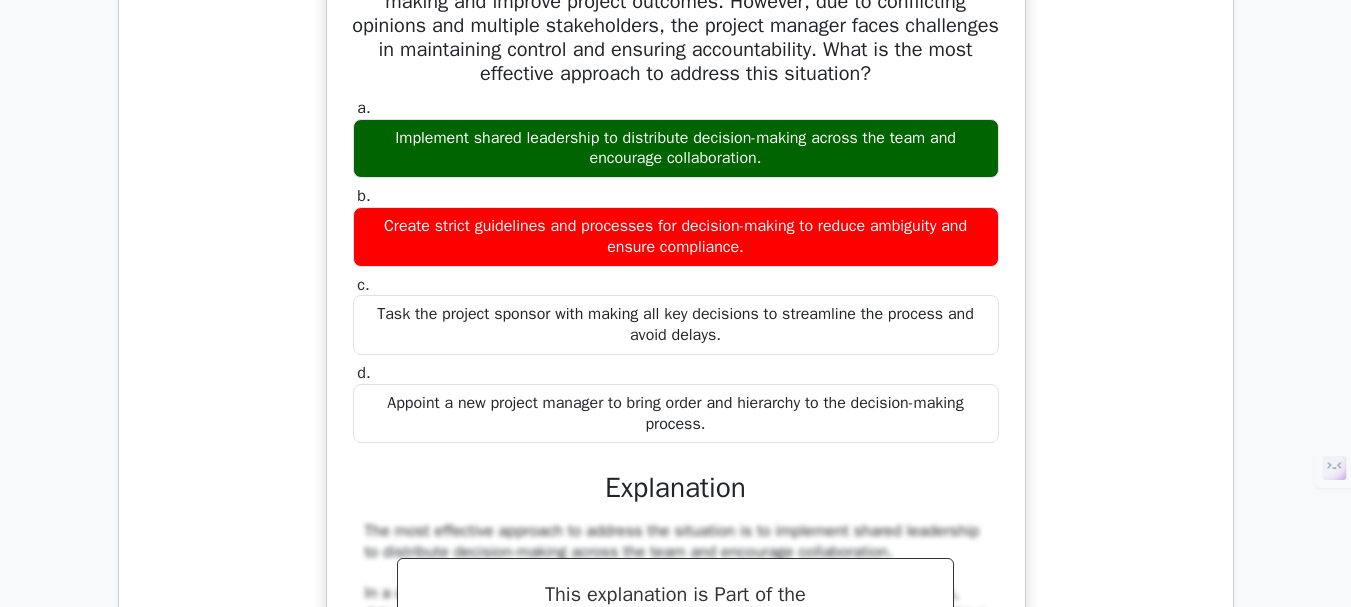 scroll, scrollTop: 4700, scrollLeft: 0, axis: vertical 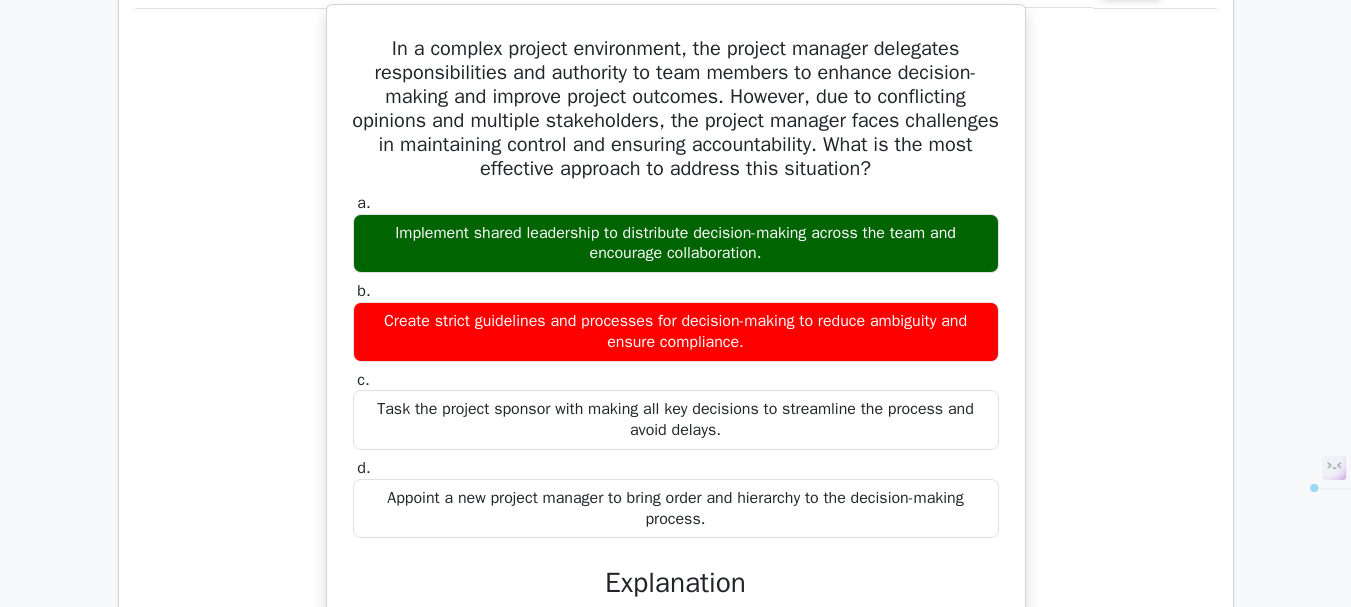 drag, startPoint x: 378, startPoint y: 74, endPoint x: 802, endPoint y: 530, distance: 622.6652 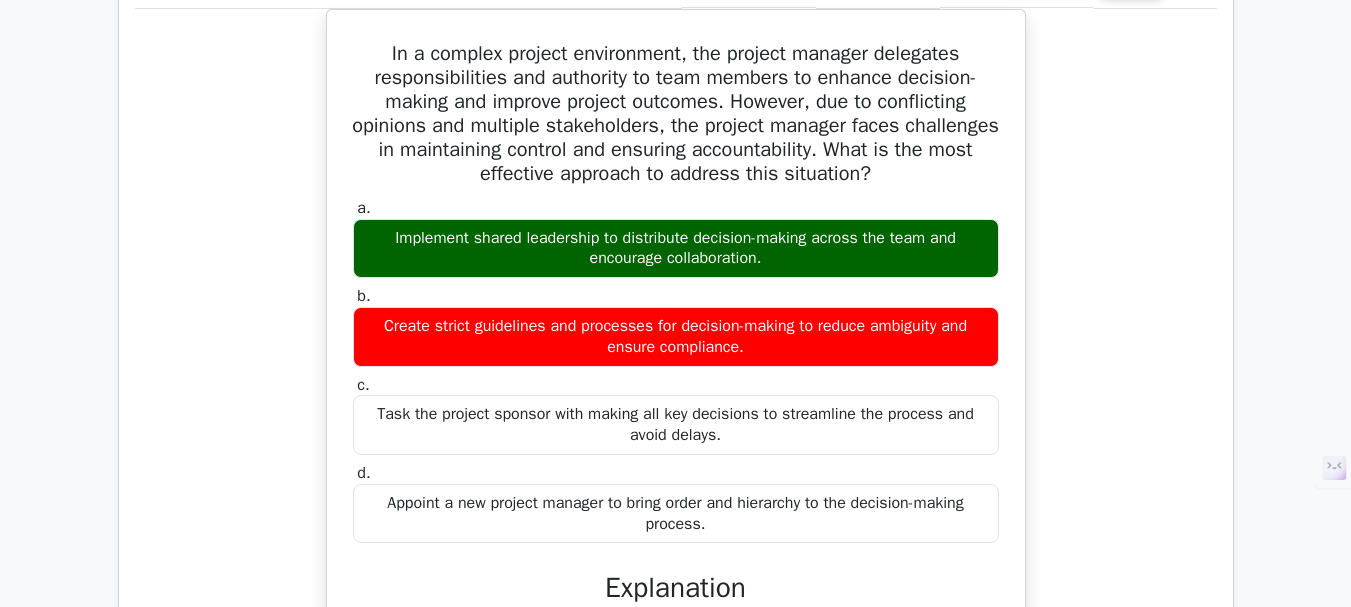 click on "In a complex project environment, the project manager delegates responsibilities and authority to team members to enhance decision-making and improve project outcomes. However, due to conflicting opinions and multiple stakeholders, the project manager faces challenges in maintaining control and ensuring accountability. What is the most effective approach to address this situation?
a.
Implement shared leadership to distribute decision-making across the team and encourage collaboration.
b. c. d." at bounding box center (676, 618) 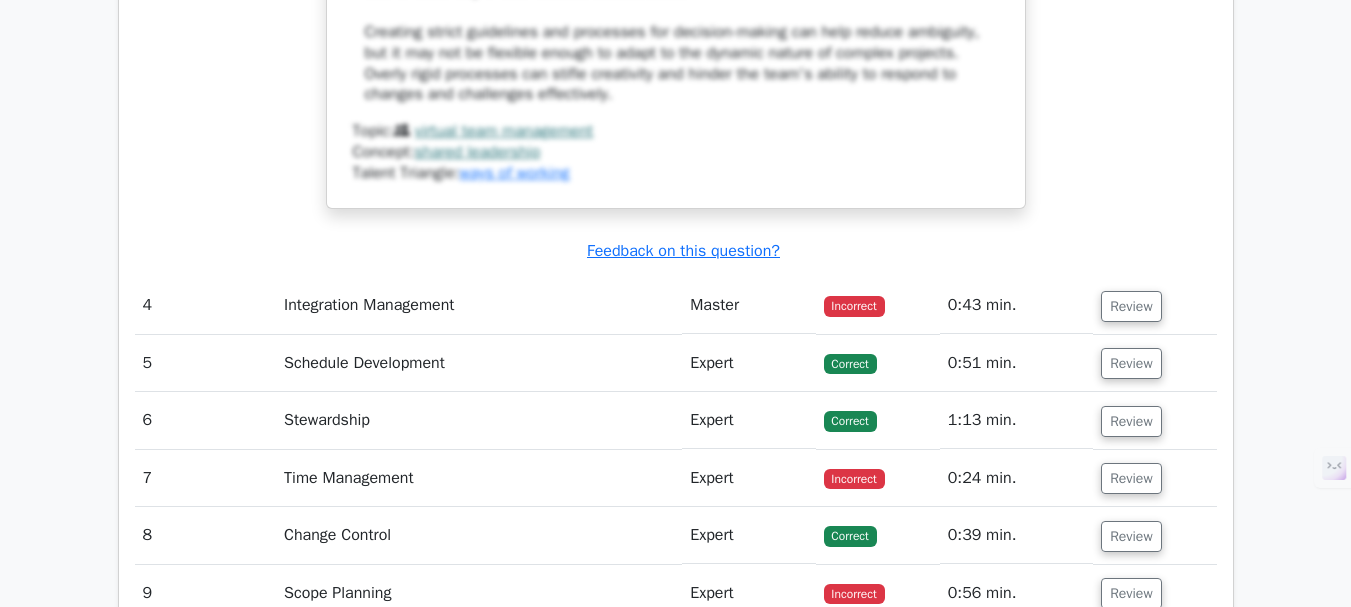 scroll, scrollTop: 5800, scrollLeft: 0, axis: vertical 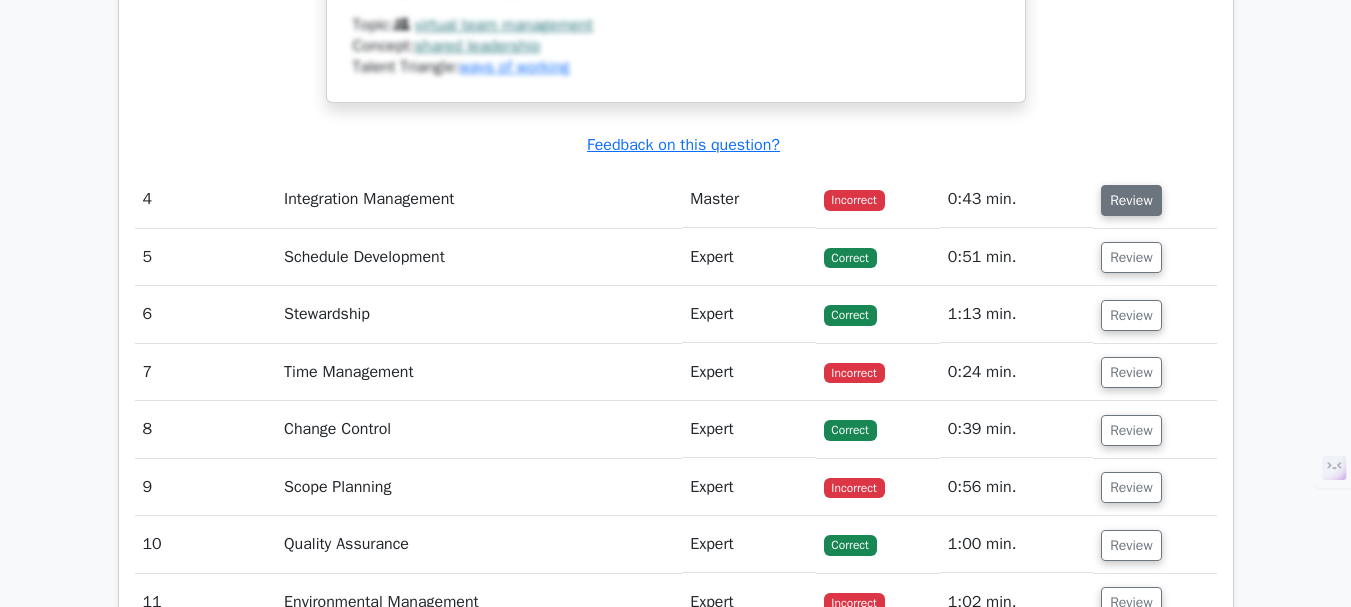 click on "Review" at bounding box center (1131, 200) 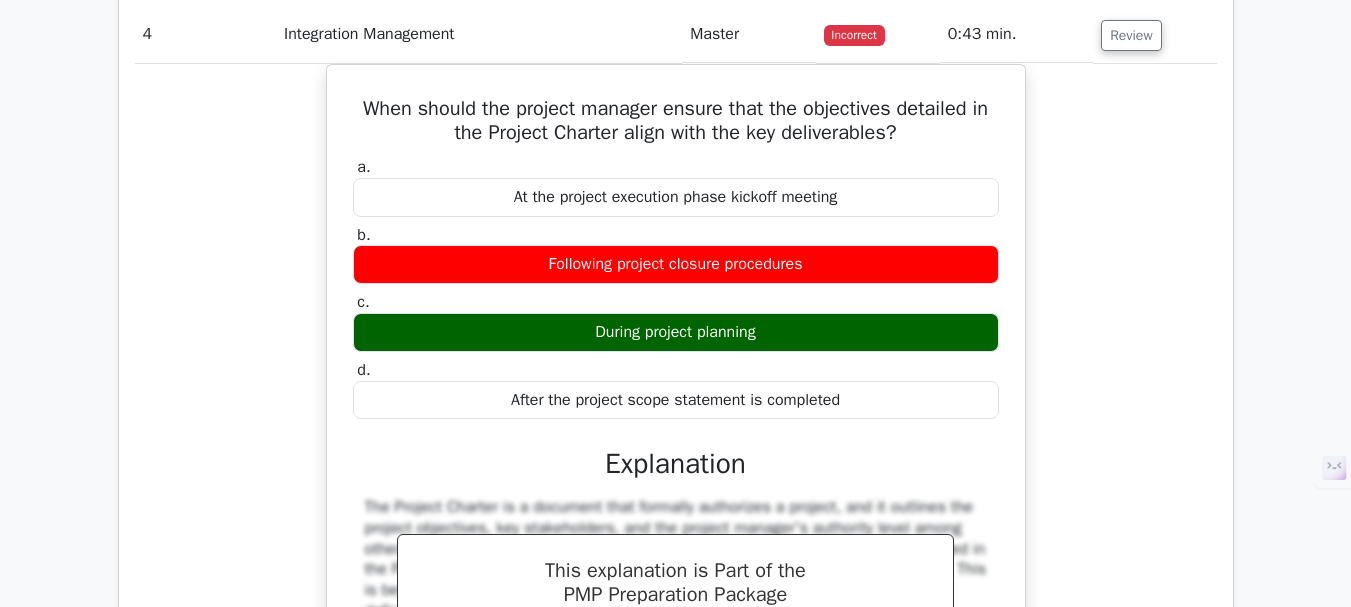 scroll, scrollTop: 6000, scrollLeft: 0, axis: vertical 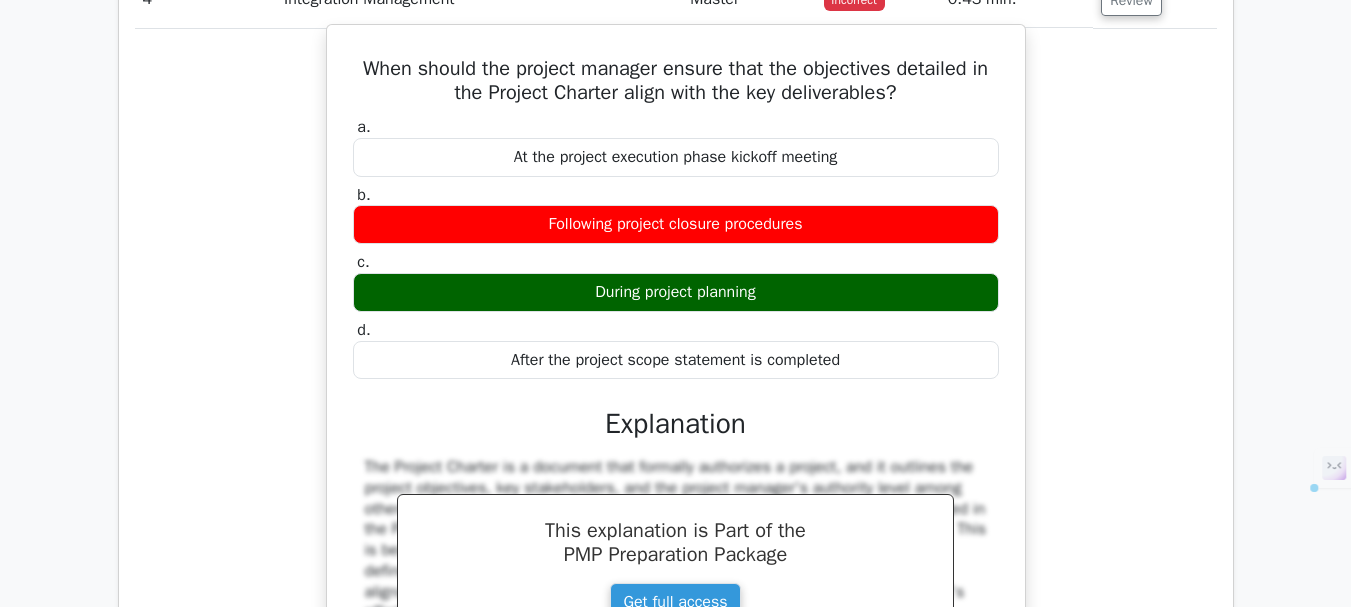 drag, startPoint x: 365, startPoint y: 87, endPoint x: 868, endPoint y: 381, distance: 582.6191 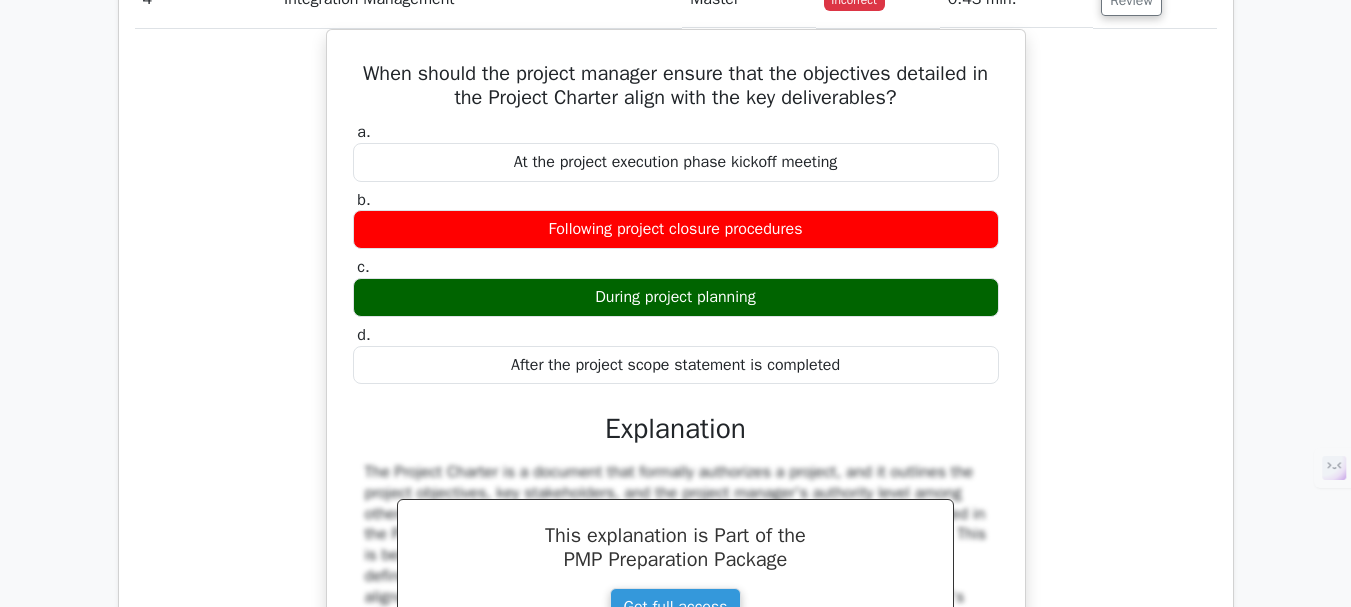 click on "When should the project manager ensure that the objectives detailed in the Project Charter align with the key deliverables?
a.
At the project execution phase kickoff meeting
b.
c." at bounding box center (676, 486) 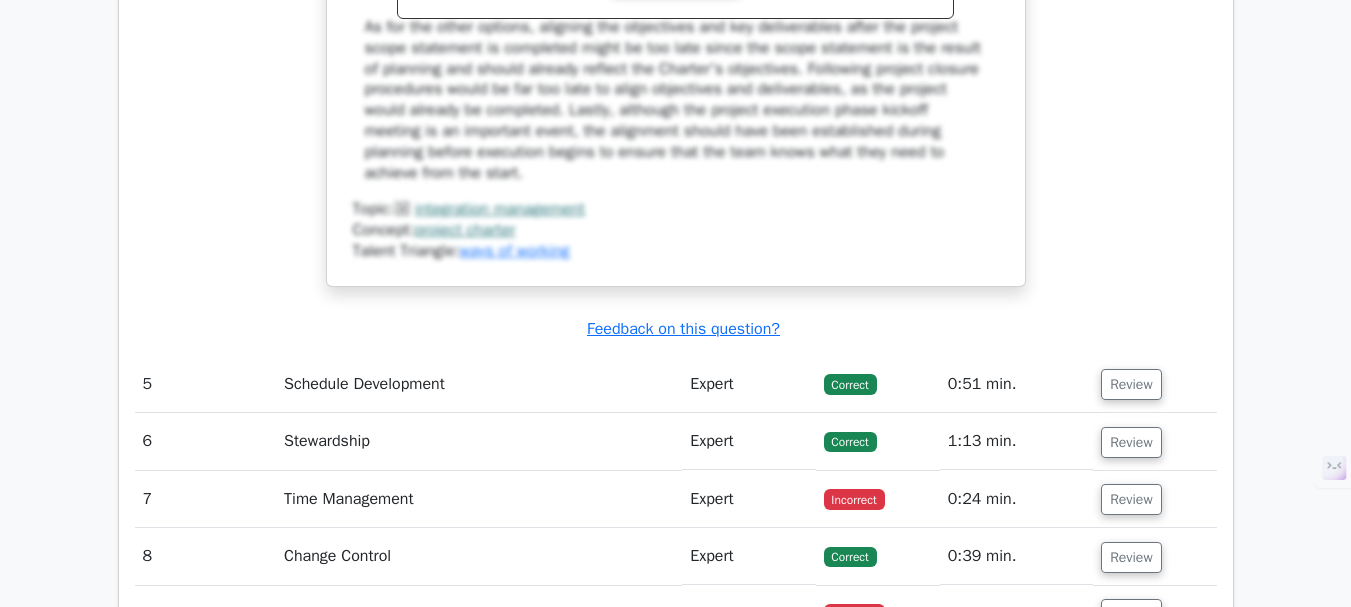 scroll, scrollTop: 6800, scrollLeft: 0, axis: vertical 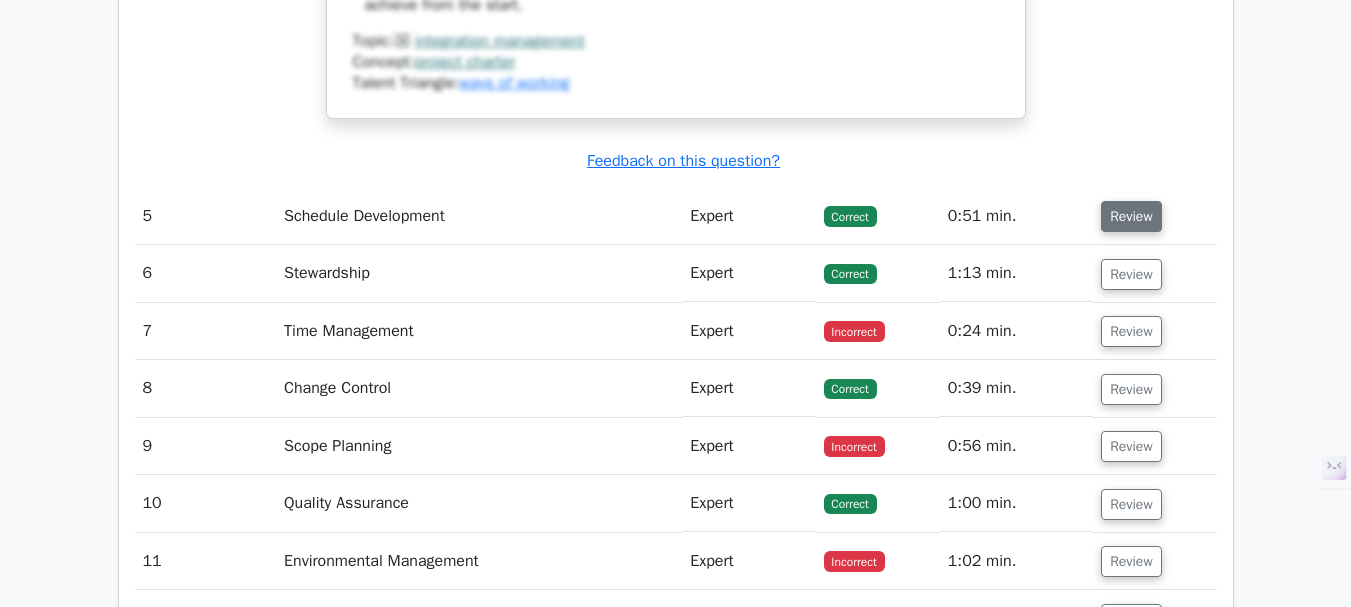 click on "Review" at bounding box center (1131, 216) 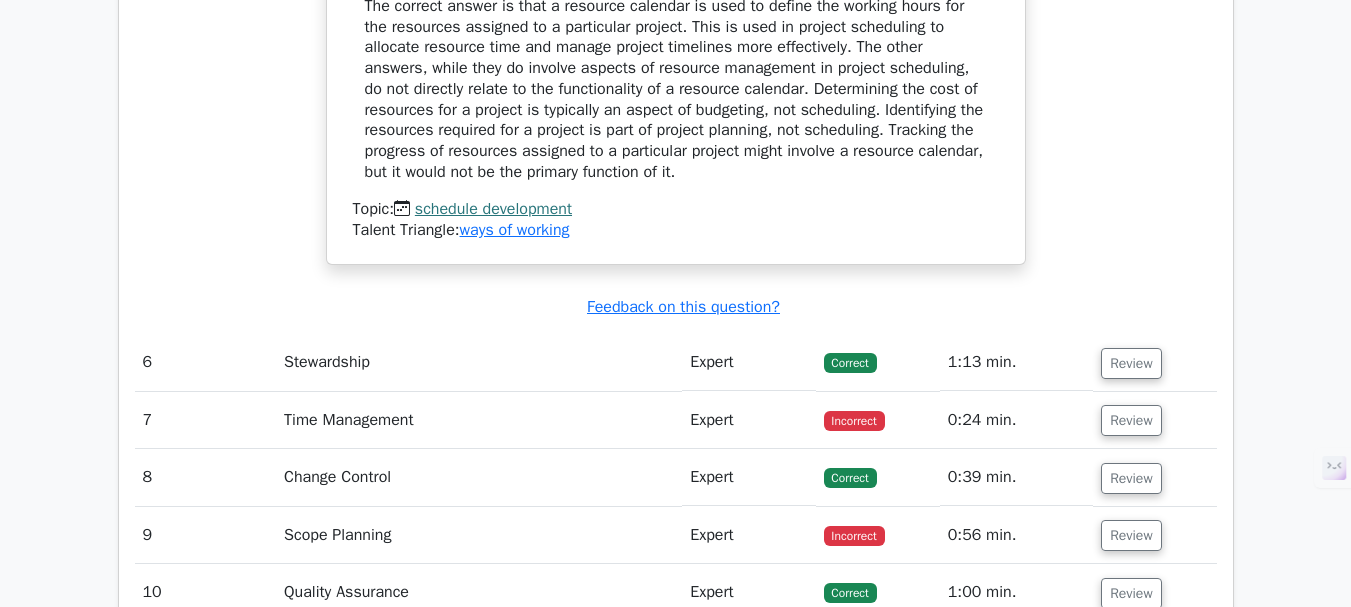 scroll, scrollTop: 7700, scrollLeft: 0, axis: vertical 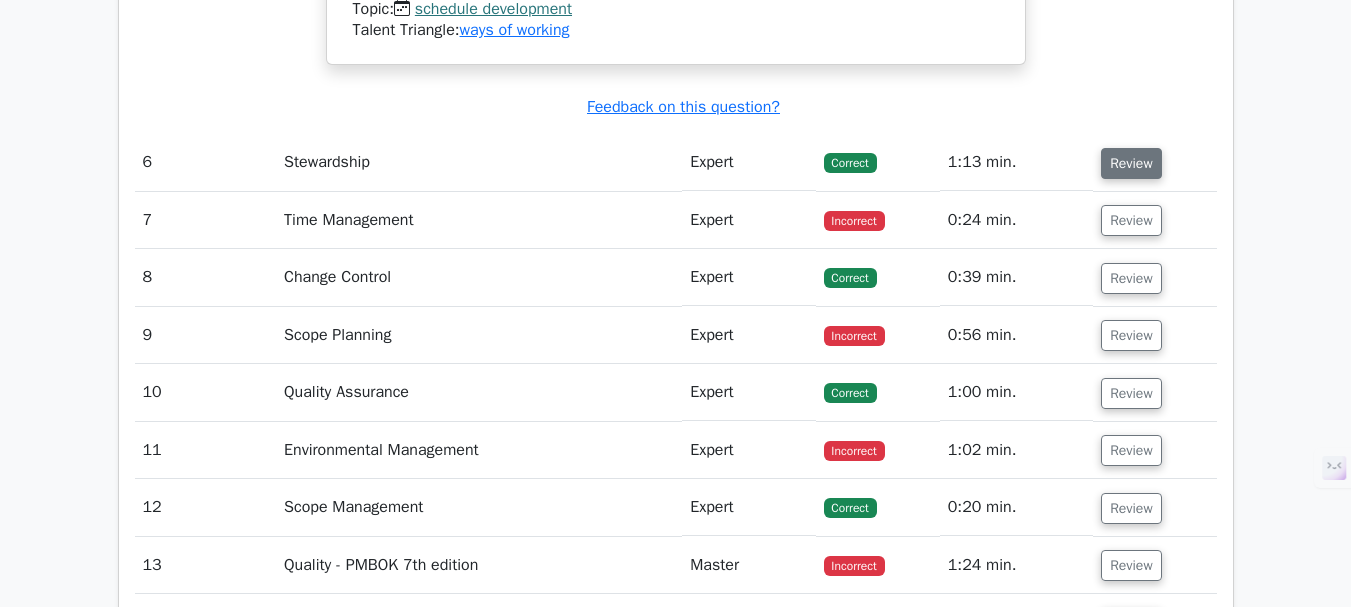 click on "Review" at bounding box center [1131, 163] 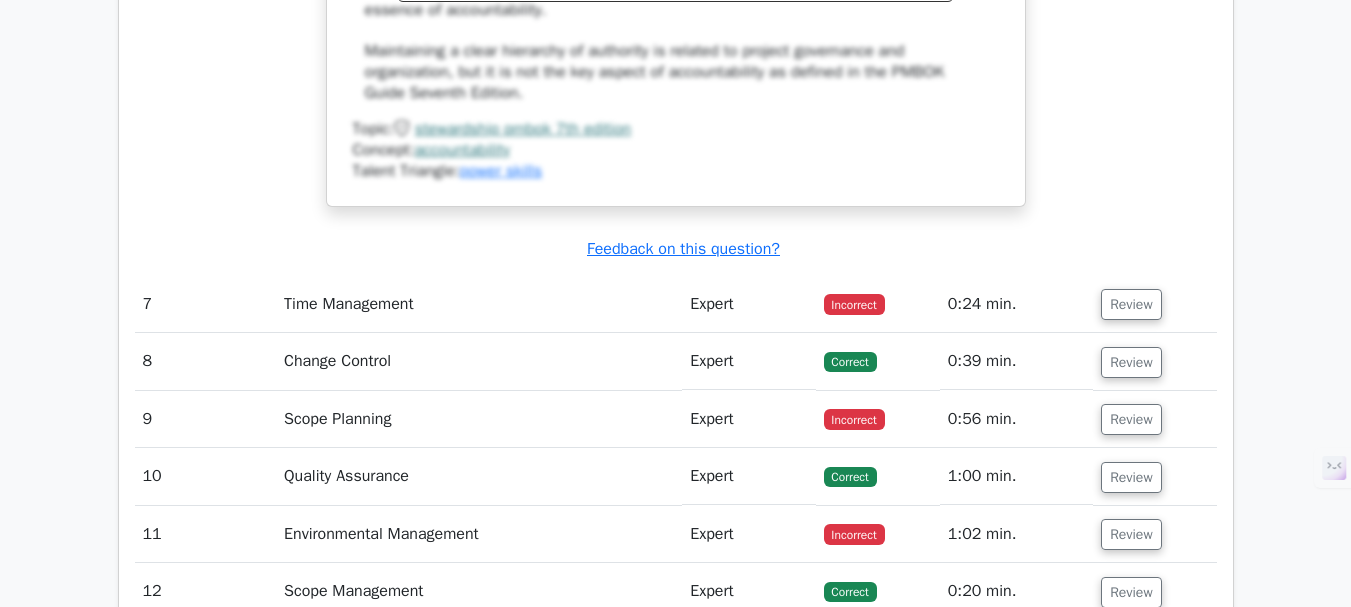 scroll, scrollTop: 8600, scrollLeft: 0, axis: vertical 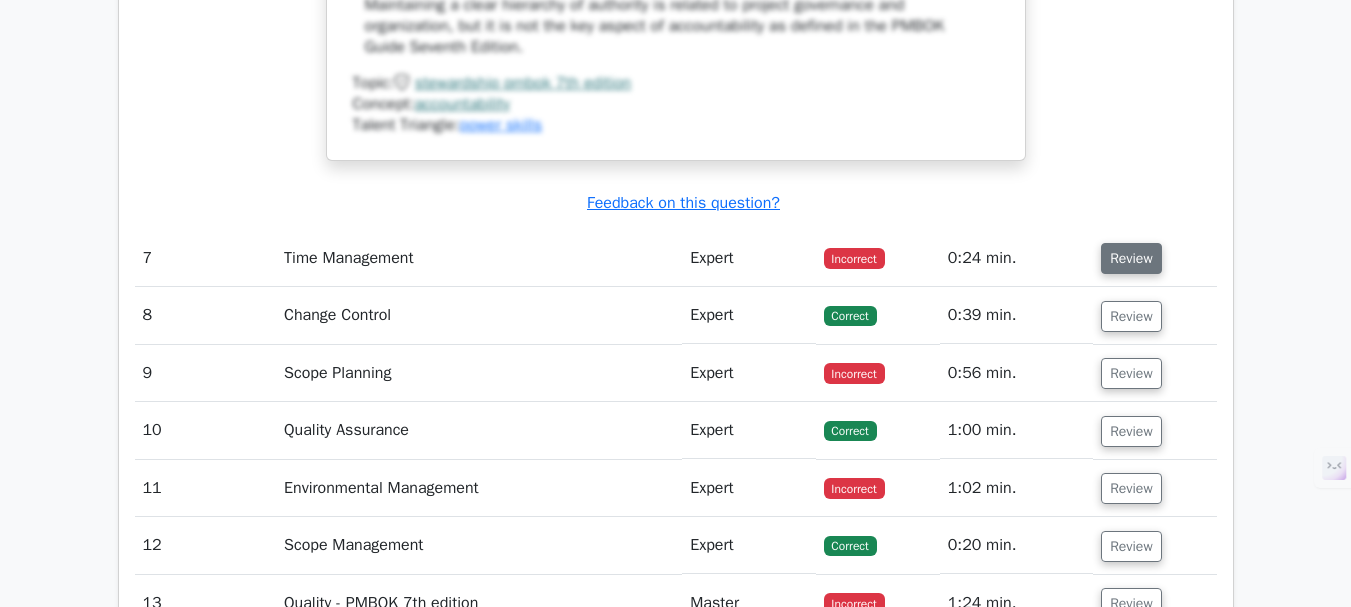 click on "Review" at bounding box center (1131, 258) 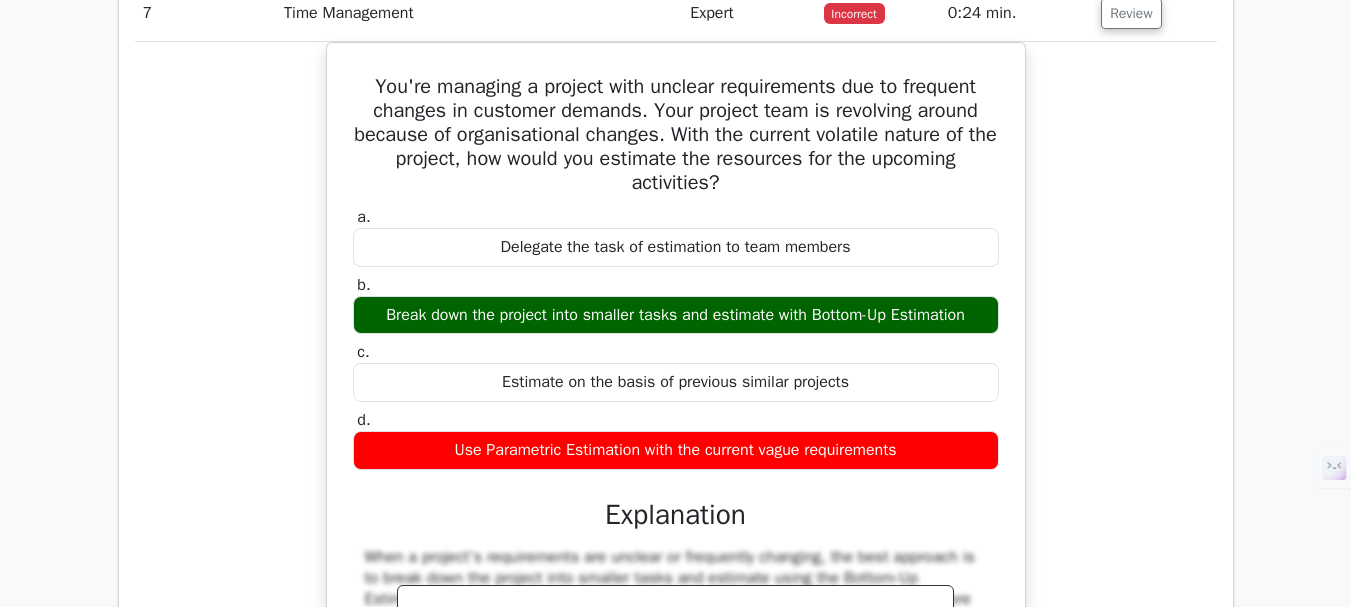 scroll, scrollTop: 8900, scrollLeft: 0, axis: vertical 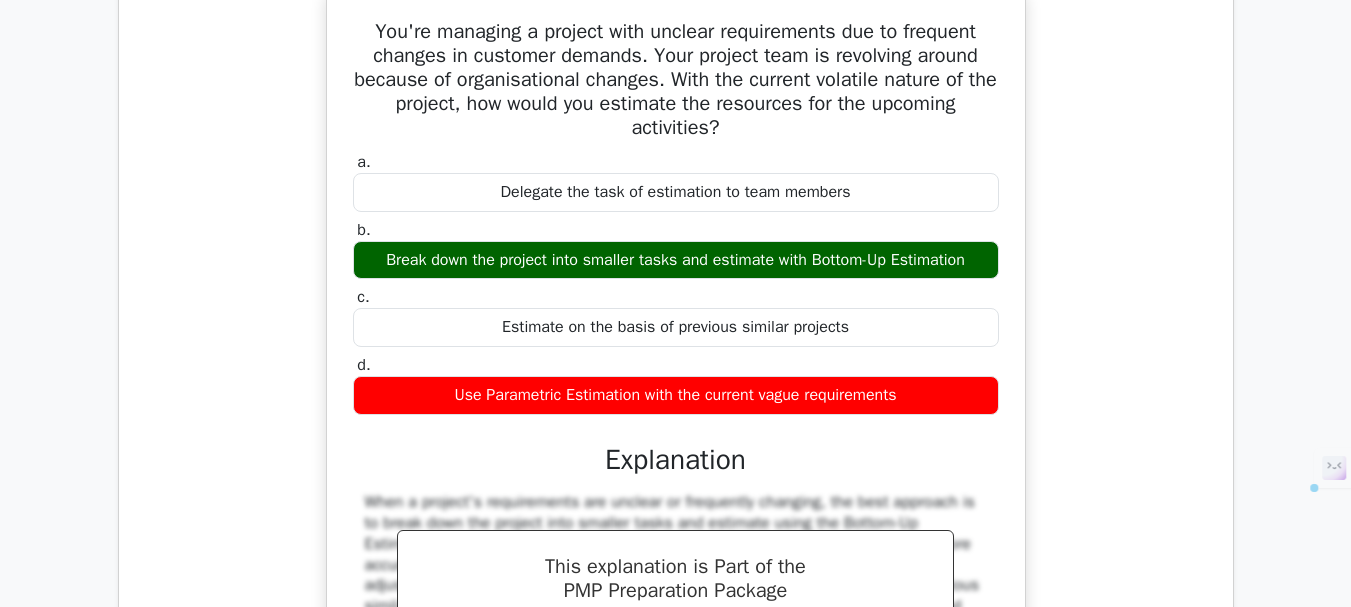 drag, startPoint x: 361, startPoint y: 45, endPoint x: 1041, endPoint y: 439, distance: 785.8982 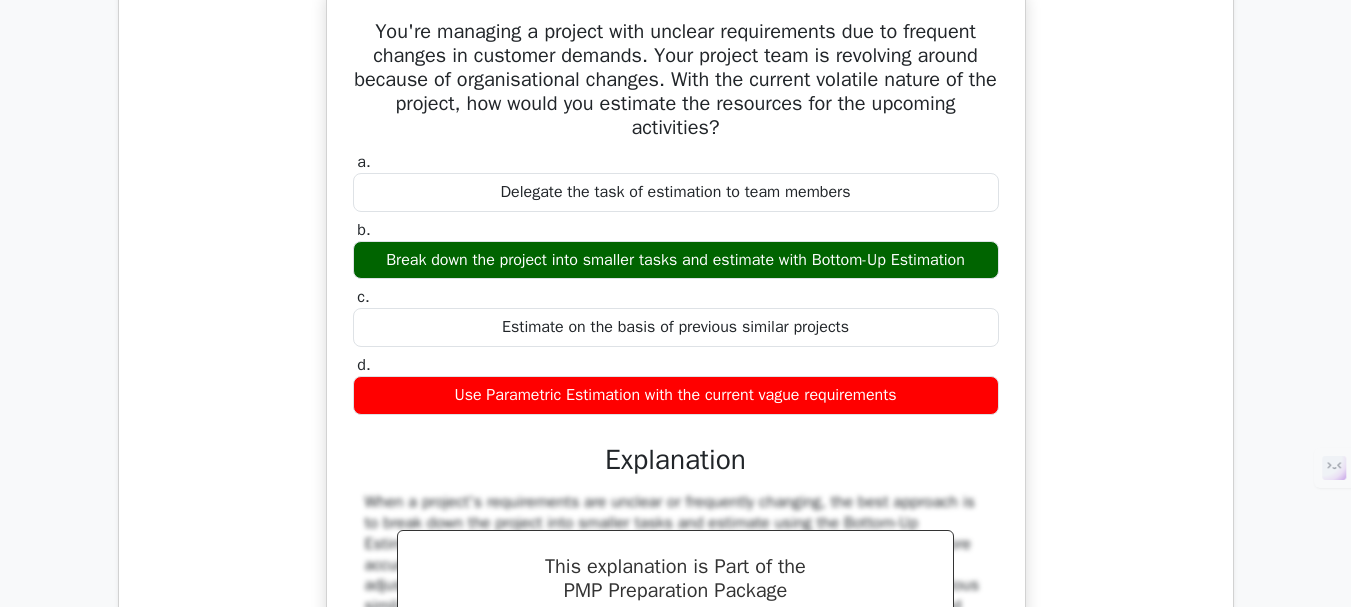 click on "You're managing a project with unclear requirements due to frequent changes in customer demands. Your project team is revolving around because of organisational changes. With the current volatile nature of the project, how would you estimate the resources for the upcoming activities?
a.
Delegate the task of estimation to team members
b. c. d." at bounding box center [676, 428] 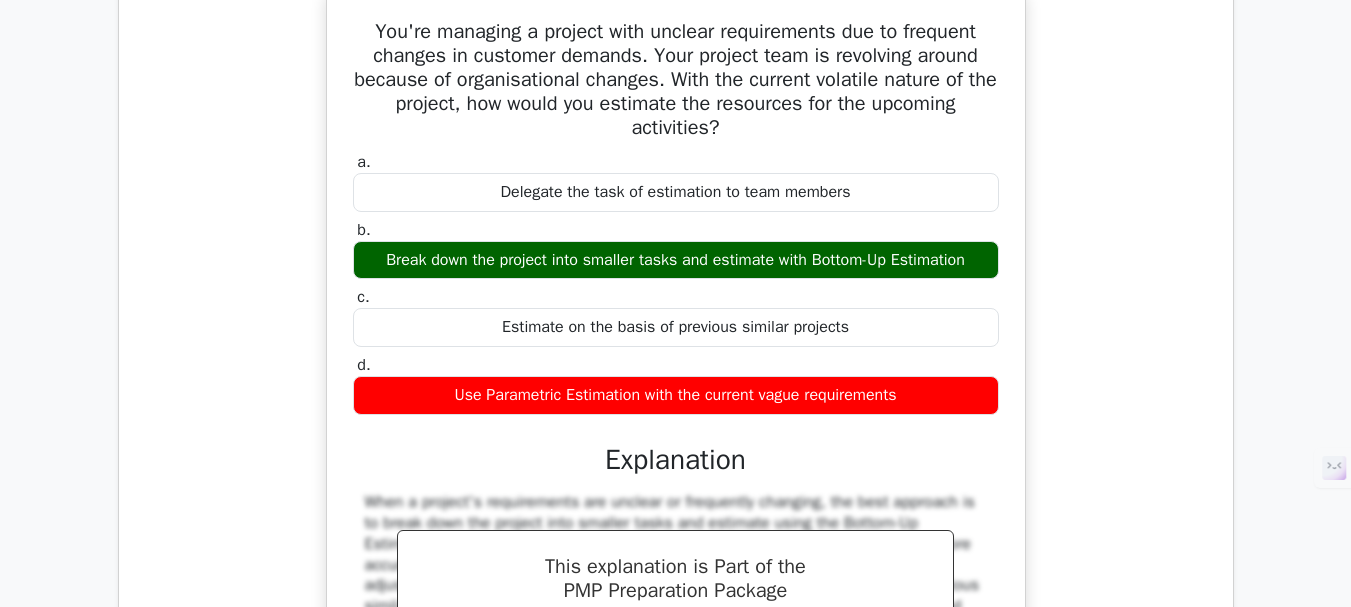 click on "You're managing a project with unclear requirements due to frequent changes in customer demands. Your project team is revolving around because of organisational changes. With the current volatile nature of the project, how would you estimate the resources for the upcoming activities?
a.
Delegate the task of estimation to team members
b. c. d." at bounding box center [676, 428] 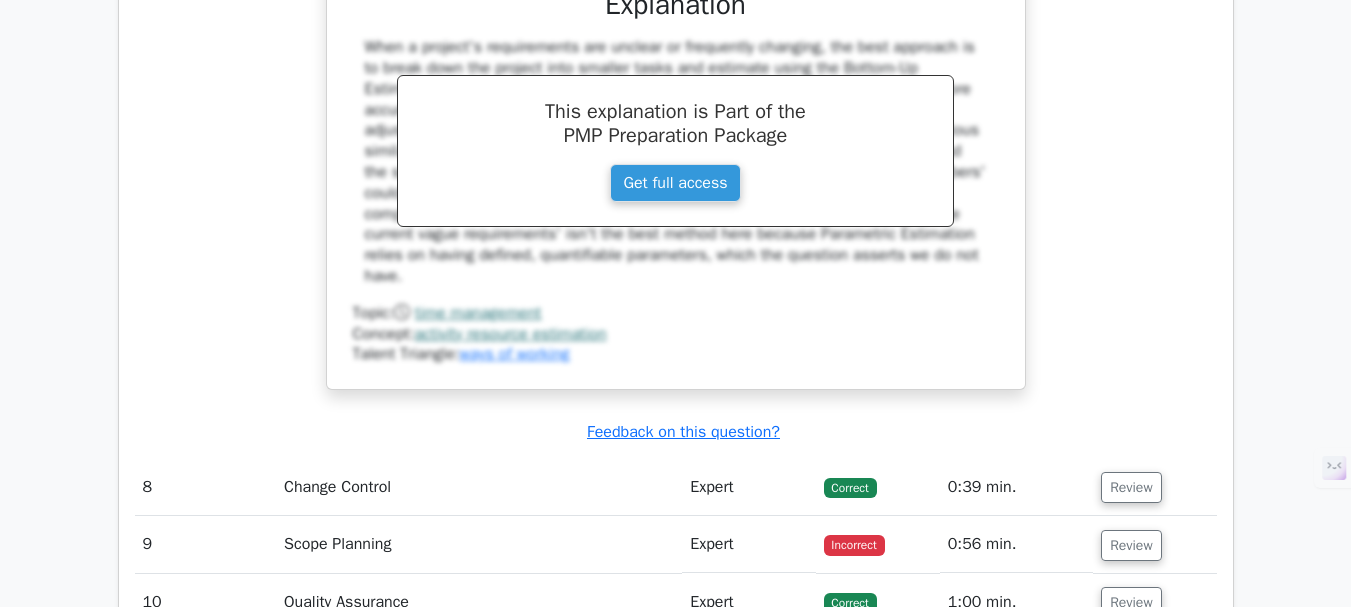 scroll, scrollTop: 9500, scrollLeft: 0, axis: vertical 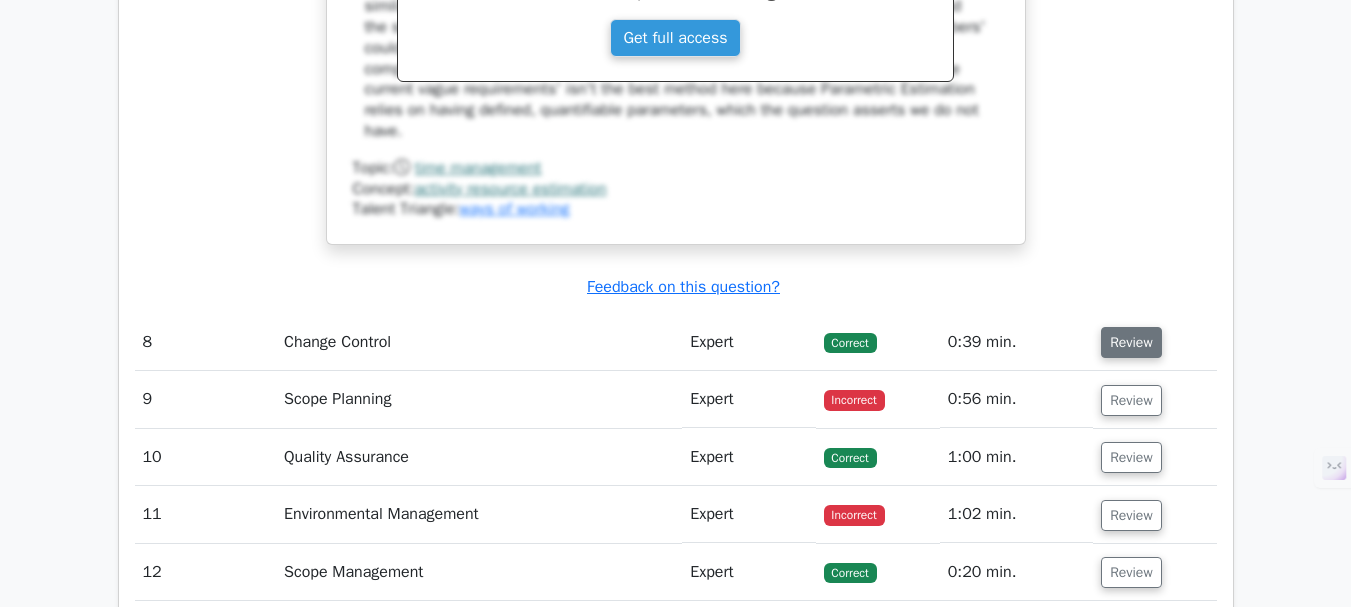 click on "Review" at bounding box center [1131, 342] 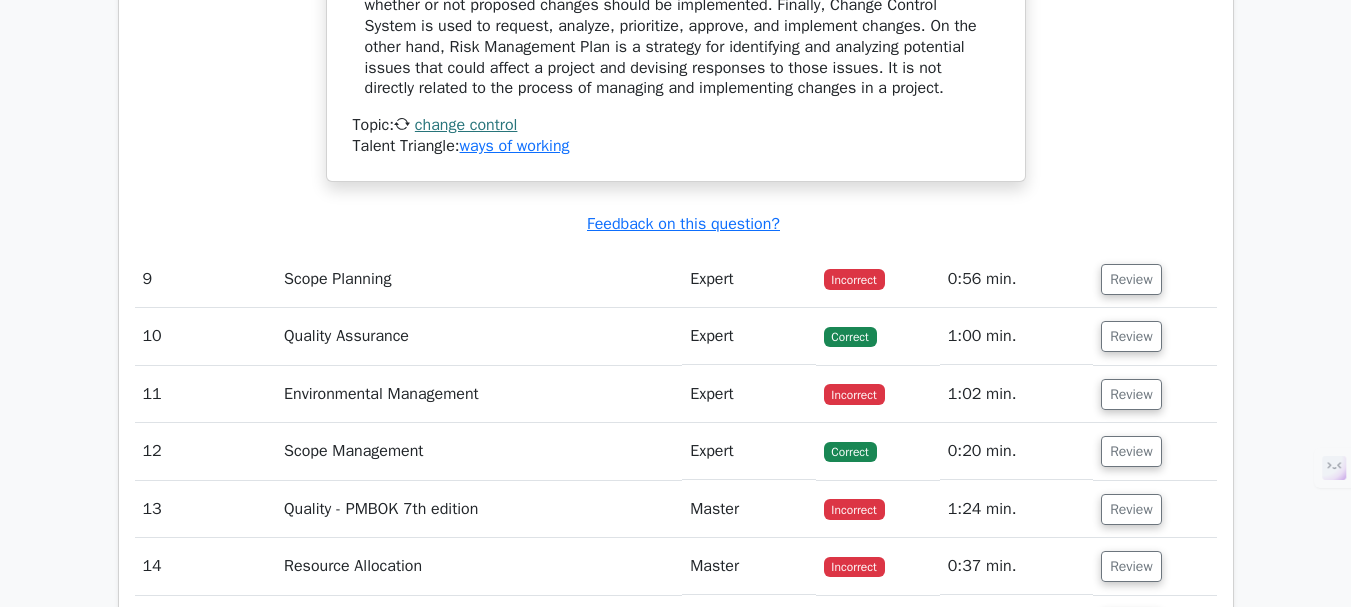 scroll, scrollTop: 10500, scrollLeft: 0, axis: vertical 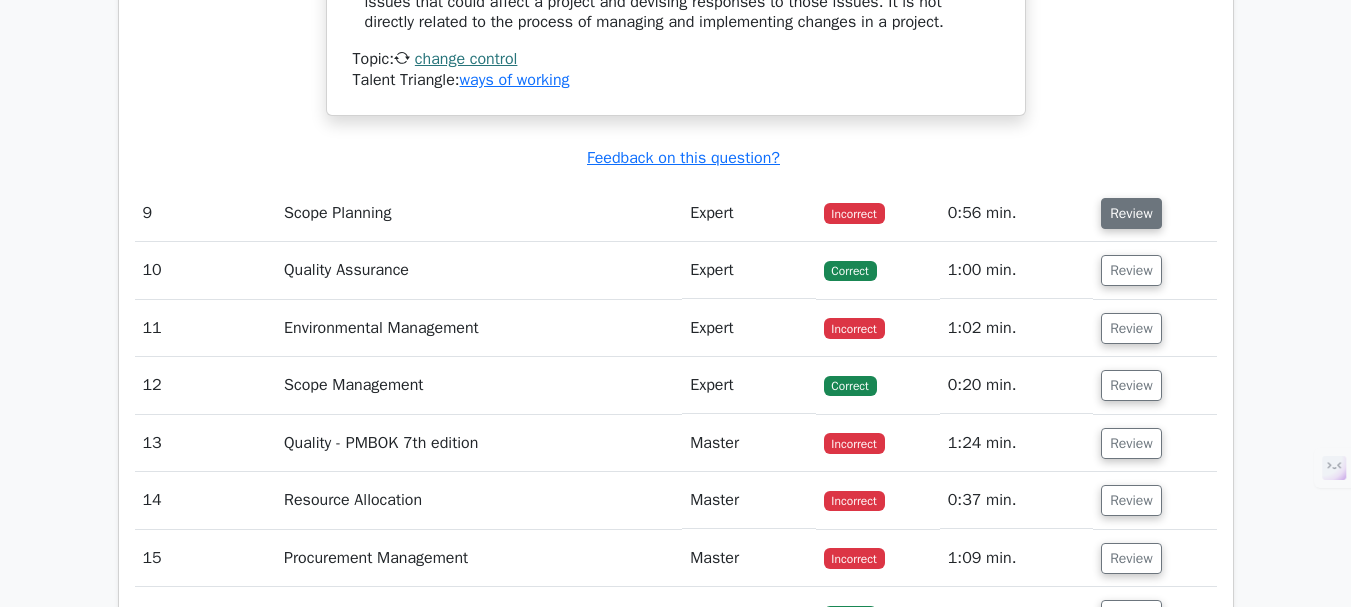 click on "Review" at bounding box center (1131, 213) 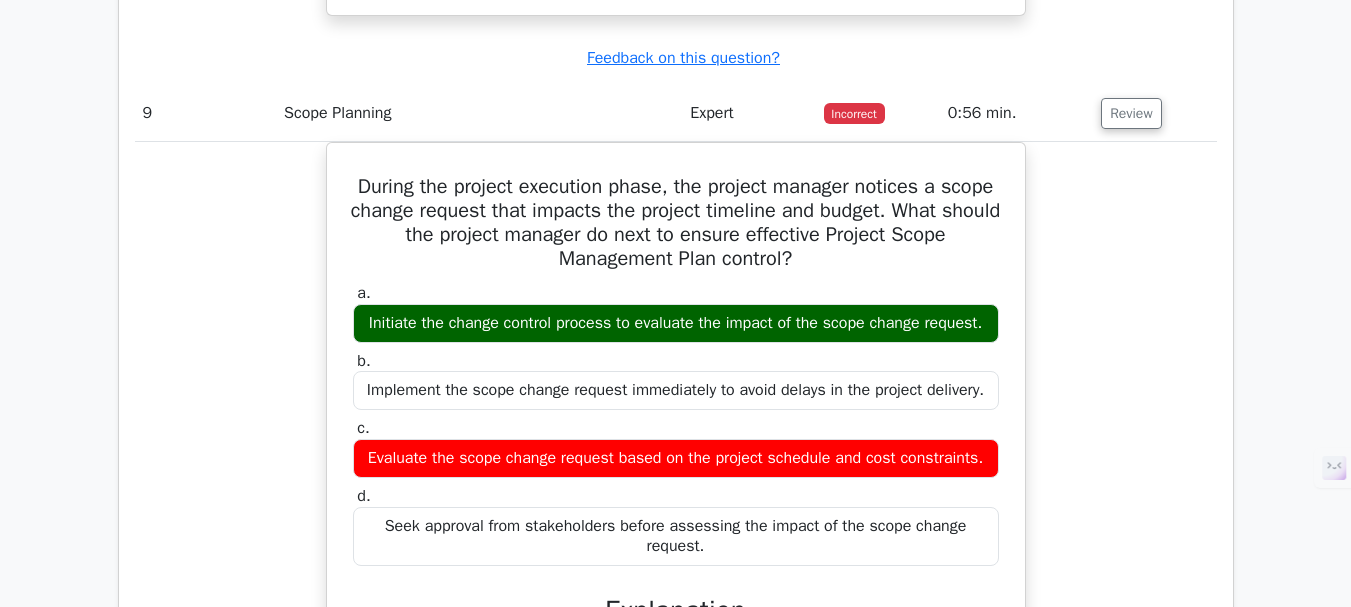 scroll, scrollTop: 10700, scrollLeft: 0, axis: vertical 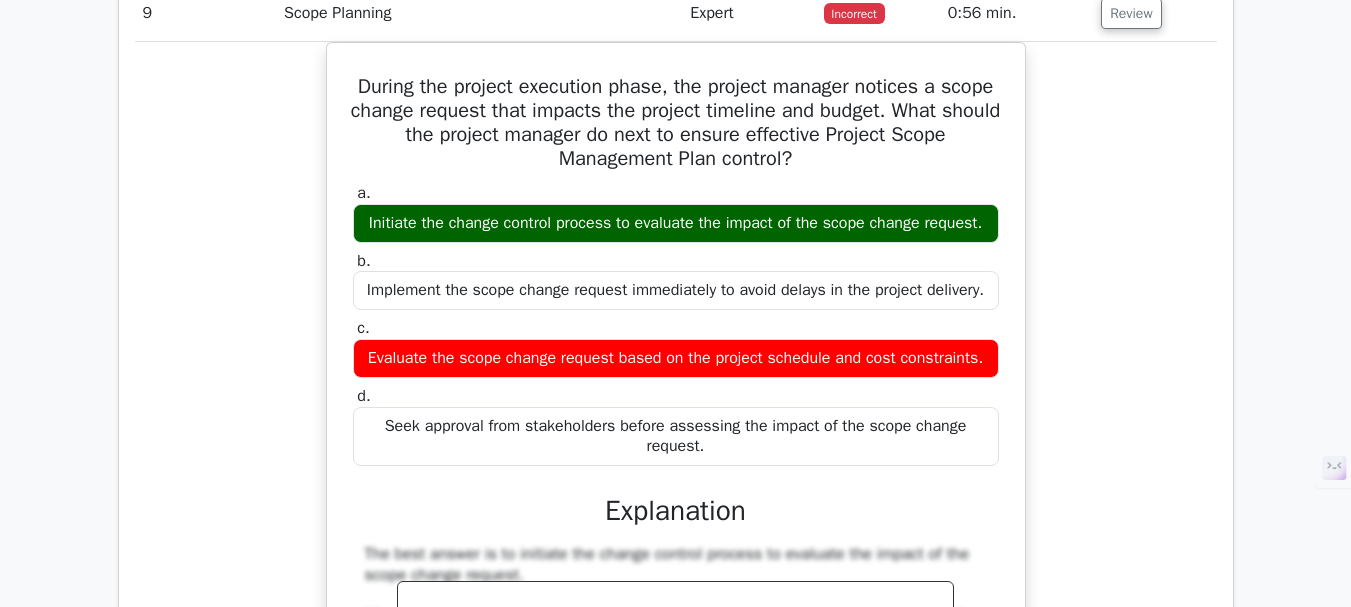 type 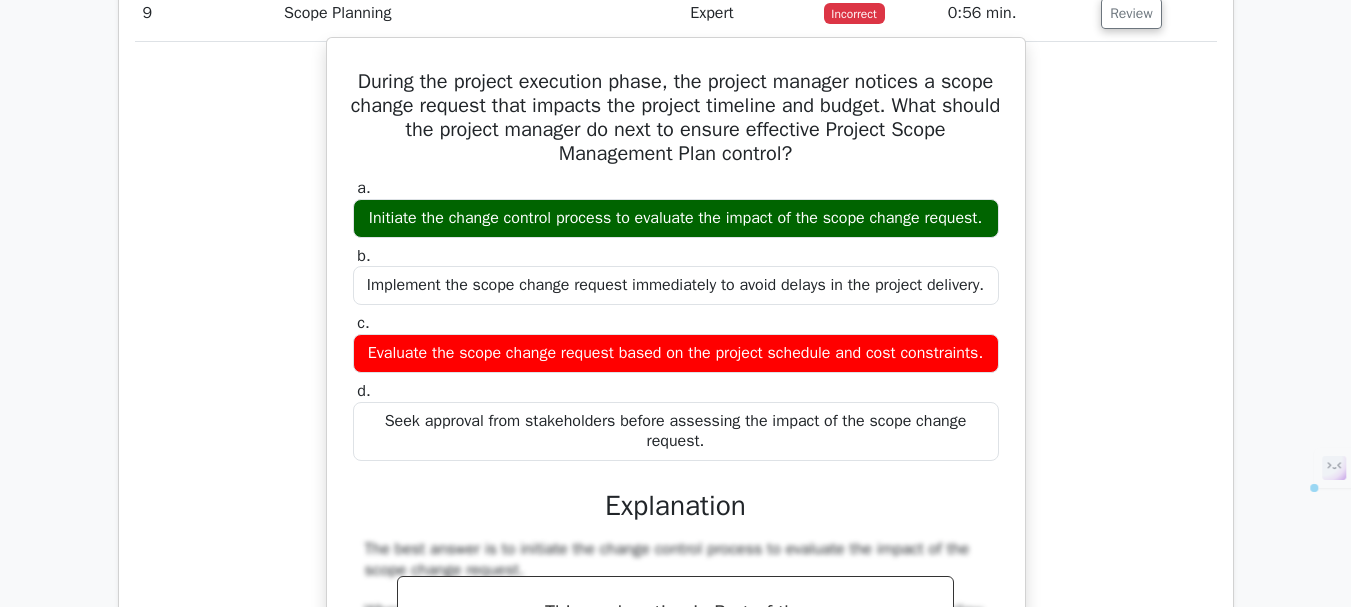 drag, startPoint x: 378, startPoint y: 100, endPoint x: 884, endPoint y: 486, distance: 636.42126 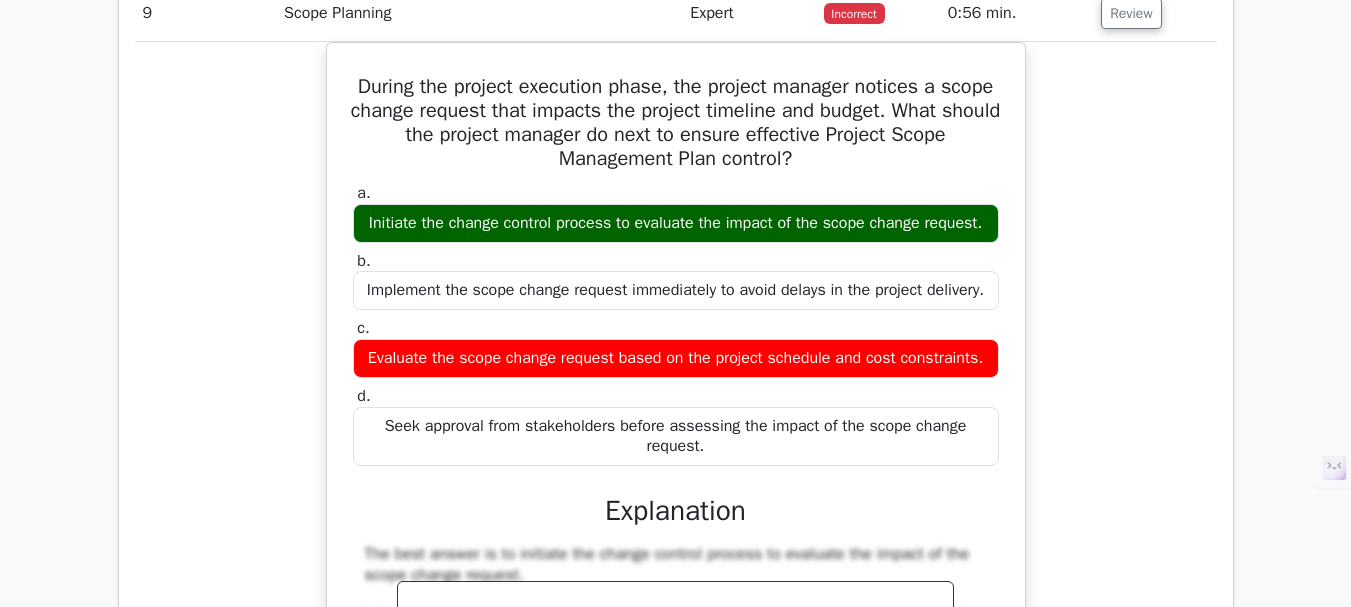 click on "During the project execution phase, the project manager notices a scope change request that impacts the project timeline and budget. What should the project manager do next to ensure effective Project Scope Management Plan control?
a.
Initiate the change control process to evaluate the impact of the scope change request.
b. c." at bounding box center (676, 564) 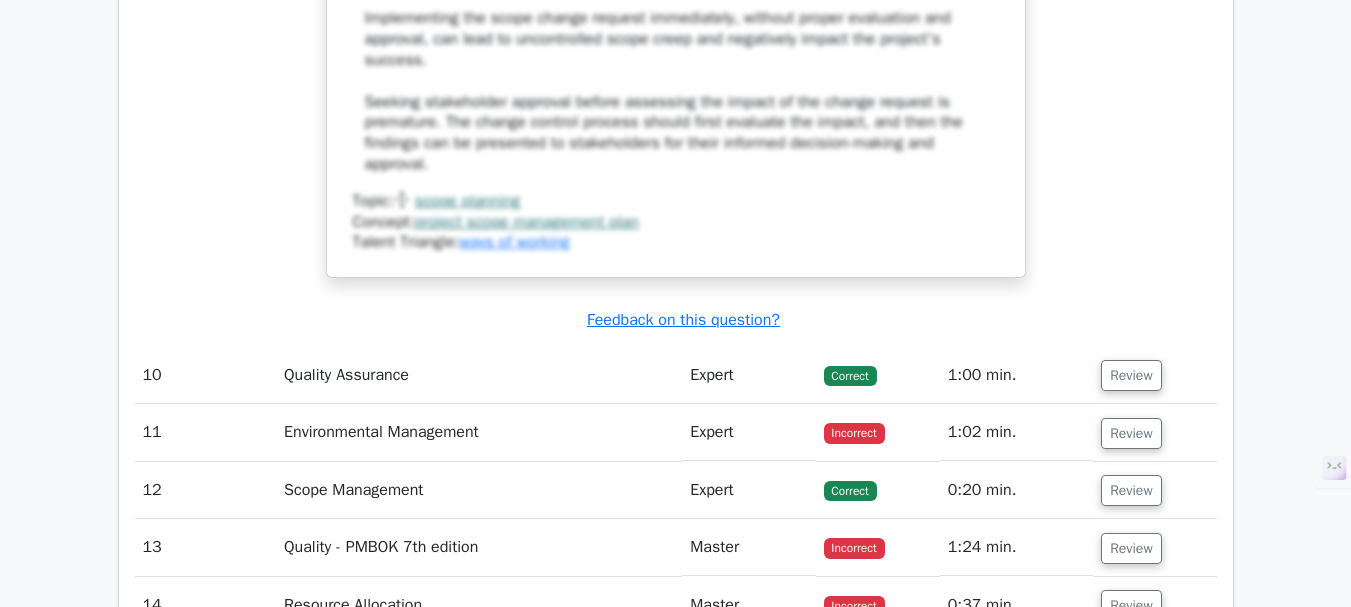 scroll, scrollTop: 11600, scrollLeft: 0, axis: vertical 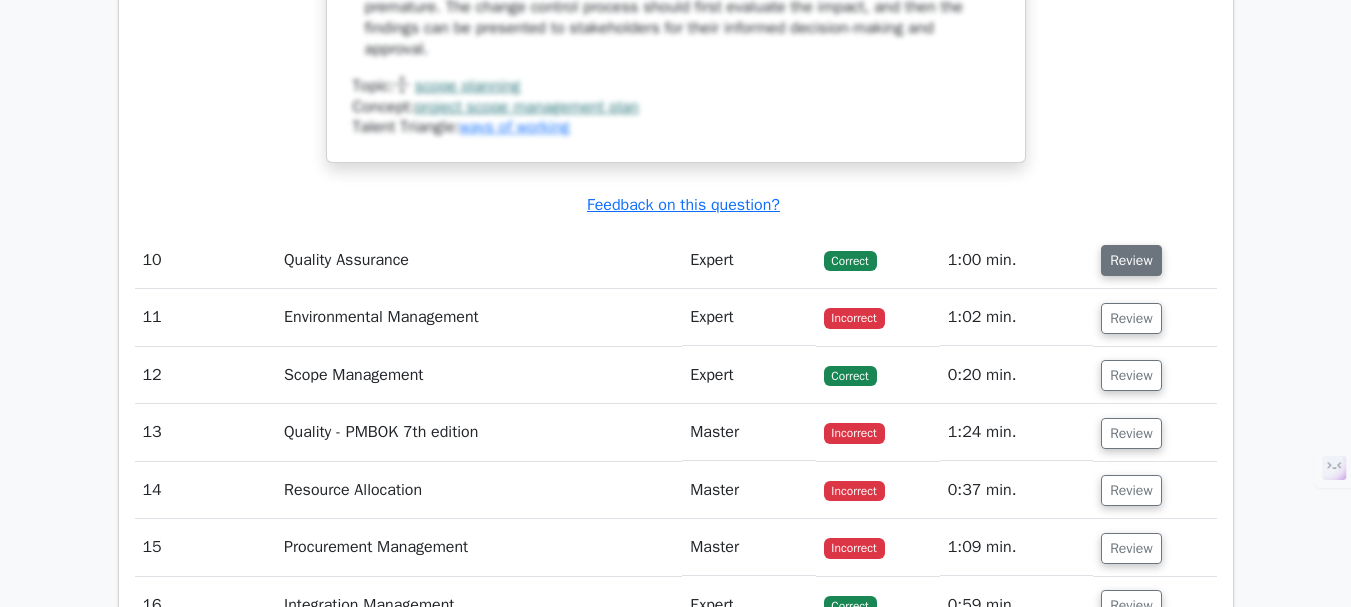 click on "Review" at bounding box center [1131, 260] 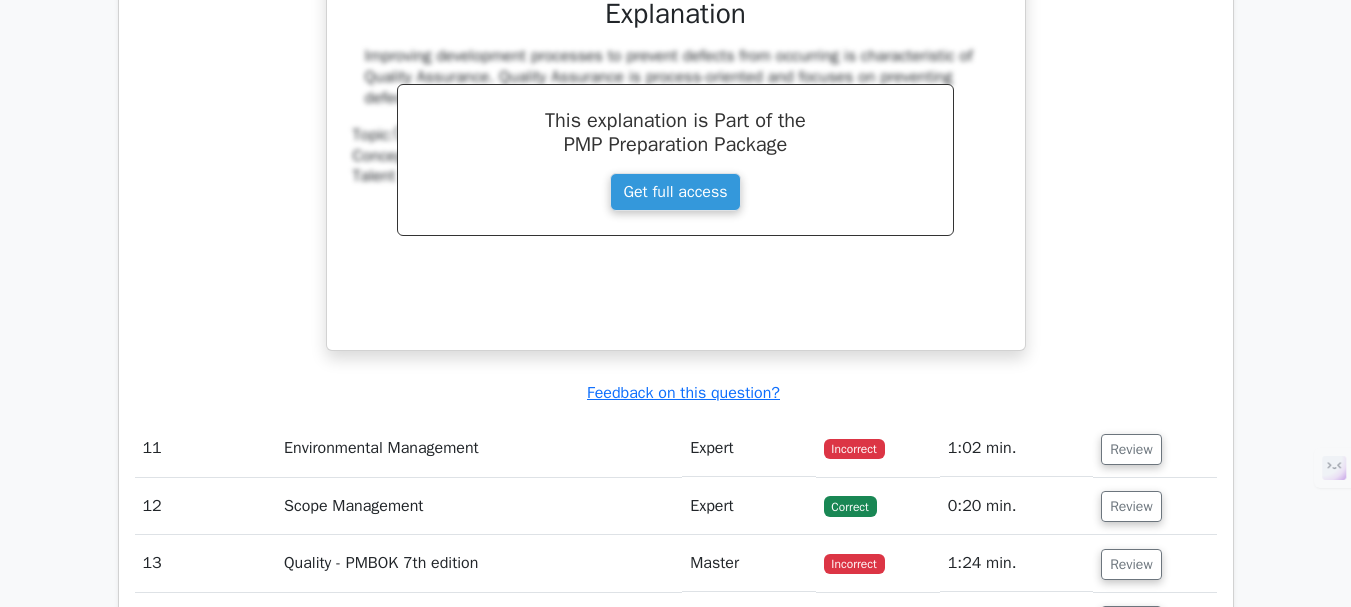 scroll, scrollTop: 12500, scrollLeft: 0, axis: vertical 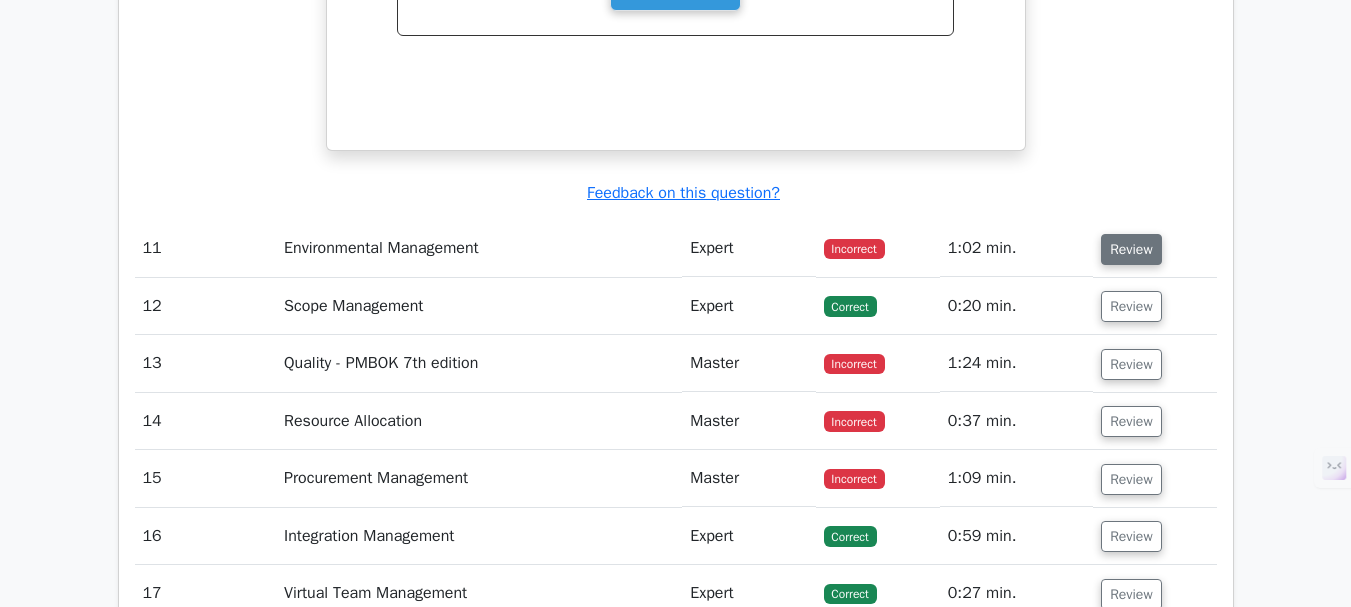 click on "Review" at bounding box center (1131, 249) 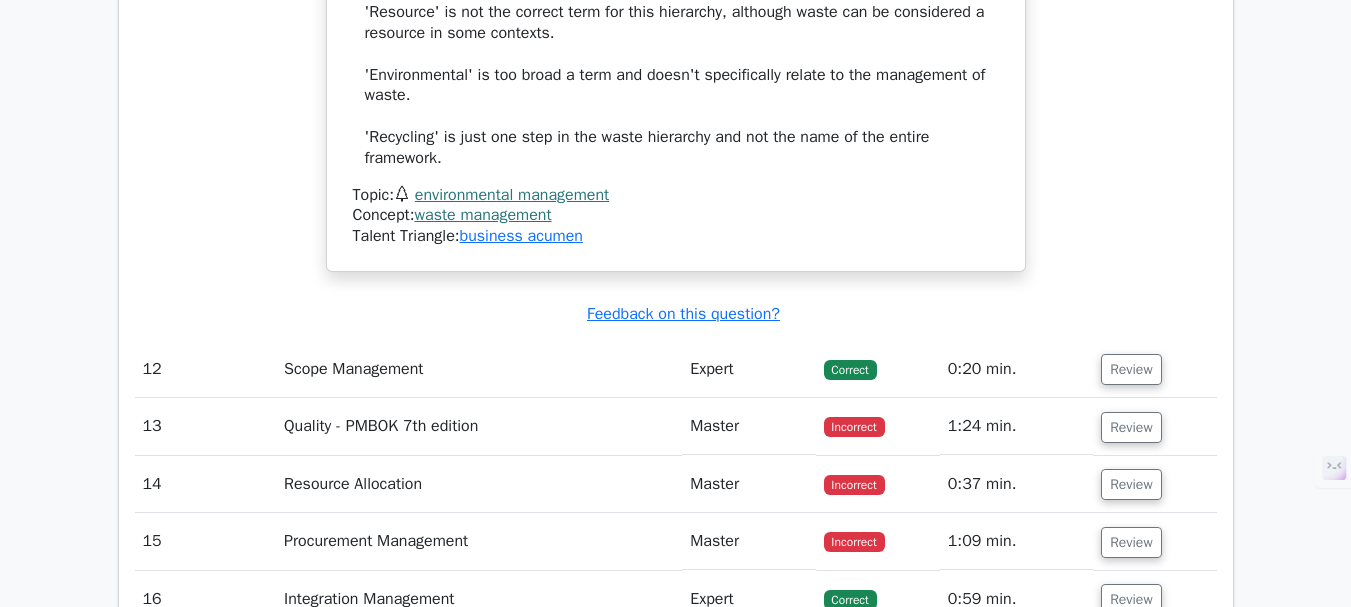 scroll, scrollTop: 13700, scrollLeft: 0, axis: vertical 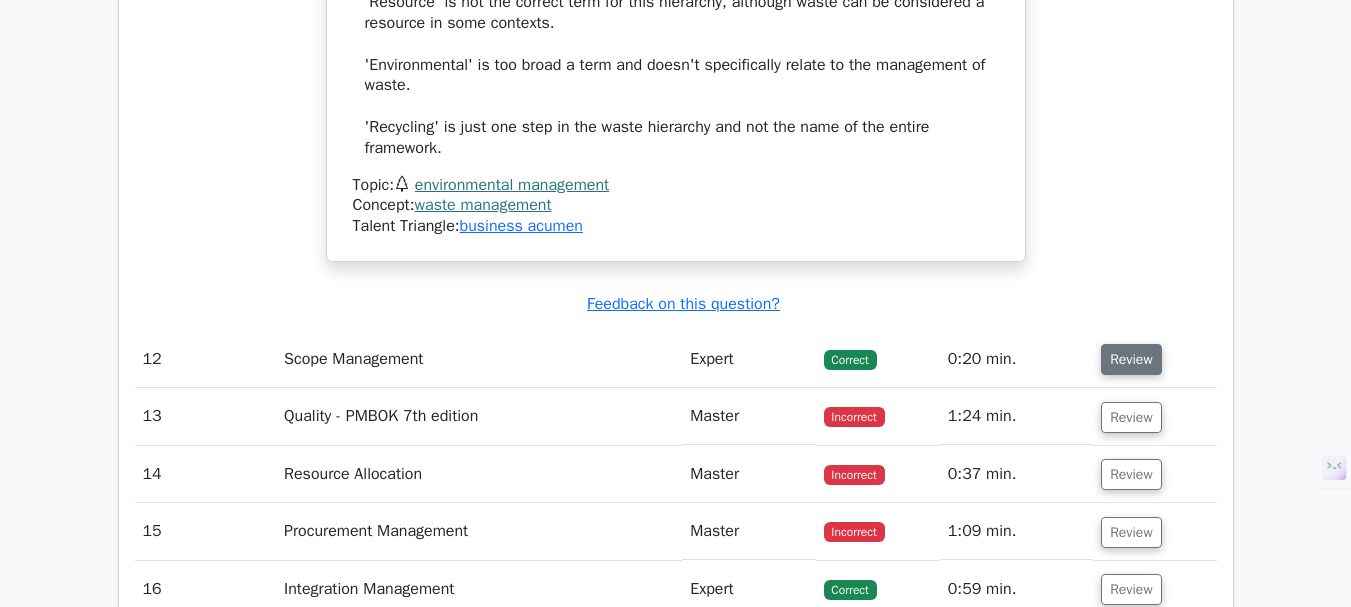 click on "Review" at bounding box center (1131, 359) 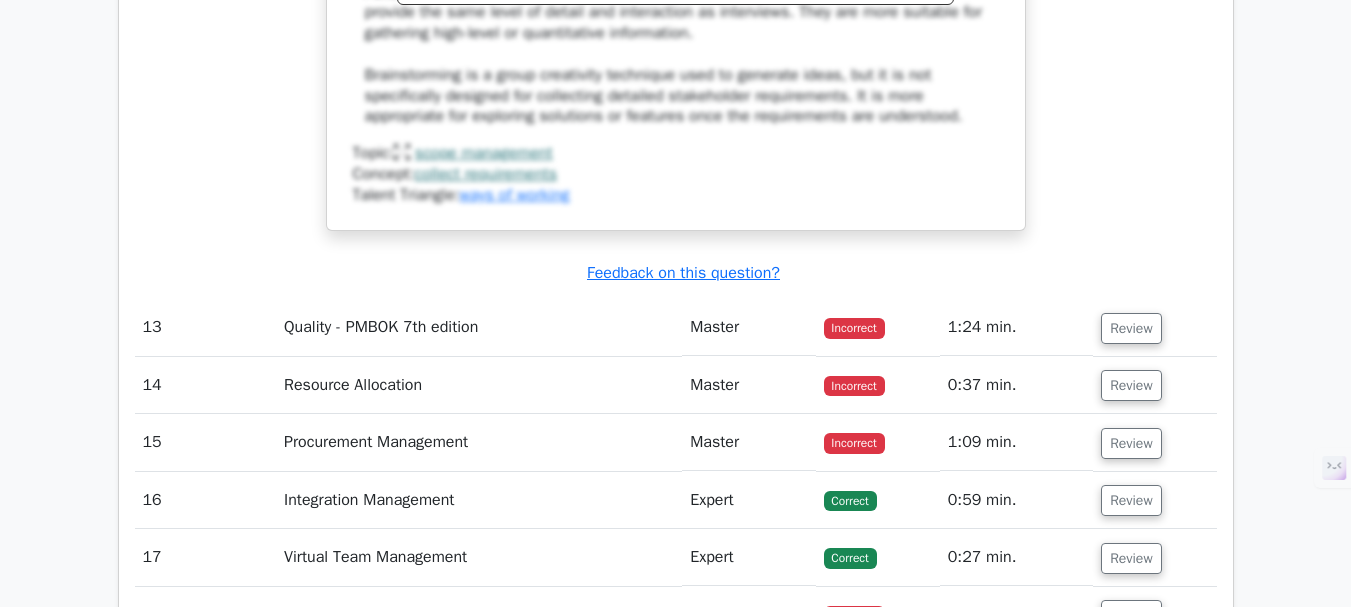 scroll, scrollTop: 14900, scrollLeft: 0, axis: vertical 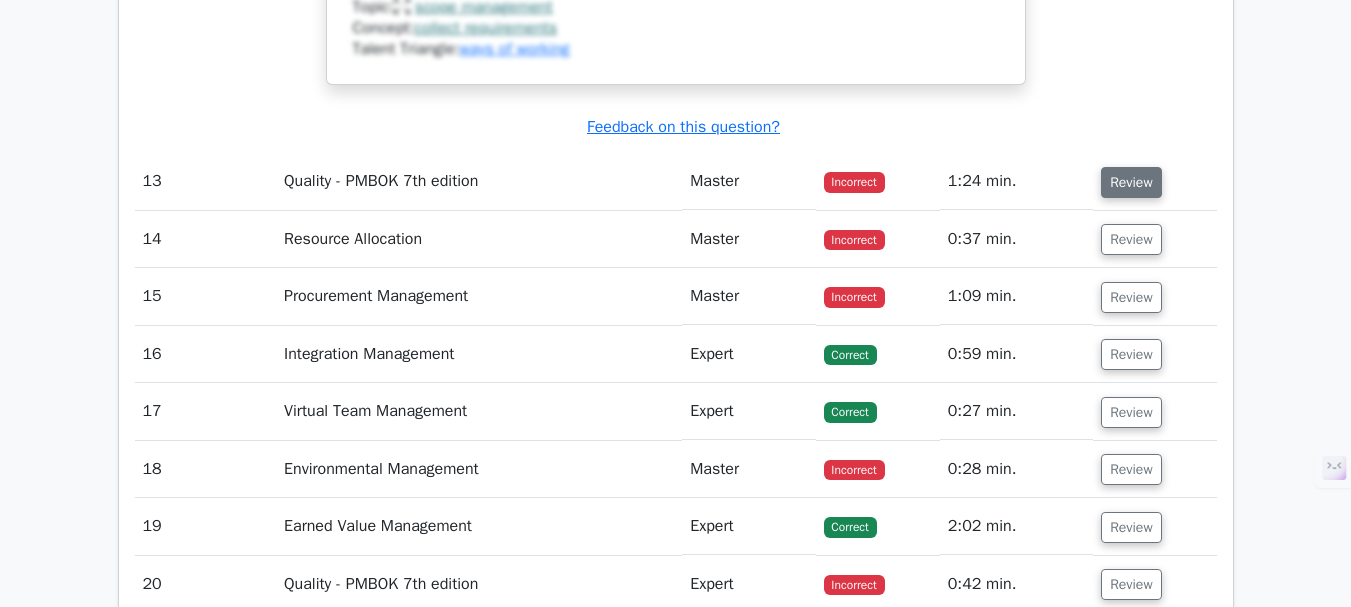 click on "Review" at bounding box center [1131, 182] 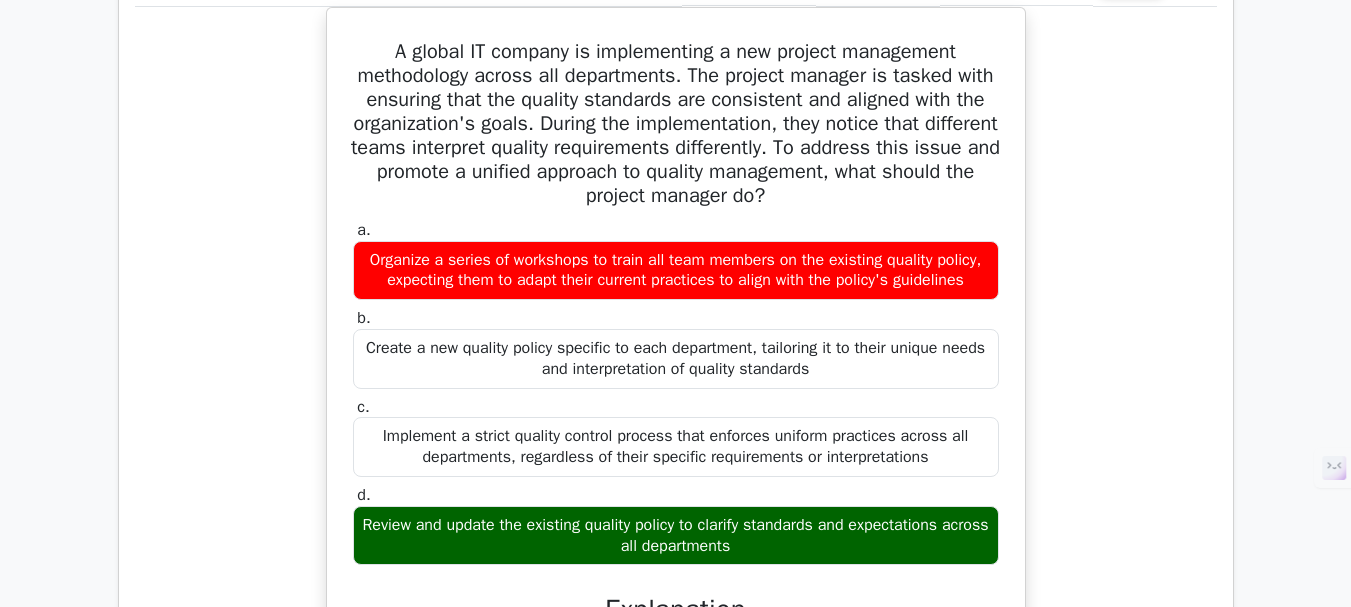 scroll, scrollTop: 15100, scrollLeft: 0, axis: vertical 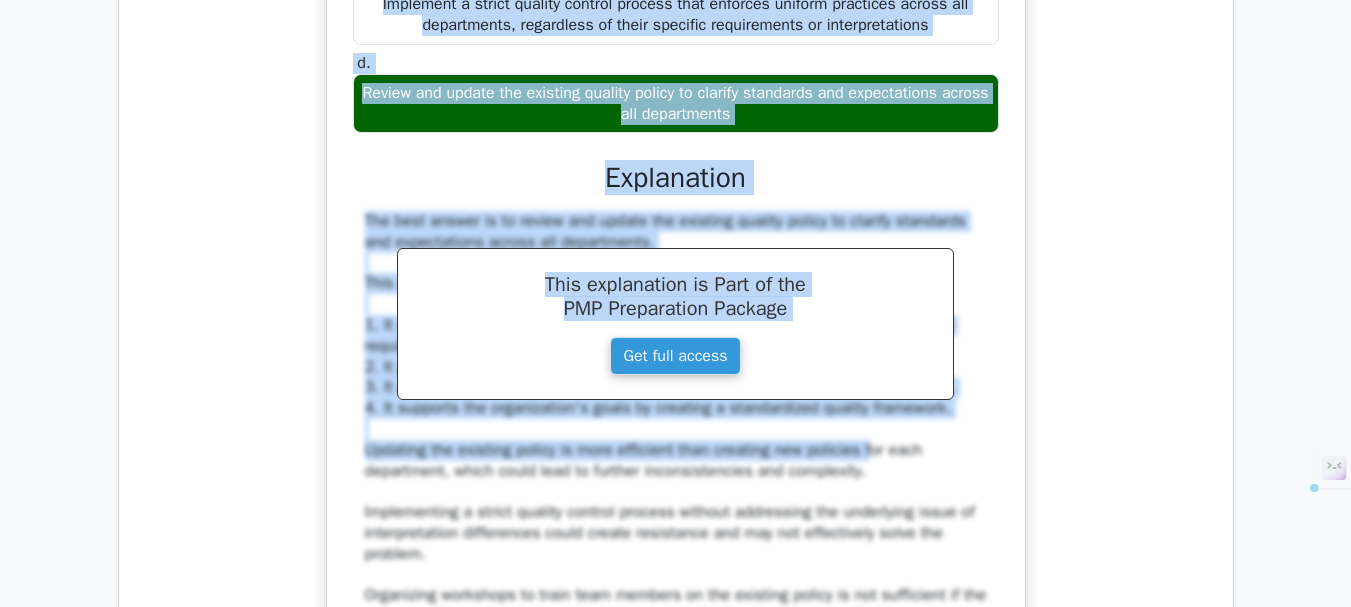 drag, startPoint x: 379, startPoint y: 85, endPoint x: 858, endPoint y: 184, distance: 489.12372 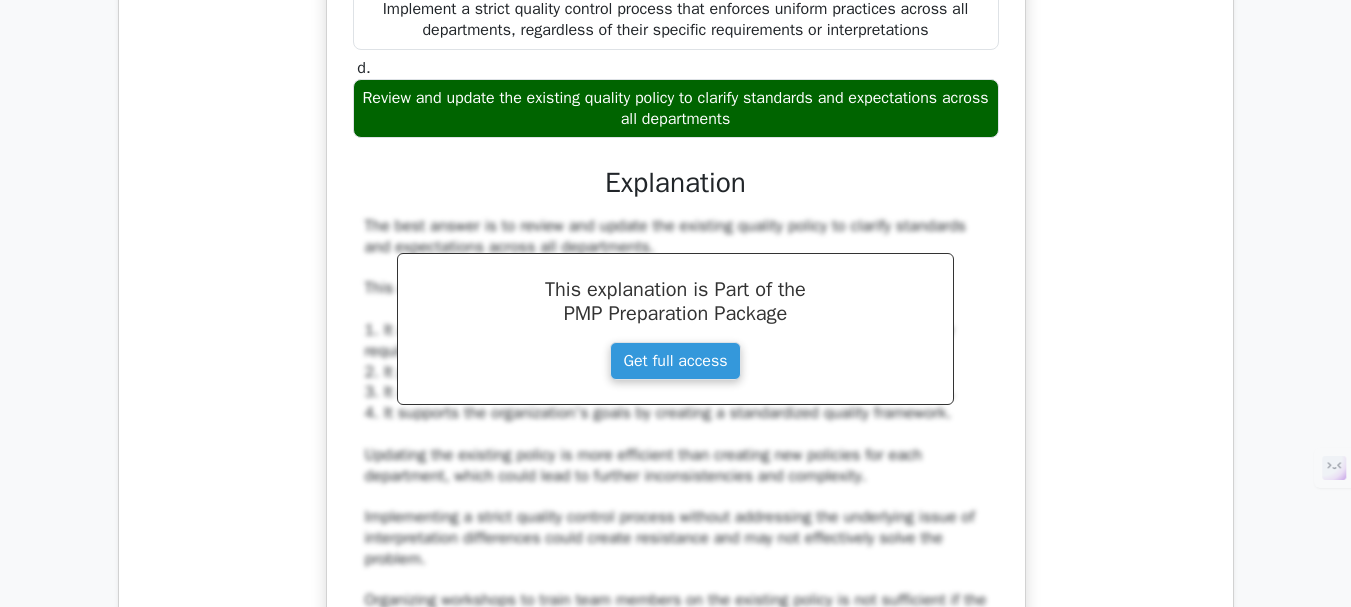 click on "A global IT company is implementing a new project management methodology across all departments. The project manager is tasked with ensuring that the quality standards are consistent and aligned with the organization's goals. During the implementation, they notice that different teams interpret quality requirements differently. To address this issue and promote a unified approach to quality management, what should the project manager do?
a.
b.
c. d." at bounding box center (676, 221) 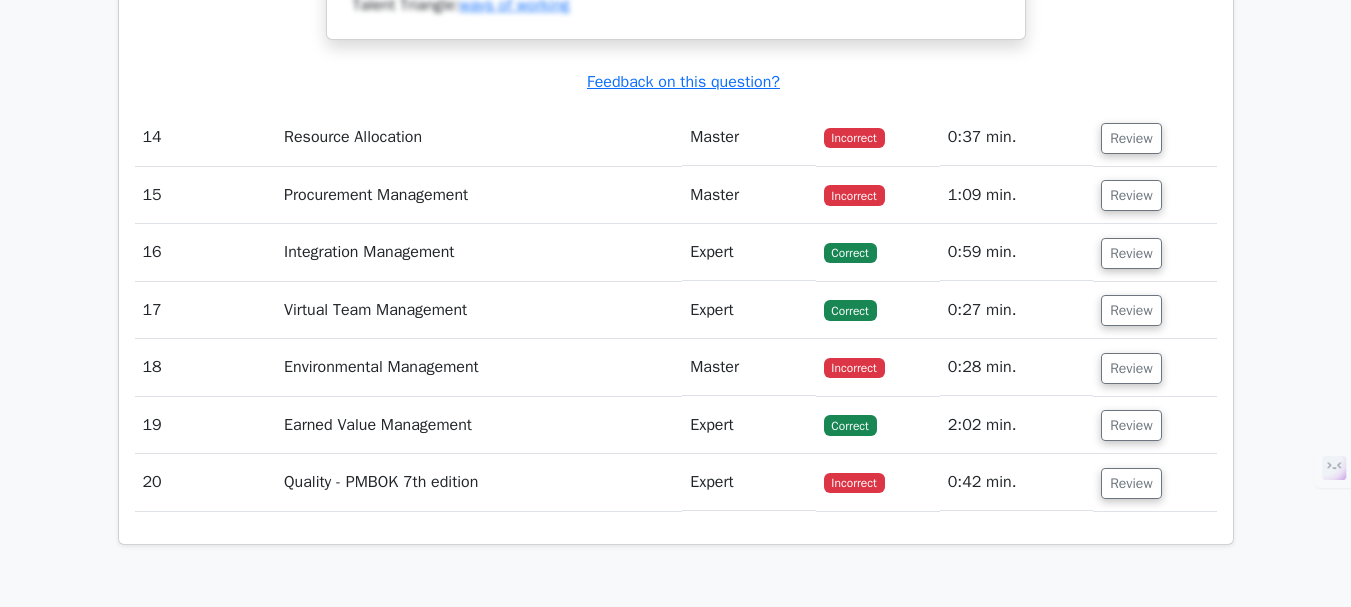 scroll, scrollTop: 16431, scrollLeft: 0, axis: vertical 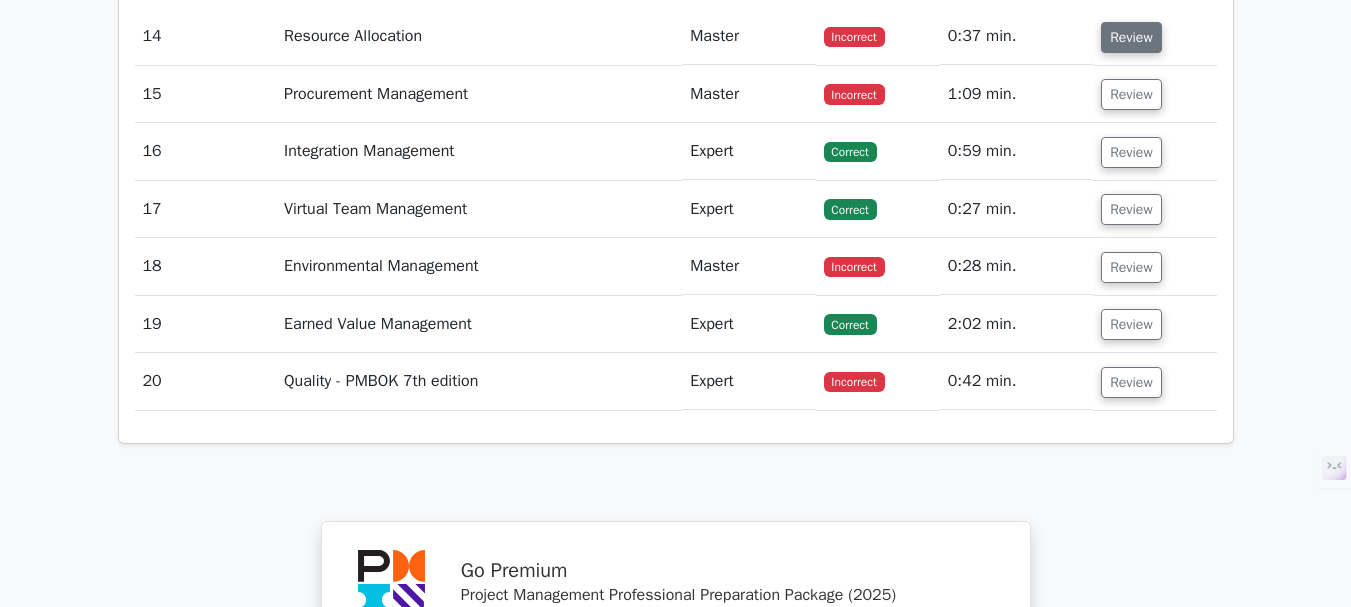click on "Review" at bounding box center [1131, 37] 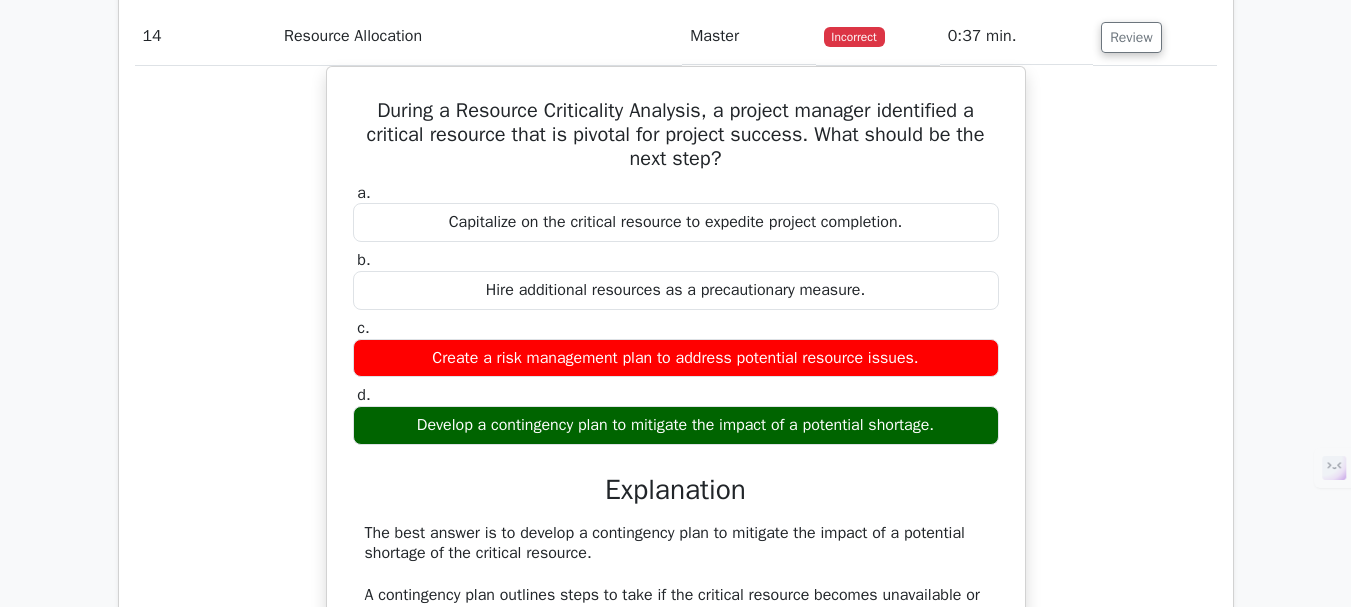 scroll, scrollTop: 16531, scrollLeft: 0, axis: vertical 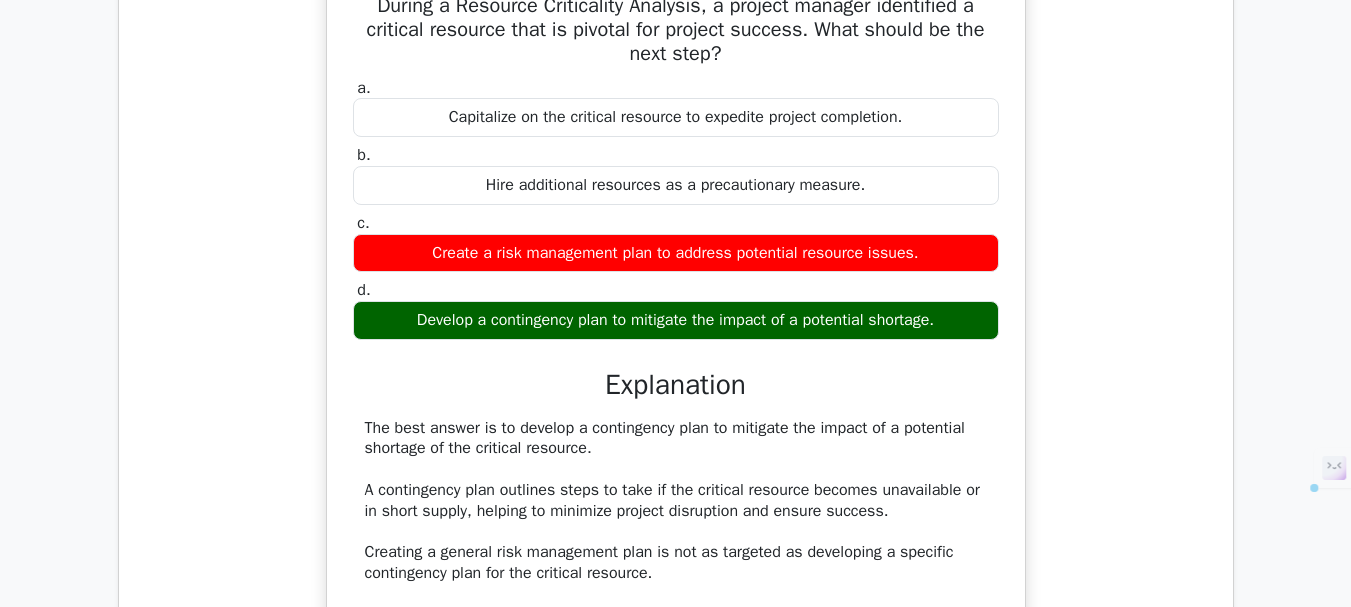 drag, startPoint x: 367, startPoint y: 67, endPoint x: 981, endPoint y: 385, distance: 691.4622 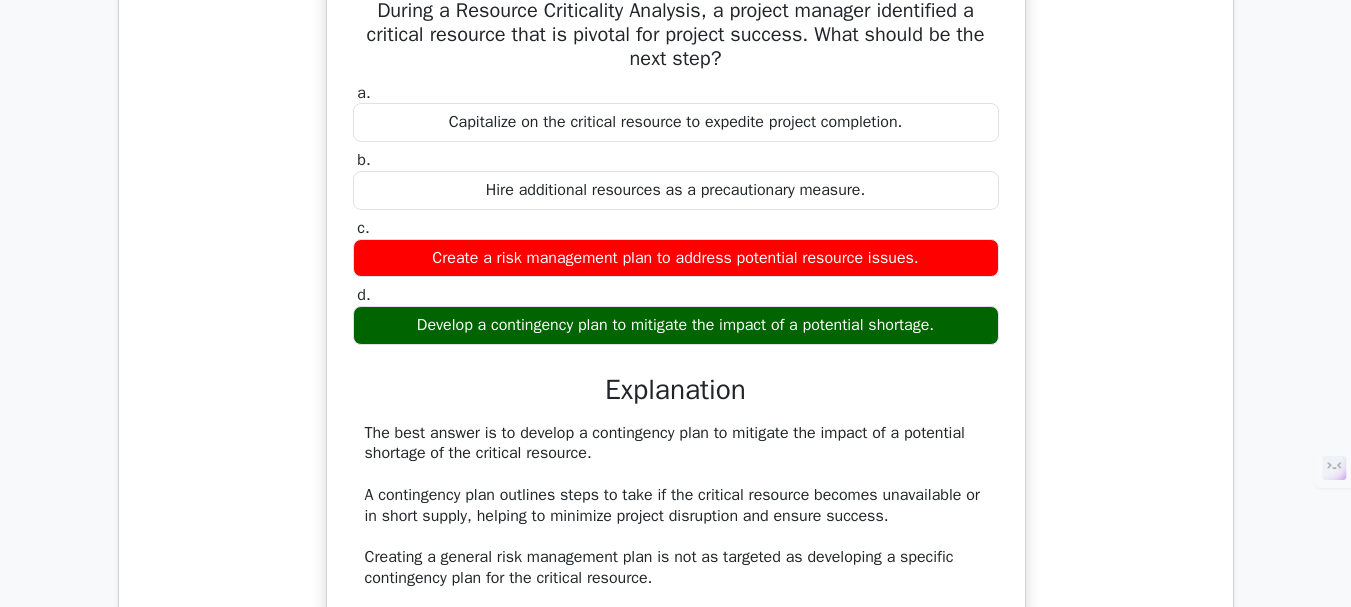 click on "During a Resource Criticality Analysis, a project manager identified a critical resource that is pivotal for project success. What should be the next step?
a.
Capitalize on the critical resource to expedite project completion.
b.
c. d." at bounding box center (676, 414) 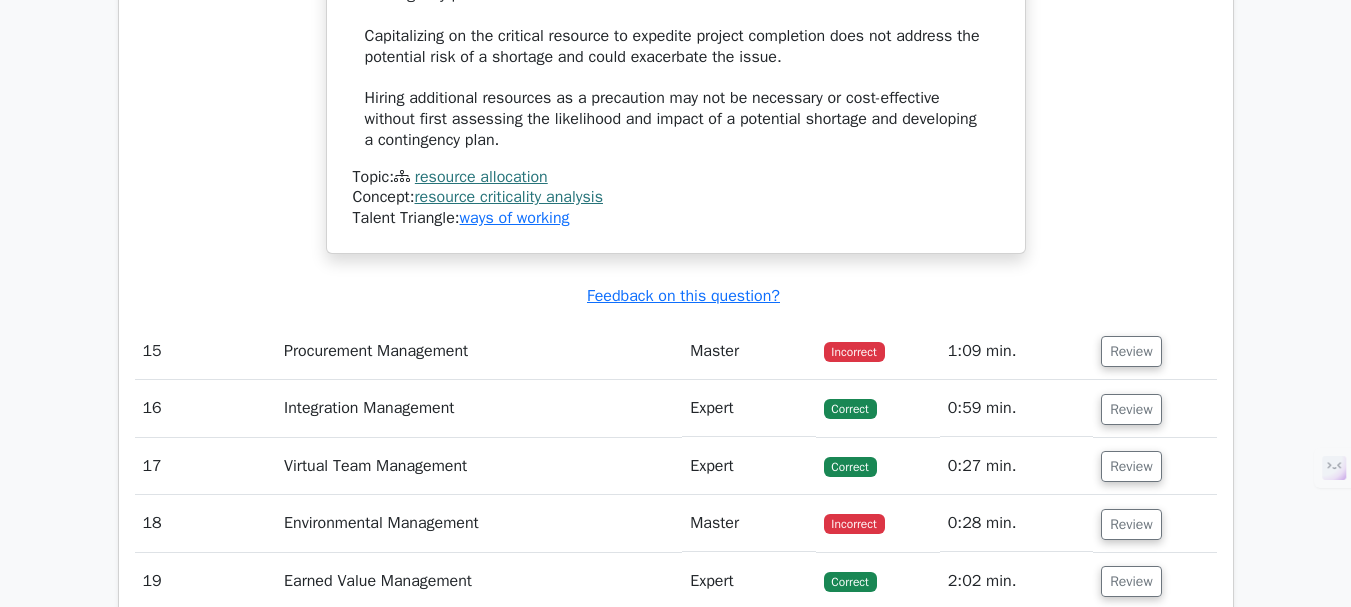 scroll, scrollTop: 17231, scrollLeft: 0, axis: vertical 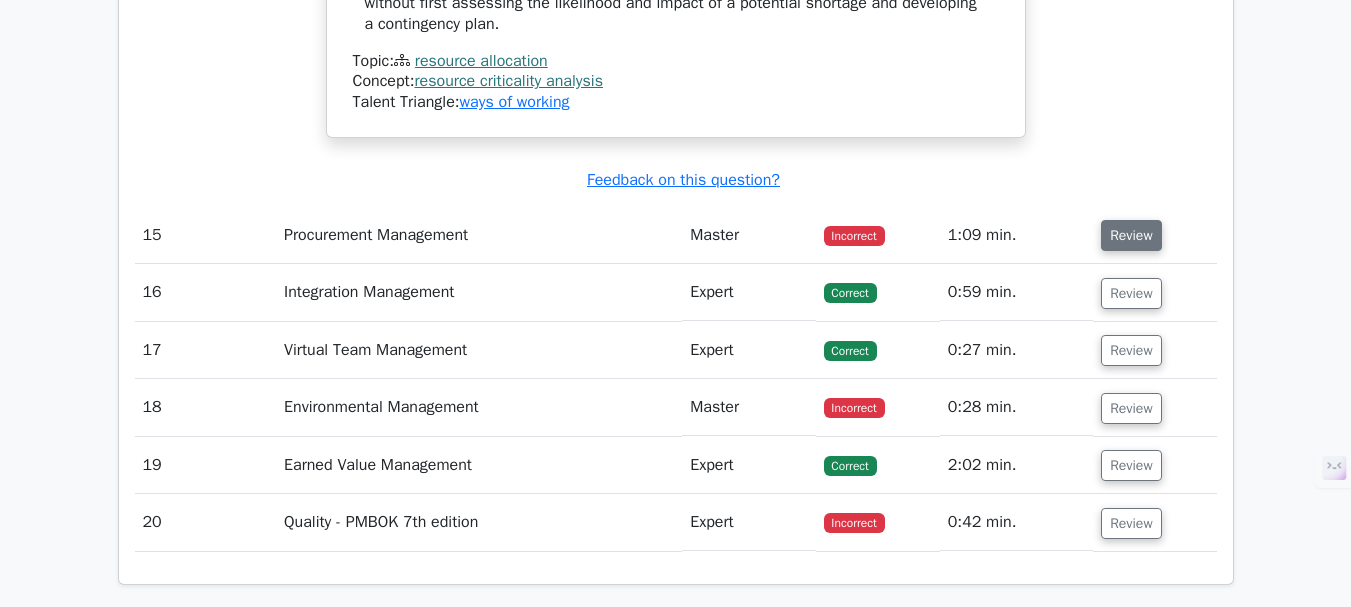 click on "Review" at bounding box center [1131, 235] 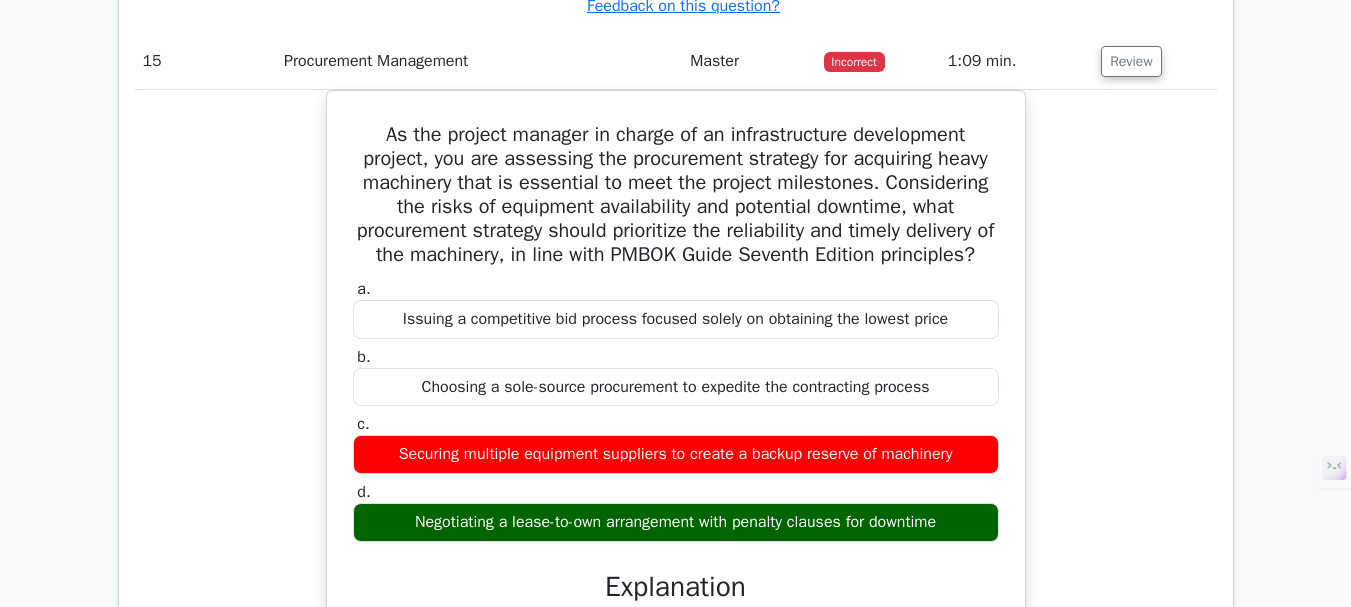 scroll, scrollTop: 17531, scrollLeft: 0, axis: vertical 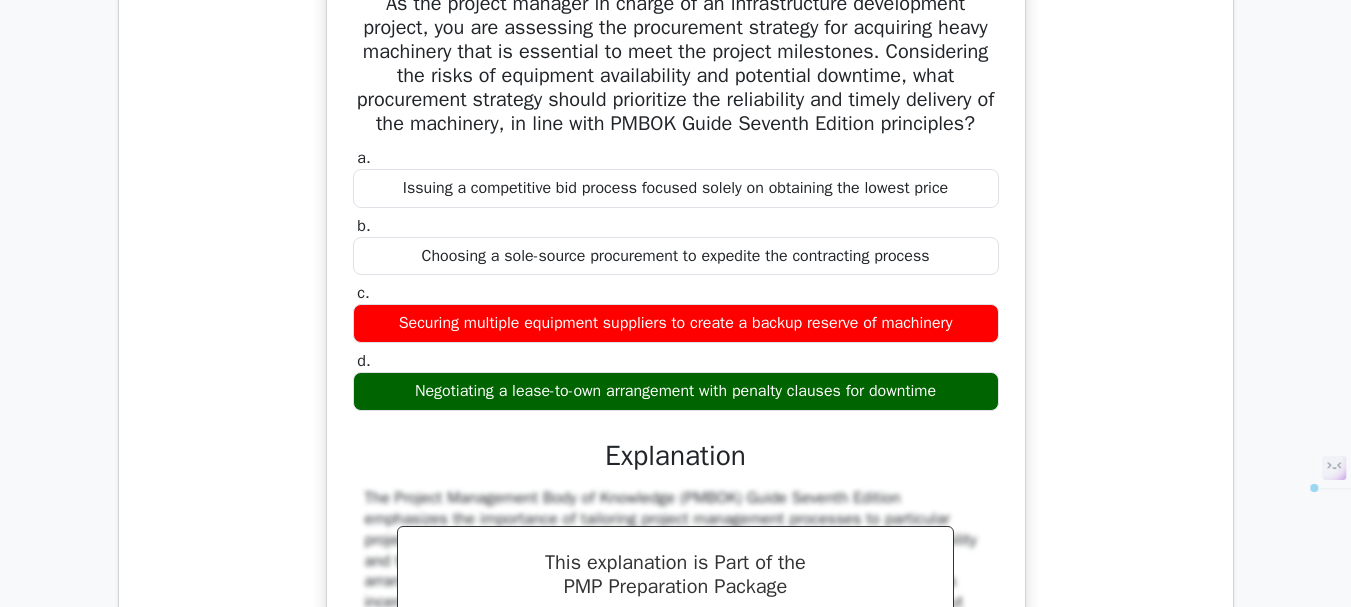 drag, startPoint x: 372, startPoint y: 72, endPoint x: 971, endPoint y: 475, distance: 721.9487 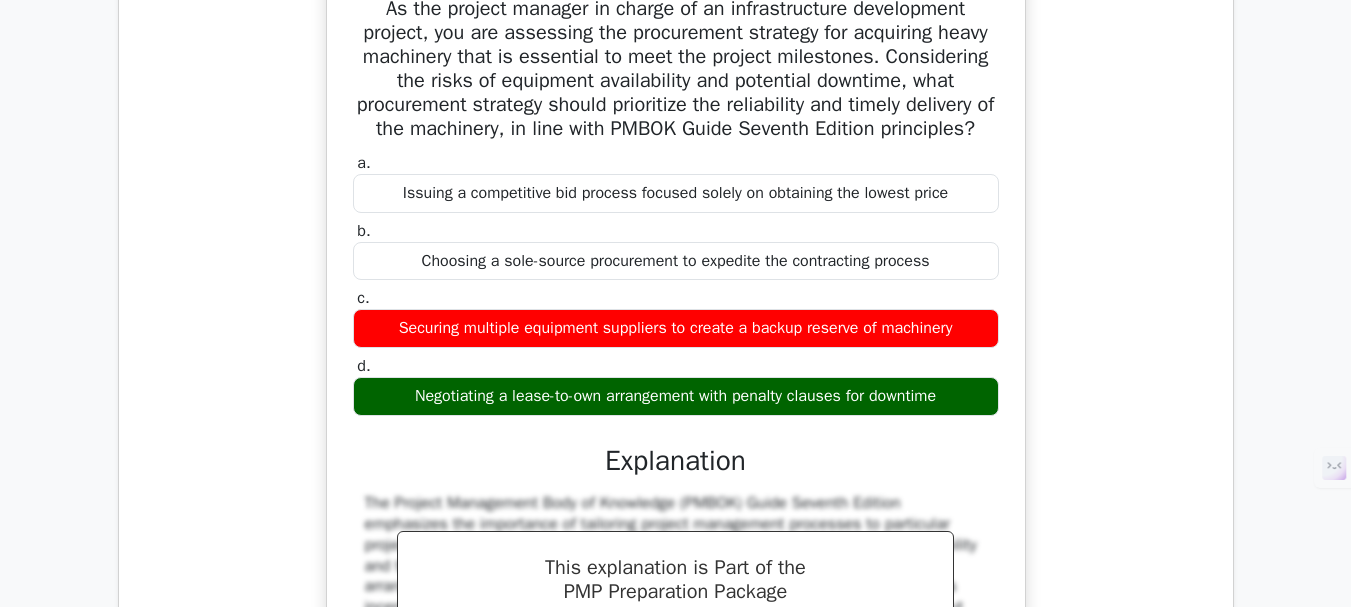 click on "As the project manager in charge of an infrastructure development project, you are assessing the procurement strategy for acquiring heavy machinery that is essential to meet the project milestones. Considering the risks of equipment availability and potential downtime, what procurement strategy should prioritize the reliability and timely delivery of the machinery, in line with PMBOK Guide Seventh Edition principles?
a.
Issuing a competitive bid process focused solely on obtaining the lowest price
b. c." at bounding box center (676, 469) 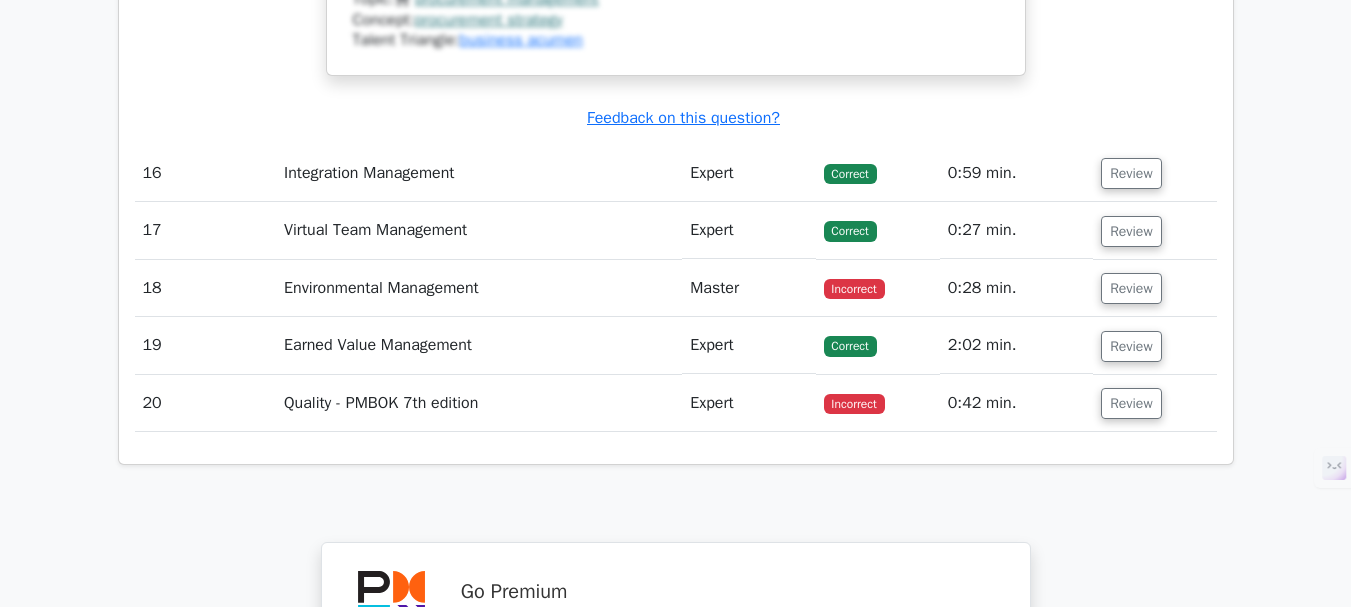 scroll, scrollTop: 18431, scrollLeft: 0, axis: vertical 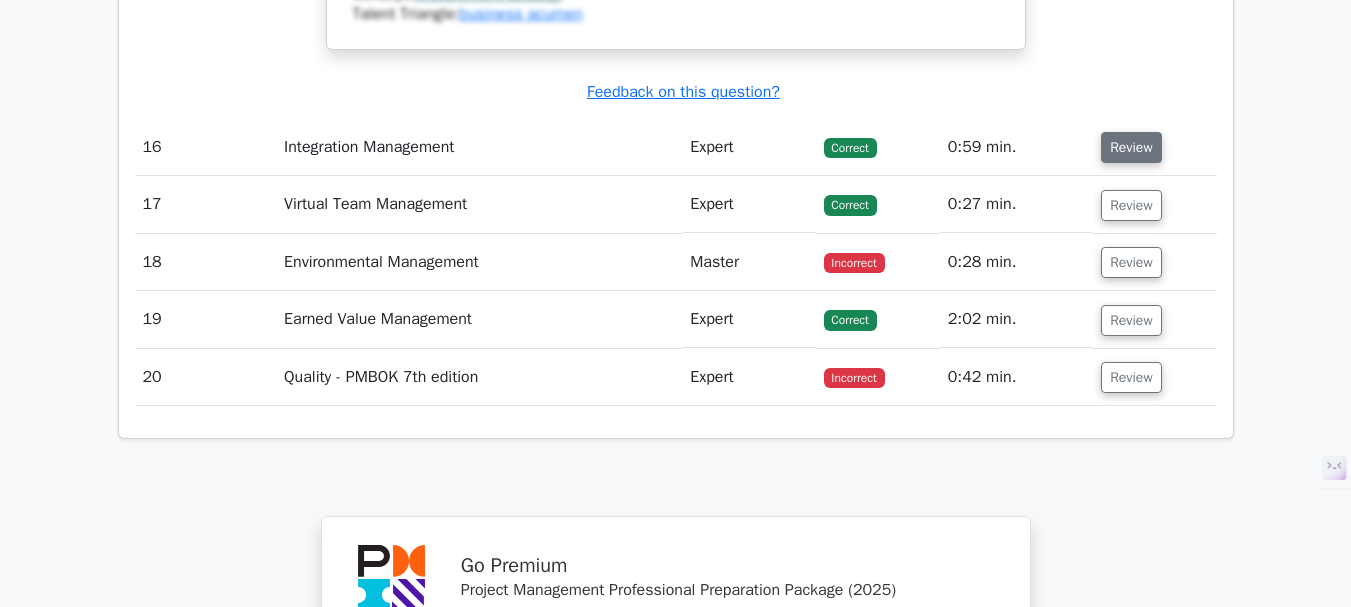click on "Review" at bounding box center (1131, 147) 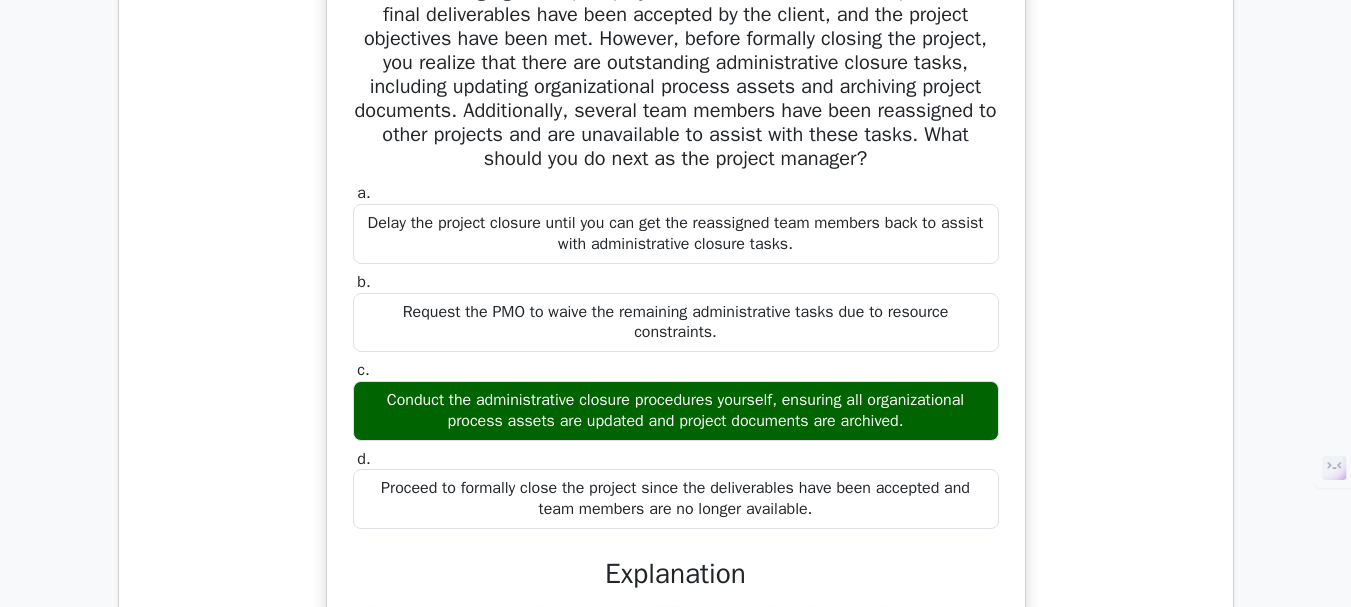 scroll, scrollTop: 18631, scrollLeft: 0, axis: vertical 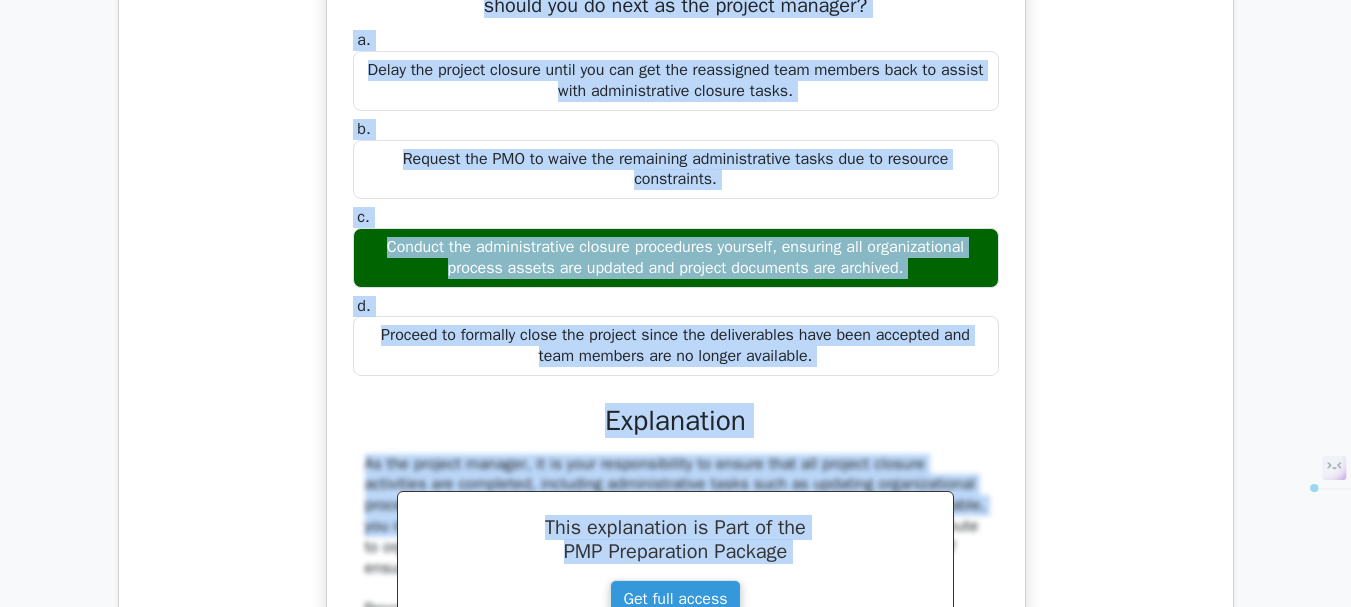 drag, startPoint x: 369, startPoint y: 104, endPoint x: 994, endPoint y: 454, distance: 716.32745 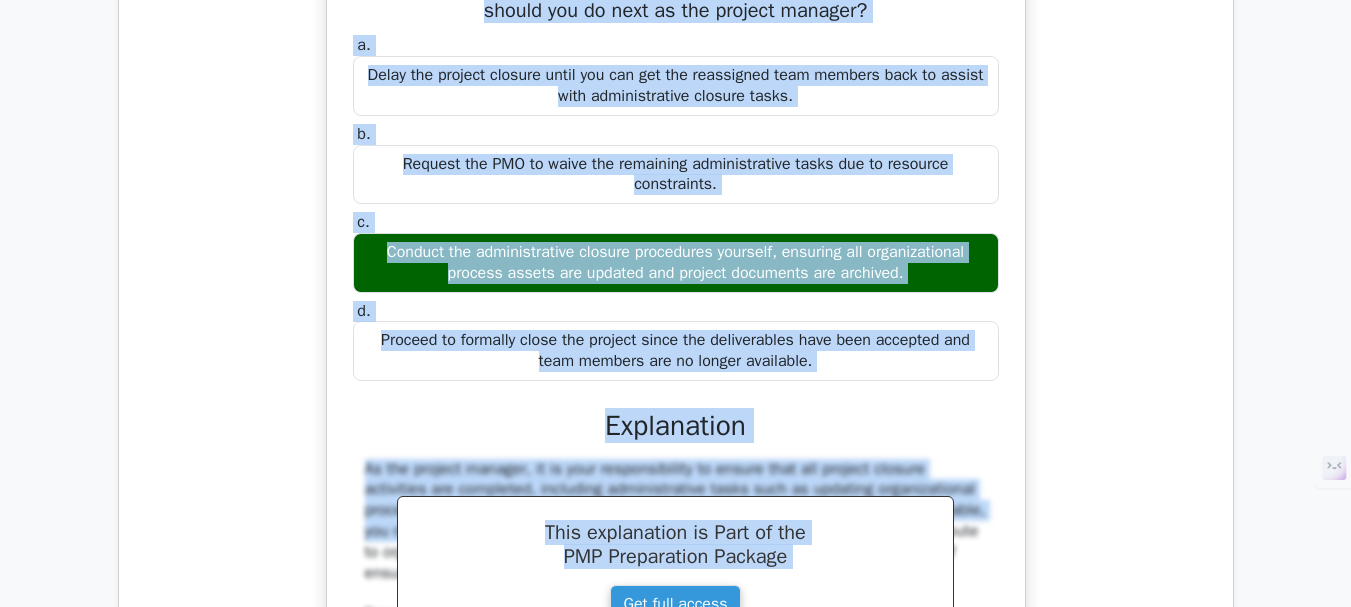 click on "You are managing a complex project that is now in its closure phase. The final deliverables have been accepted by the client, and the project objectives have been met. However, before formally closing the project, you realize that there are outstanding administrative closure tasks, including updating organizational process assets and archiving project documents. Additionally, several team members have been reassigned to other projects and are unavailable to assist with these tasks. What should you do next as the project manager?
a." at bounding box center [676, 337] 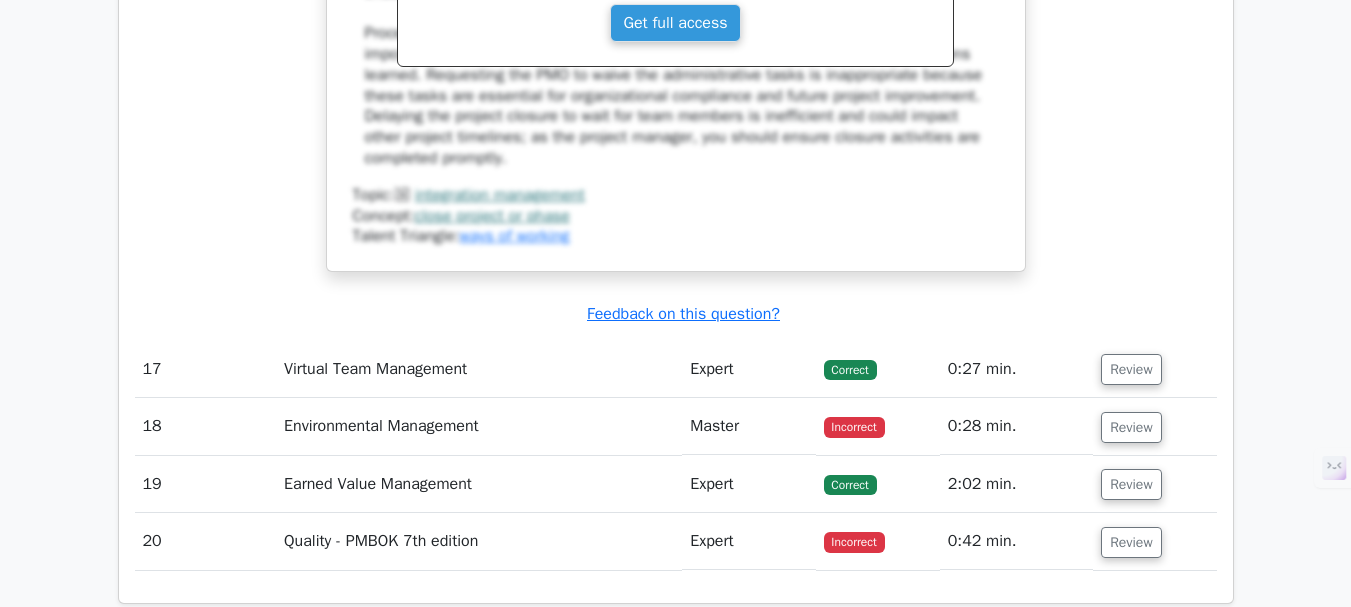 scroll, scrollTop: 19509, scrollLeft: 0, axis: vertical 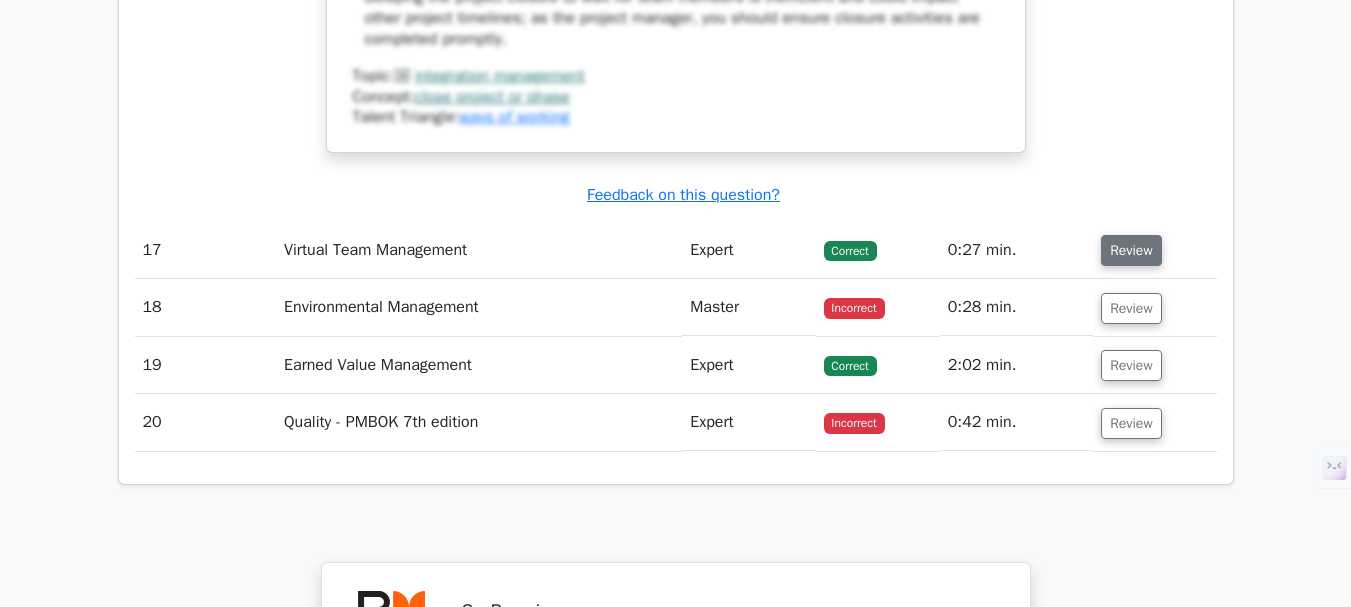 click on "Review" at bounding box center (1131, 250) 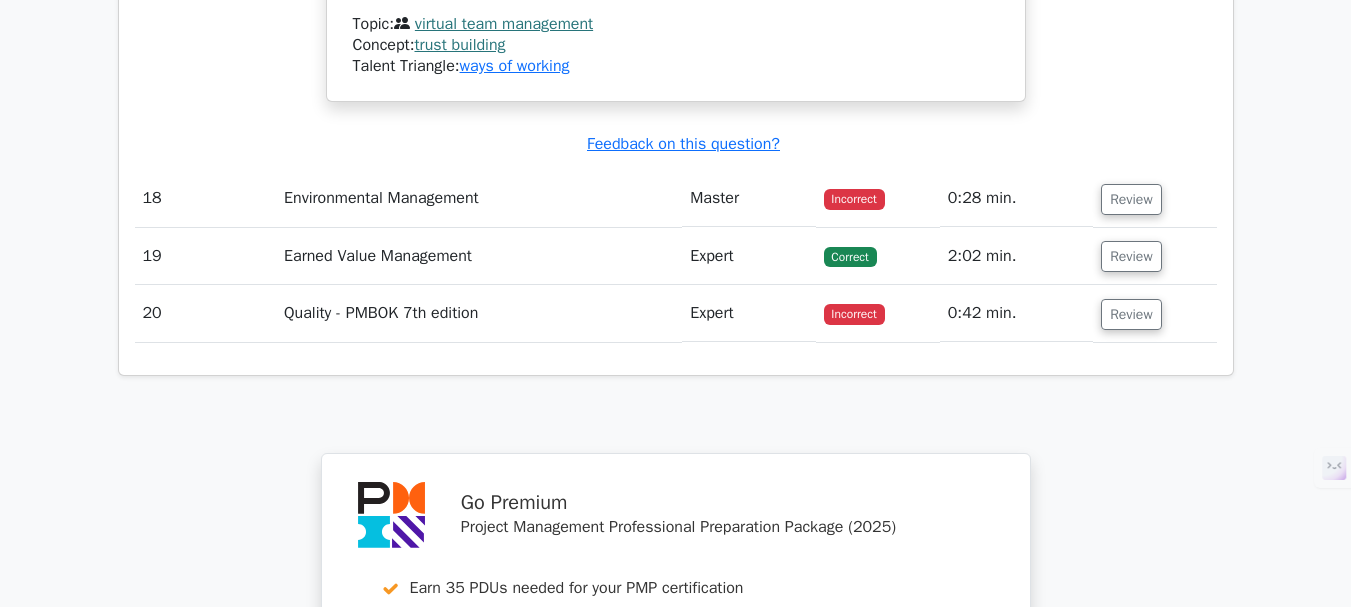scroll, scrollTop: 20309, scrollLeft: 0, axis: vertical 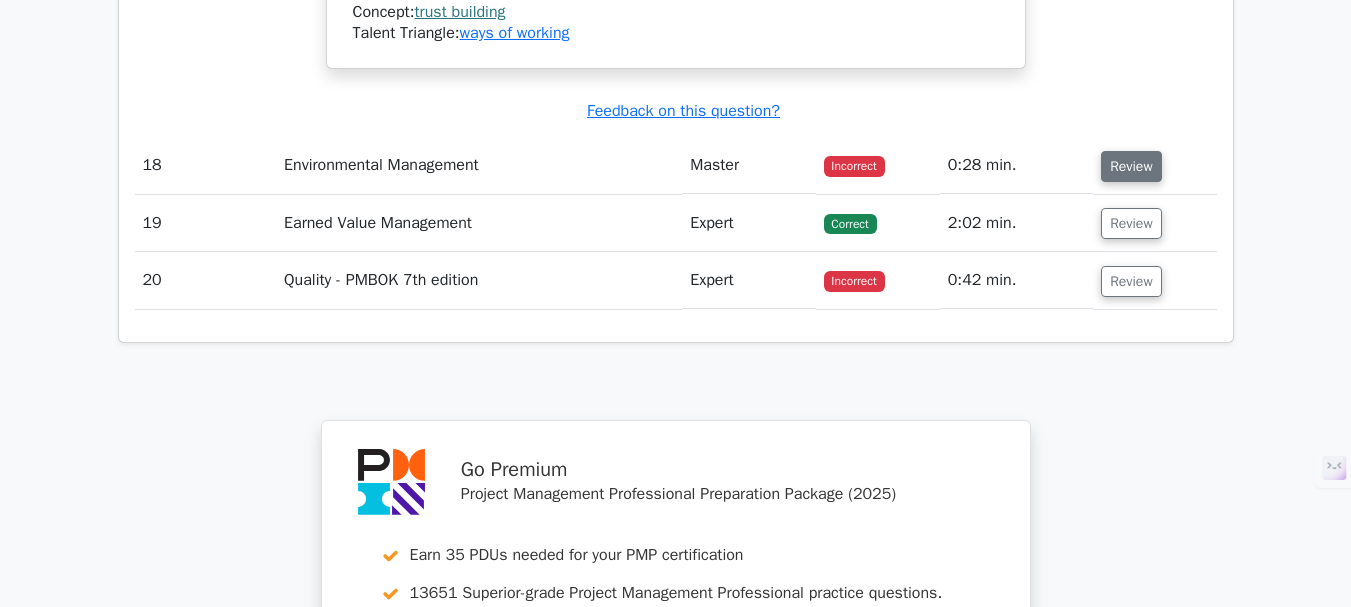 click on "Review" at bounding box center (1131, 166) 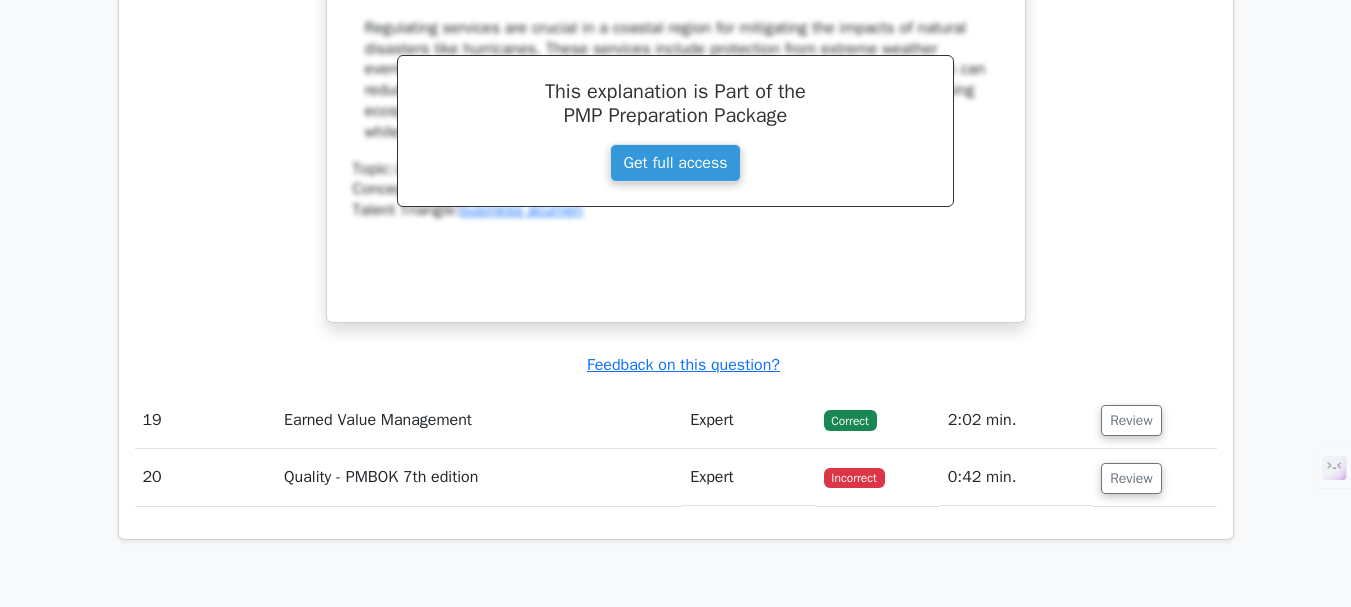 scroll, scrollTop: 21009, scrollLeft: 0, axis: vertical 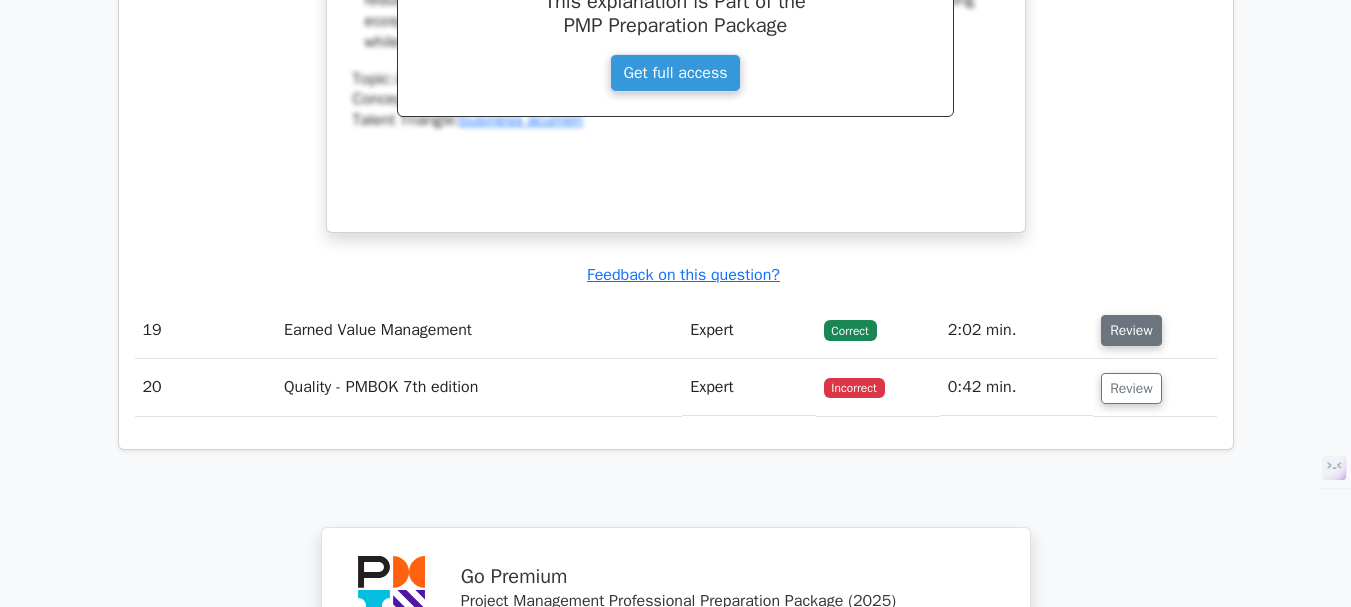 click on "Review" at bounding box center [1131, 330] 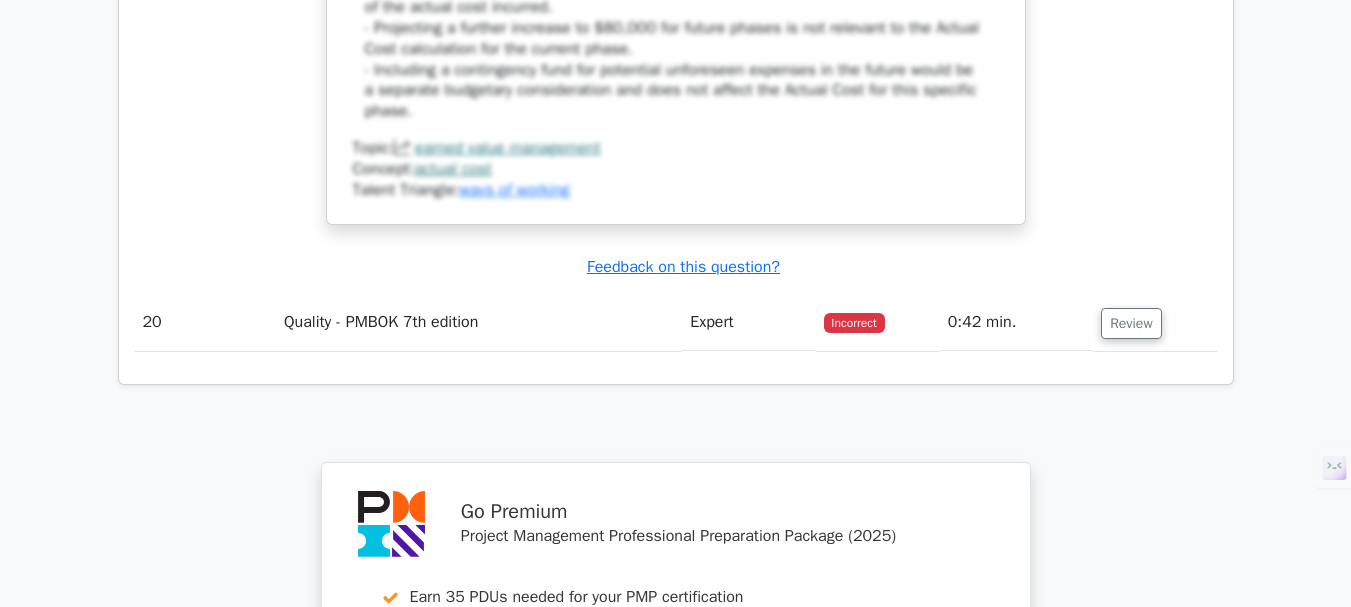 scroll, scrollTop: 22409, scrollLeft: 0, axis: vertical 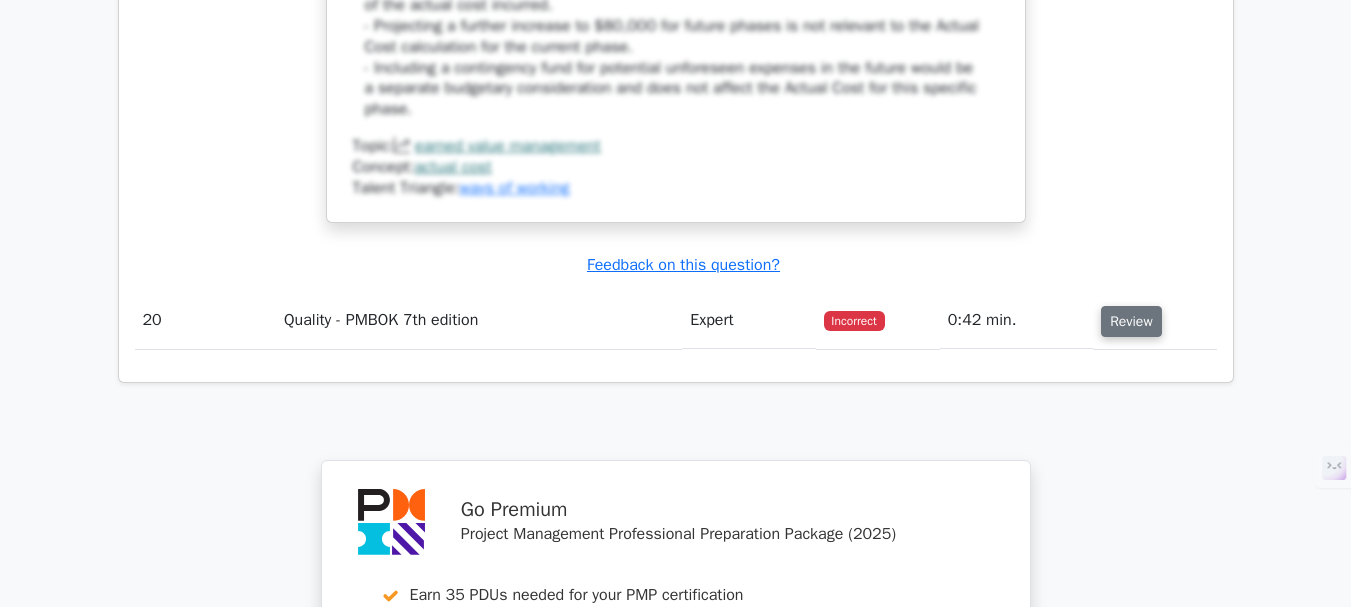 click on "Review" at bounding box center [1131, 321] 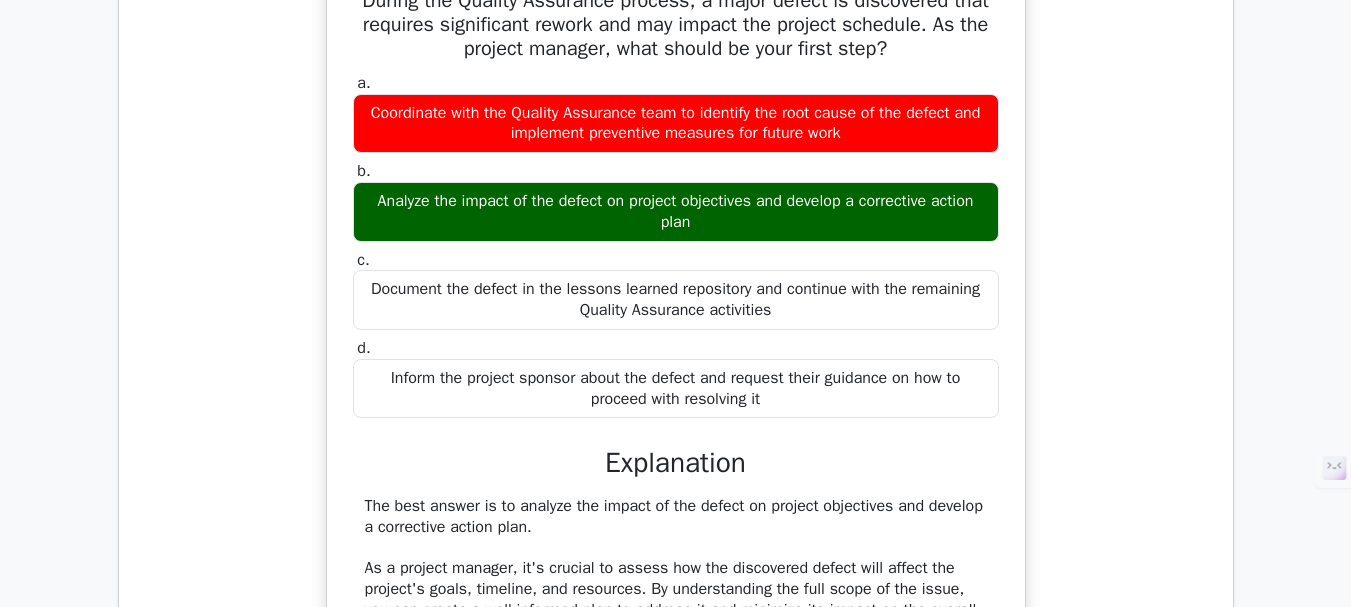 scroll, scrollTop: 22809, scrollLeft: 0, axis: vertical 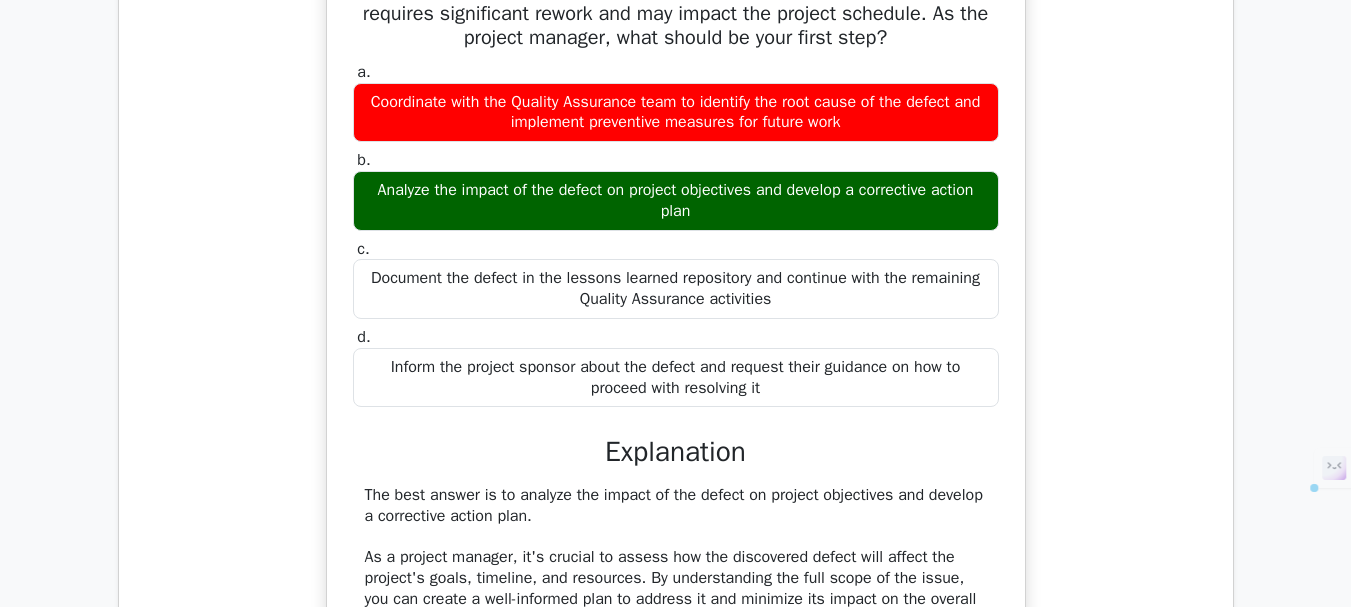 drag, startPoint x: 352, startPoint y: 100, endPoint x: 931, endPoint y: 500, distance: 703.73364 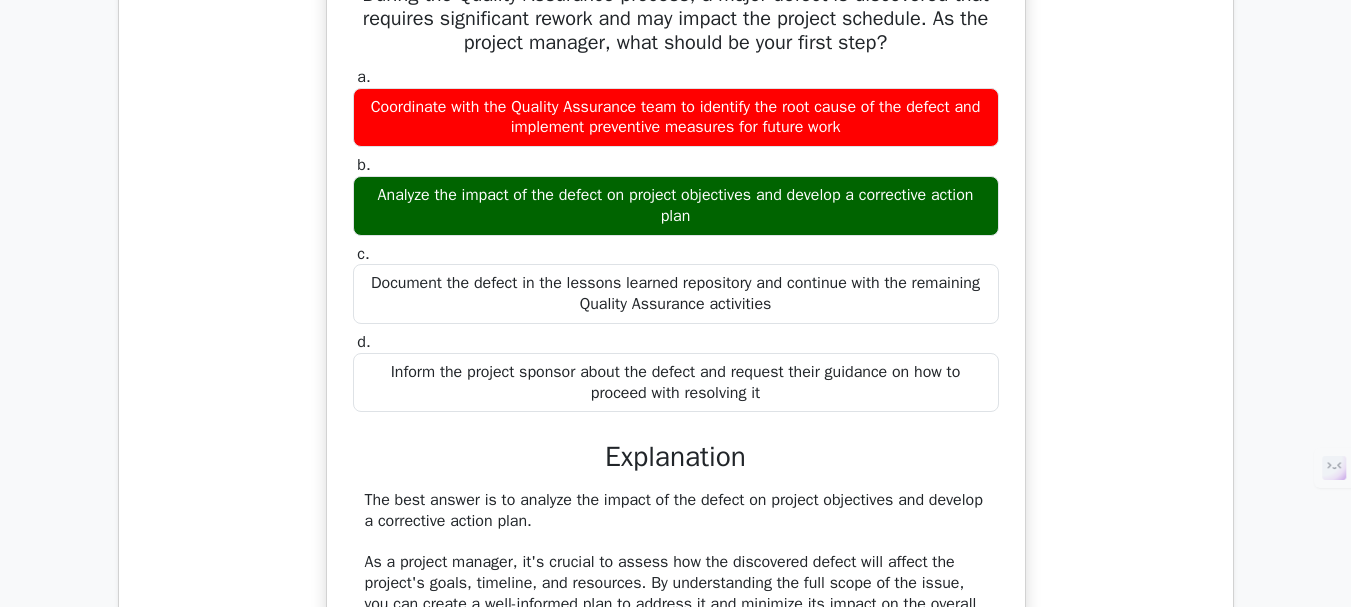 click on "During the Quality Assurance process, a major defect is discovered that requires significant rework and may impact the project schedule. As the project manager, what should be your first step?
a.
Coordinate with the Quality Assurance team to identify the root cause of the defect and implement preventive measures for future work" at bounding box center [676, 491] 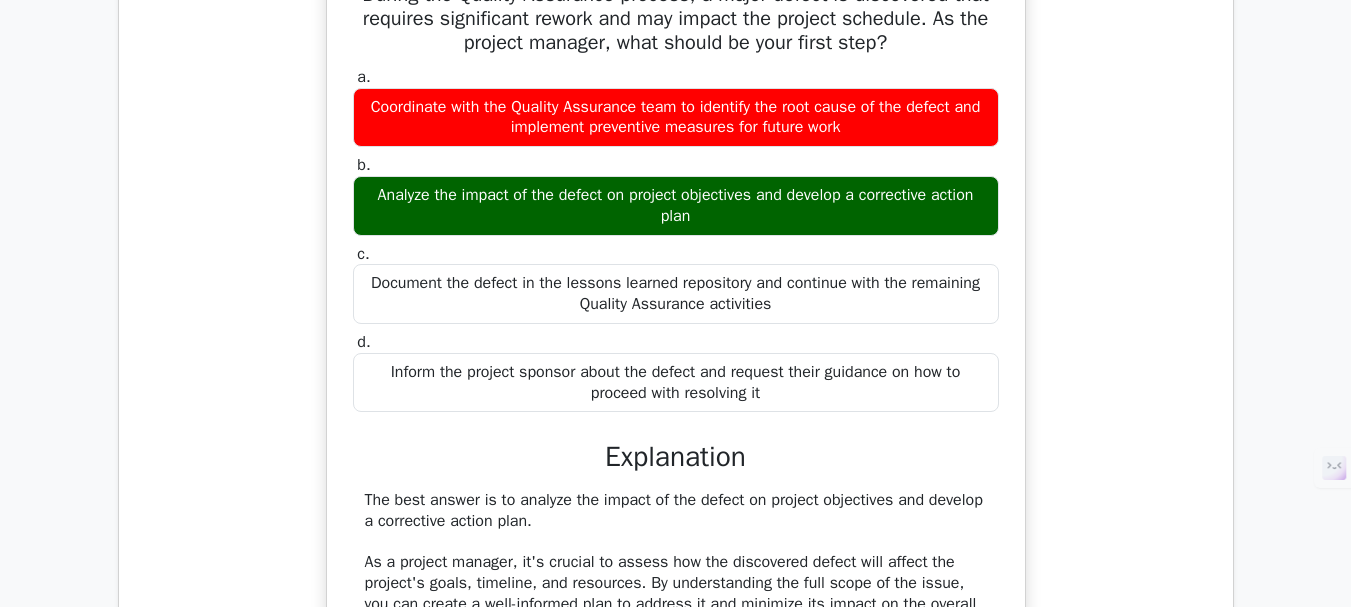 click on "During the Quality Assurance process, a major defect is discovered that requires significant rework and may impact the project schedule. As the project manager, what should be your first step?
a.
Coordinate with the Quality Assurance team to identify the root cause of the defect and implement preventive measures for future work" at bounding box center (676, 491) 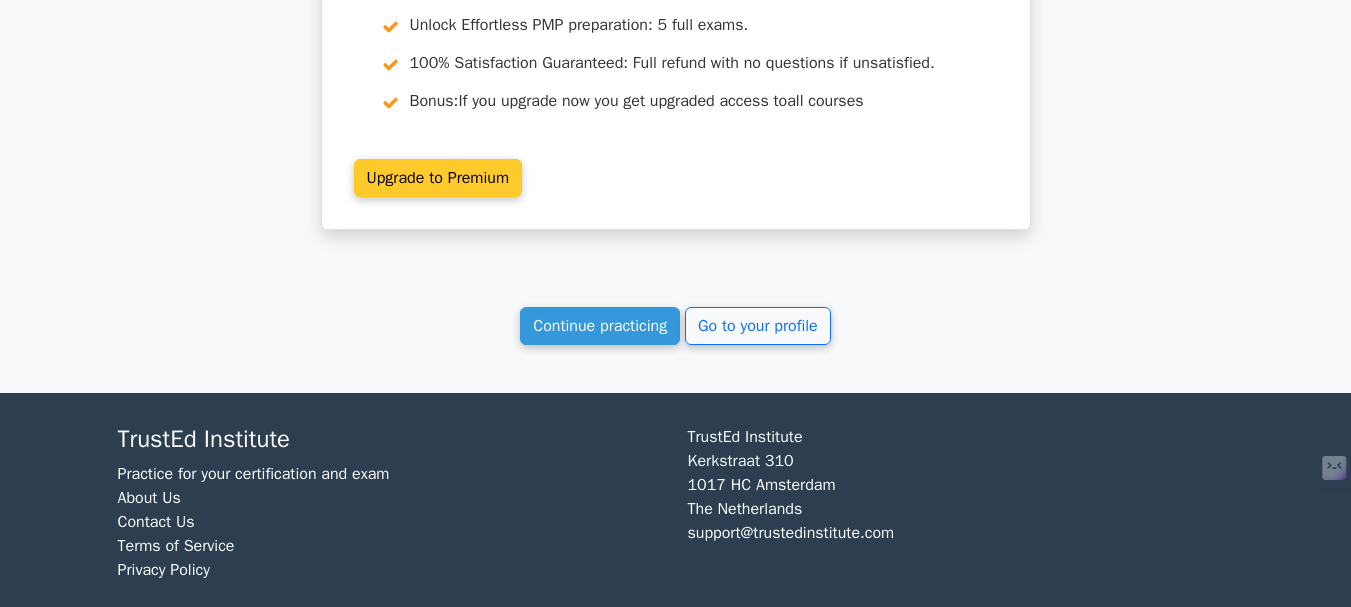 scroll, scrollTop: 24364, scrollLeft: 0, axis: vertical 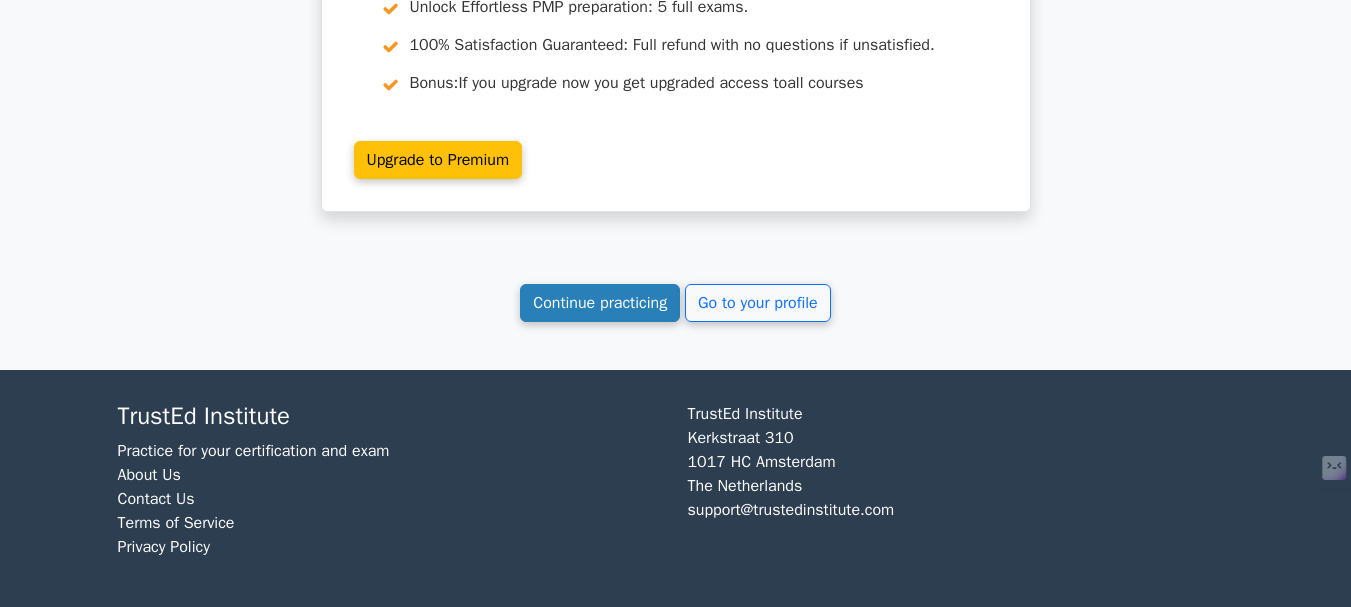 click on "Continue practicing" at bounding box center (600, 303) 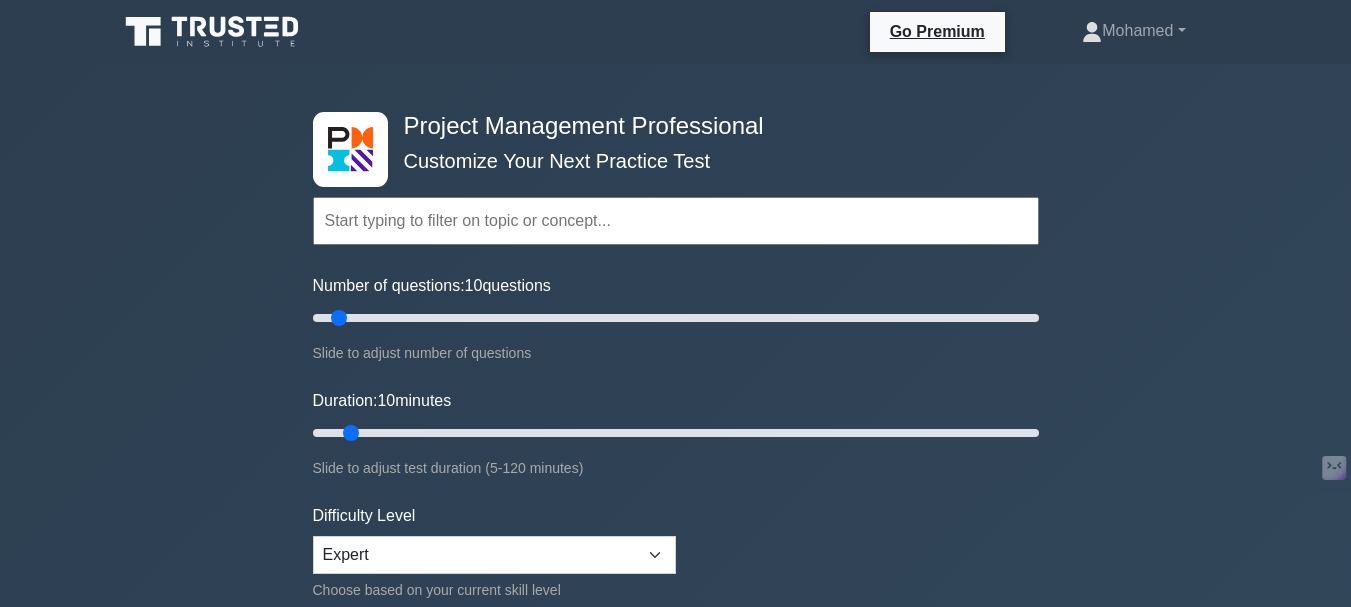 scroll, scrollTop: 0, scrollLeft: 0, axis: both 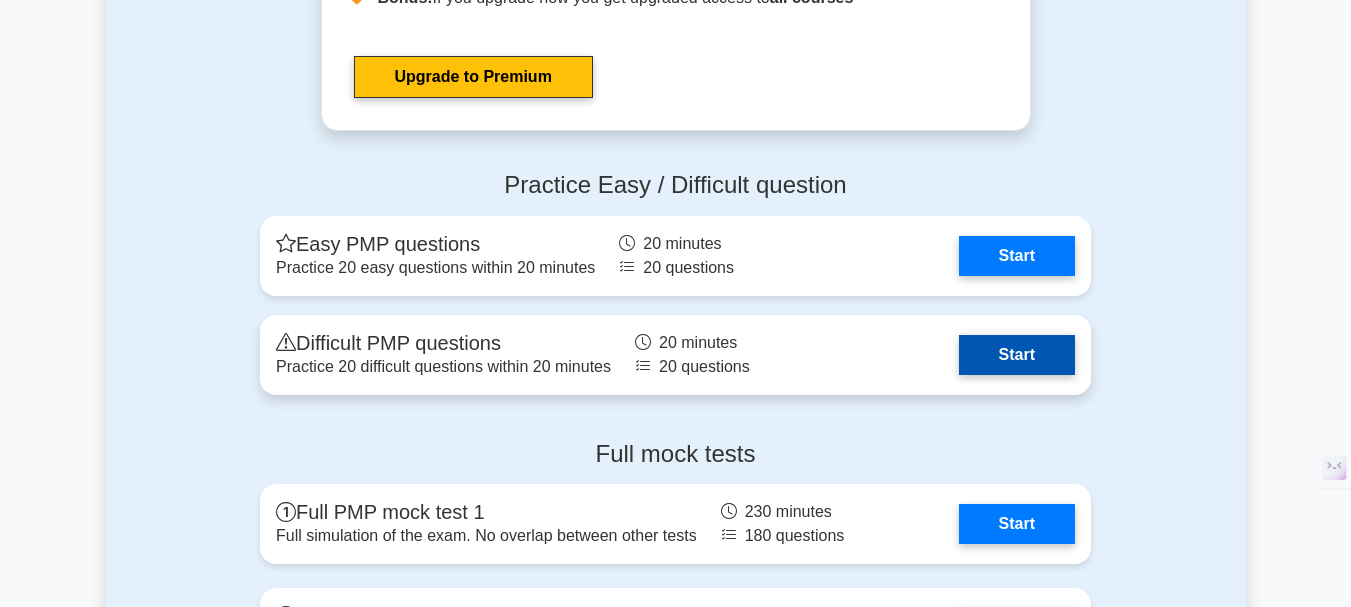 click on "Start" at bounding box center (1017, 355) 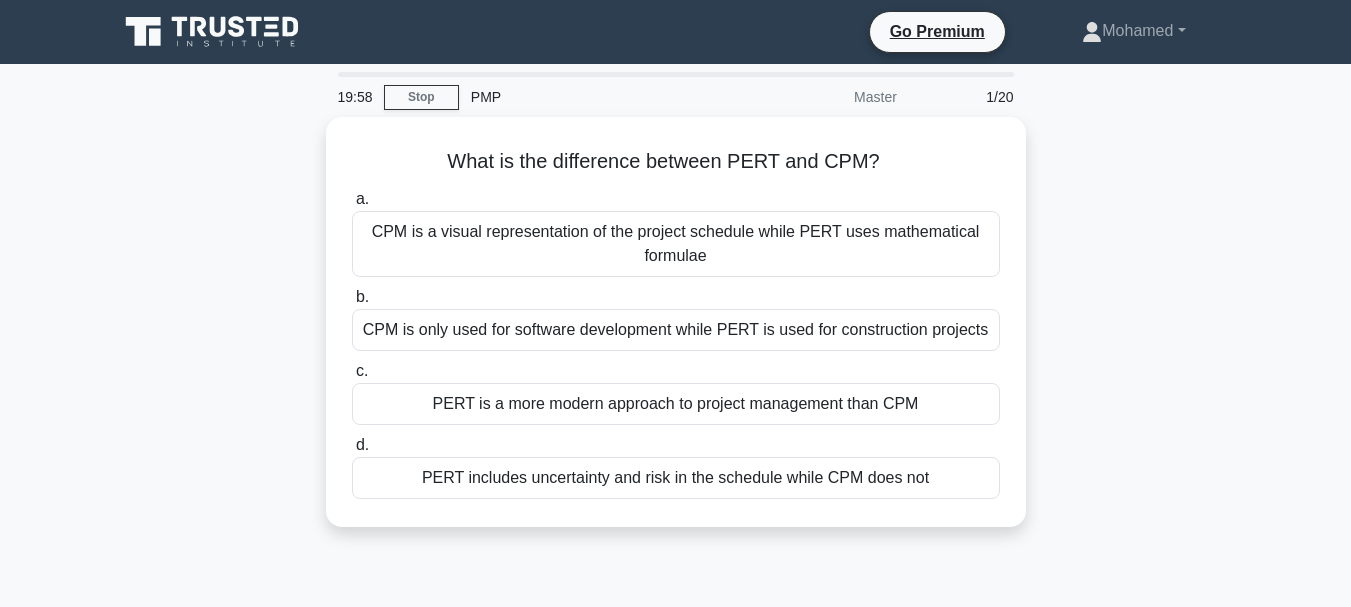 scroll, scrollTop: 0, scrollLeft: 0, axis: both 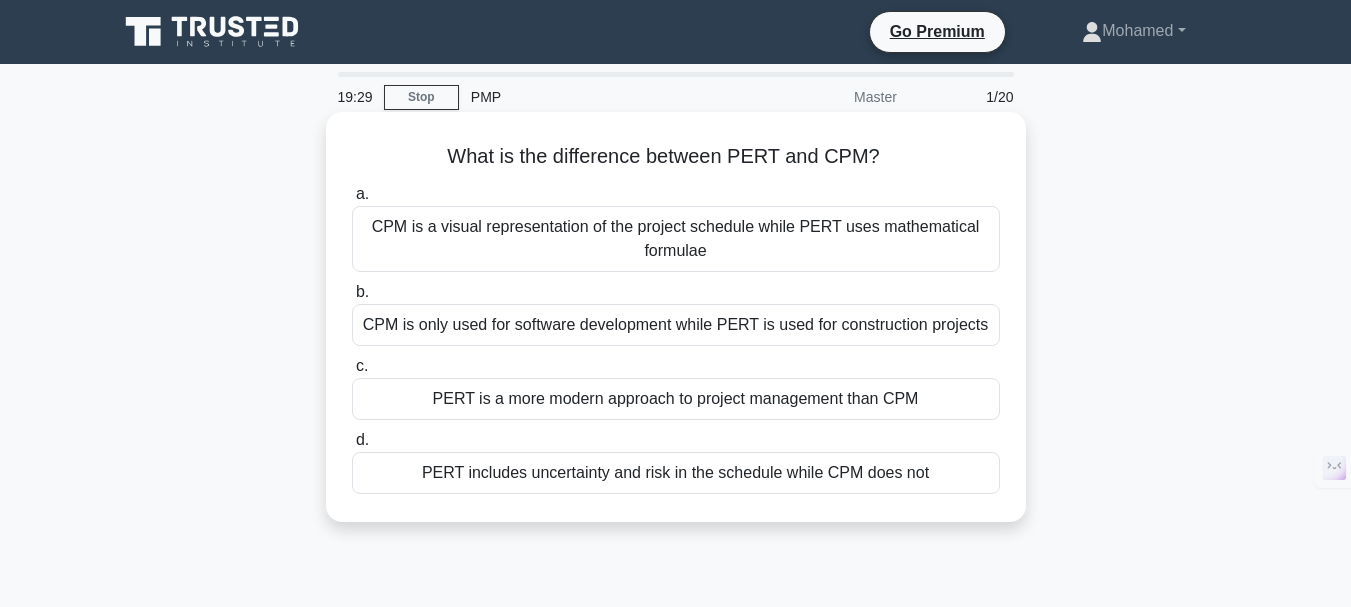 click on "CPM is a visual representation of the project schedule while PERT uses mathematical formulae" at bounding box center (676, 239) 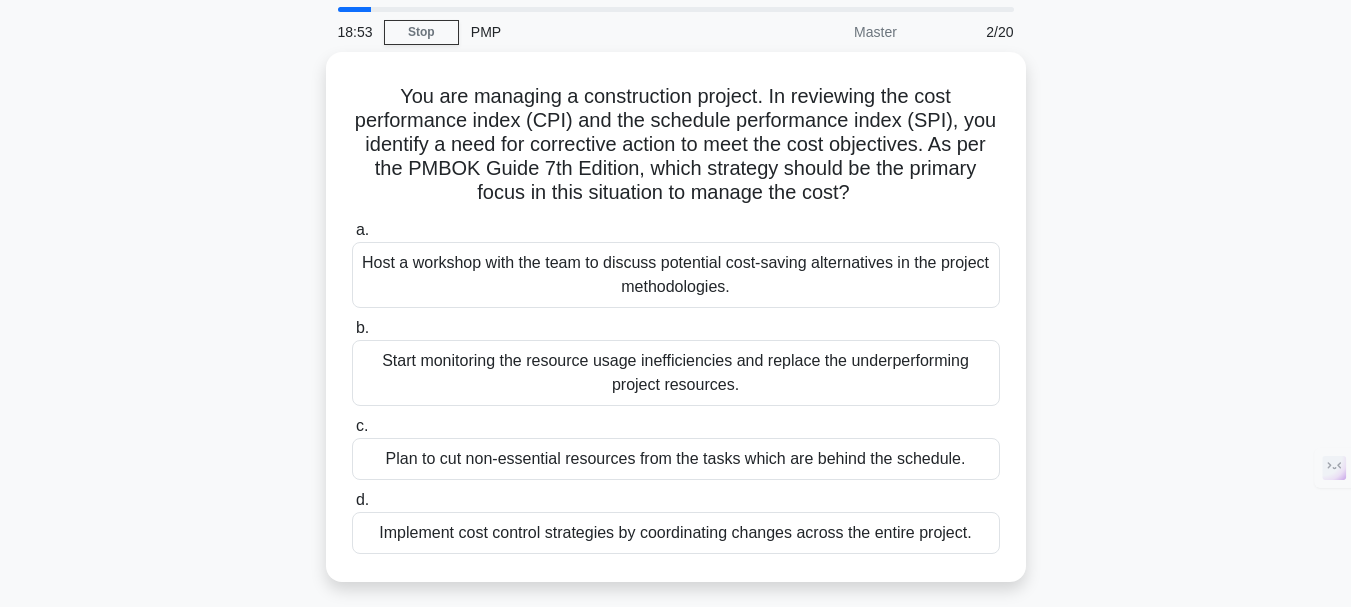 scroll, scrollTop: 100, scrollLeft: 0, axis: vertical 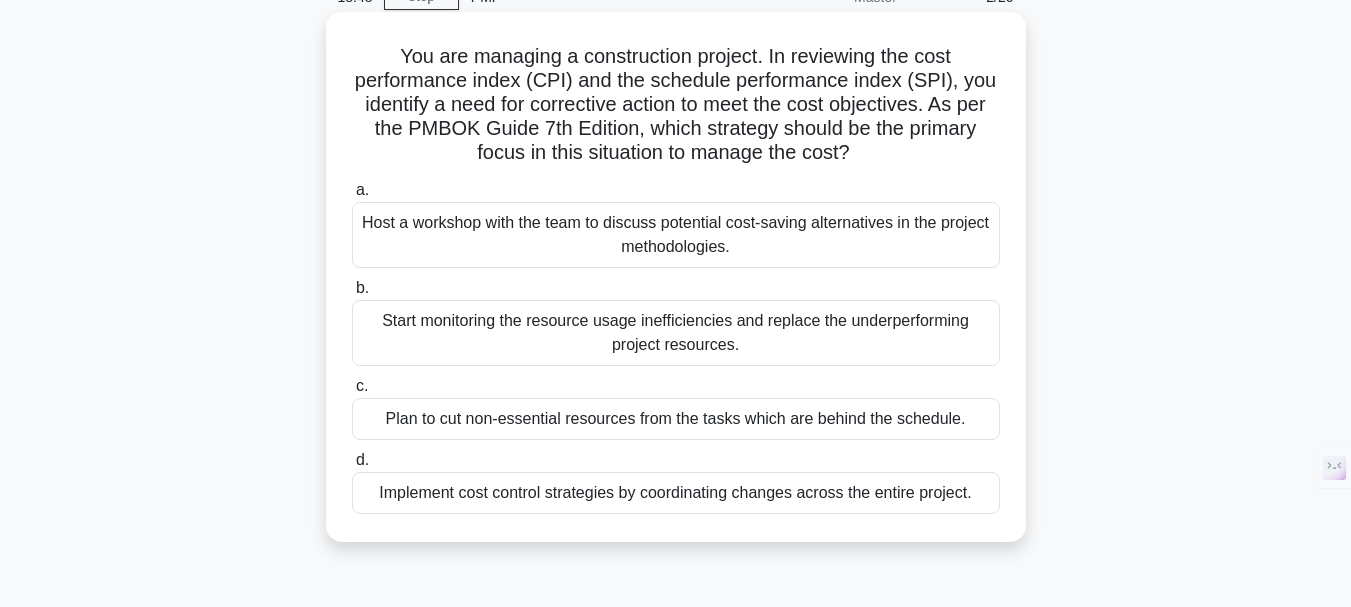 click on "Implement cost control strategies by coordinating changes across the entire project." at bounding box center (676, 493) 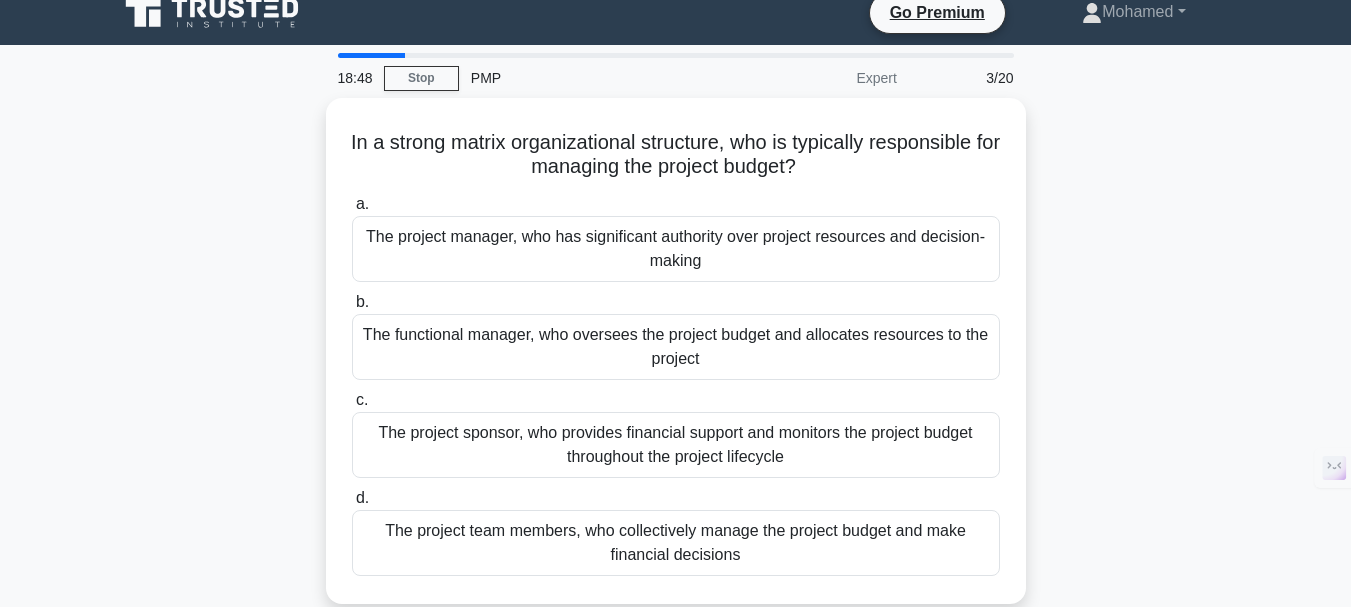 scroll, scrollTop: 0, scrollLeft: 0, axis: both 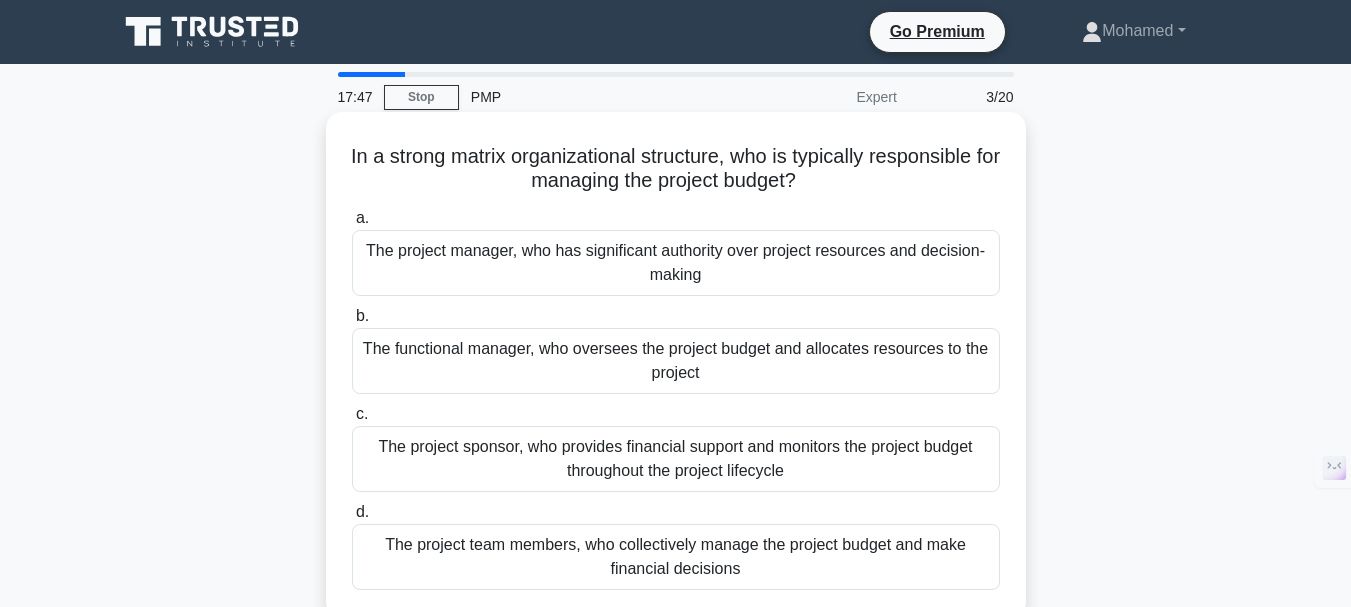 click on "The functional manager, who oversees the project budget and allocates resources to the project" at bounding box center [676, 361] 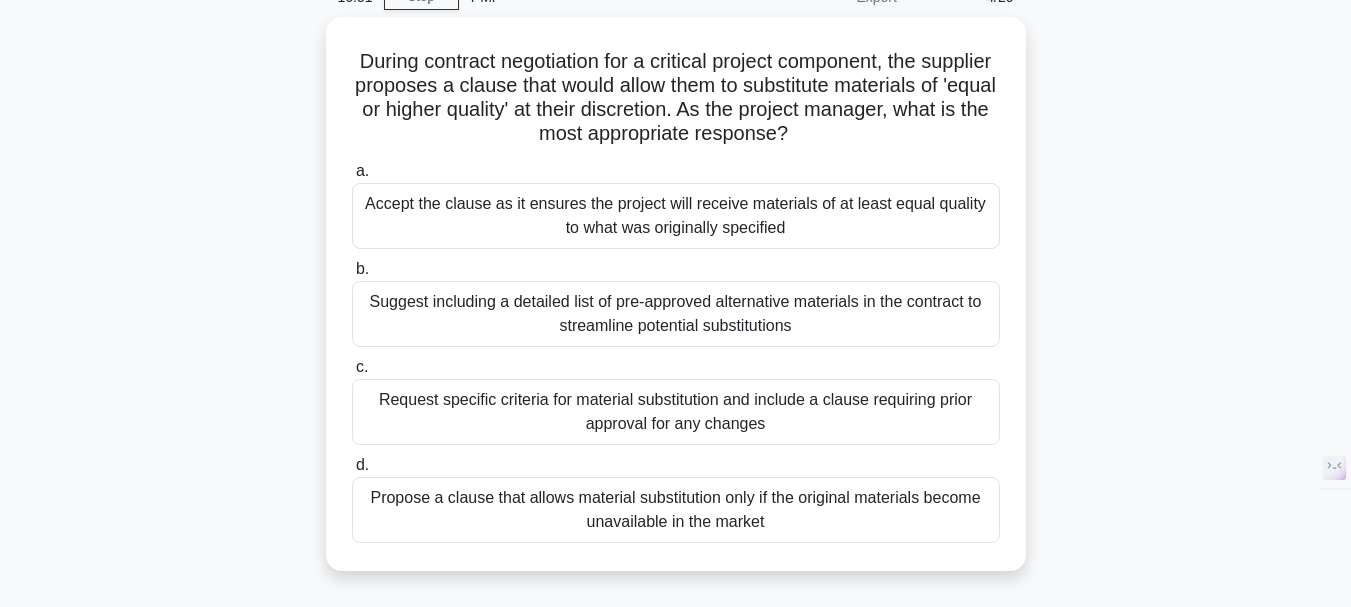 scroll, scrollTop: 200, scrollLeft: 0, axis: vertical 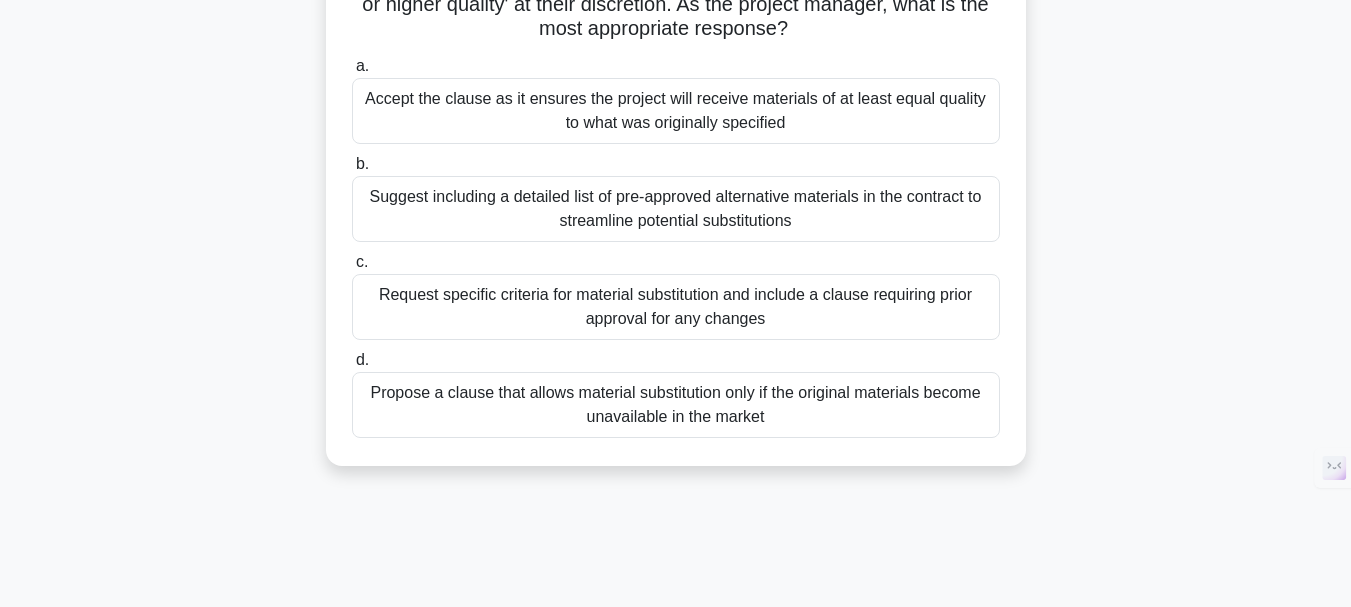 click on "Request specific criteria for material substitution and include a clause requiring prior approval for any changes" at bounding box center [676, 307] 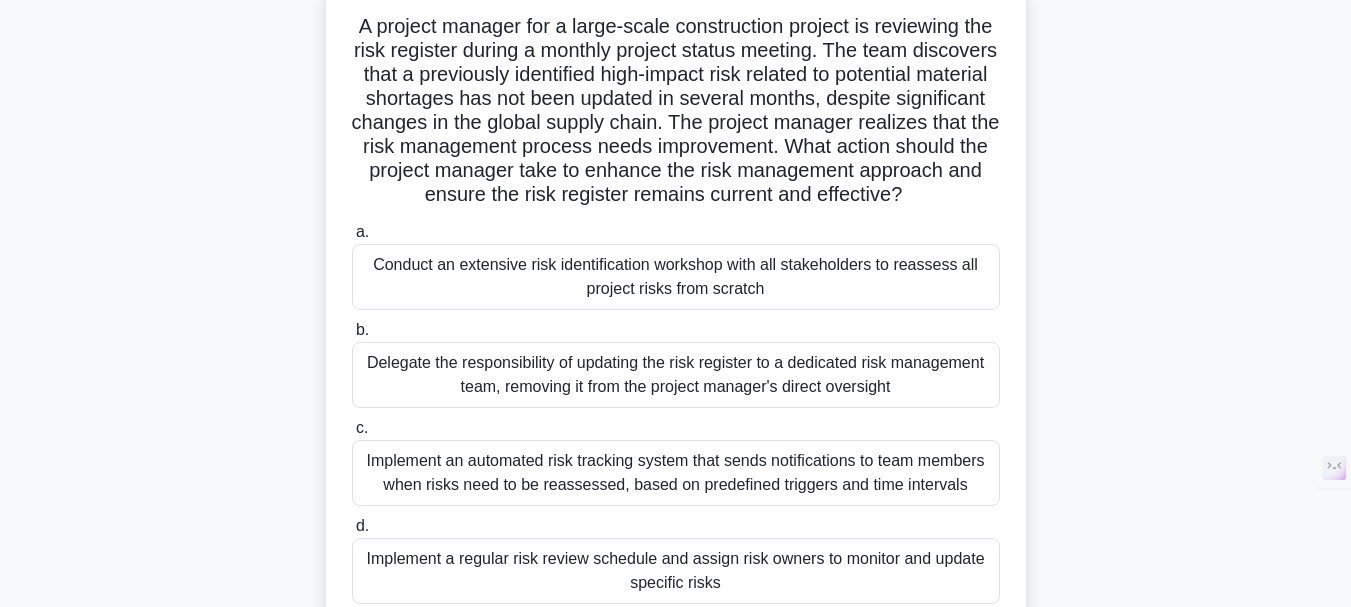 scroll, scrollTop: 100, scrollLeft: 0, axis: vertical 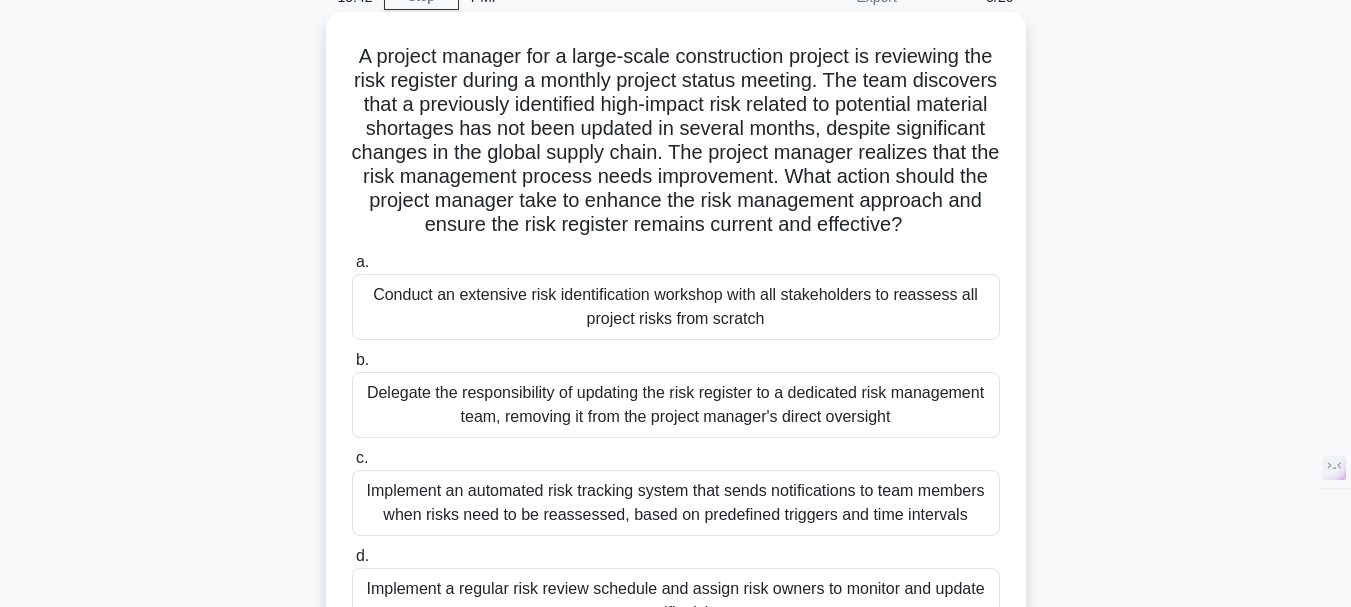 click on "Conduct an extensive risk identification workshop with all stakeholders to reassess all project risks from scratch" at bounding box center [676, 307] 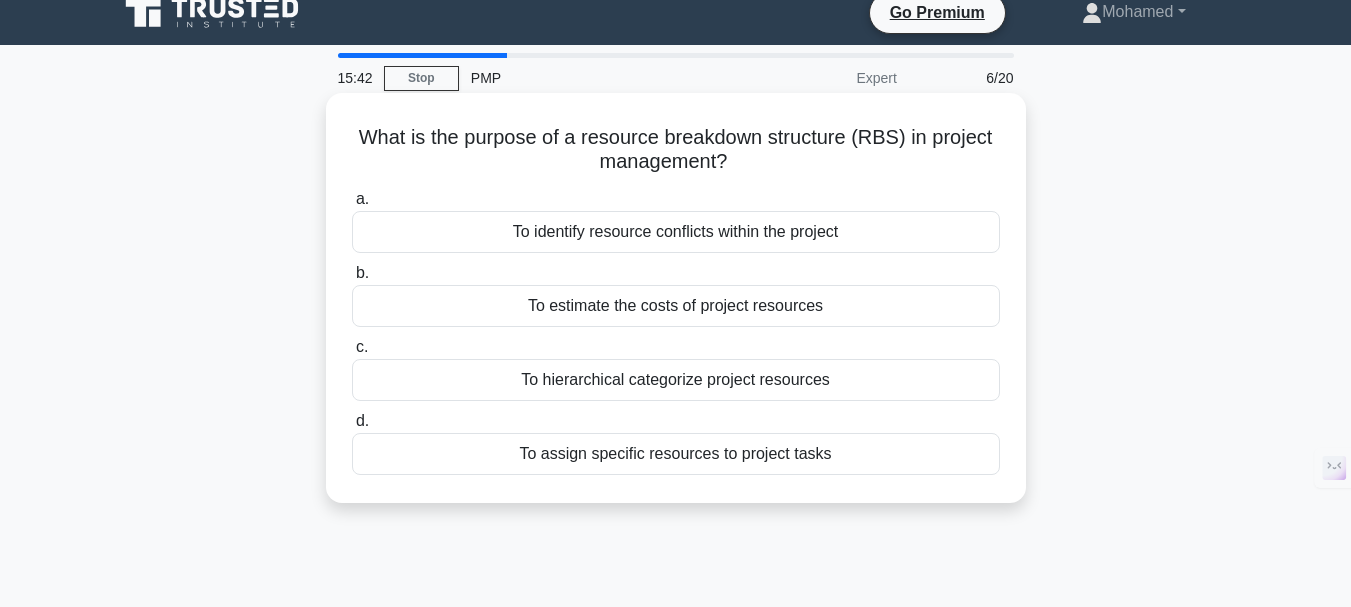scroll, scrollTop: 0, scrollLeft: 0, axis: both 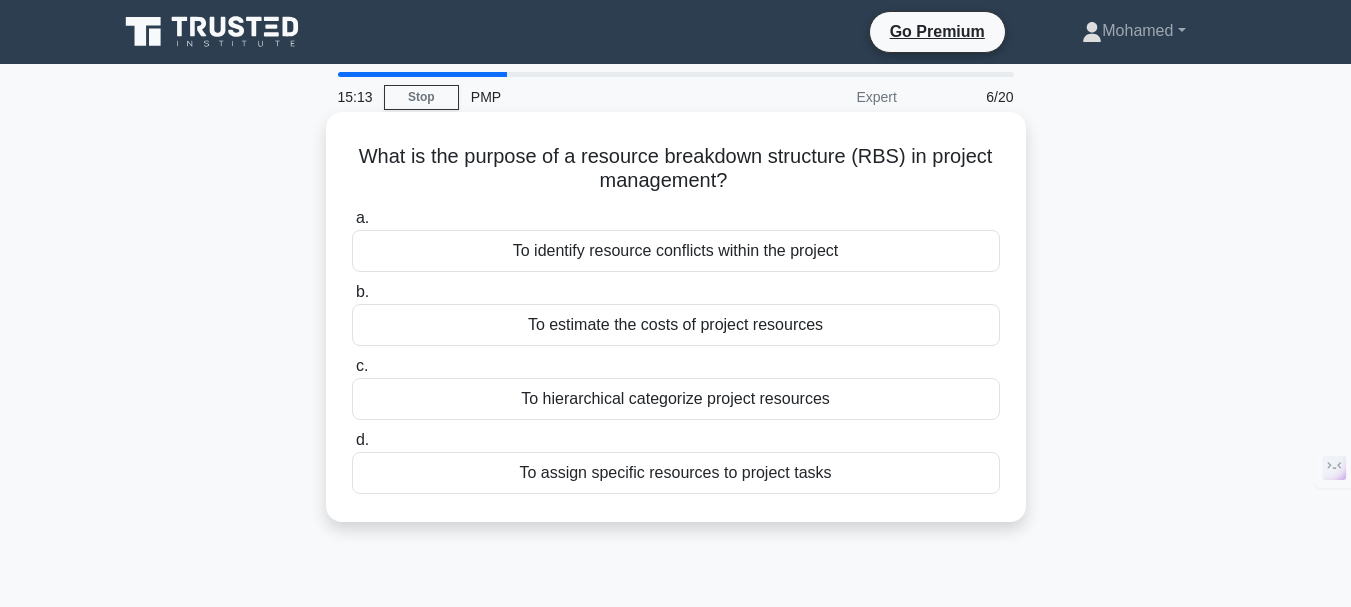 click on "To hierarchical categorize project resources" at bounding box center (676, 399) 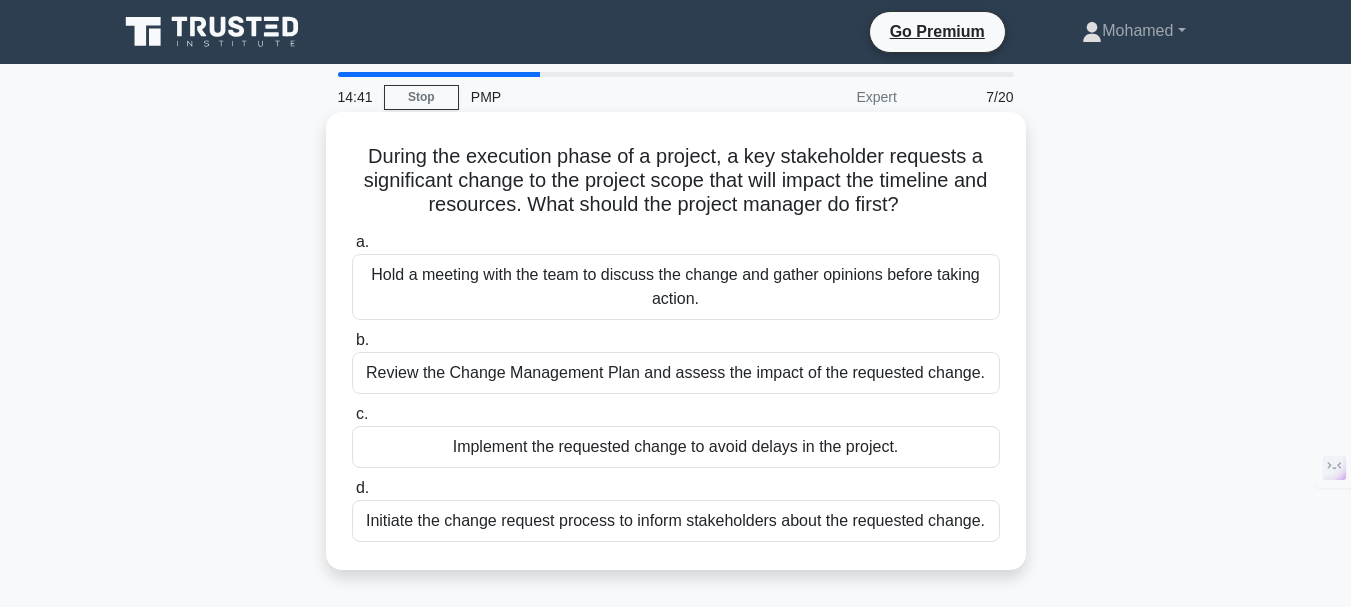 click on "Review the Change Management Plan and assess the impact of the requested change." at bounding box center (676, 373) 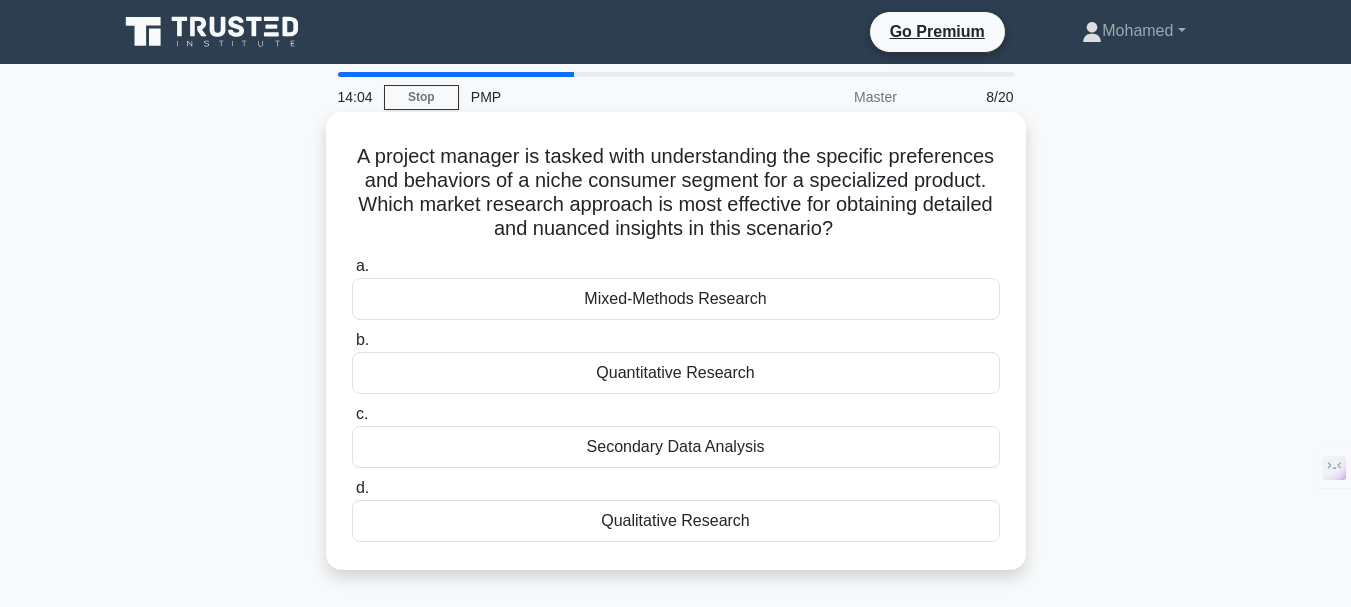 click on "Qualitative Research" at bounding box center (676, 521) 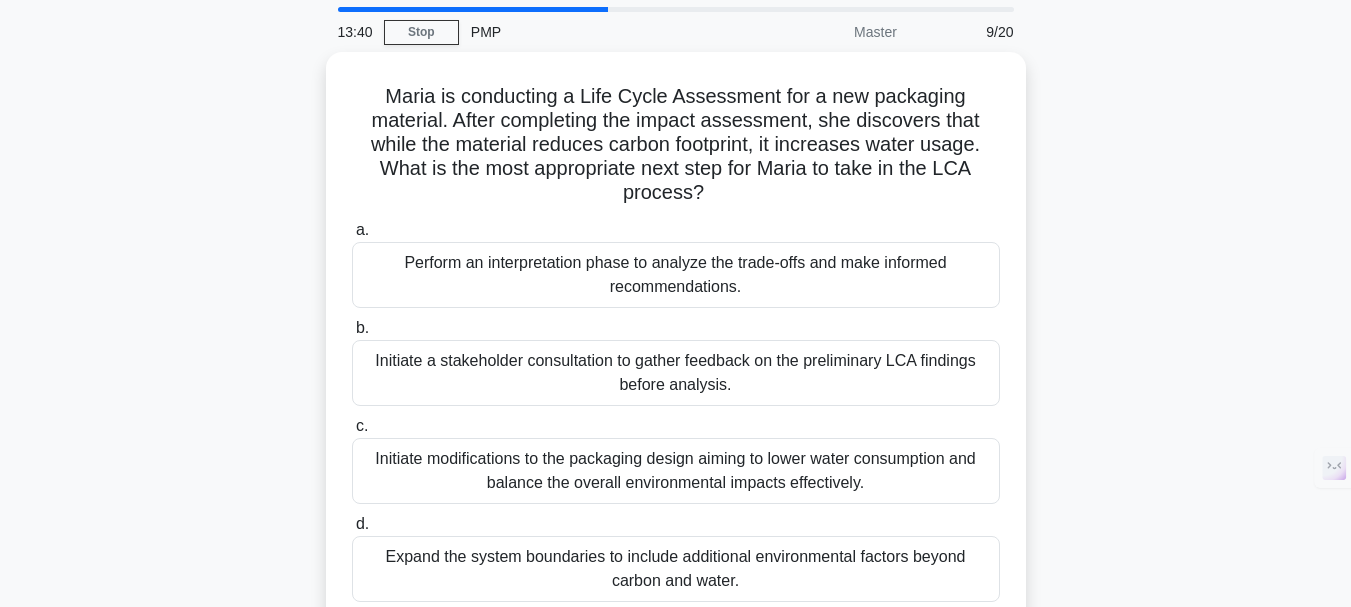 scroll, scrollTop: 100, scrollLeft: 0, axis: vertical 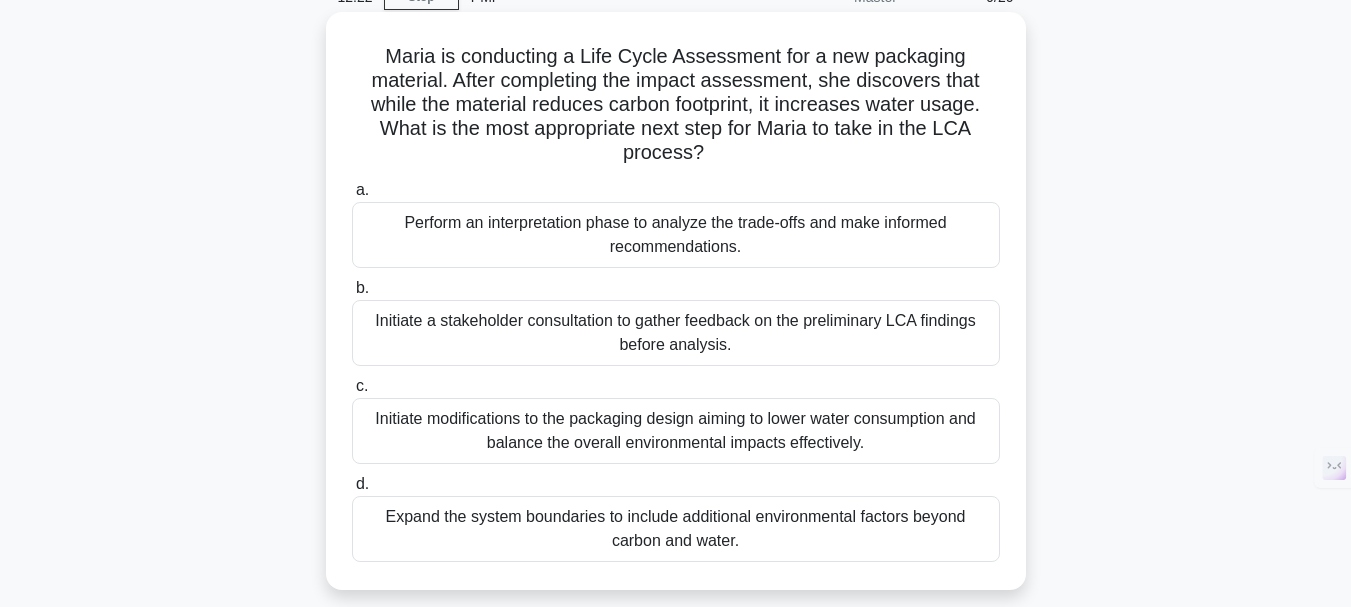 click on "Perform an interpretation phase to analyze the trade-offs and make informed recommendations." at bounding box center (676, 235) 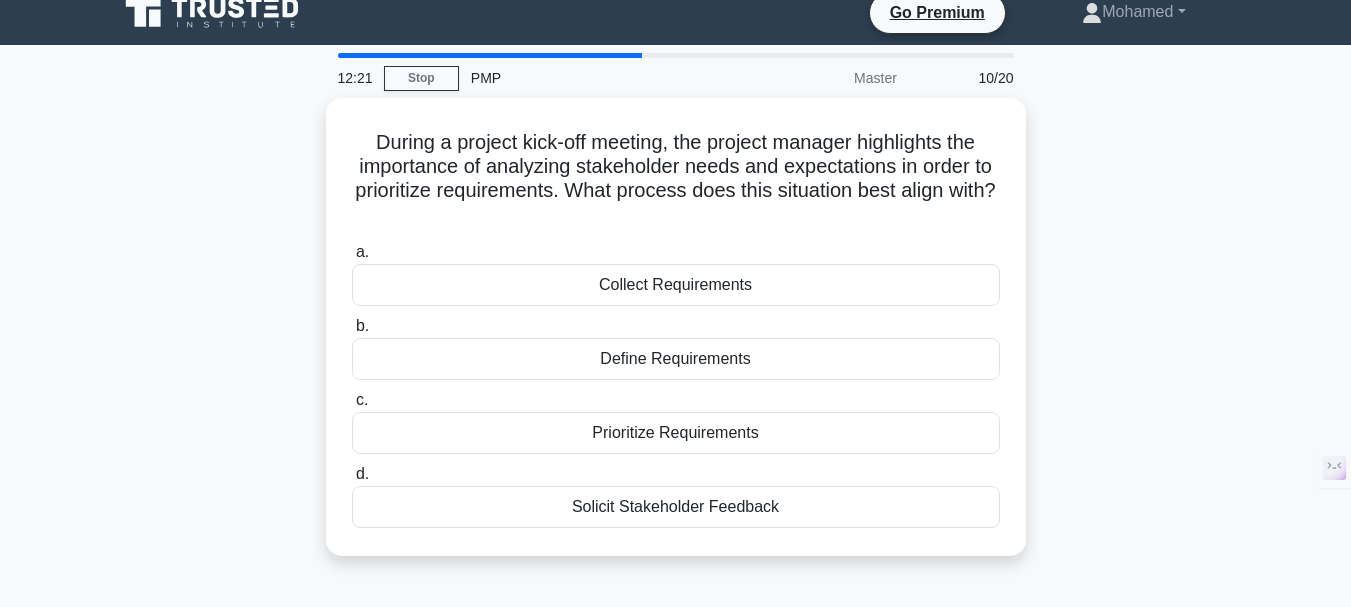 scroll, scrollTop: 0, scrollLeft: 0, axis: both 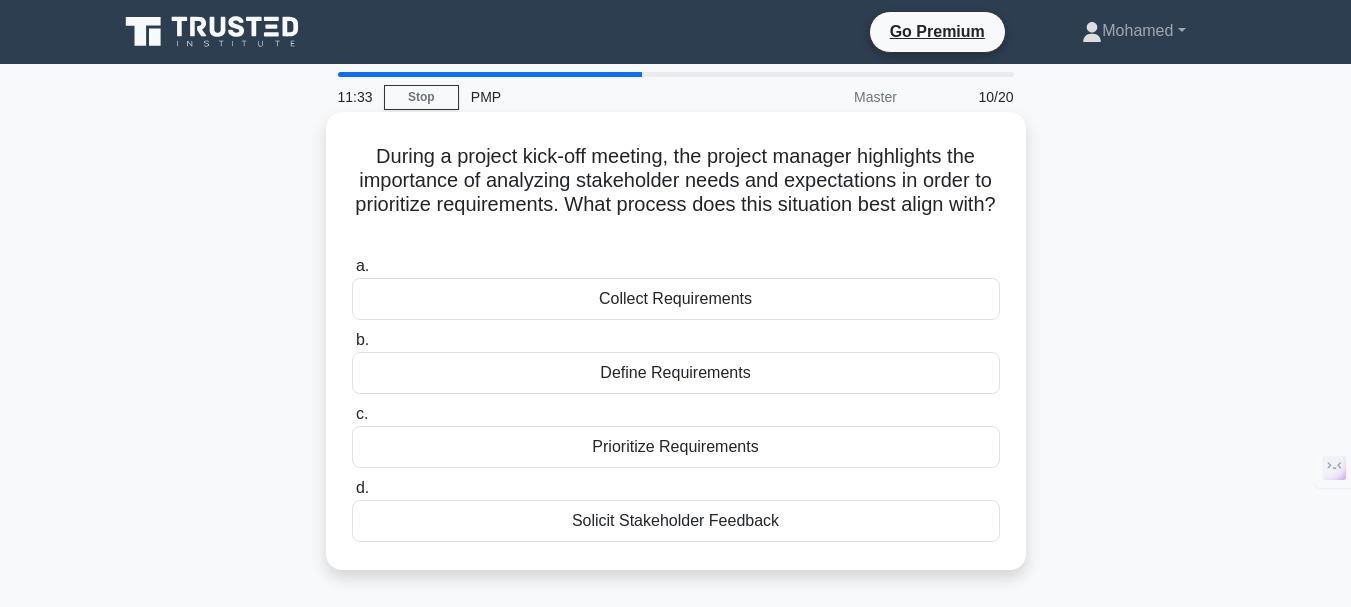 click on "During a project kick-off meeting, the project manager highlights the importance of analyzing stakeholder needs and expectations in order to prioritize requirements. What process does this situation best align with?
.spinner_0XTQ{transform-origin:center;animation:spinner_y6GP .75s linear infinite}@keyframes spinner_y6GP{100%{transform:rotate(360deg)}}" at bounding box center [676, 193] 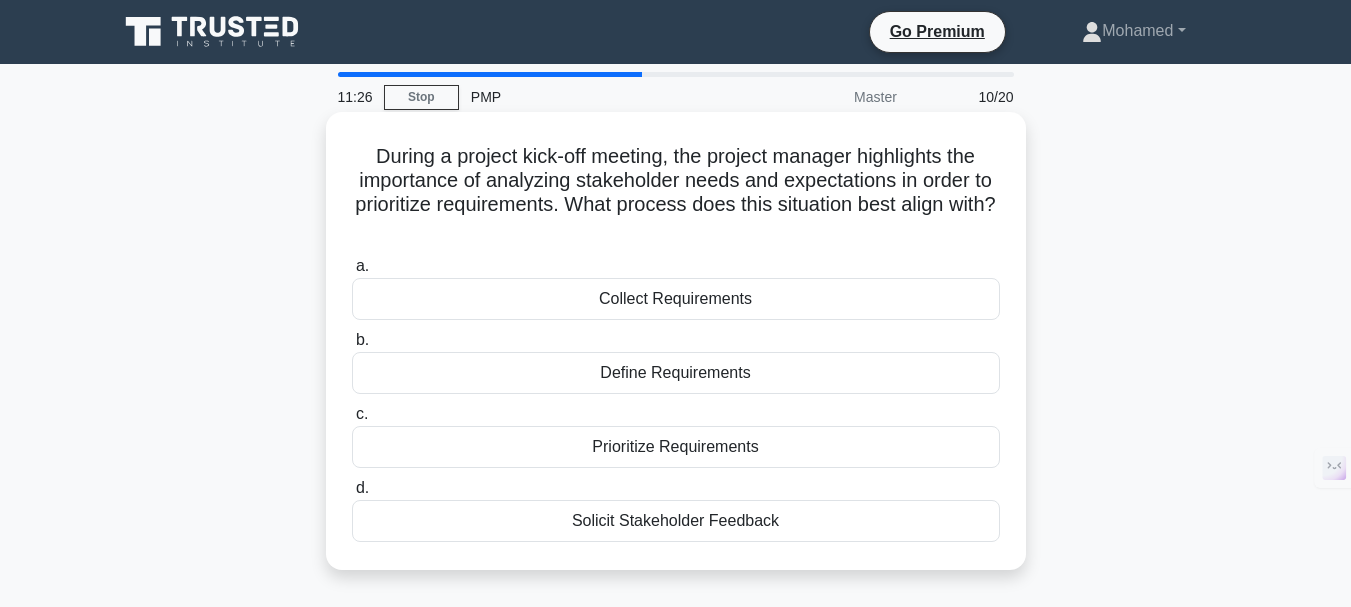 click on "Collect Requirements" at bounding box center [676, 299] 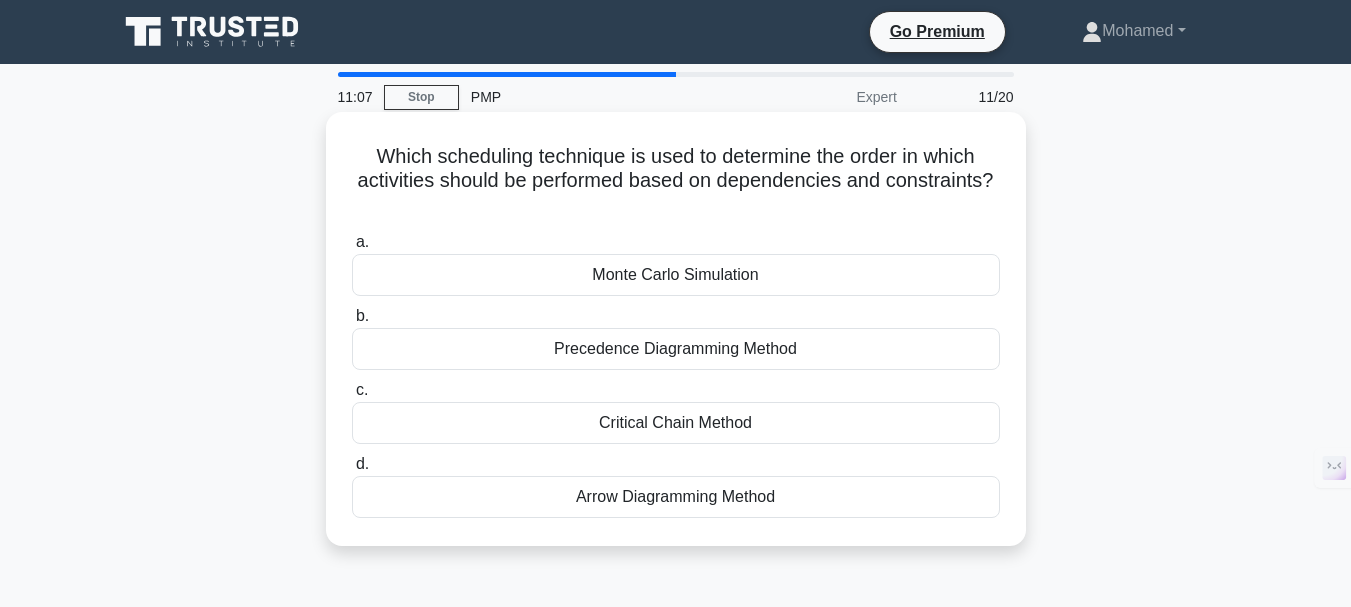 click on "Precedence Diagramming Method" at bounding box center [676, 349] 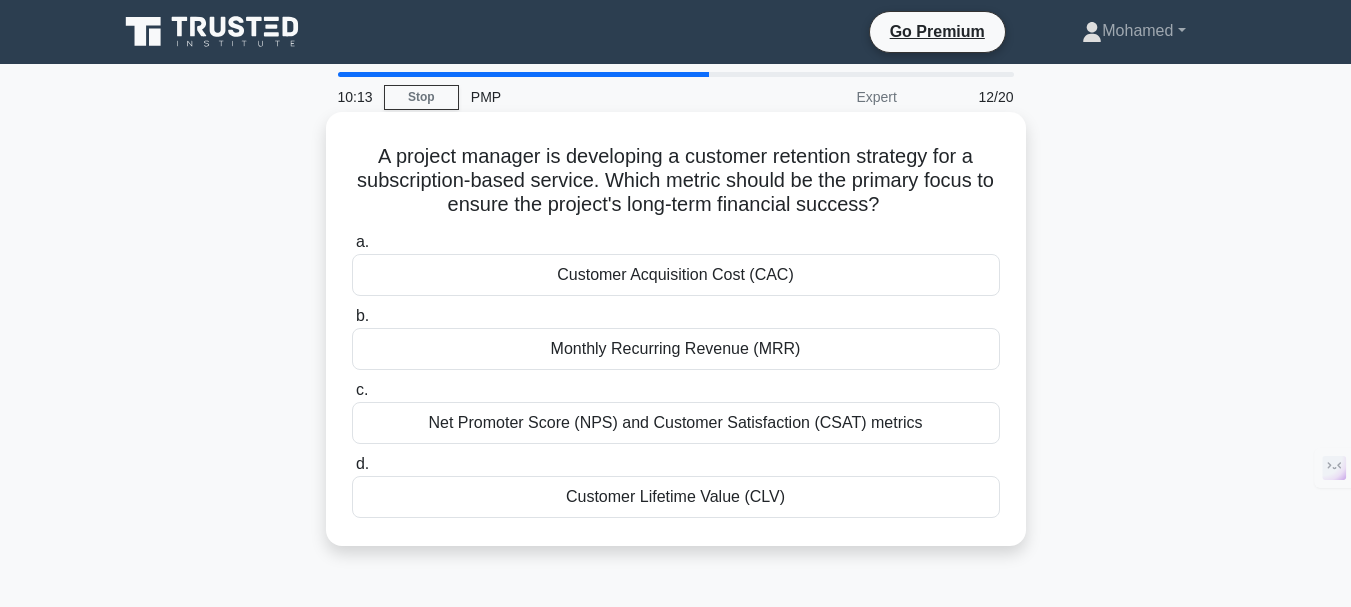 click on "Customer Lifetime Value (CLV)" at bounding box center [676, 497] 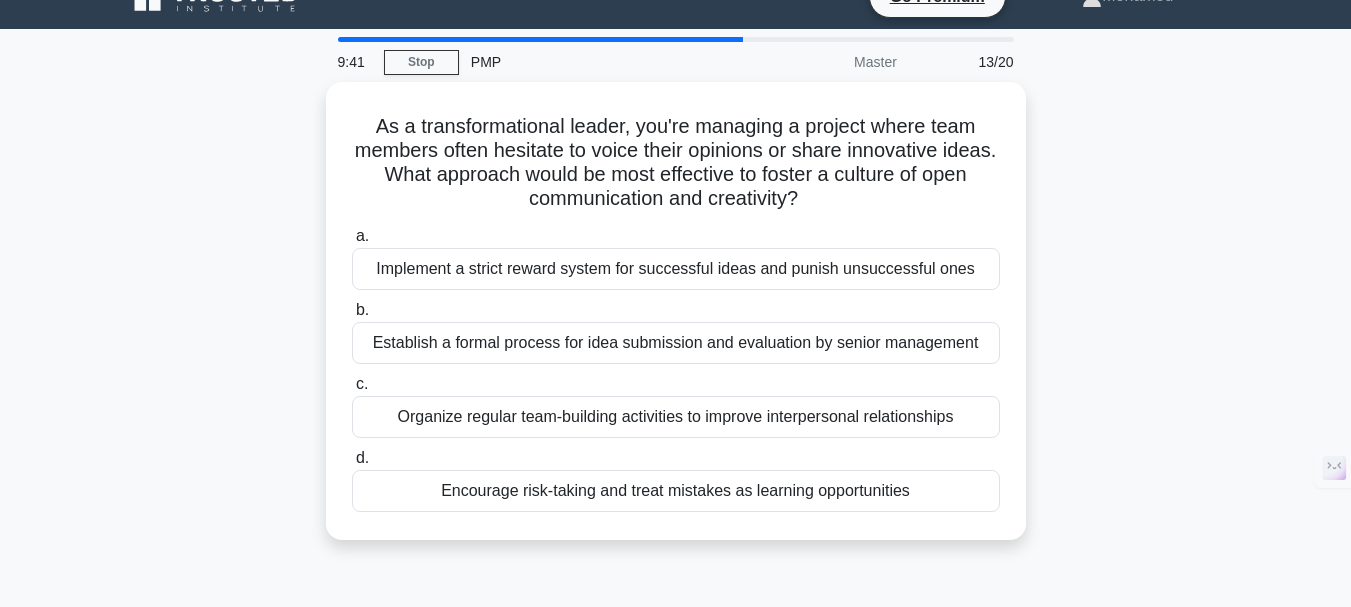 scroll, scrollTop: 0, scrollLeft: 0, axis: both 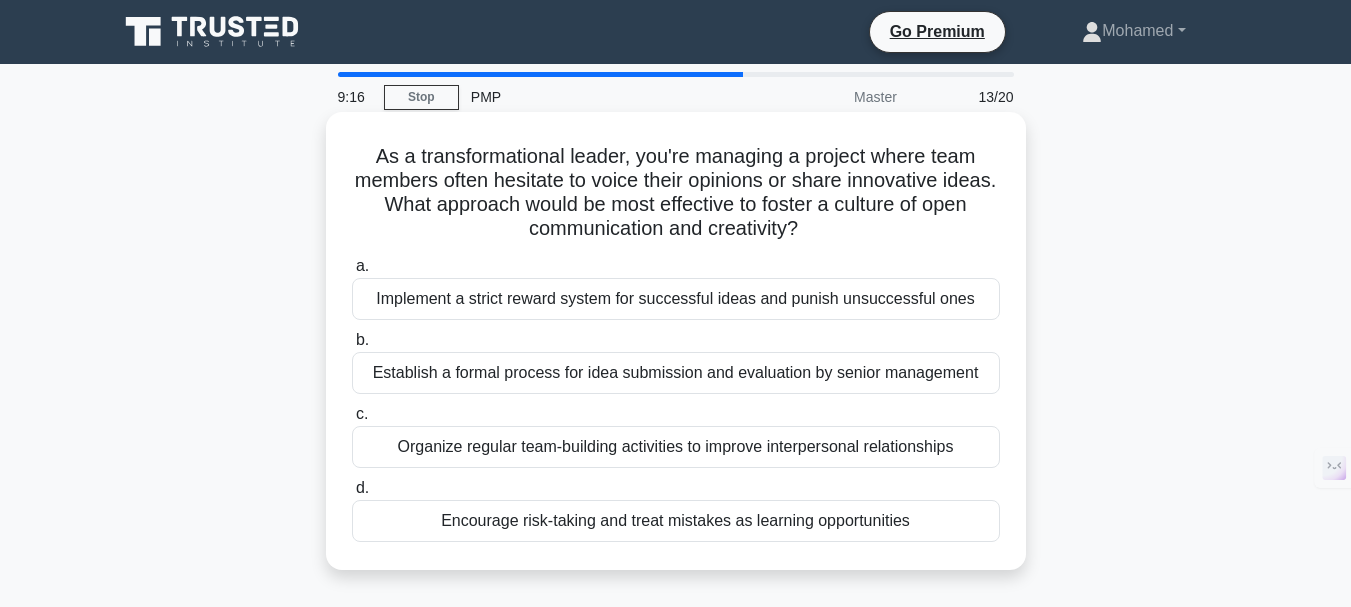 click on "Organize regular team-building activities to improve interpersonal relationships" at bounding box center [676, 447] 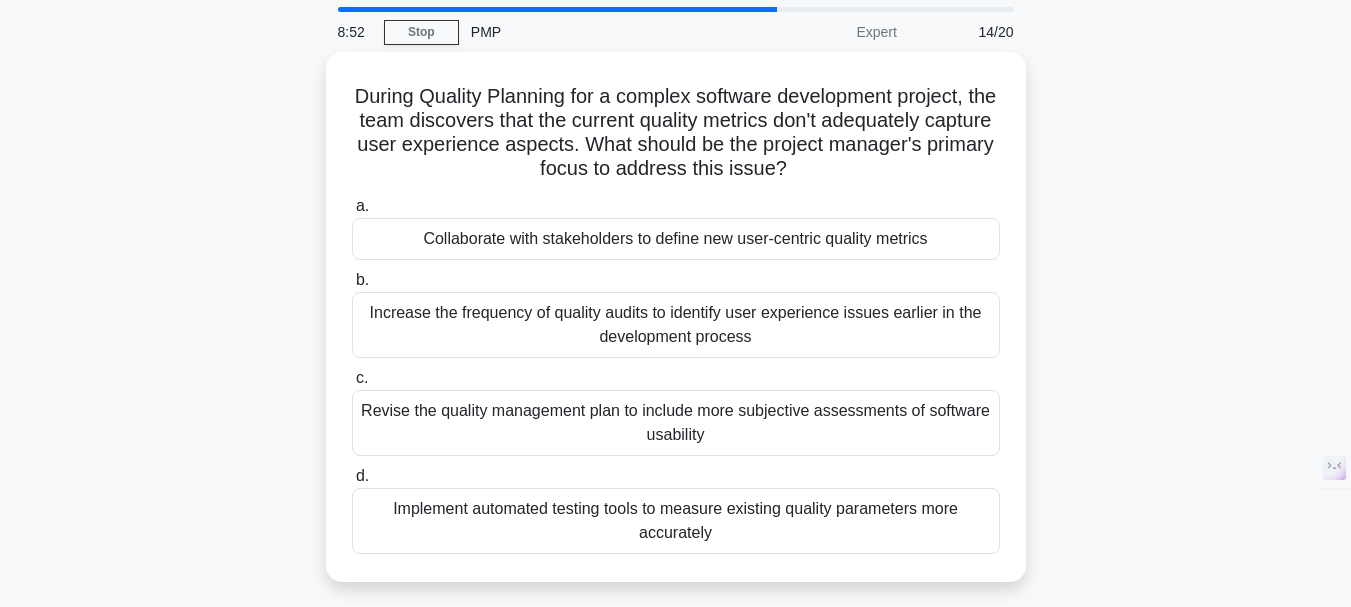 scroll, scrollTop: 100, scrollLeft: 0, axis: vertical 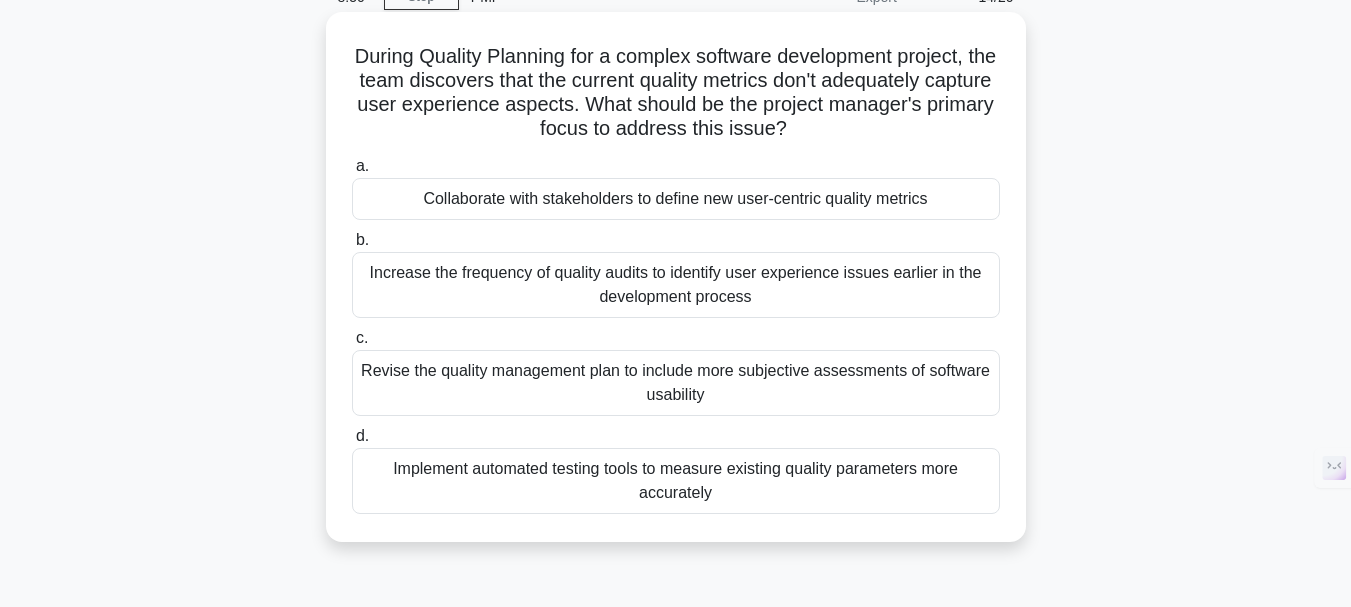 click on "Revise the quality management plan to include more subjective assessments of software usability" at bounding box center (676, 383) 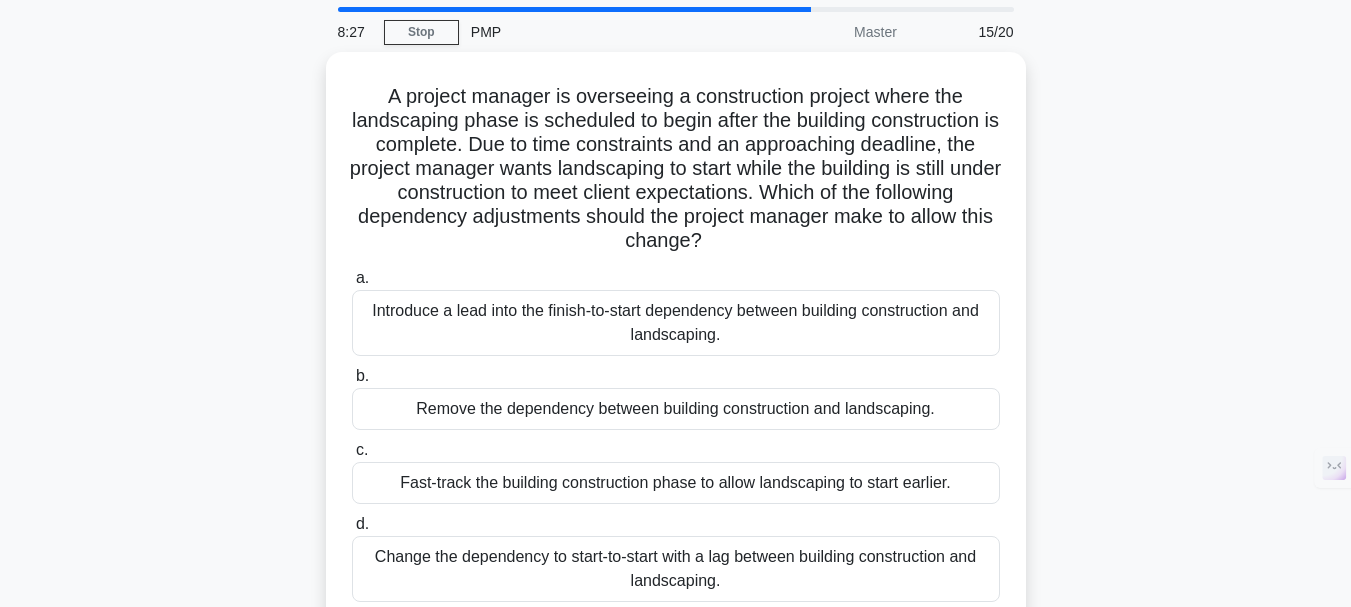 scroll, scrollTop: 100, scrollLeft: 0, axis: vertical 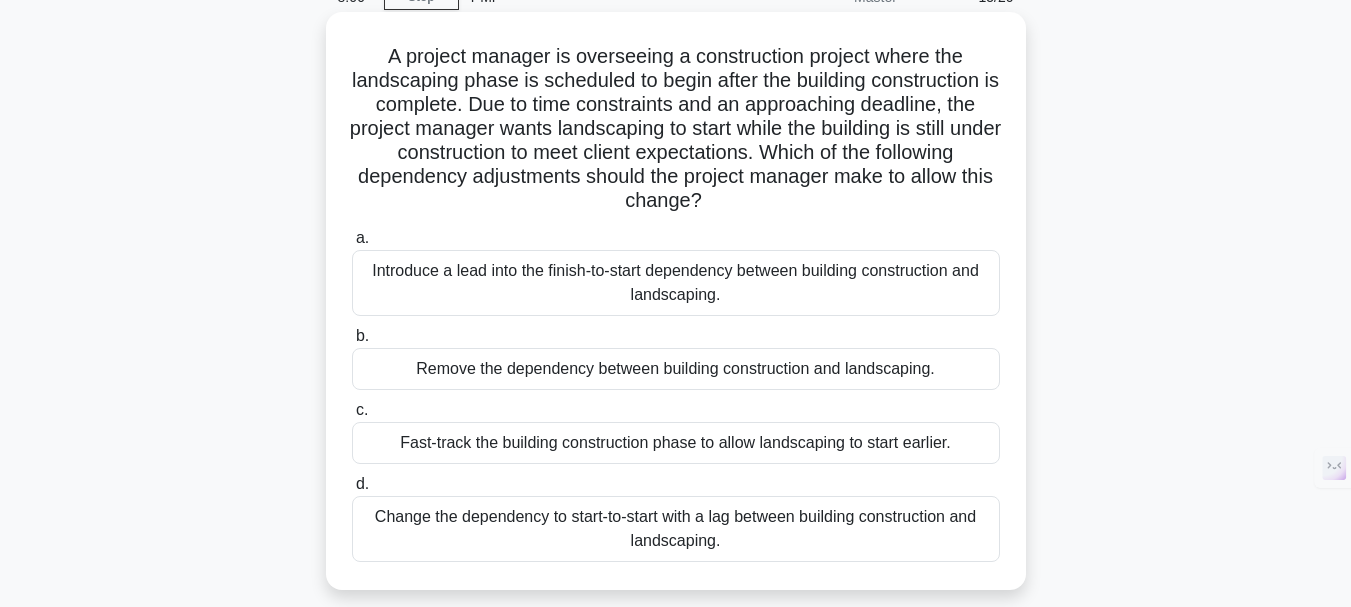 click on "Introduce a lead into the finish-to-start dependency between building construction and landscaping." at bounding box center [676, 283] 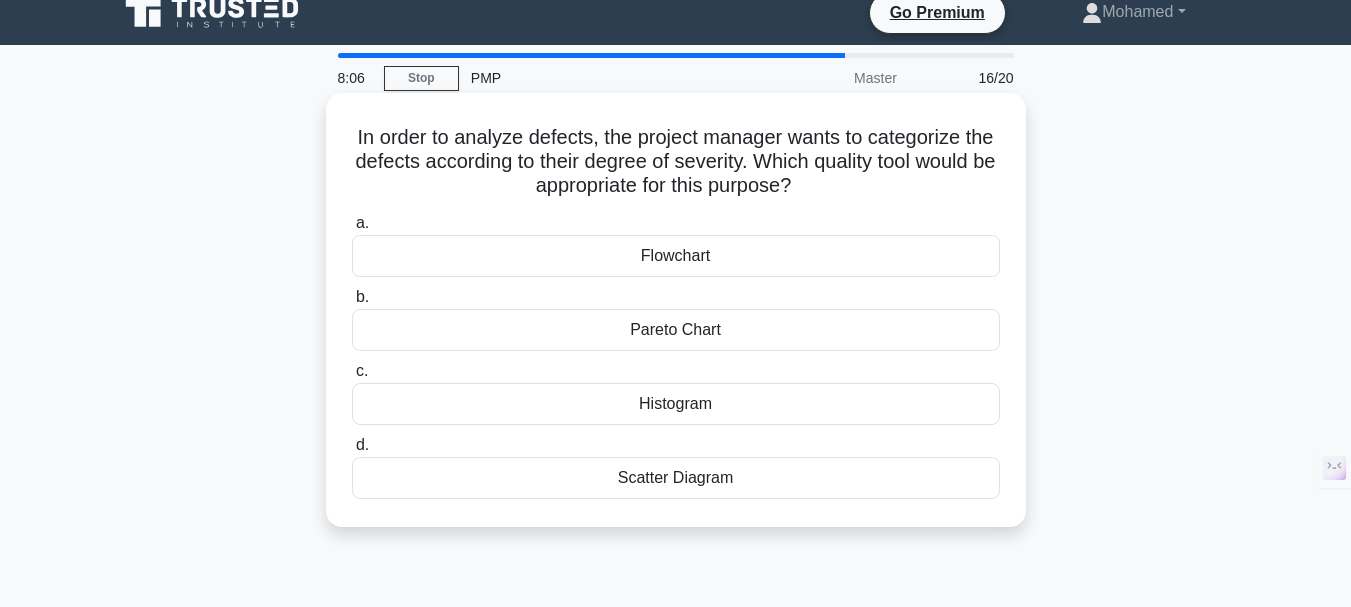 scroll, scrollTop: 0, scrollLeft: 0, axis: both 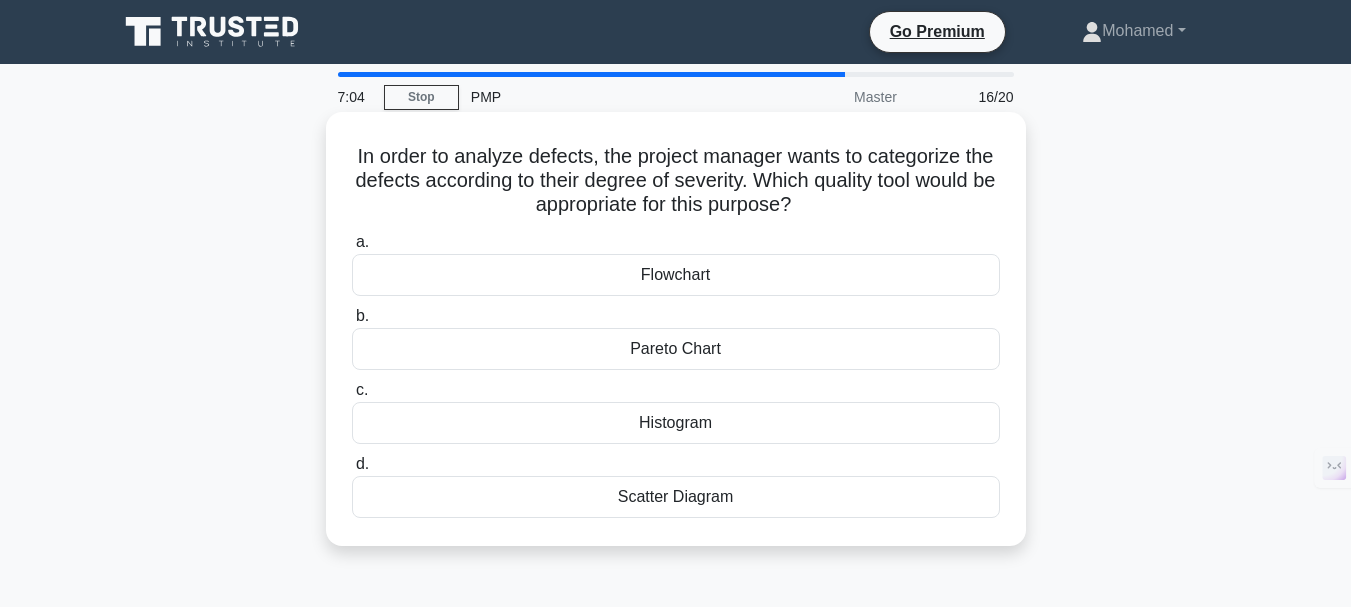 click on "Pareto Chart" at bounding box center [676, 349] 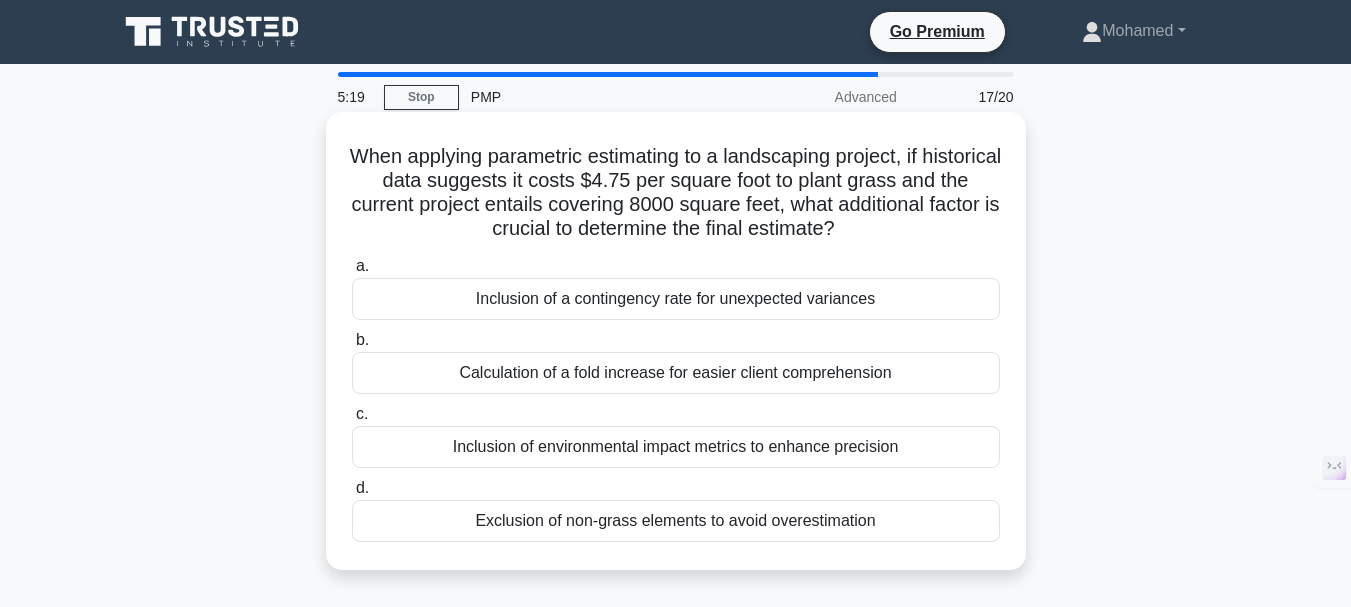 click on "Inclusion of a contingency rate for unexpected variances" at bounding box center (676, 299) 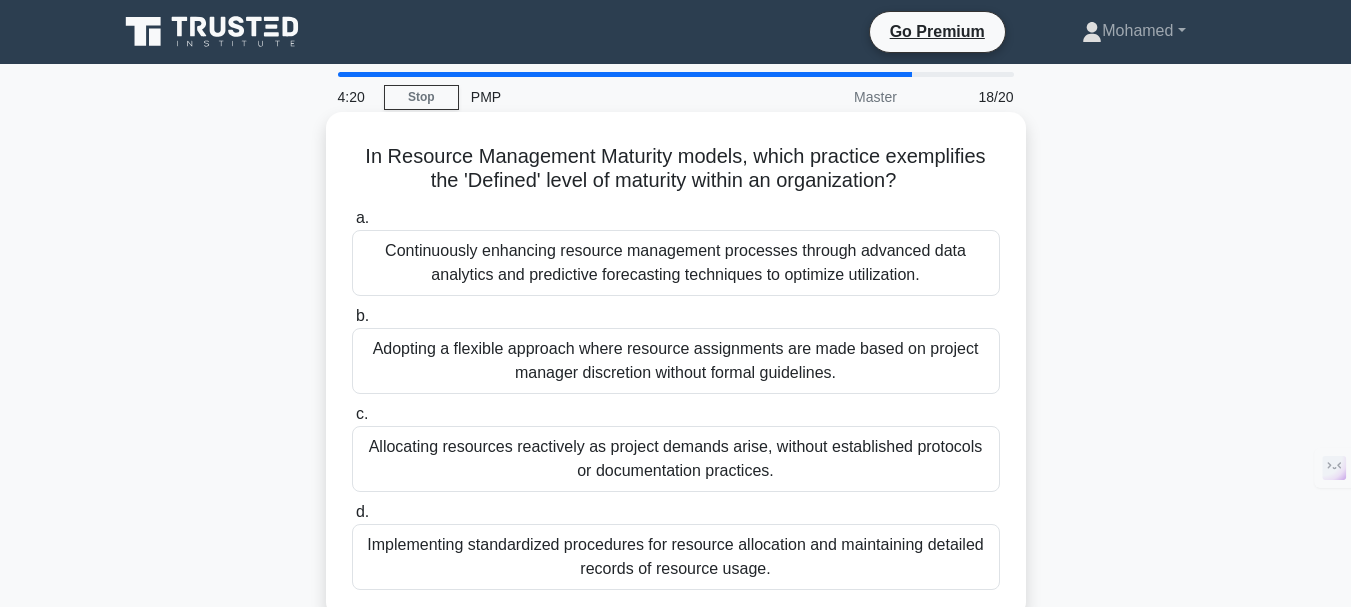 click on "Implementing standardized procedures for resource allocation and maintaining detailed records of resource usage." at bounding box center (676, 557) 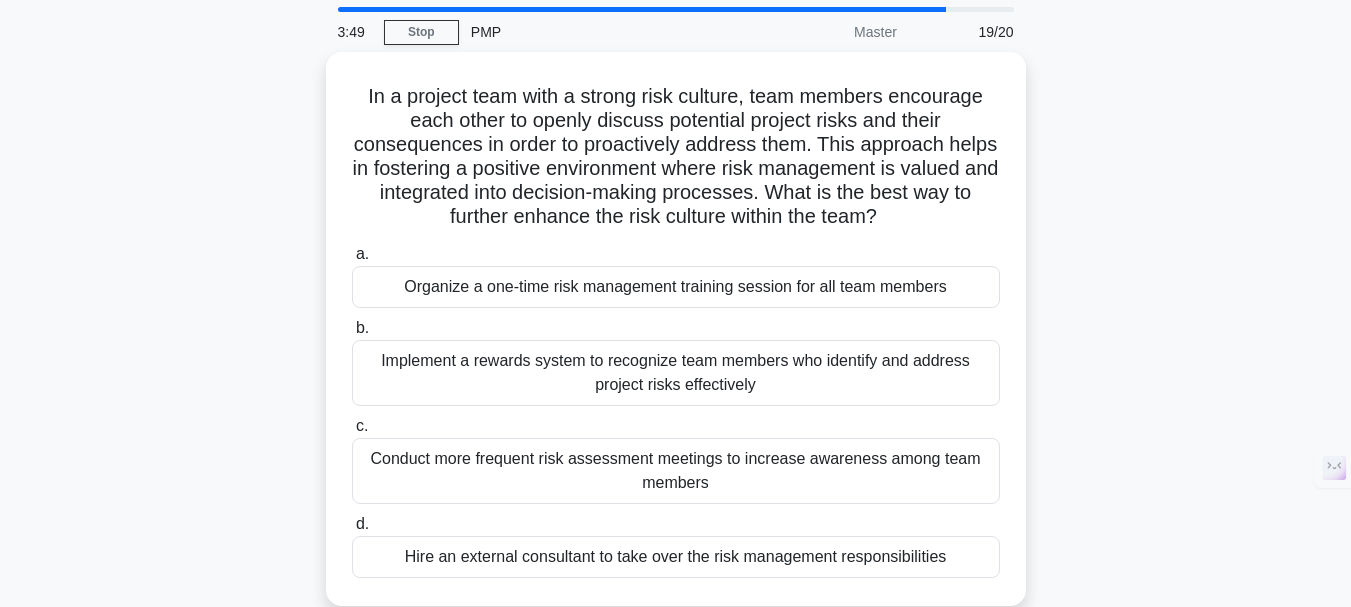 scroll, scrollTop: 100, scrollLeft: 0, axis: vertical 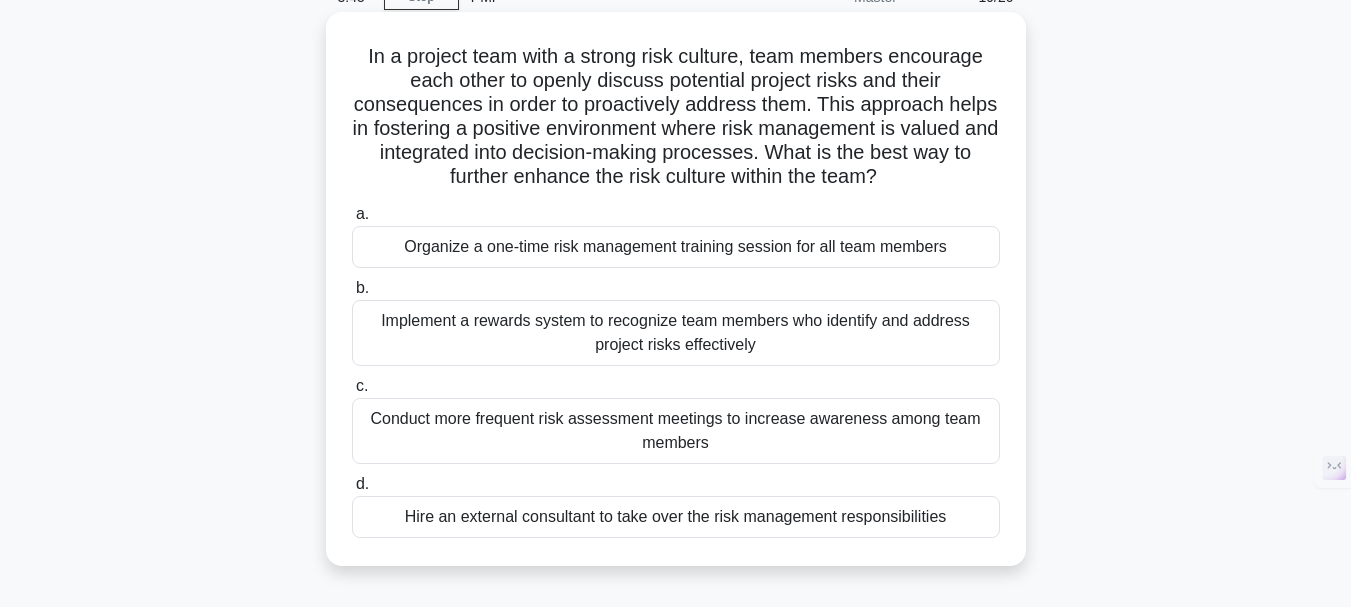 click on "Conduct more frequent risk assessment meetings to increase awareness among team members" at bounding box center [676, 431] 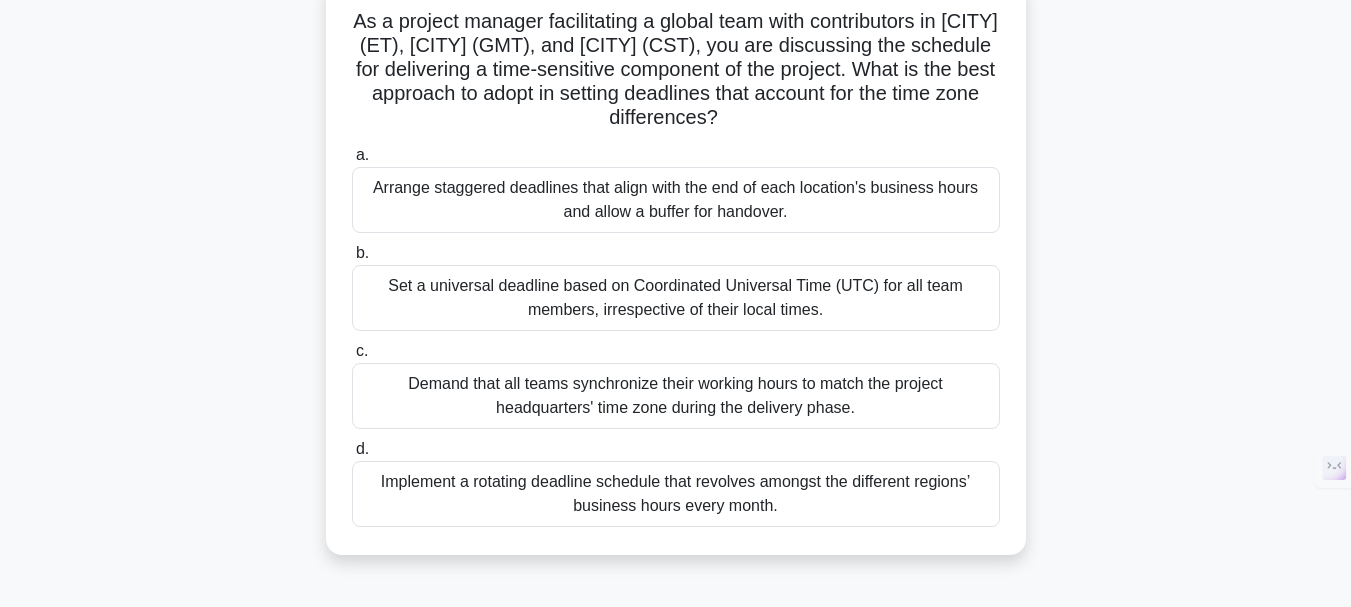scroll, scrollTop: 100, scrollLeft: 0, axis: vertical 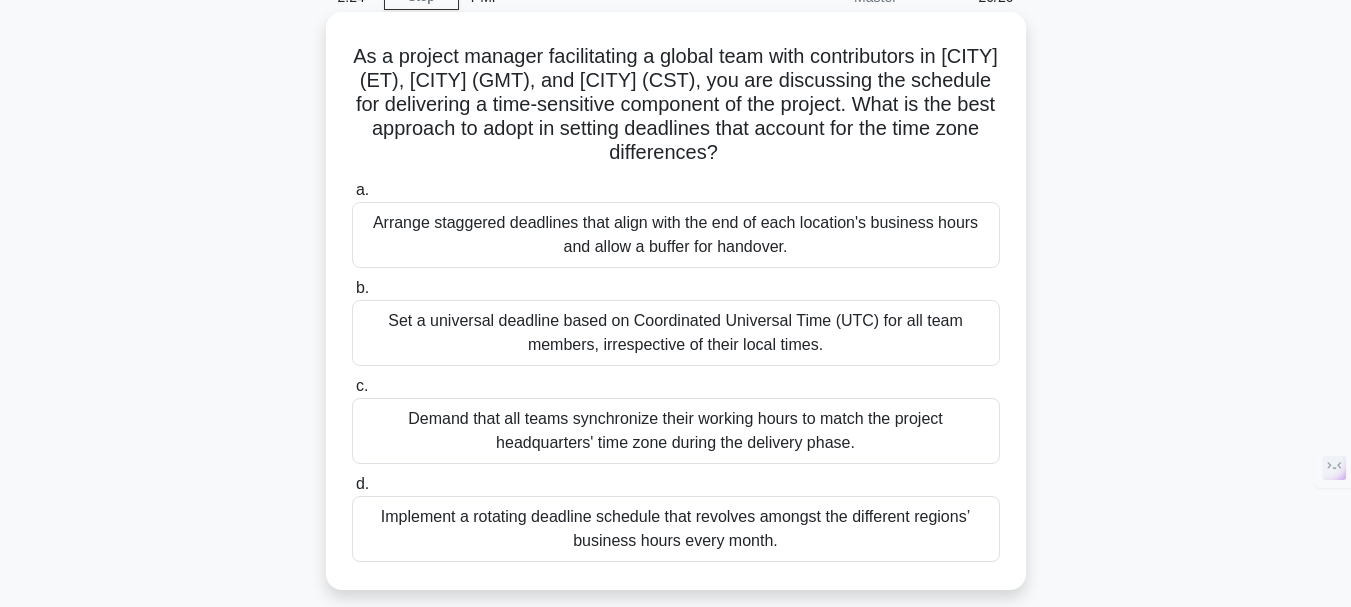 click on "Set a universal deadline based on Coordinated Universal Time (UTC) for all team members, irrespective of their local times." at bounding box center (676, 333) 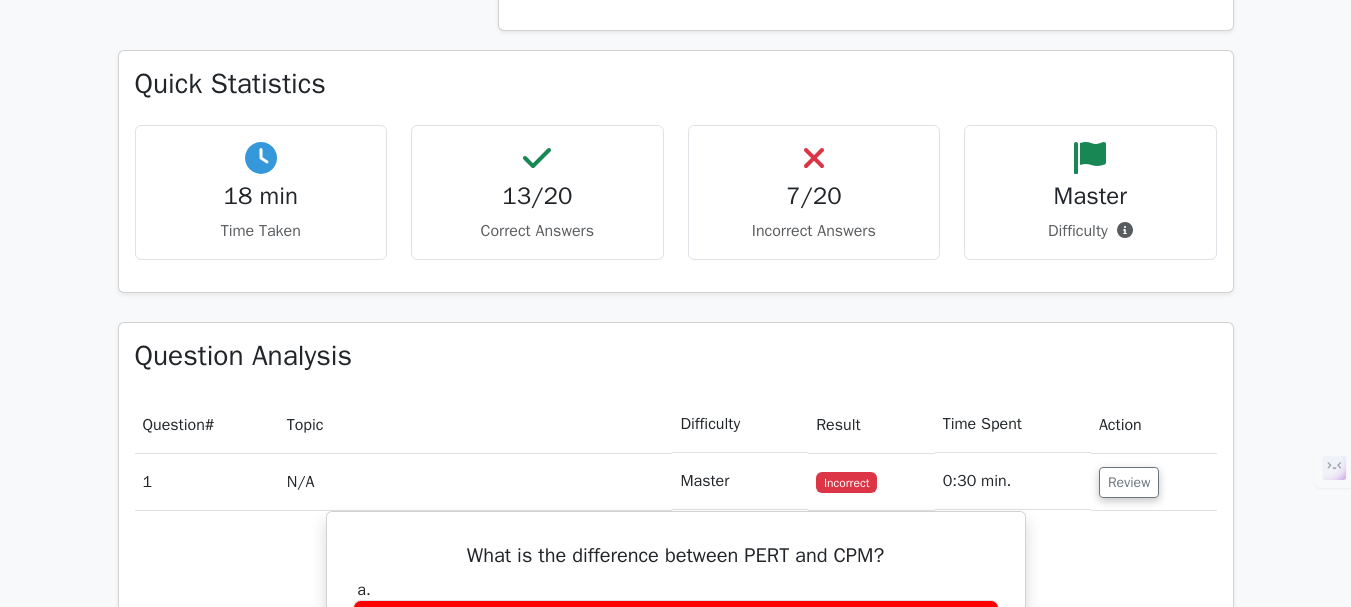 scroll, scrollTop: 0, scrollLeft: 0, axis: both 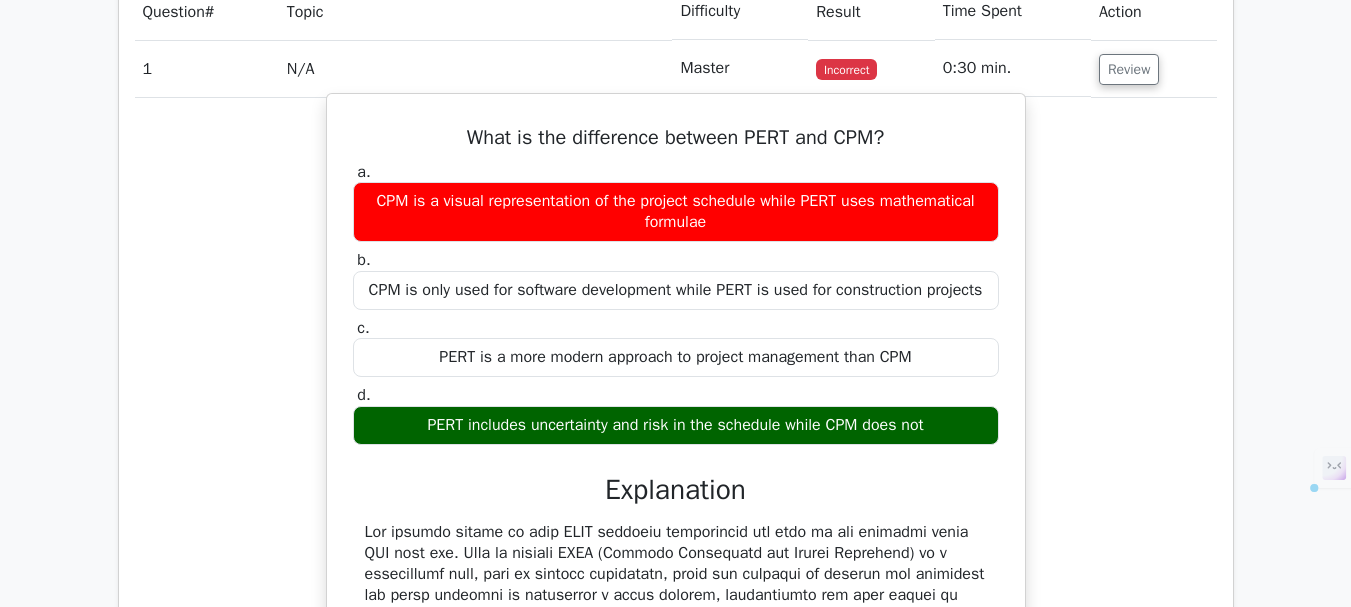 drag, startPoint x: 467, startPoint y: 134, endPoint x: 981, endPoint y: 423, distance: 589.67535 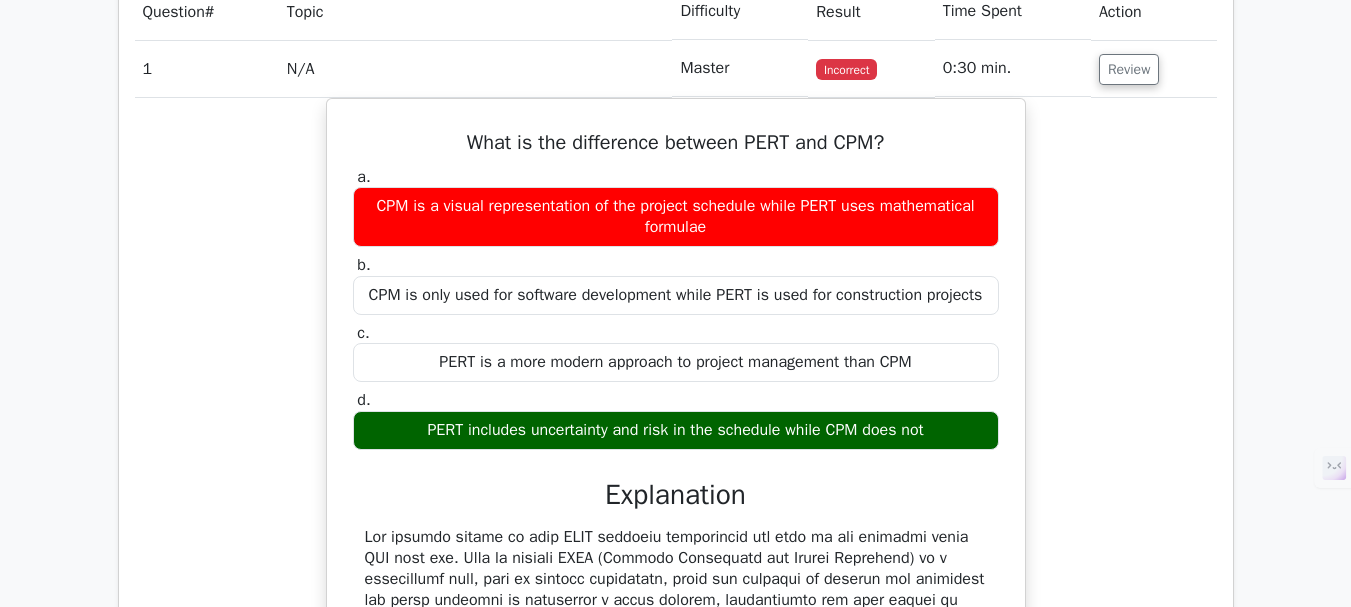 click on "What is the difference between PERT and CPM?
a.
CPM is a visual representation of the project schedule while PERT uses mathematical formulae
b.
c. d." at bounding box center [676, 543] 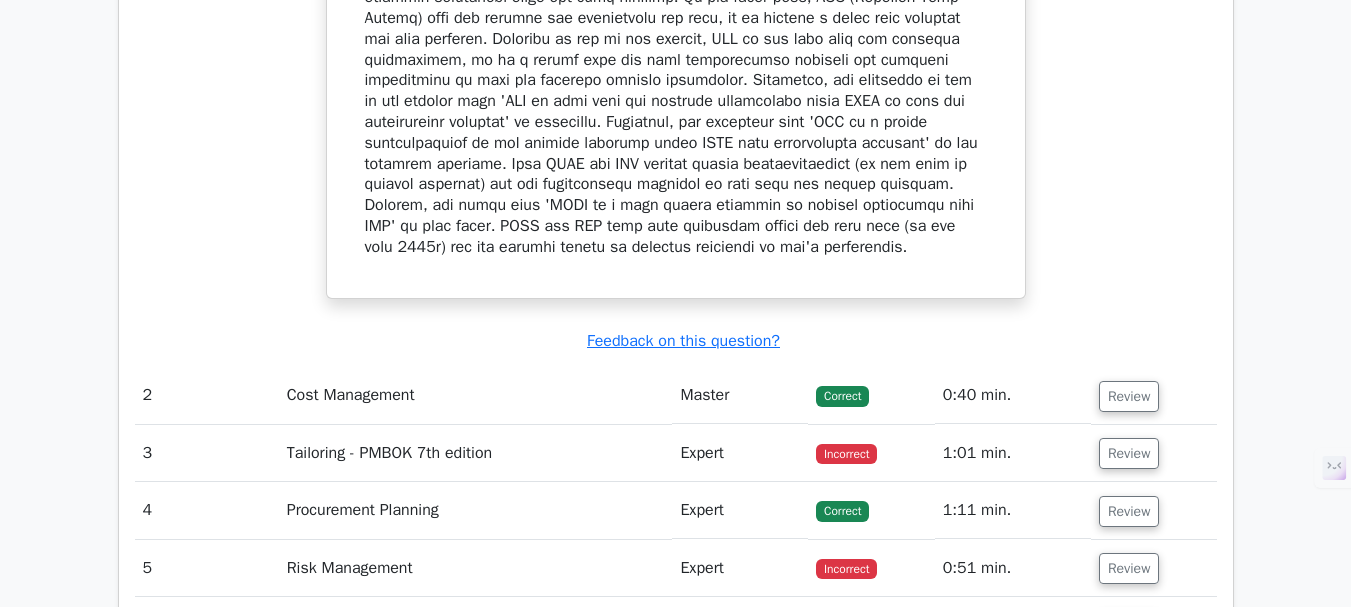 scroll, scrollTop: 2800, scrollLeft: 0, axis: vertical 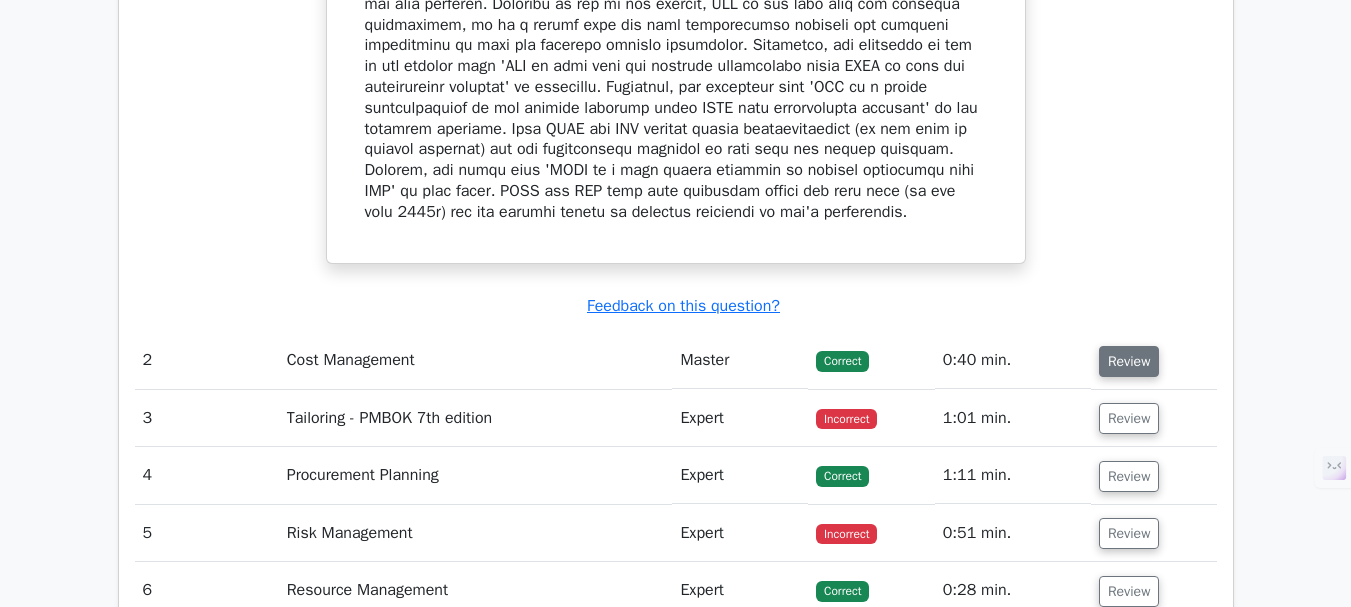 click on "Review" at bounding box center (1129, 361) 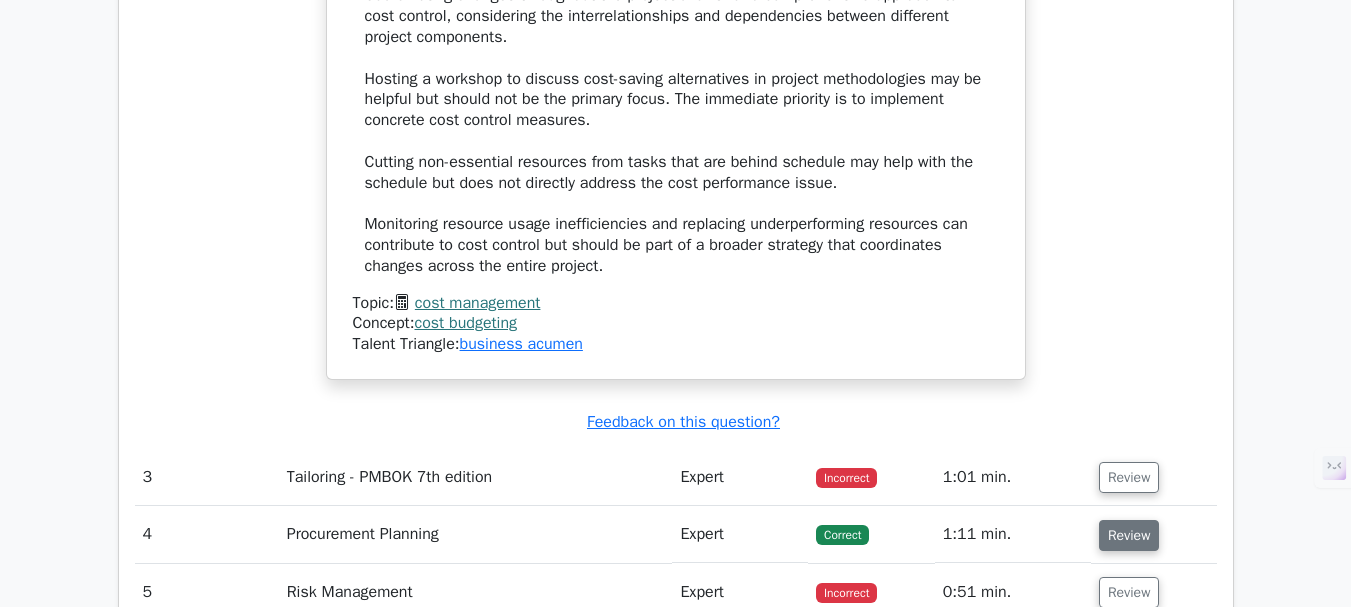 scroll, scrollTop: 3900, scrollLeft: 0, axis: vertical 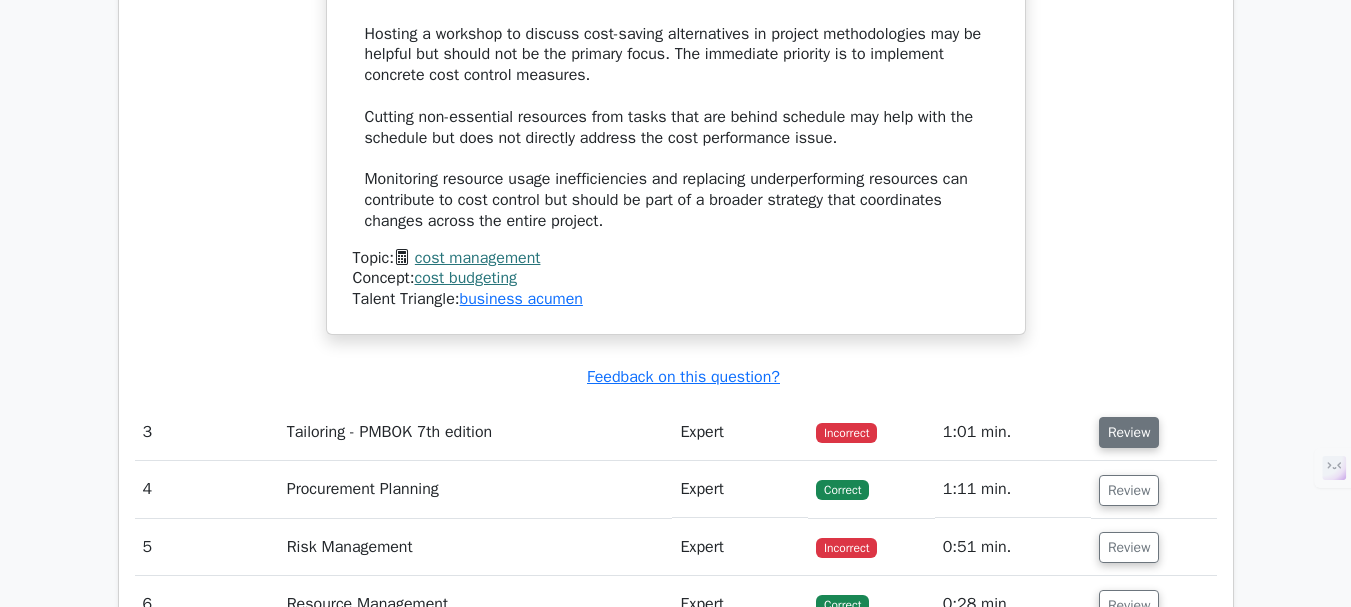 click on "Review" at bounding box center [1129, 432] 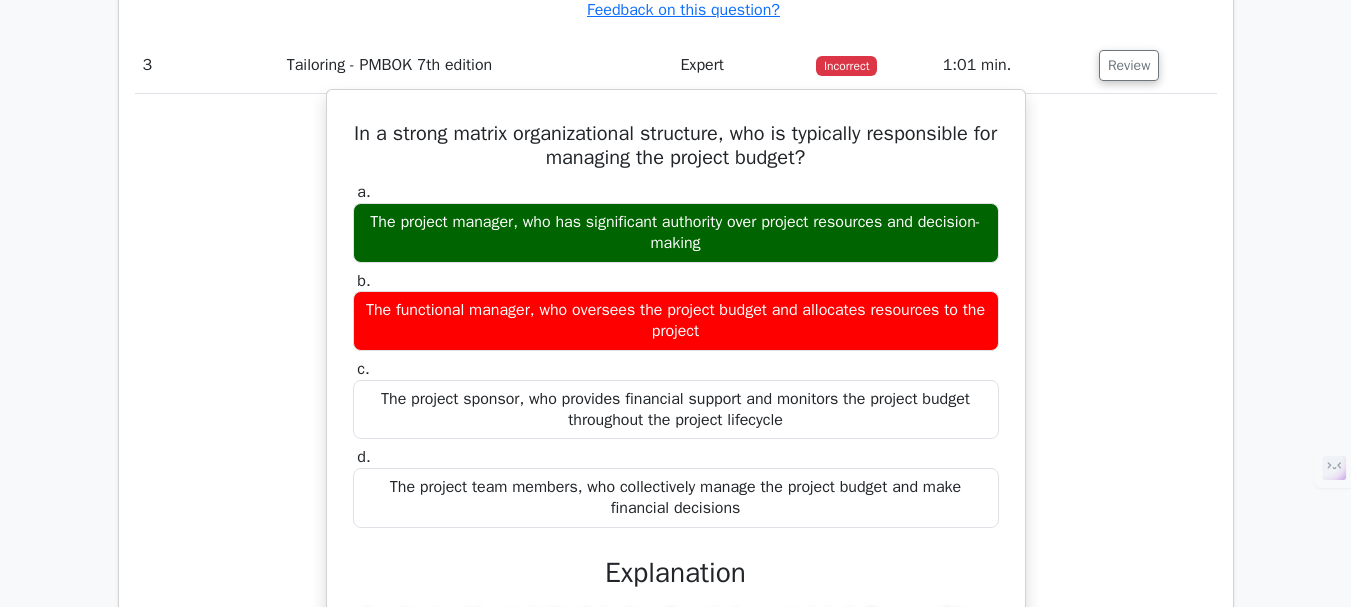 scroll, scrollTop: 4300, scrollLeft: 0, axis: vertical 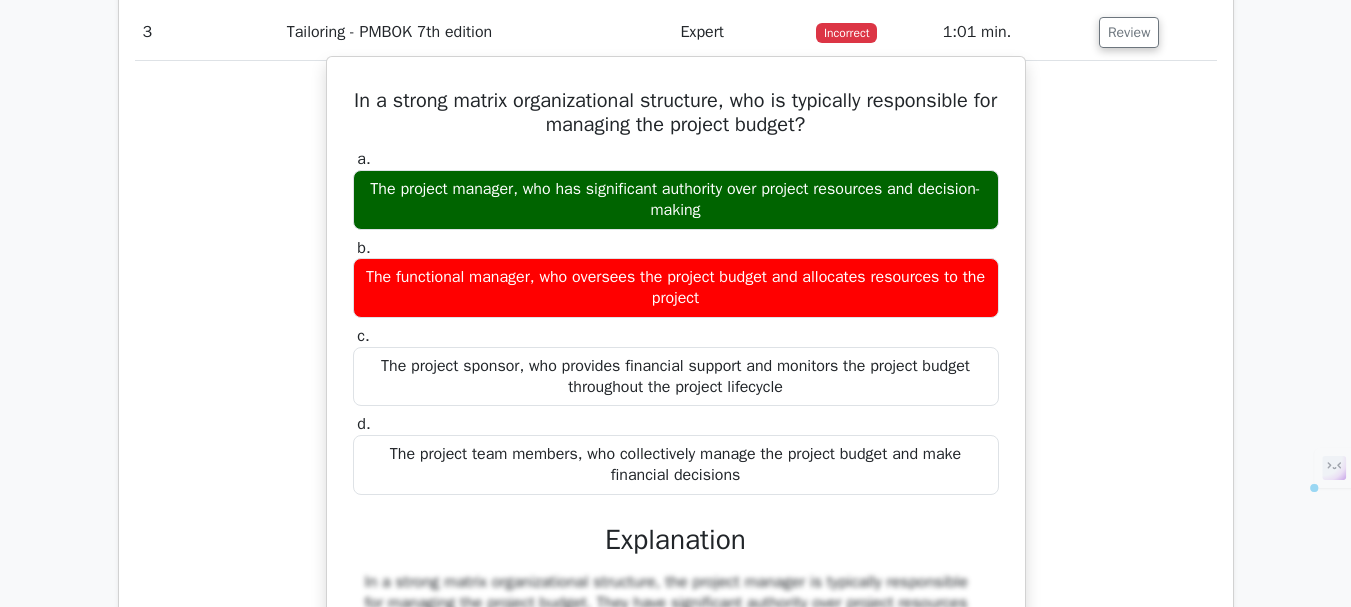 drag, startPoint x: 352, startPoint y: 100, endPoint x: 788, endPoint y: 498, distance: 590.33887 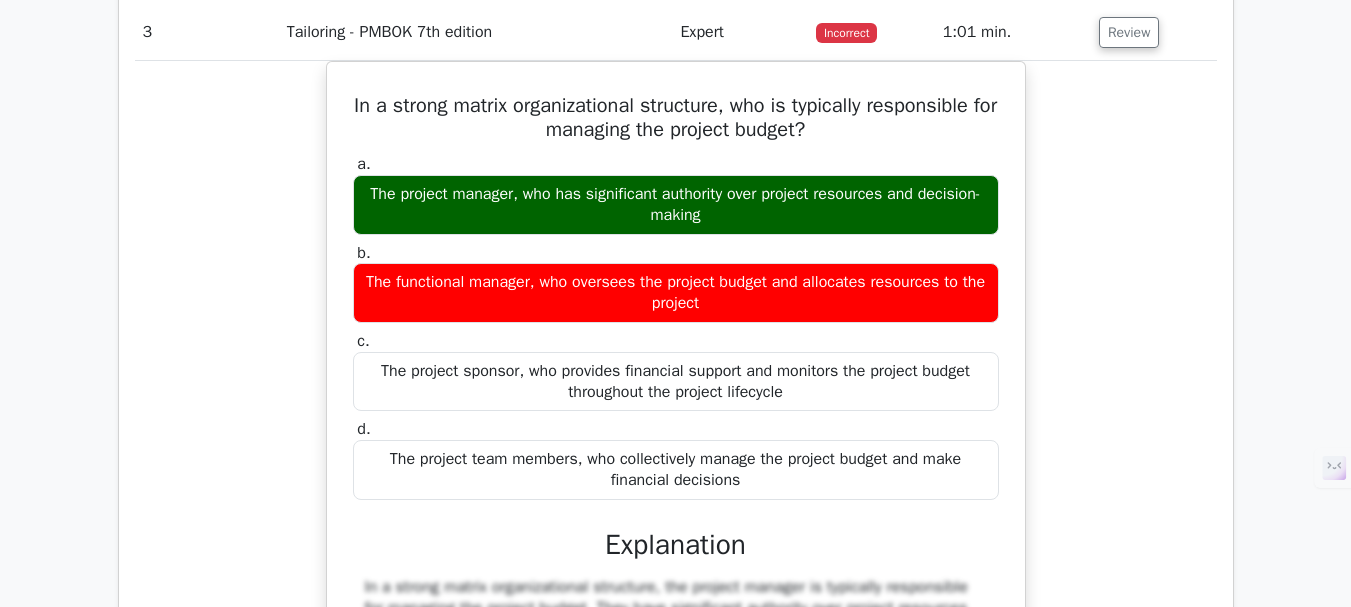 click on "In a strong matrix organizational structure, who is typically responsible for managing the project budget?
a.
The project manager, who has significant authority over project resources and decision-making
b." at bounding box center [676, 518] 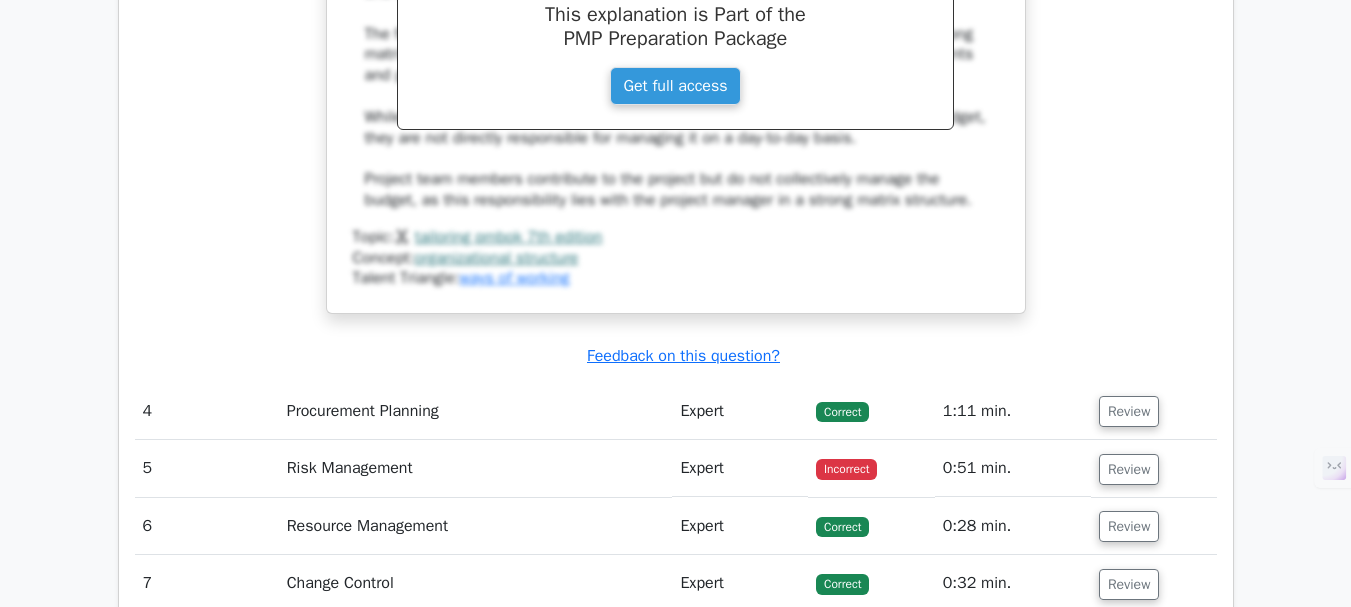 scroll, scrollTop: 5200, scrollLeft: 0, axis: vertical 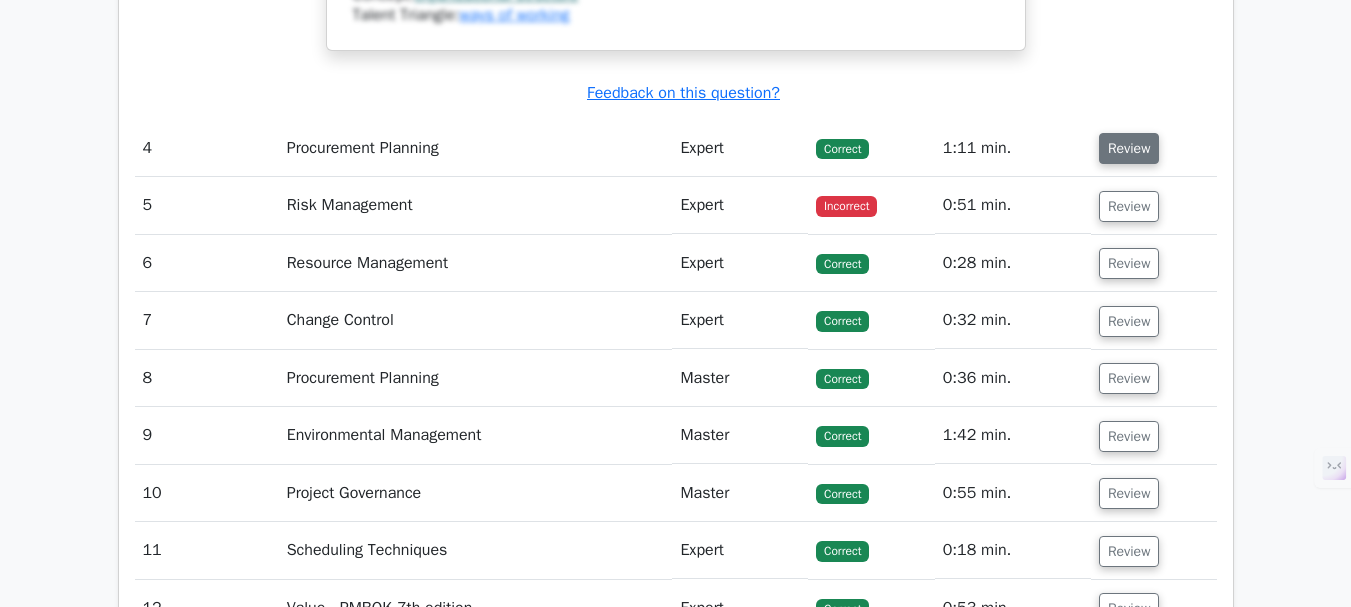 click on "Review" at bounding box center [1129, 148] 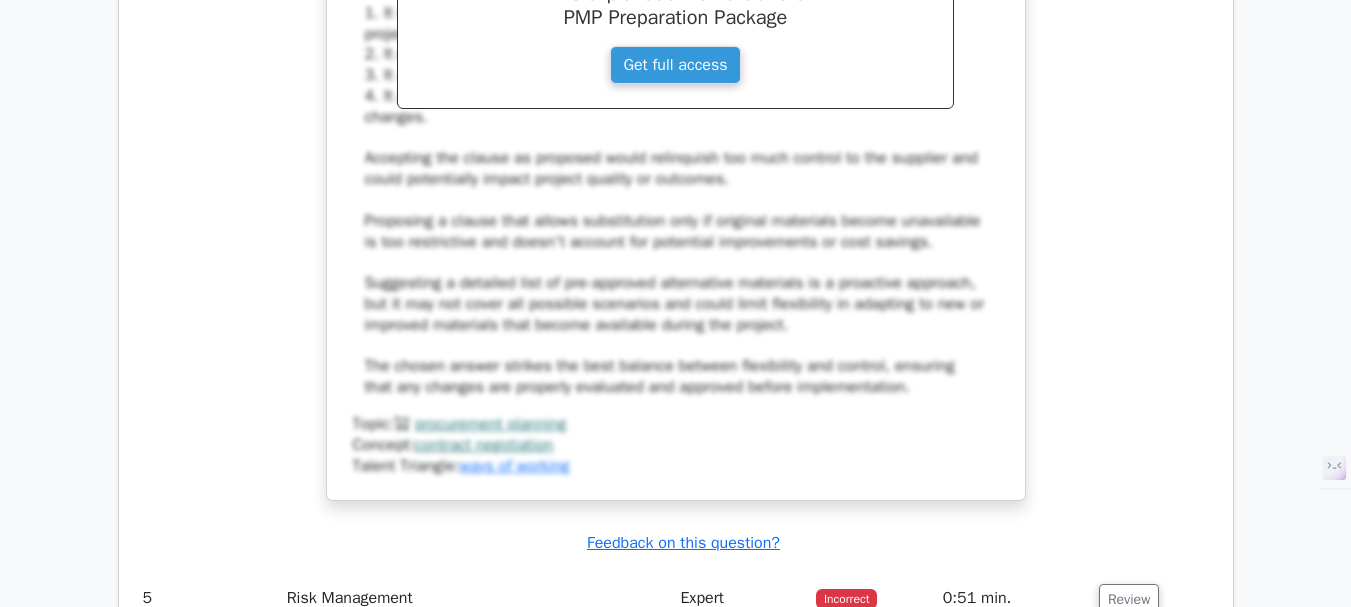 scroll, scrollTop: 6300, scrollLeft: 0, axis: vertical 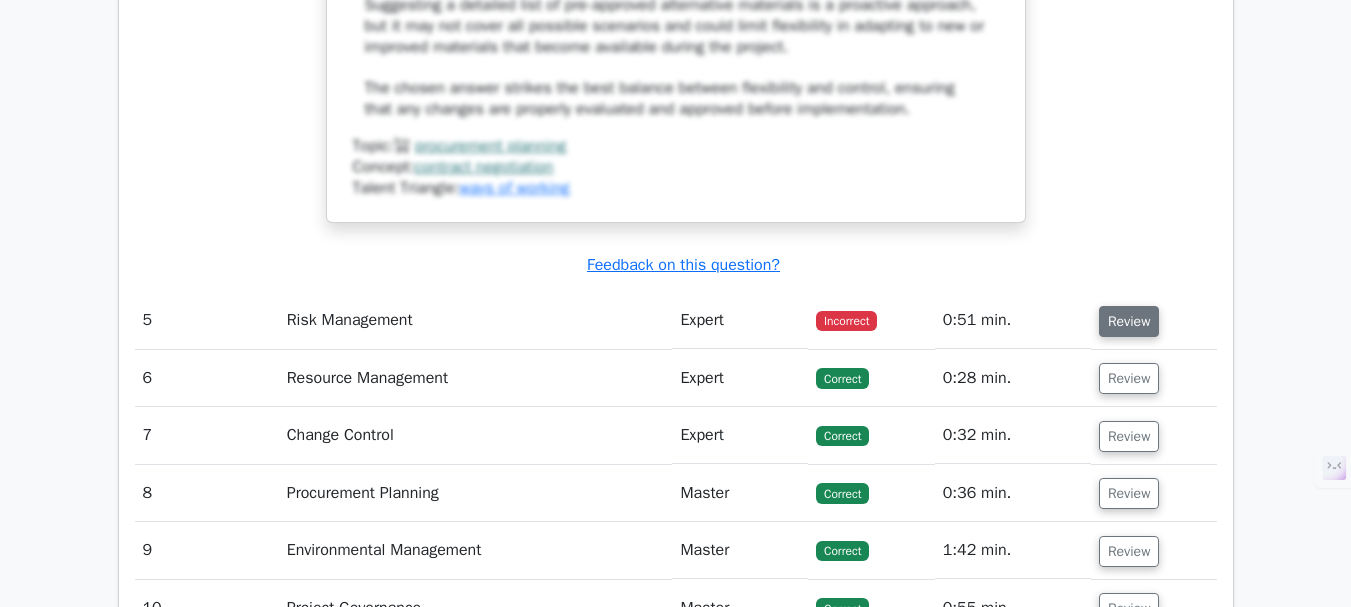 click on "Review" at bounding box center [1129, 321] 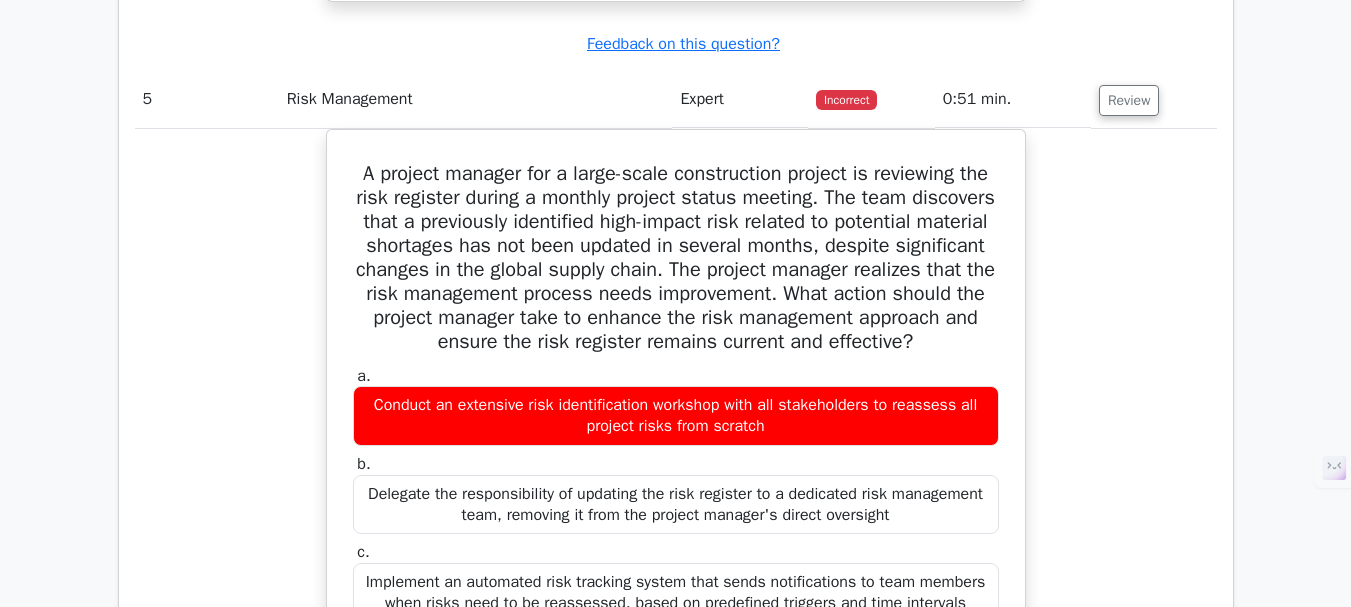 scroll, scrollTop: 6500, scrollLeft: 0, axis: vertical 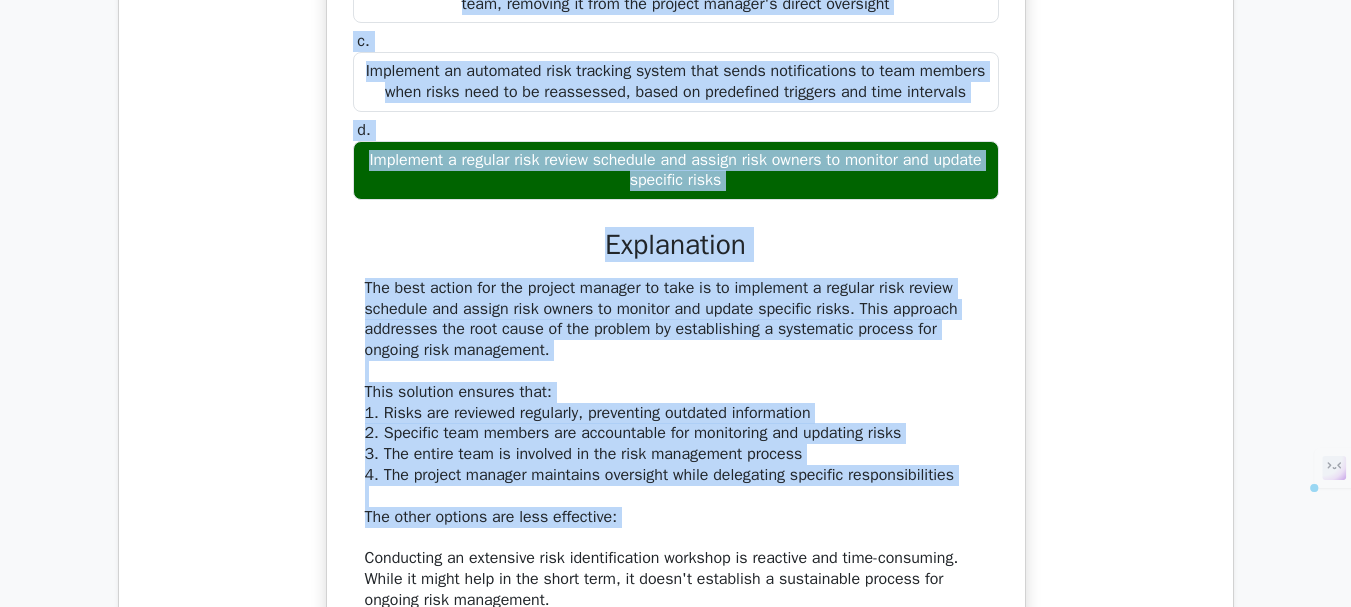 drag, startPoint x: 367, startPoint y: 191, endPoint x: 819, endPoint y: 203, distance: 452.15927 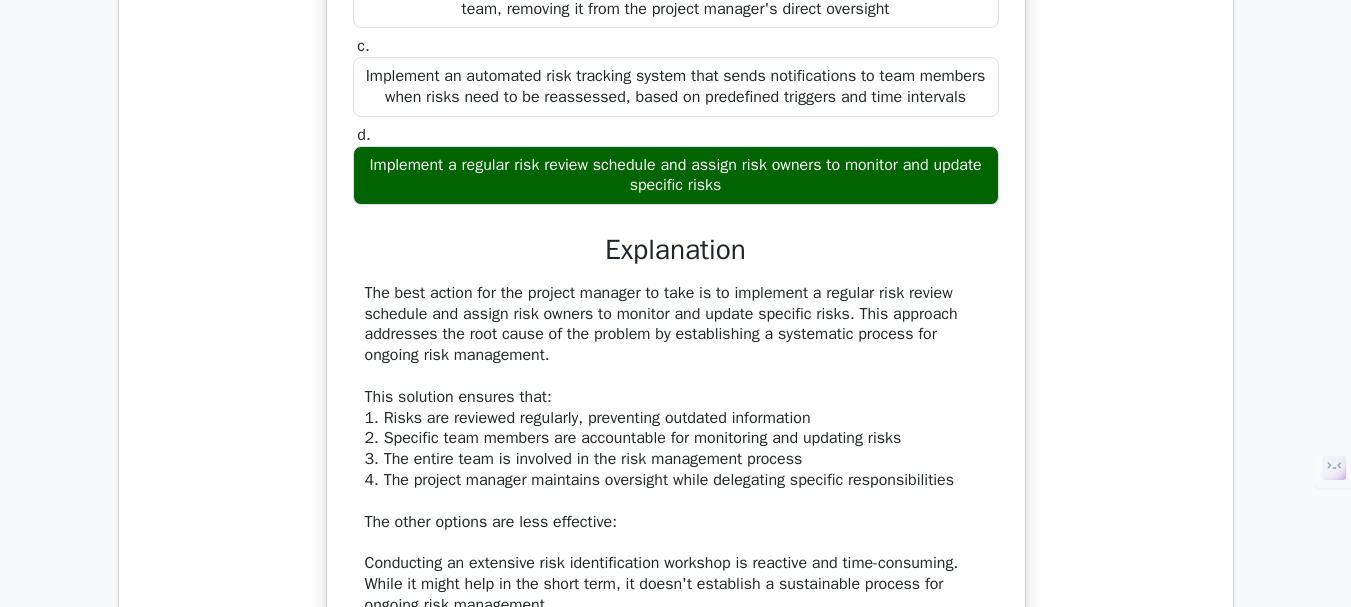 click on "A project manager for a large-scale construction project is reviewing the risk register during a monthly project status meeting. The team discovers that a previously identified high-impact risk related to potential material shortages has not been updated in several months, despite significant changes in the global supply chain. The project manager realizes that the risk management process needs improvement. What action should the project manager take to enhance the risk management approach and ensure the risk register remains current and effective?
a.
b. c. d." at bounding box center [676, 297] 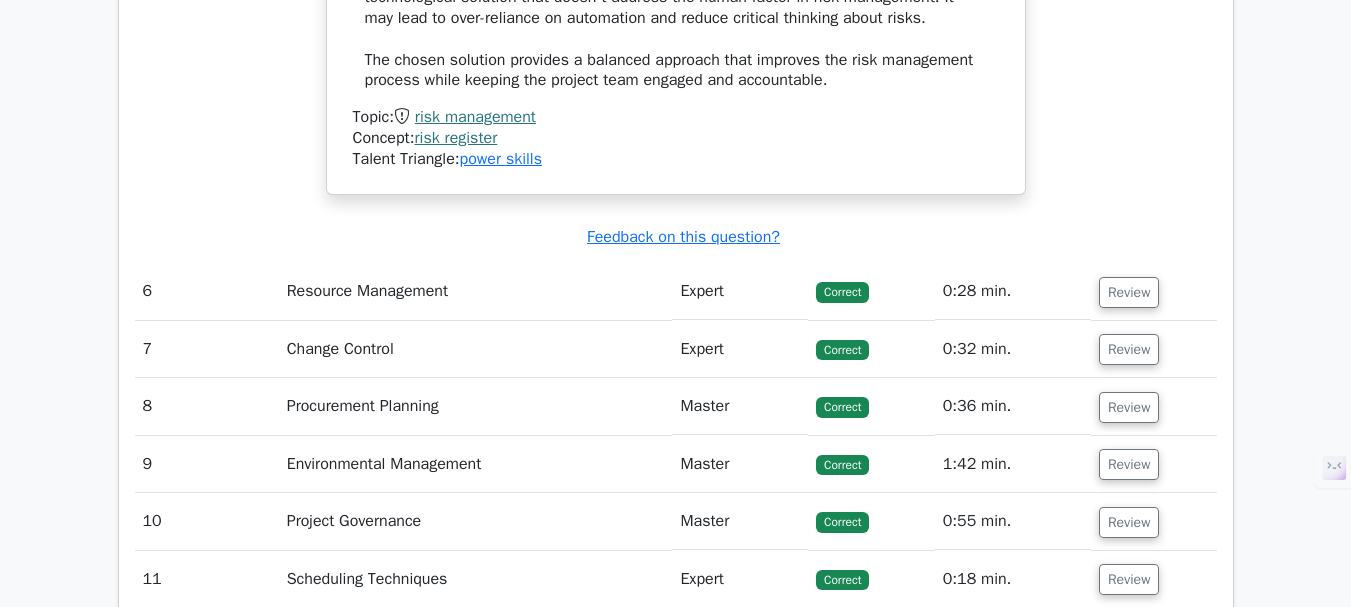 scroll, scrollTop: 7727, scrollLeft: 0, axis: vertical 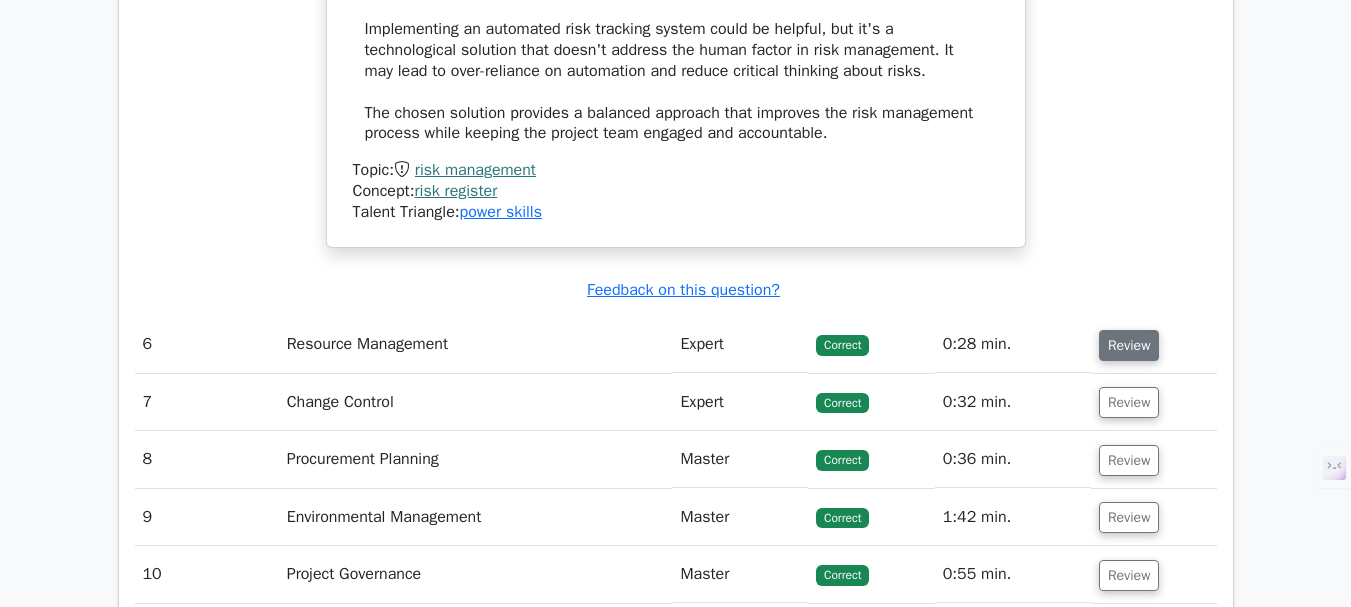 click on "Review" at bounding box center (1129, 345) 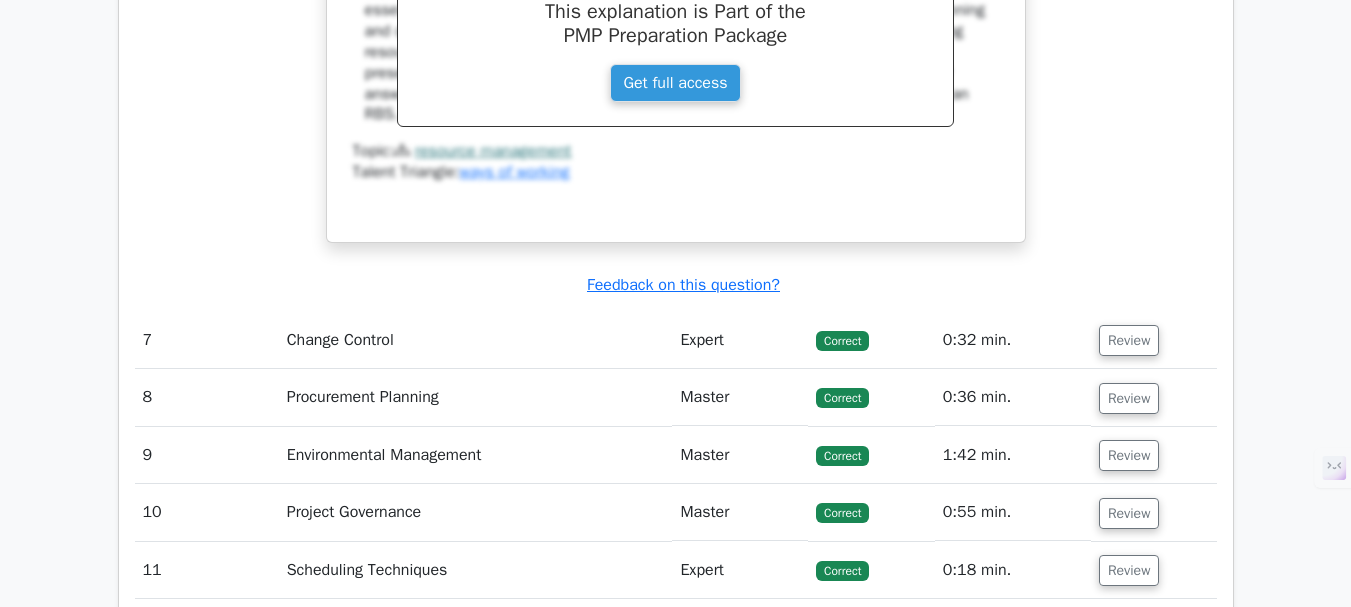 scroll, scrollTop: 8727, scrollLeft: 0, axis: vertical 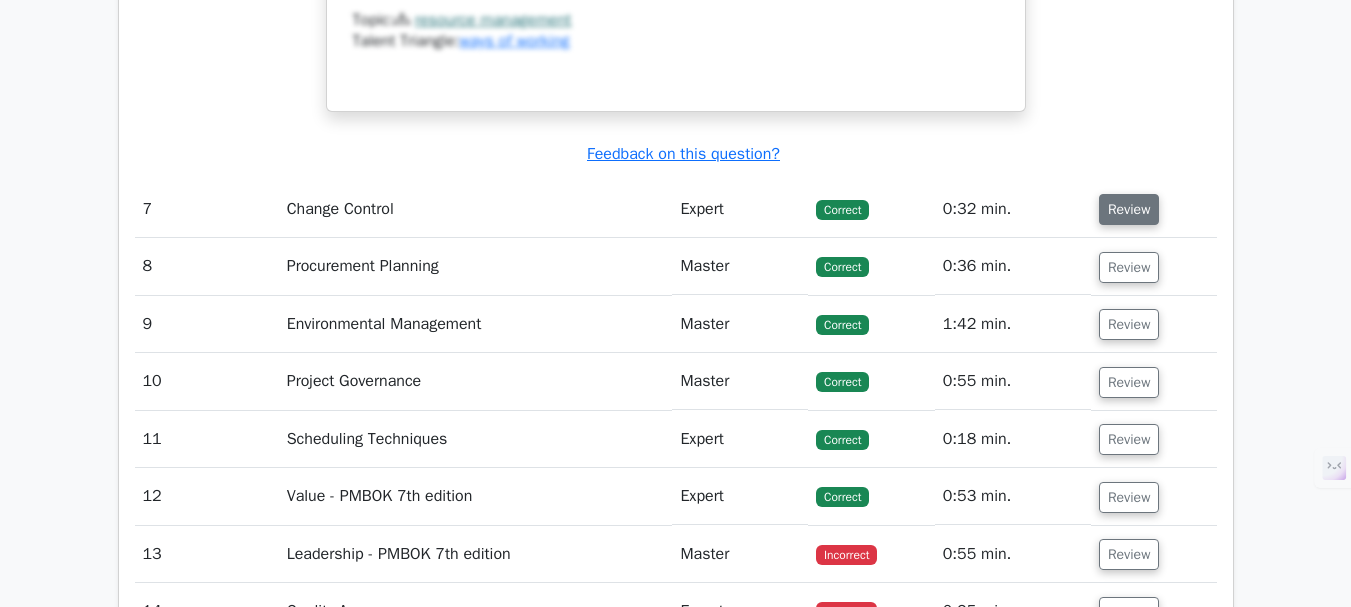 click on "Review" at bounding box center [1129, 209] 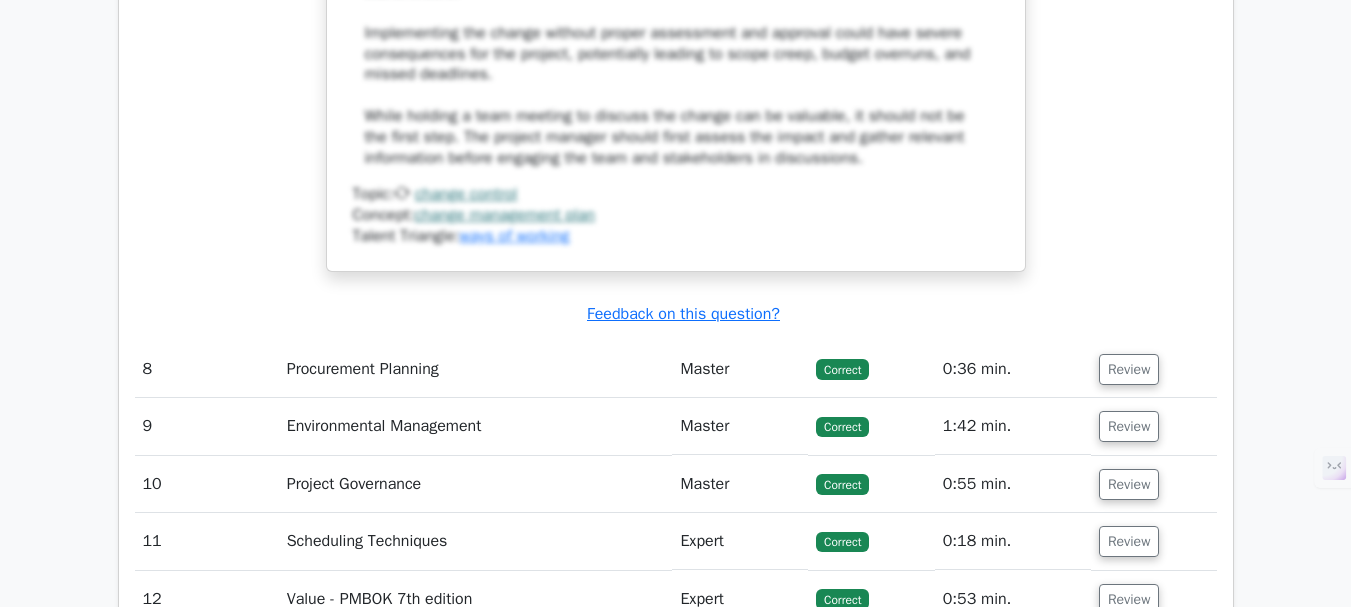 scroll, scrollTop: 9827, scrollLeft: 0, axis: vertical 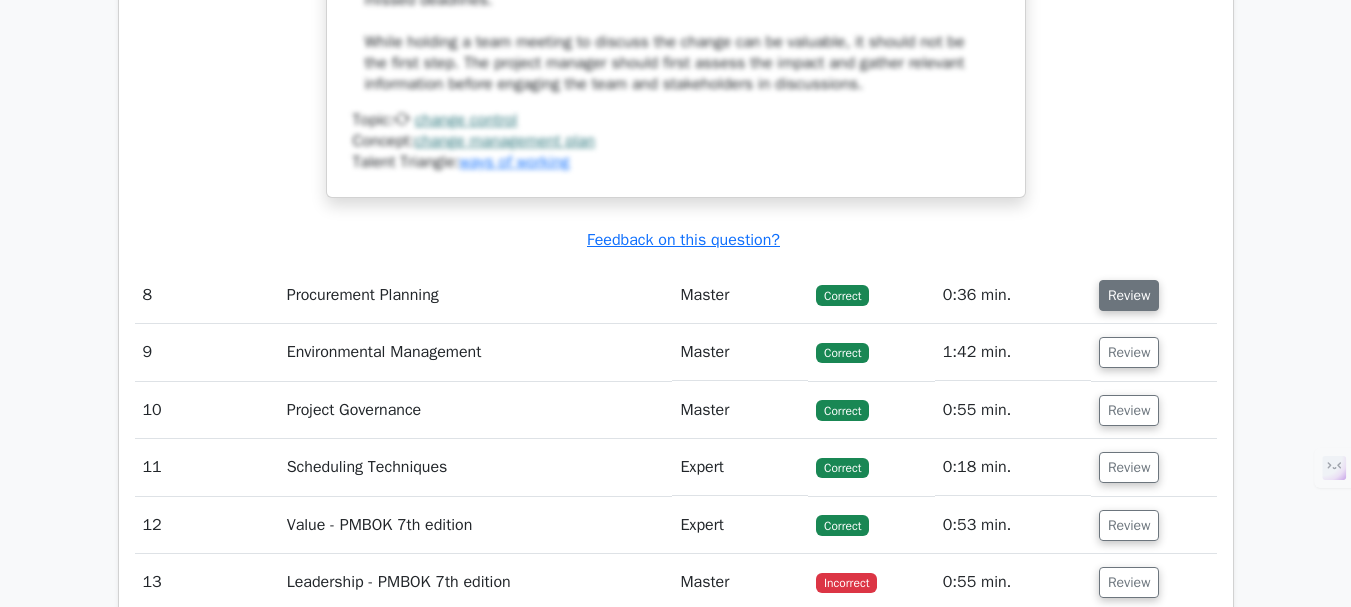 click on "Review" at bounding box center (1129, 295) 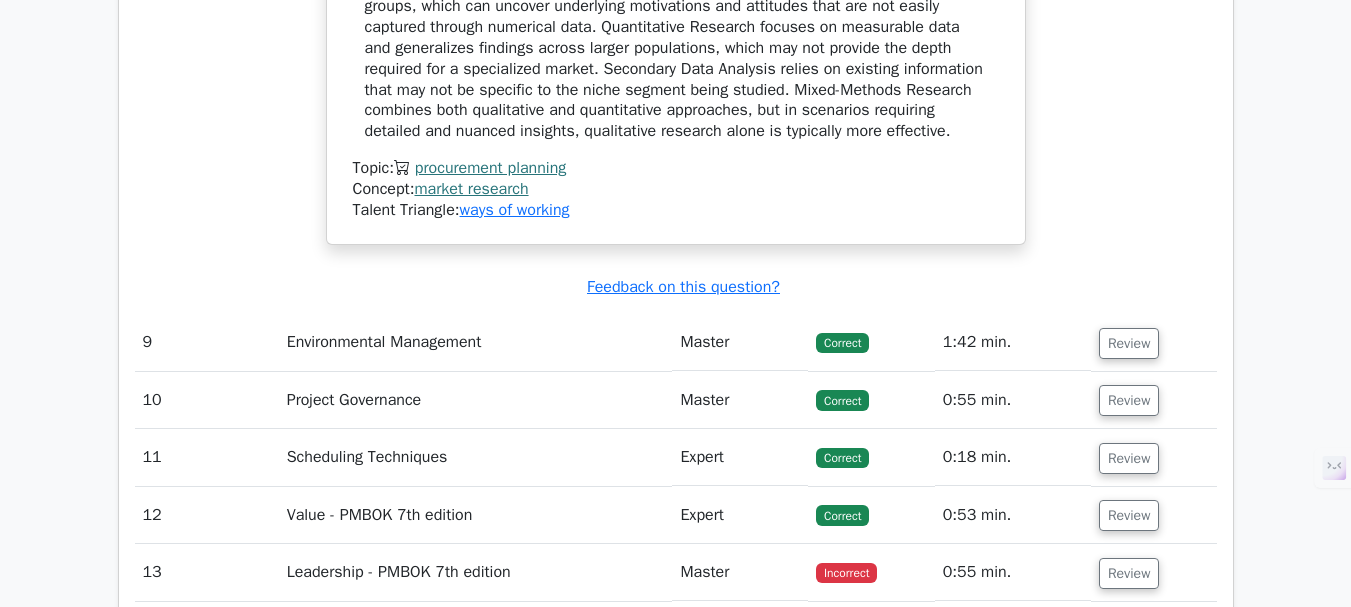 scroll, scrollTop: 10727, scrollLeft: 0, axis: vertical 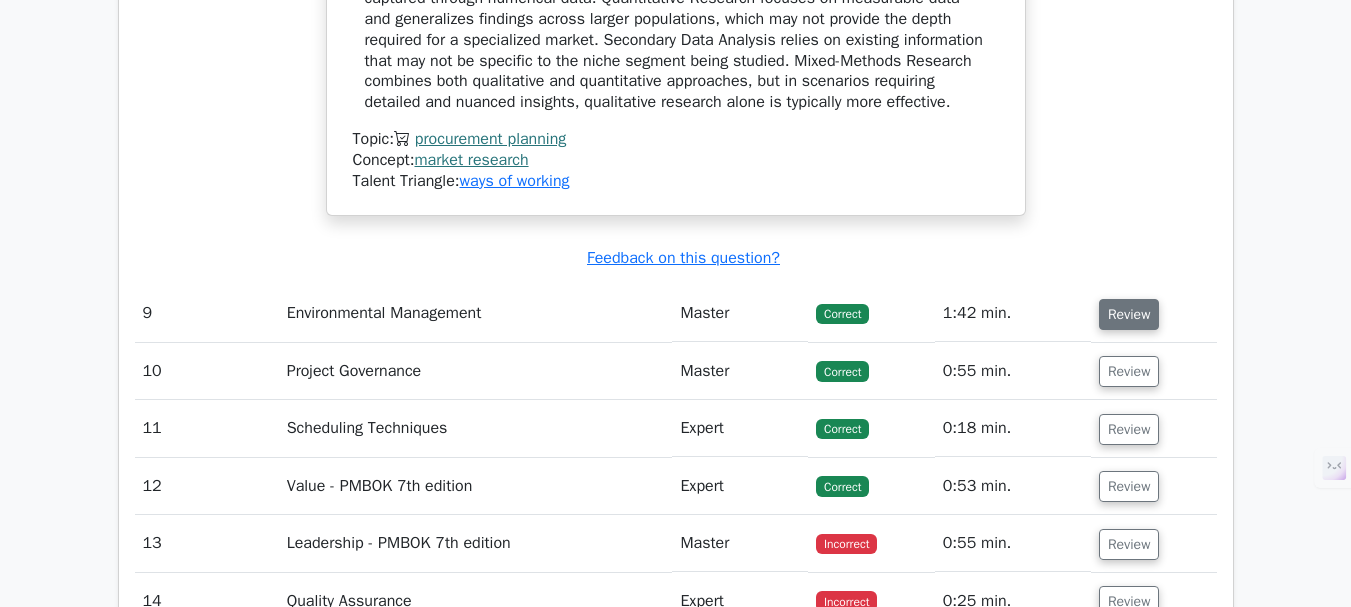 click on "Review" at bounding box center (1129, 314) 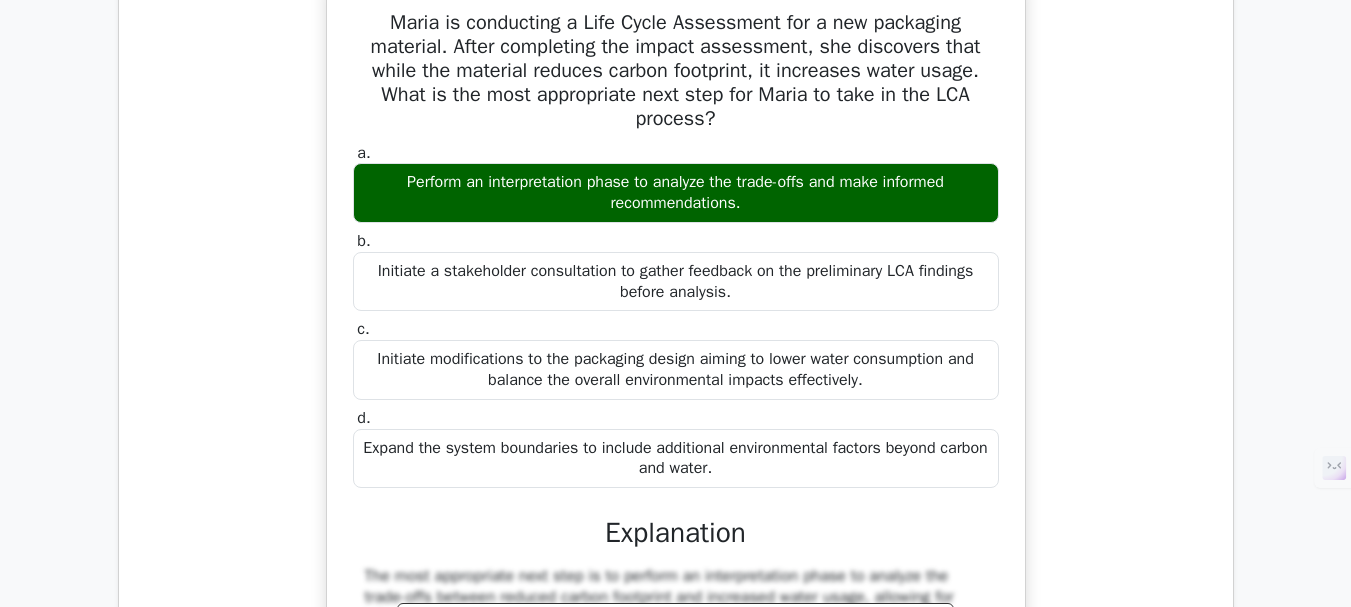 scroll, scrollTop: 11127, scrollLeft: 0, axis: vertical 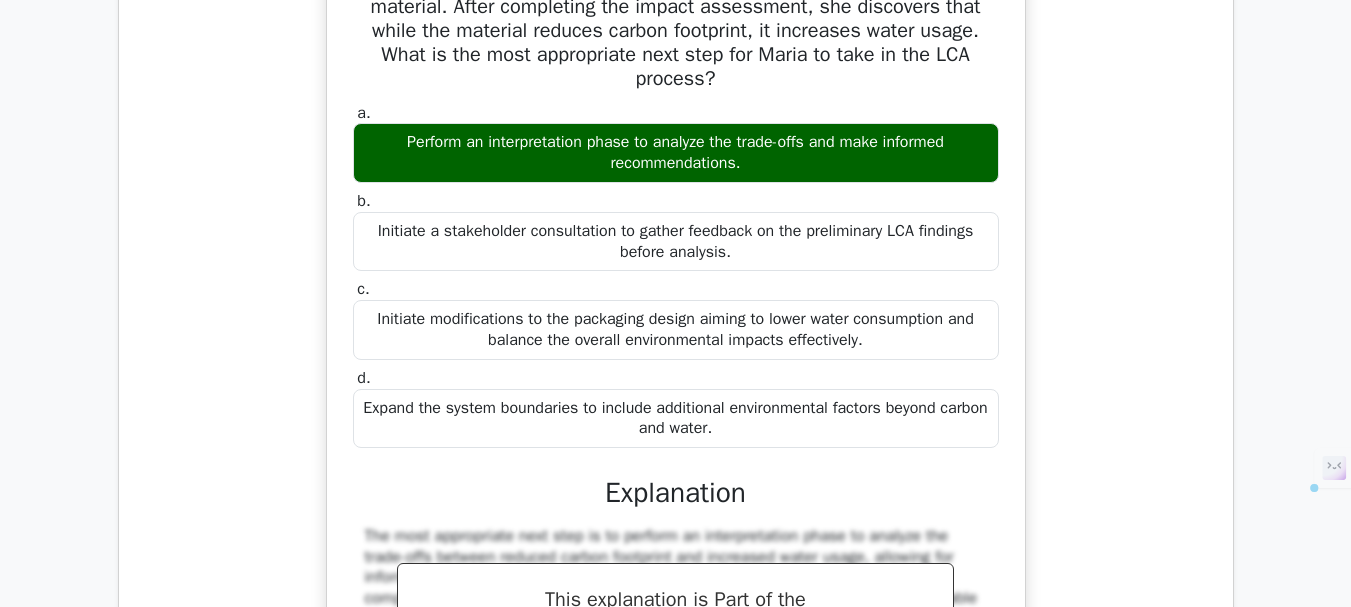 drag, startPoint x: 381, startPoint y: 22, endPoint x: 899, endPoint y: 473, distance: 686.8224 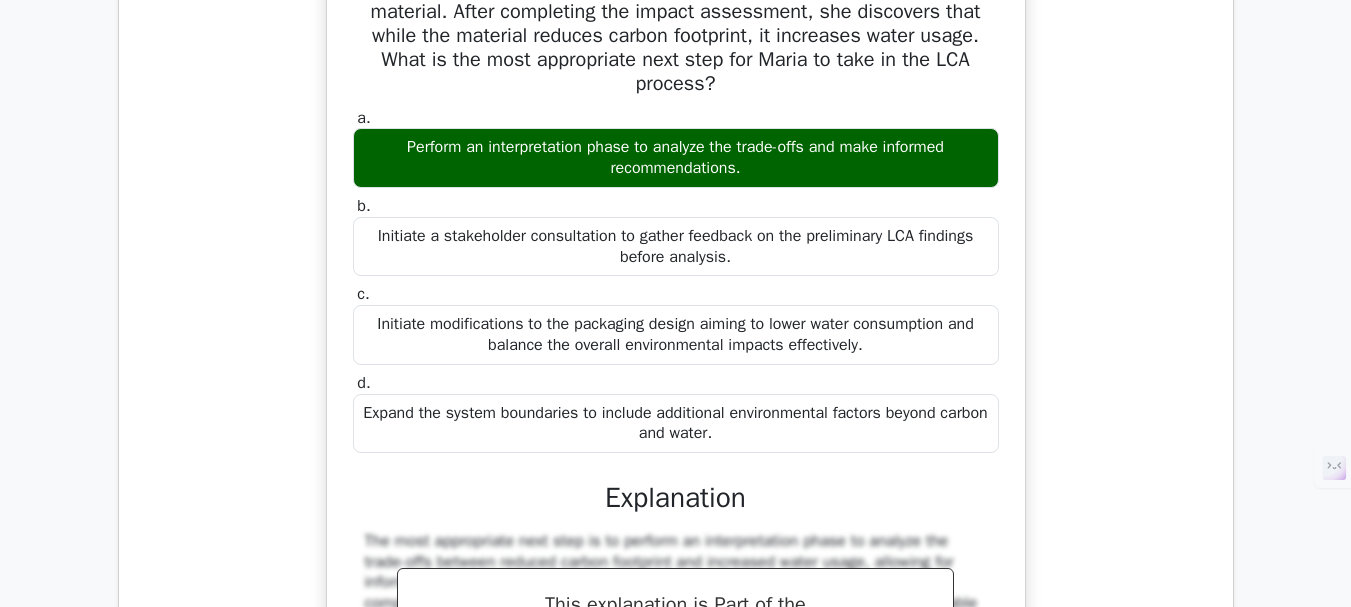 click on "Maria is conducting a Life Cycle Assessment for a new packaging material. After completing the impact assessment, she discovers that while the material reduces carbon footprint, it increases water usage. What is the most appropriate next step for Maria to take in the LCA process?
a.
Perform an interpretation phase to analyze the trade-offs and make informed recommendations.
b. c. d." at bounding box center (676, 401) 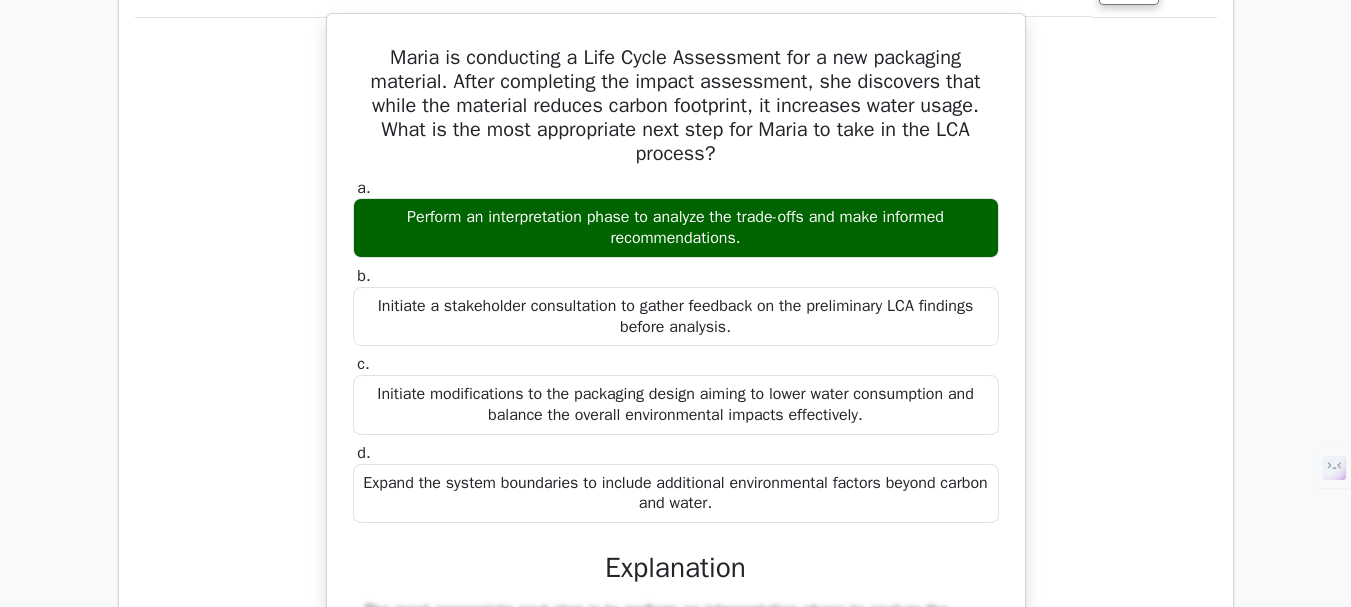 scroll, scrollTop: 10927, scrollLeft: 0, axis: vertical 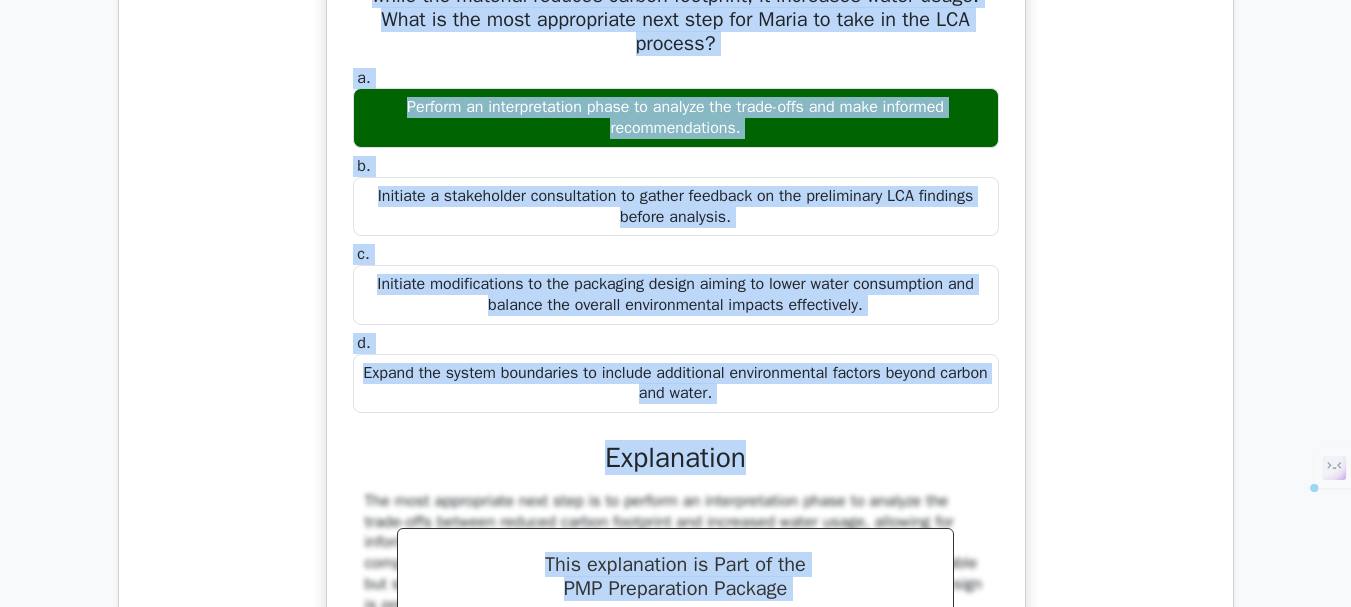 drag, startPoint x: 382, startPoint y: 224, endPoint x: 896, endPoint y: 444, distance: 559.10284 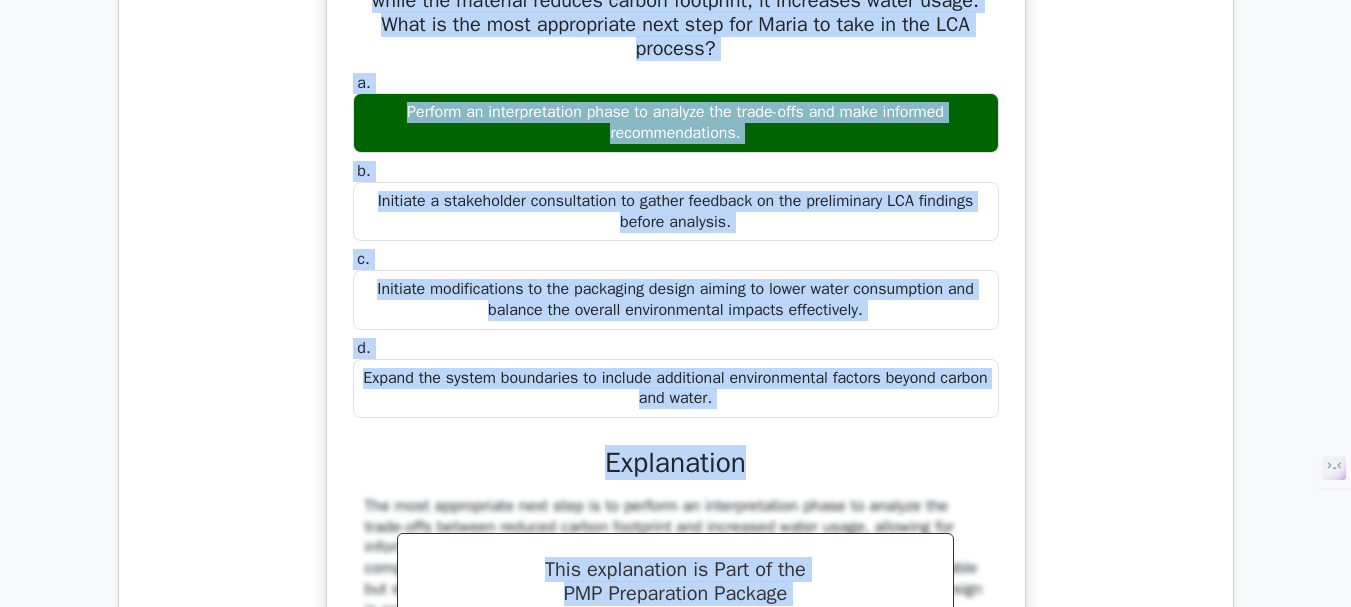 click on "Maria is conducting a Life Cycle Assessment for a new packaging material. After completing the impact assessment, she discovers that while the material reduces carbon footprint, it increases water usage. What is the most appropriate next step for Maria to take in the LCA process?
a.
Perform an interpretation phase to analyze the trade-offs and make informed recommendations.
b. c. d." at bounding box center (676, 366) 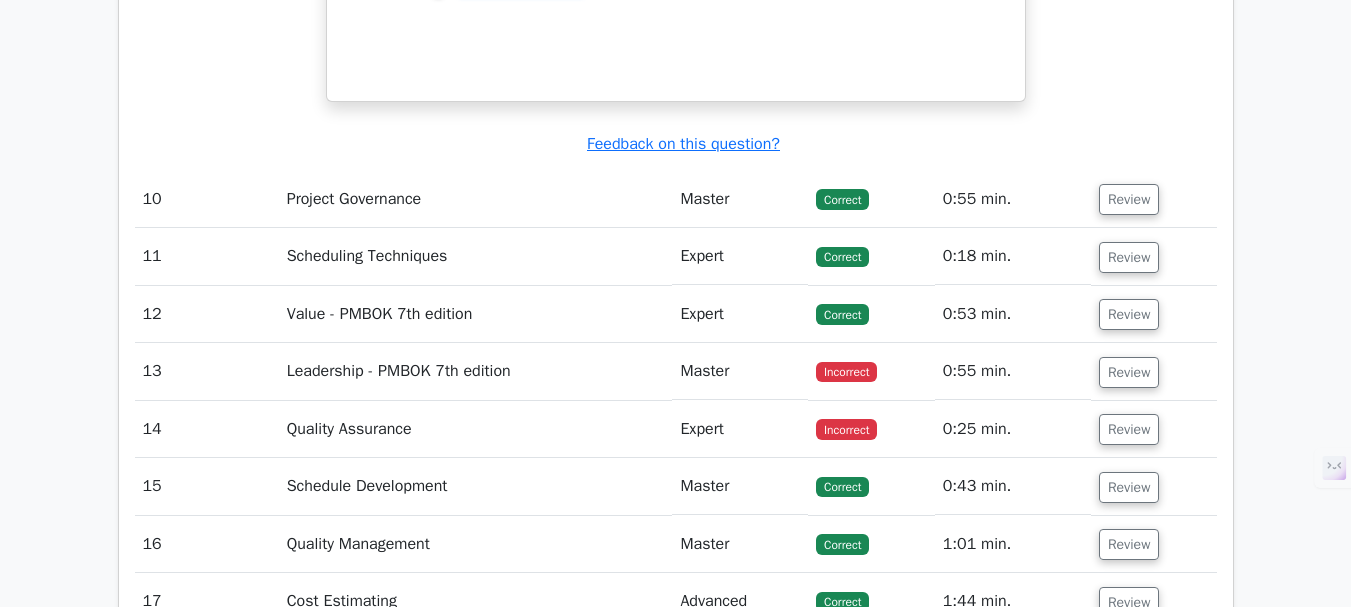 scroll, scrollTop: 11862, scrollLeft: 0, axis: vertical 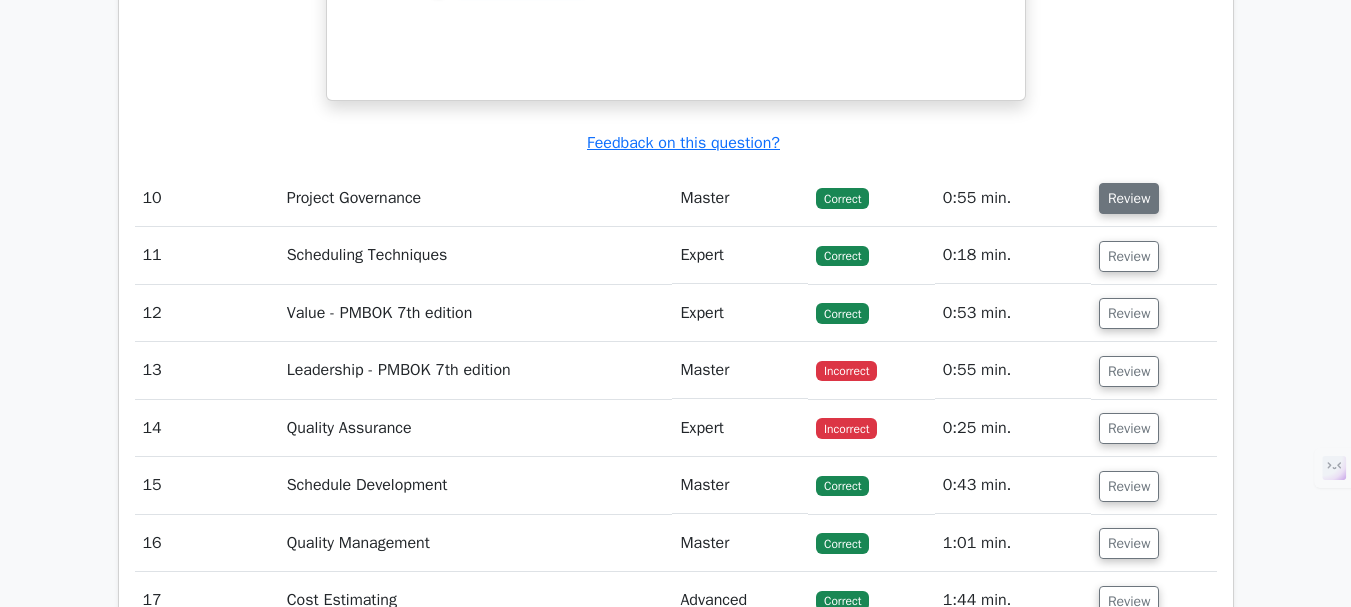 click on "Review" at bounding box center [1129, 198] 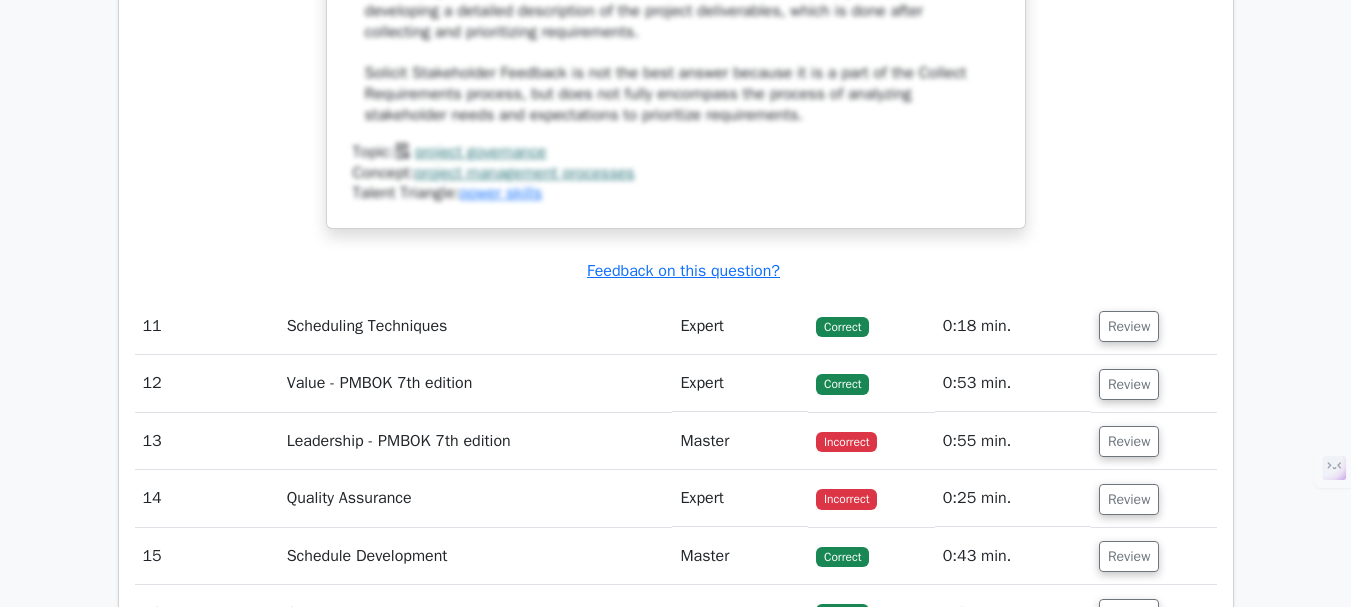 scroll, scrollTop: 12862, scrollLeft: 0, axis: vertical 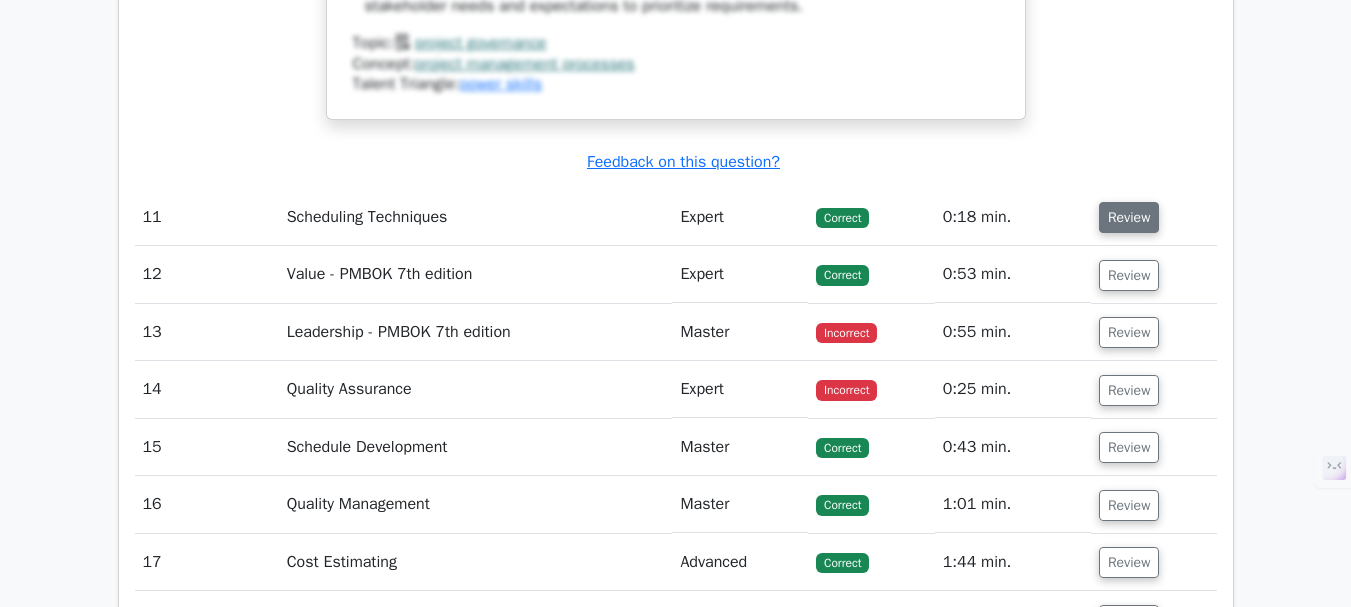 click on "Review" at bounding box center (1129, 217) 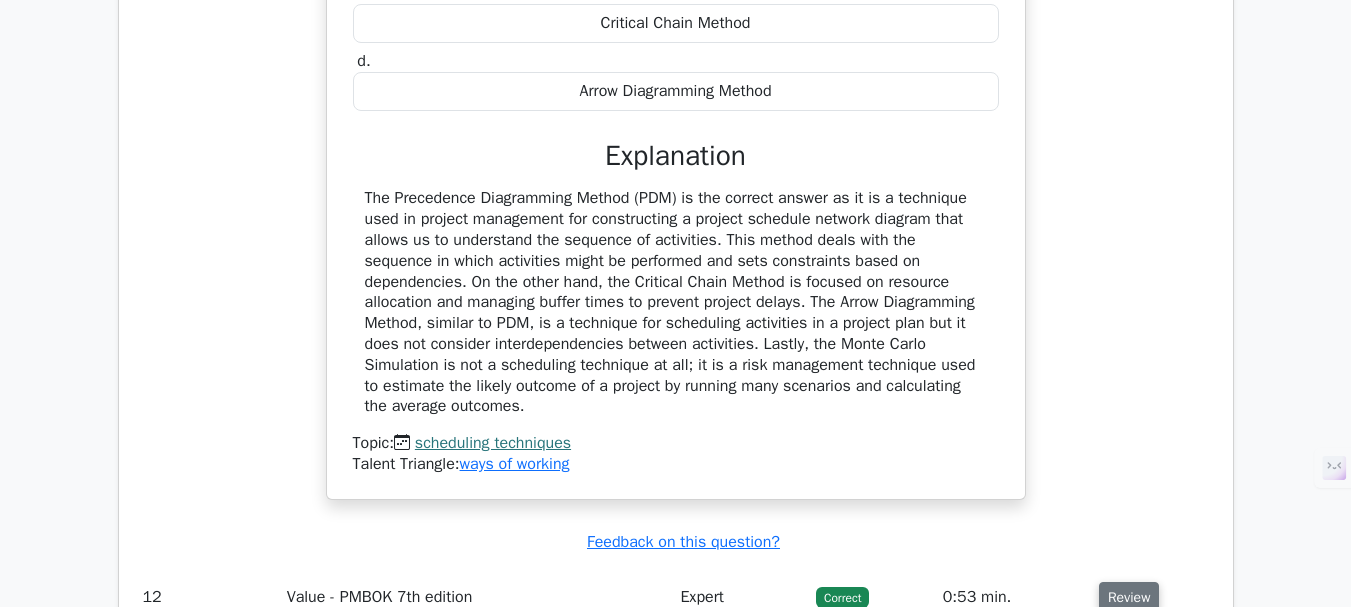 scroll, scrollTop: 13162, scrollLeft: 0, axis: vertical 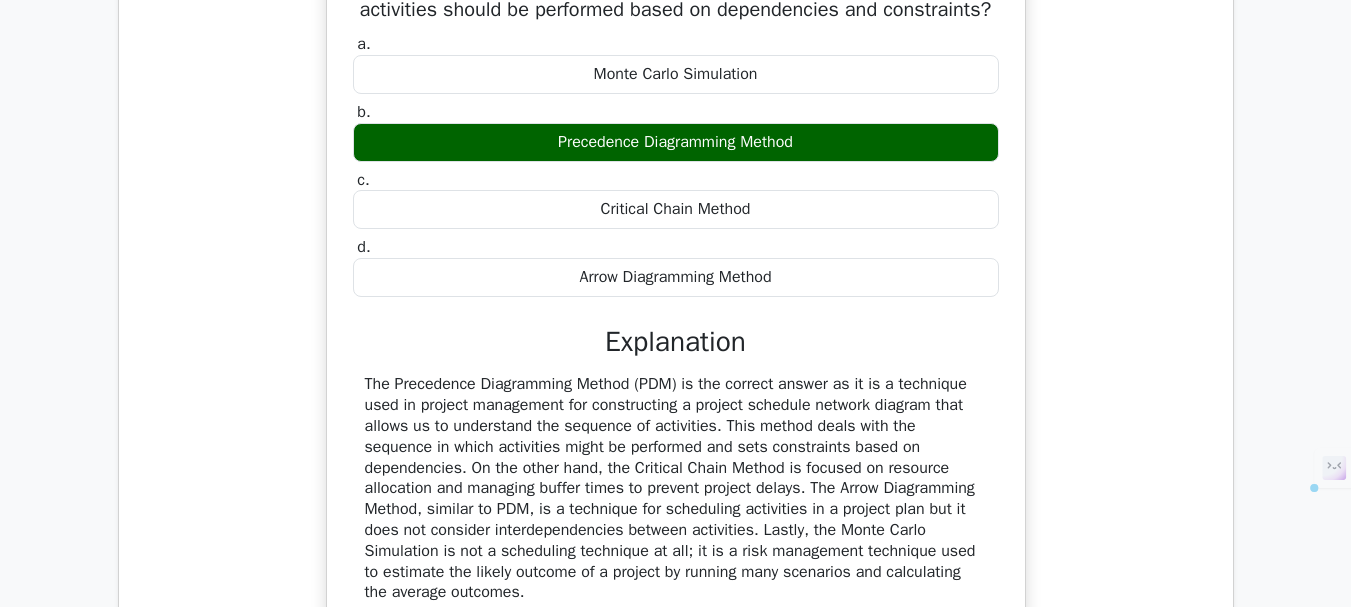 drag, startPoint x: 371, startPoint y: 75, endPoint x: 790, endPoint y: 369, distance: 511.8564 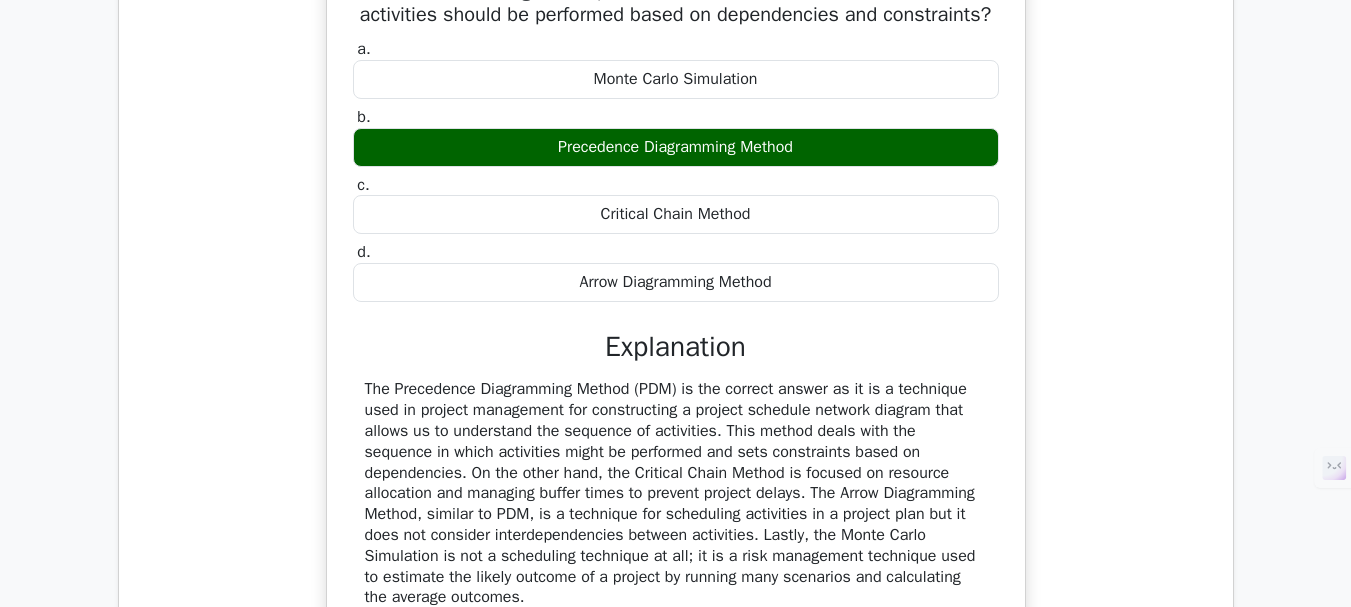 click on "Which scheduling technique is used to determine the order in which activities should be performed based on dependencies and constraints?
a.
Monte Carlo Simulation
b.
c. d." at bounding box center [676, 330] 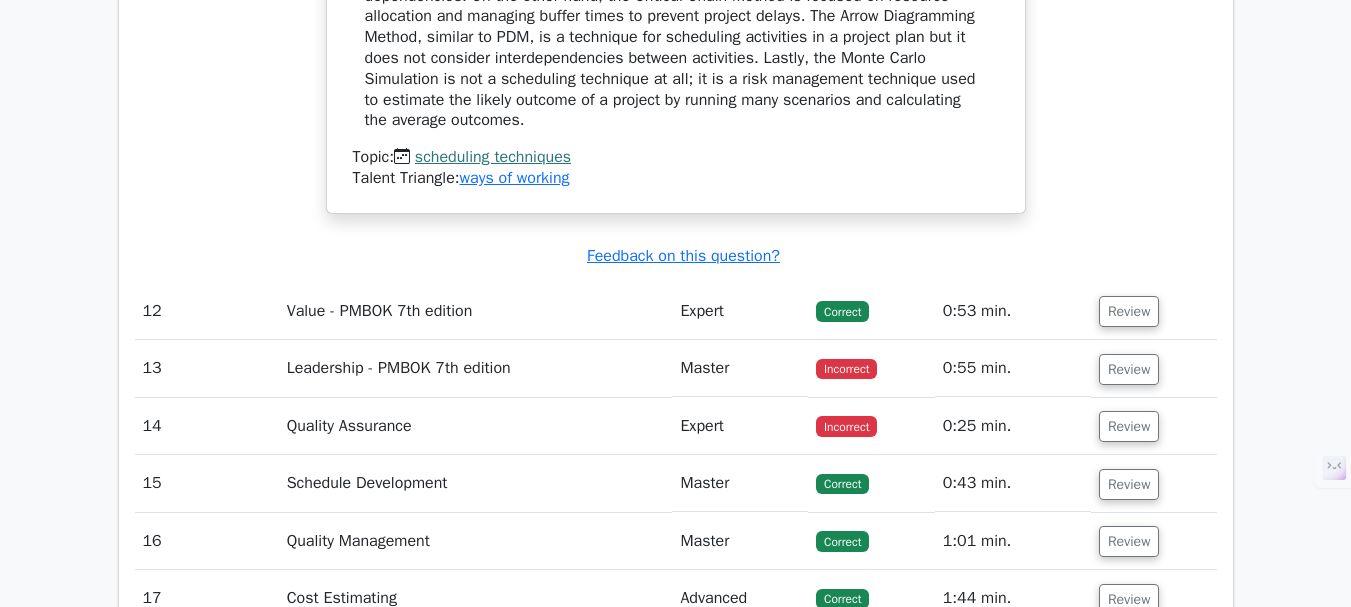 scroll, scrollTop: 13762, scrollLeft: 0, axis: vertical 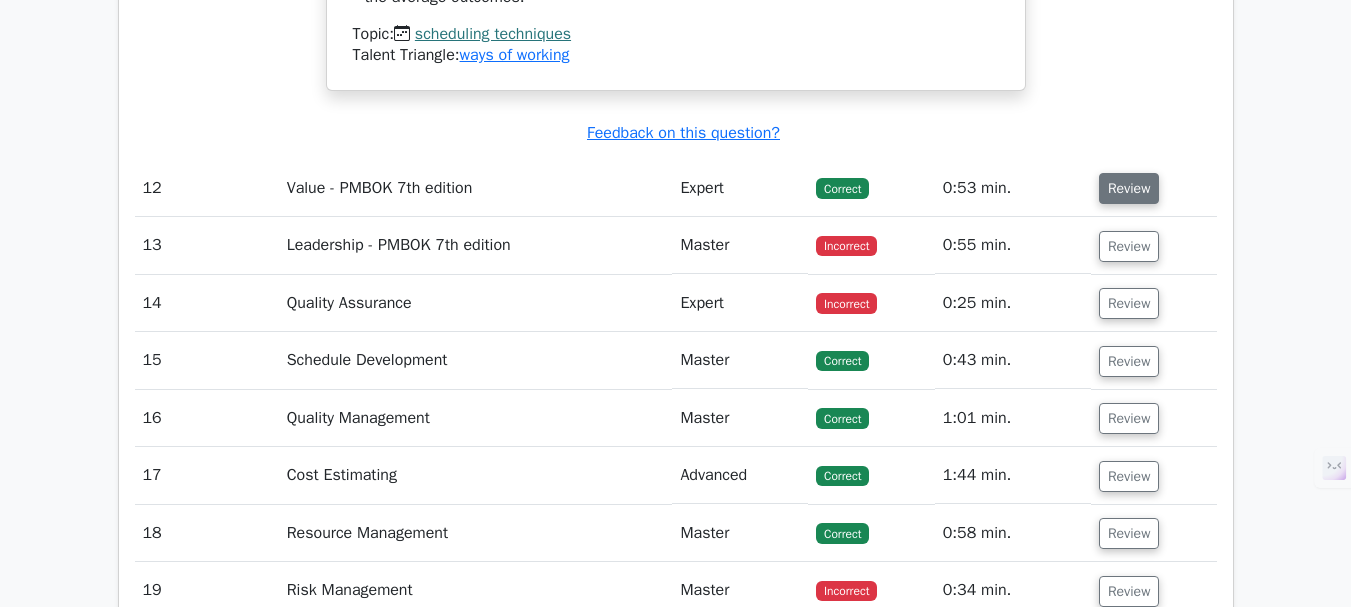click on "Review" at bounding box center (1129, 188) 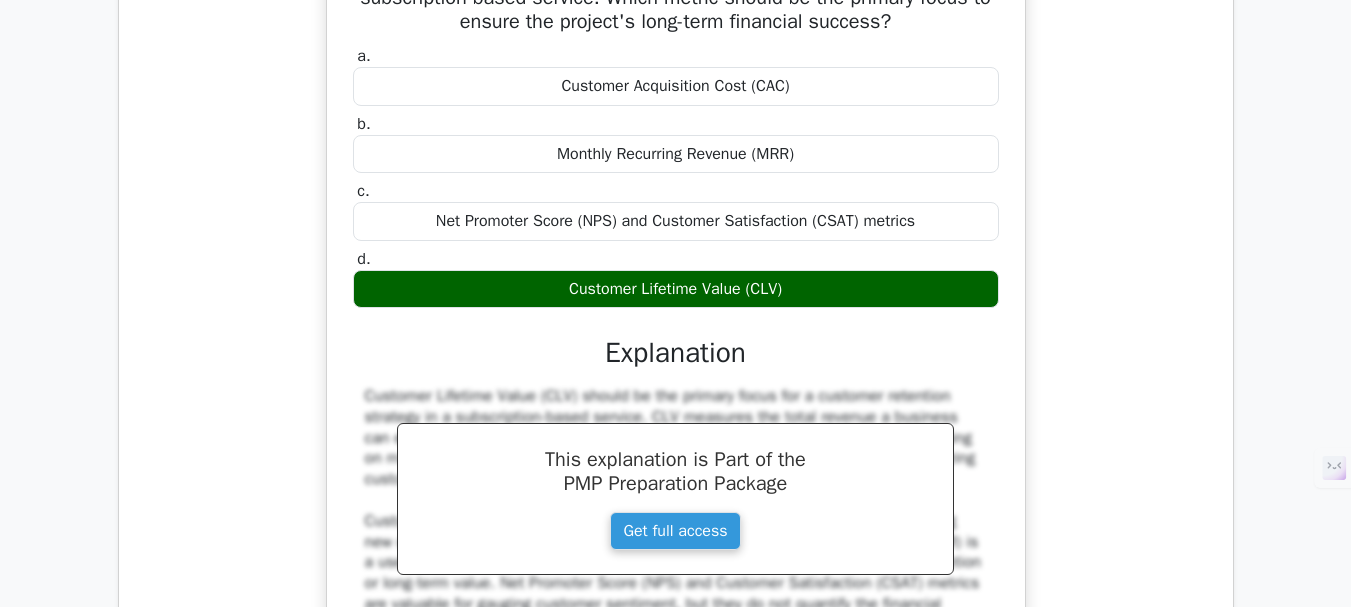 scroll, scrollTop: 14062, scrollLeft: 0, axis: vertical 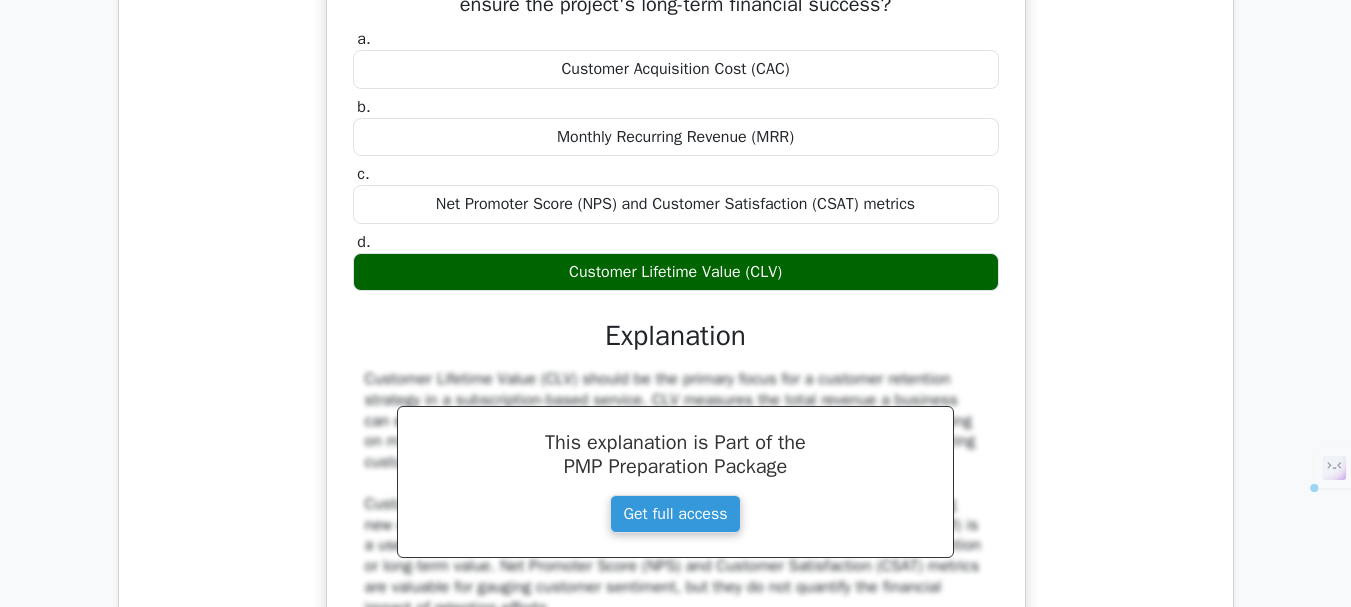drag, startPoint x: 370, startPoint y: 50, endPoint x: 816, endPoint y: 367, distance: 547.17914 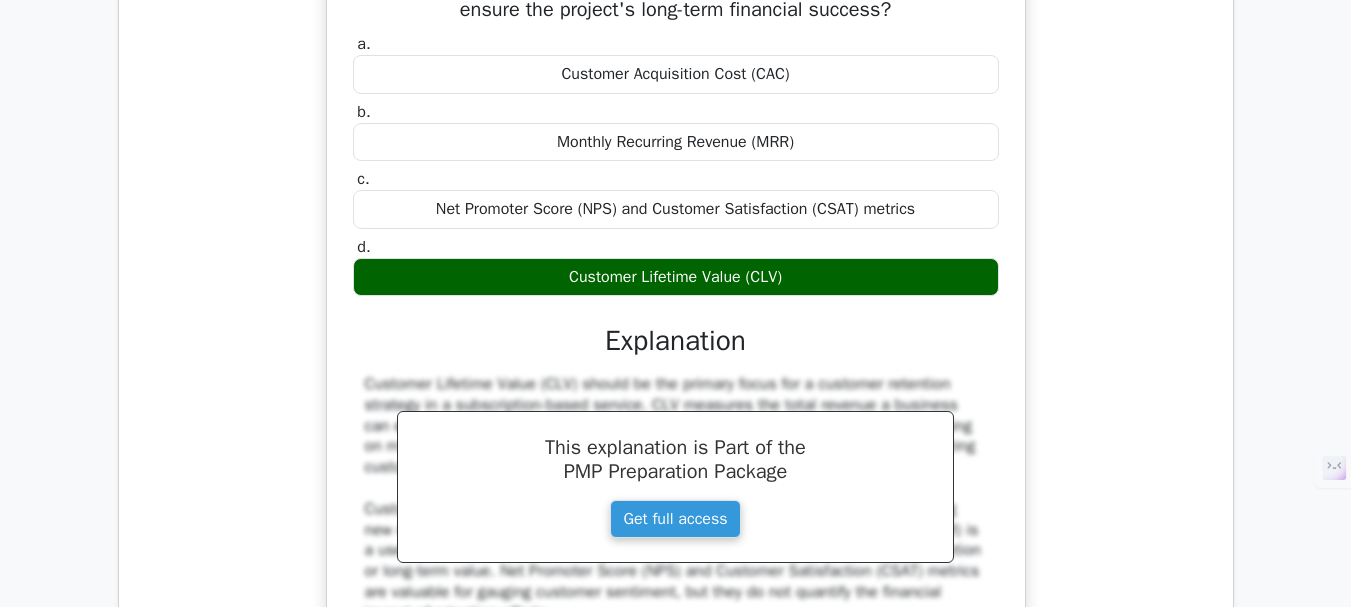 click on "A project manager is developing a customer retention strategy for a subscription-based service. Which metric should be the primary focus to ensure the project's long-term financial success?
a.
Customer Acquisition Cost (CAC)
b.
c. d." at bounding box center (676, 334) 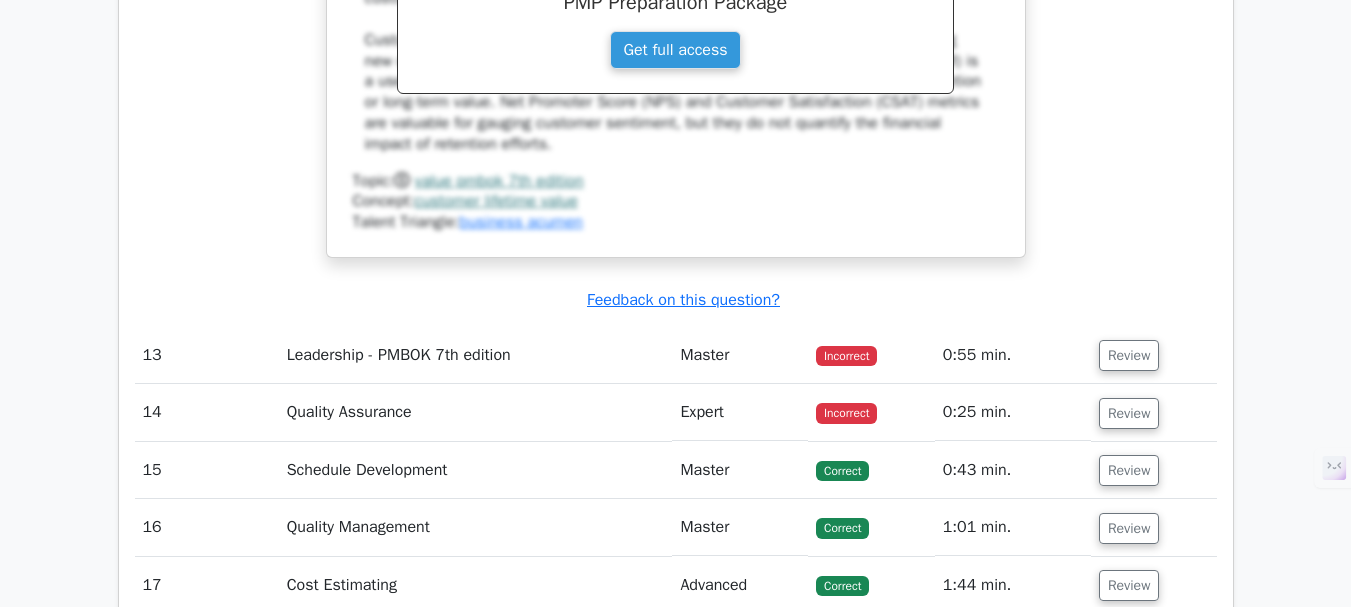 scroll, scrollTop: 14762, scrollLeft: 0, axis: vertical 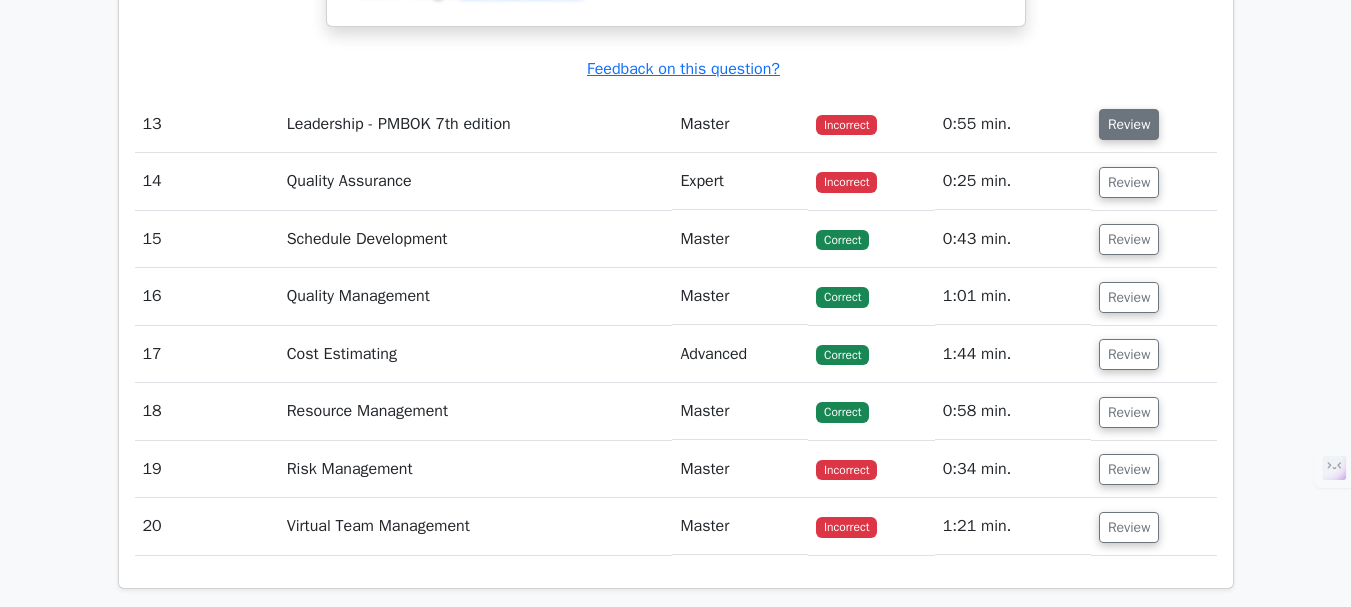 click on "Review" at bounding box center (1129, 124) 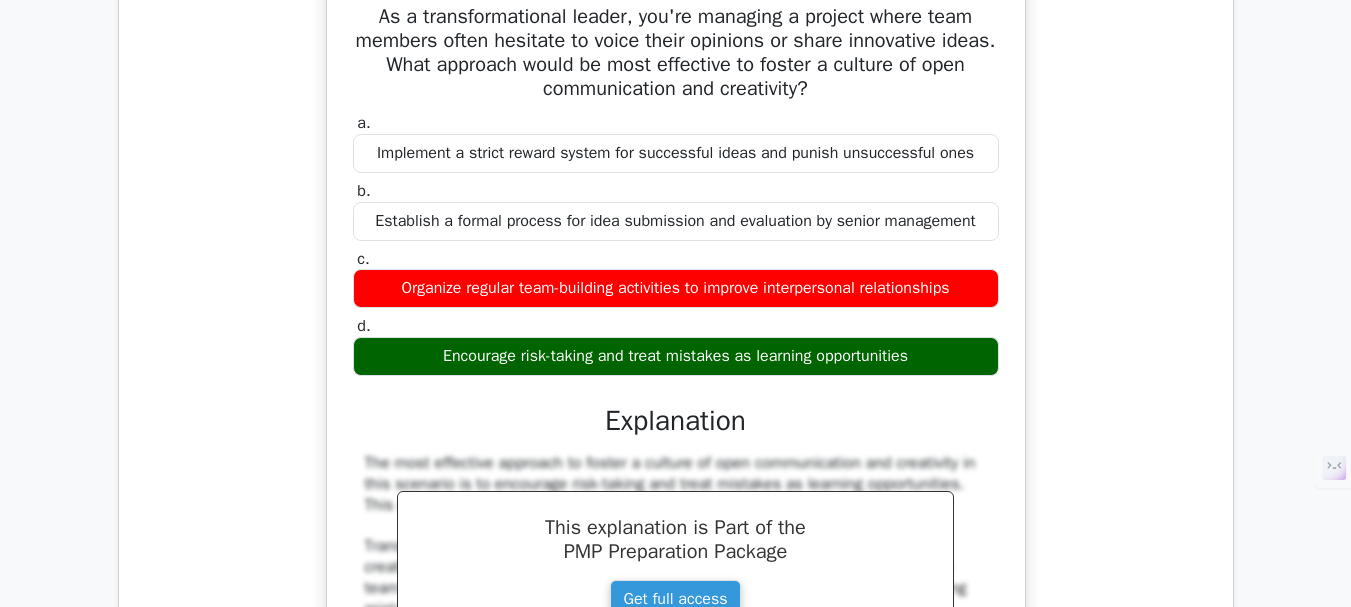 scroll, scrollTop: 14962, scrollLeft: 0, axis: vertical 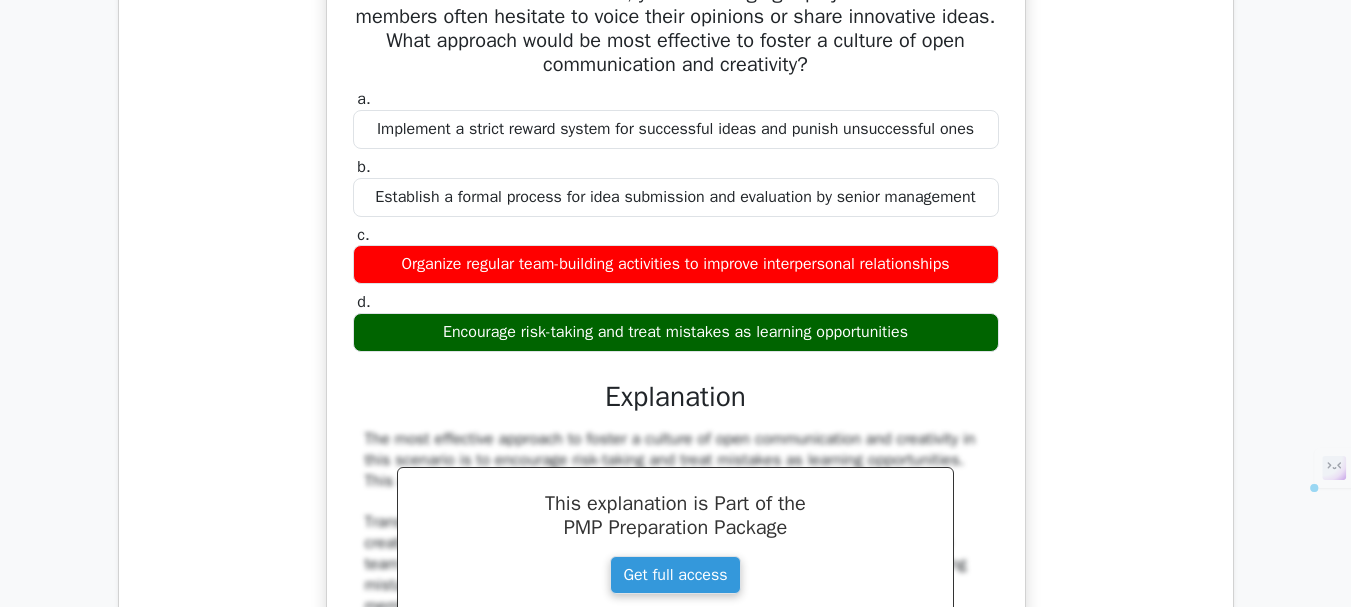 drag, startPoint x: 369, startPoint y: 86, endPoint x: 953, endPoint y: 424, distance: 674.7592 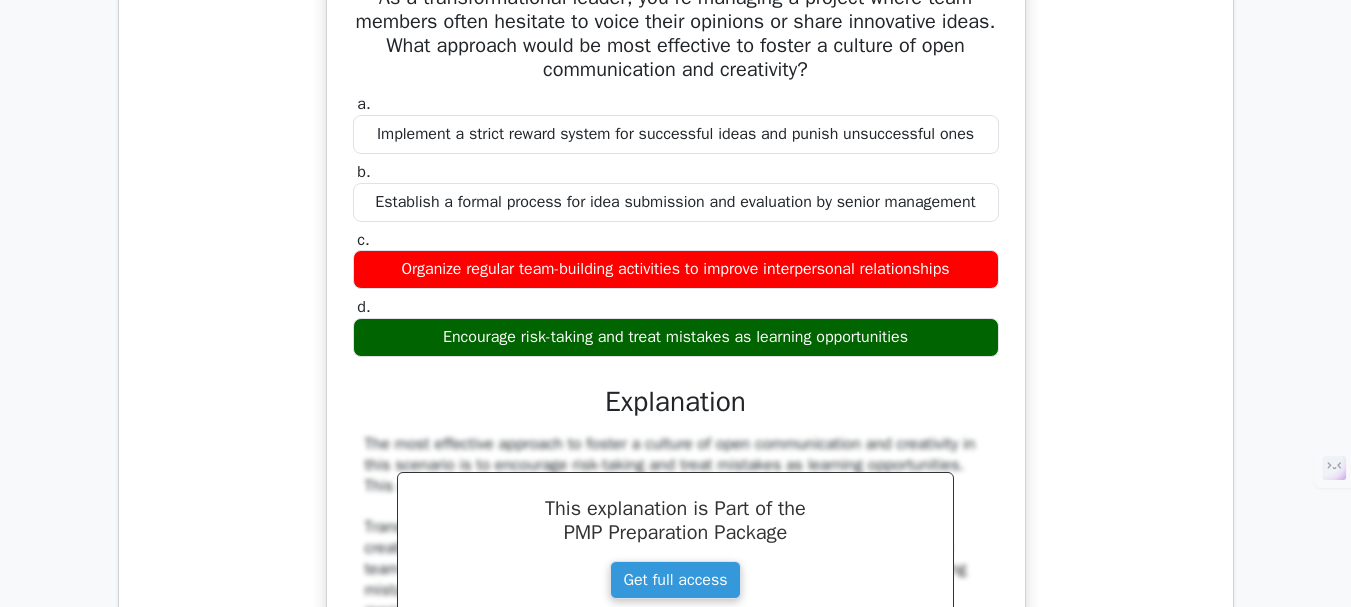 click on "As a transformational leader, you're managing a project where team members often hesitate to voice their opinions or share innovative ideas. What approach would be most effective to foster a culture of open communication and creativity?
a.
Implement a strict reward system for successful ideas and punish unsuccessful ones
b. c." at bounding box center [676, 558] 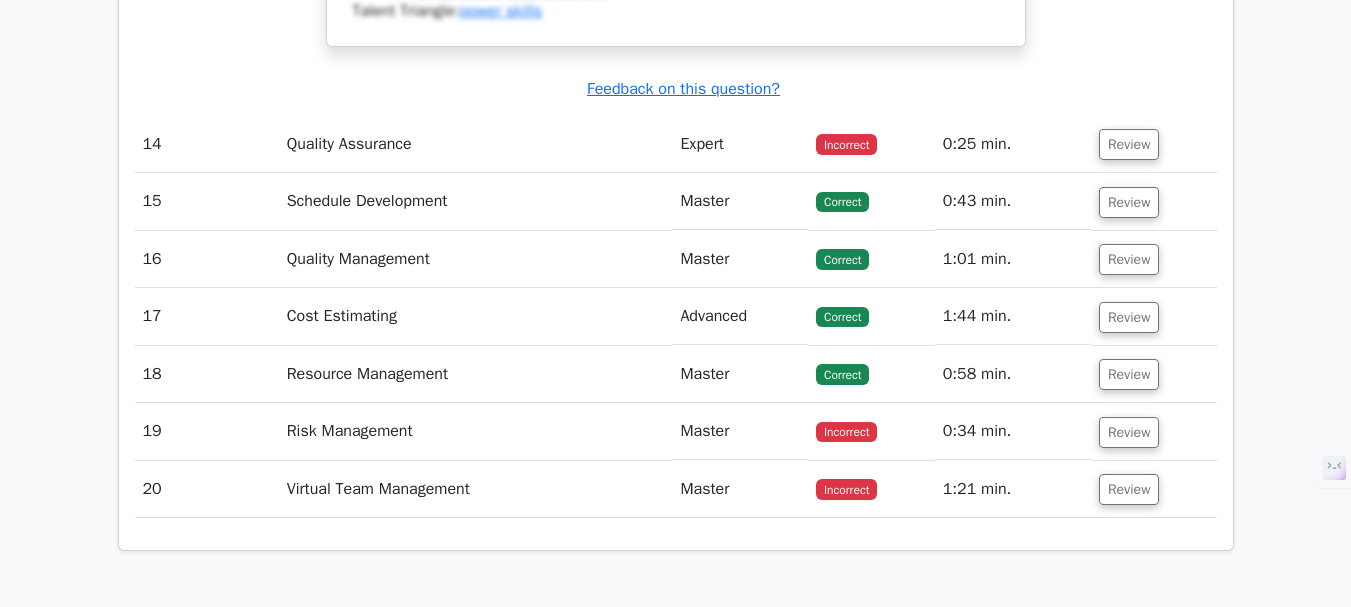 scroll, scrollTop: 16162, scrollLeft: 0, axis: vertical 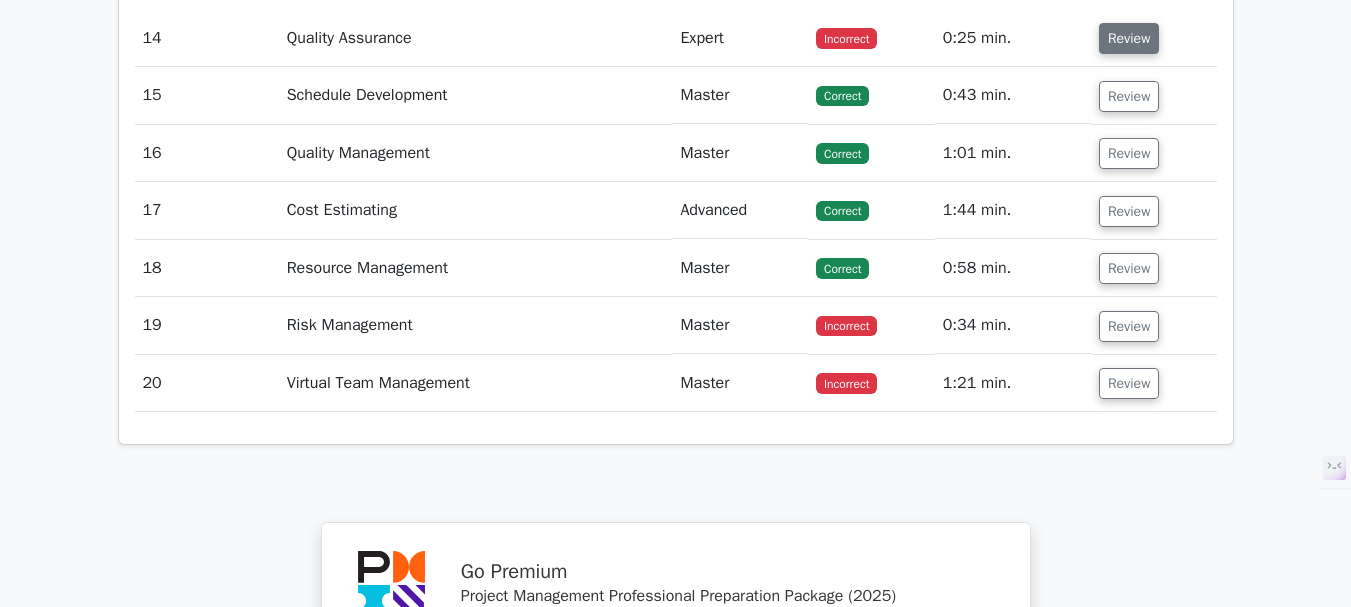 click on "Review" at bounding box center [1129, 38] 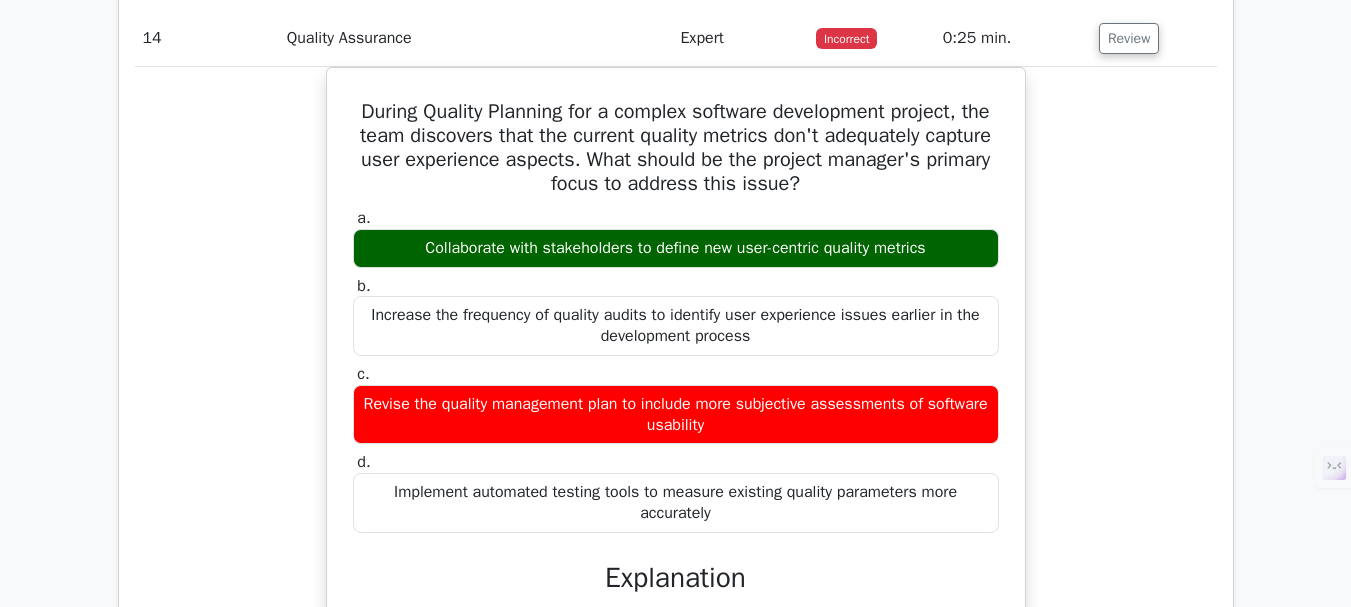 scroll, scrollTop: 16262, scrollLeft: 0, axis: vertical 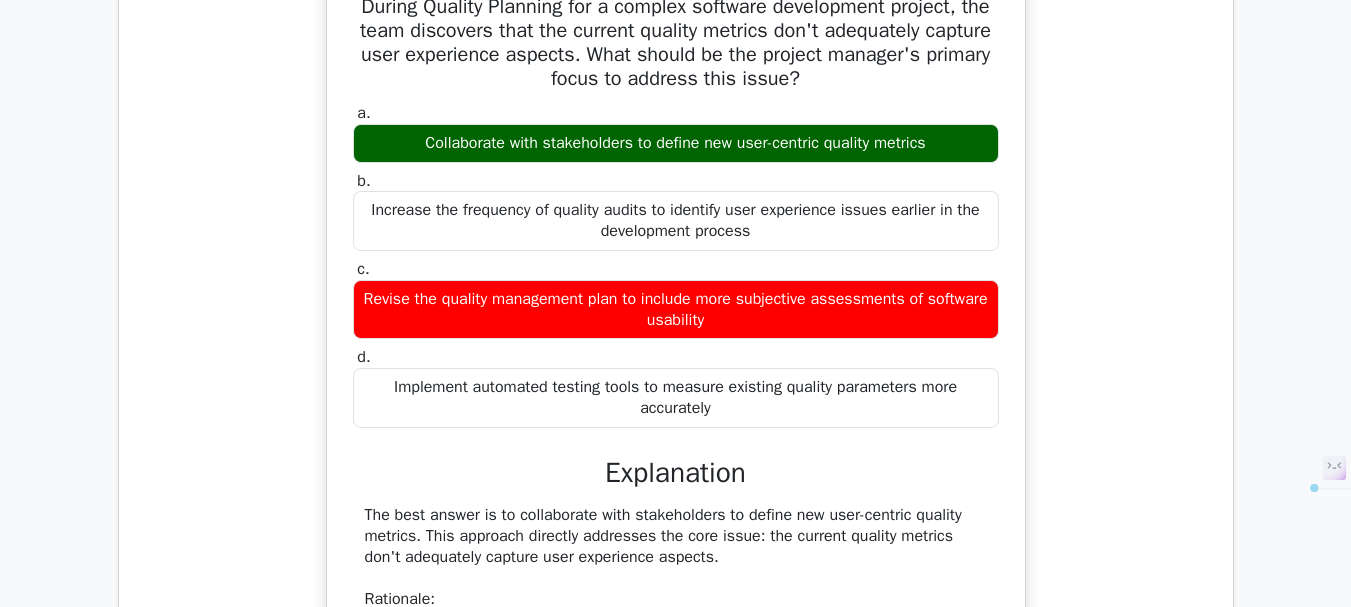 drag, startPoint x: 361, startPoint y: 99, endPoint x: 843, endPoint y: 495, distance: 623.81085 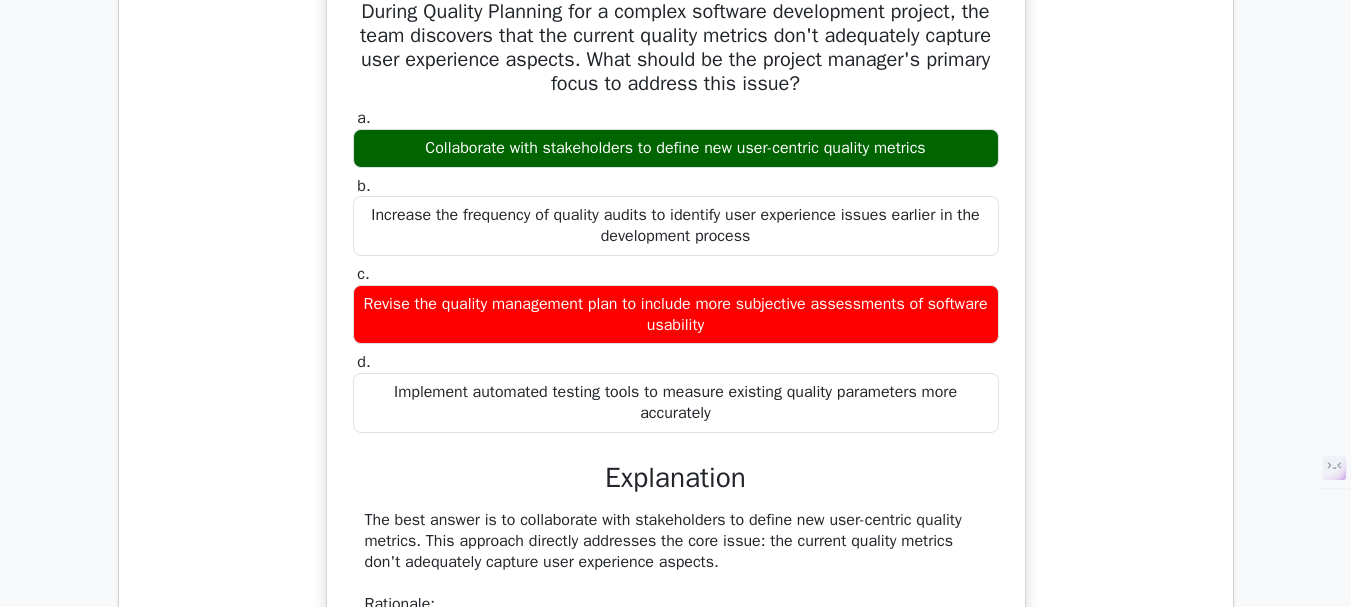 click on "During Quality Planning for a complex software development project, the team discovers that the current quality metrics don't adequately capture user experience aspects. What should be the project manager's primary focus to address this issue?
a.
Collaborate with stakeholders to define new user-centric quality metrics
b. c. d." at bounding box center (676, 583) 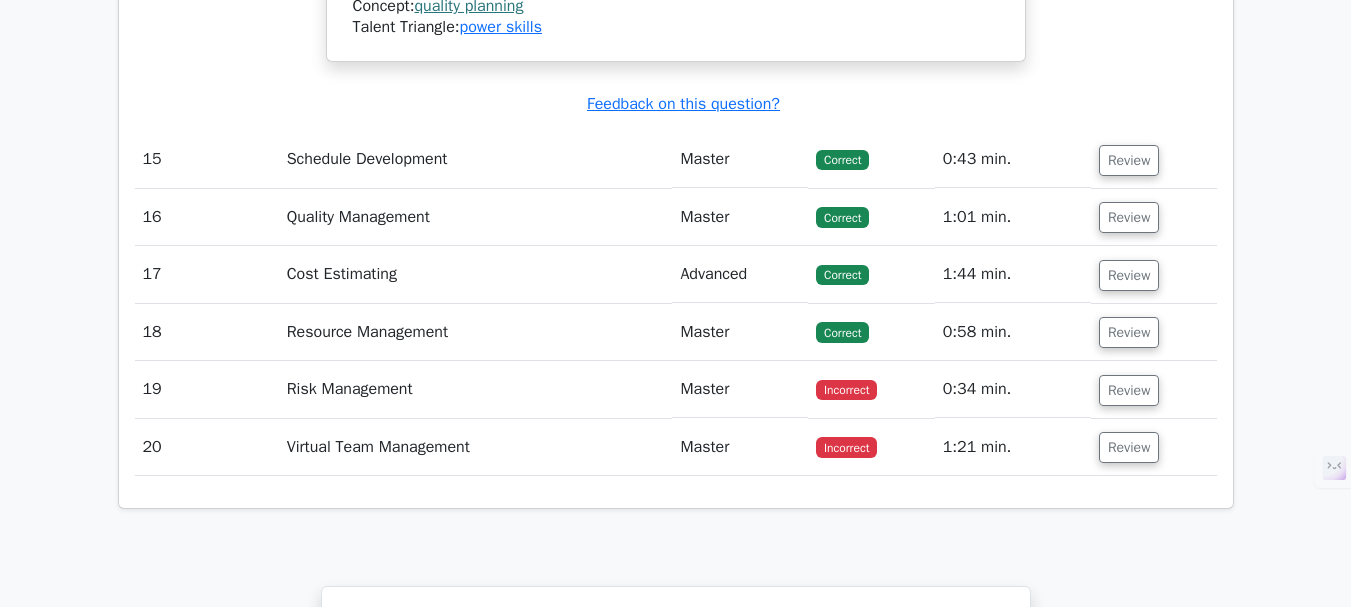 scroll, scrollTop: 17562, scrollLeft: 0, axis: vertical 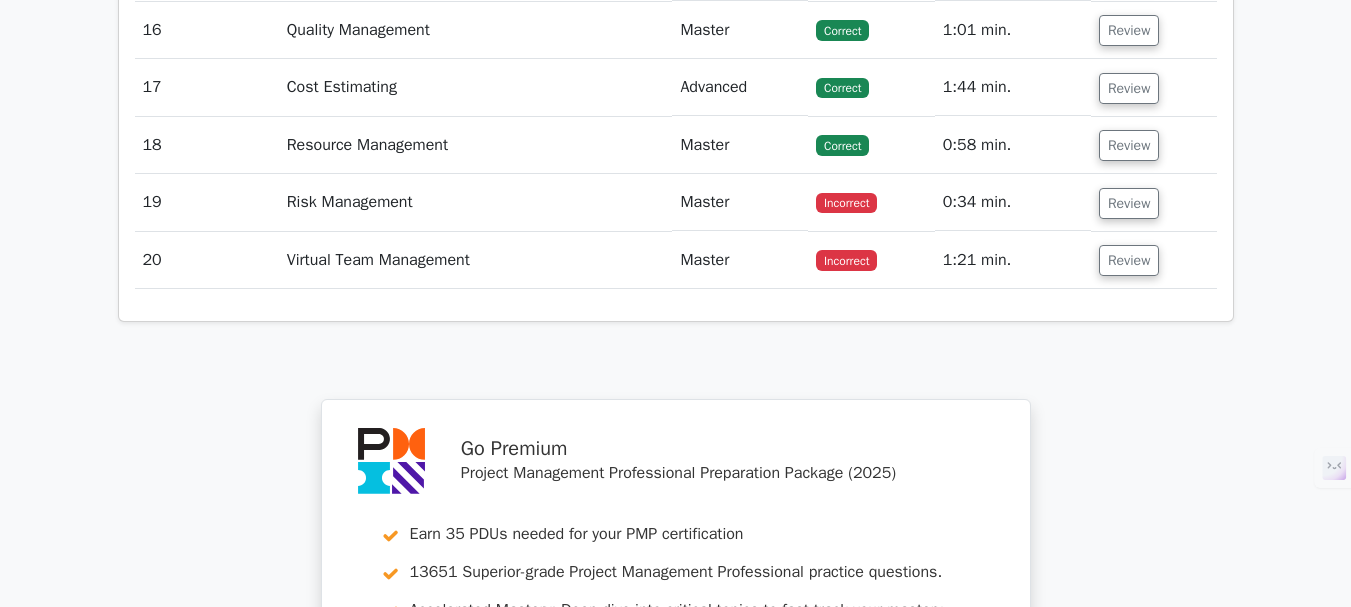 click on "Review" at bounding box center (1129, -27) 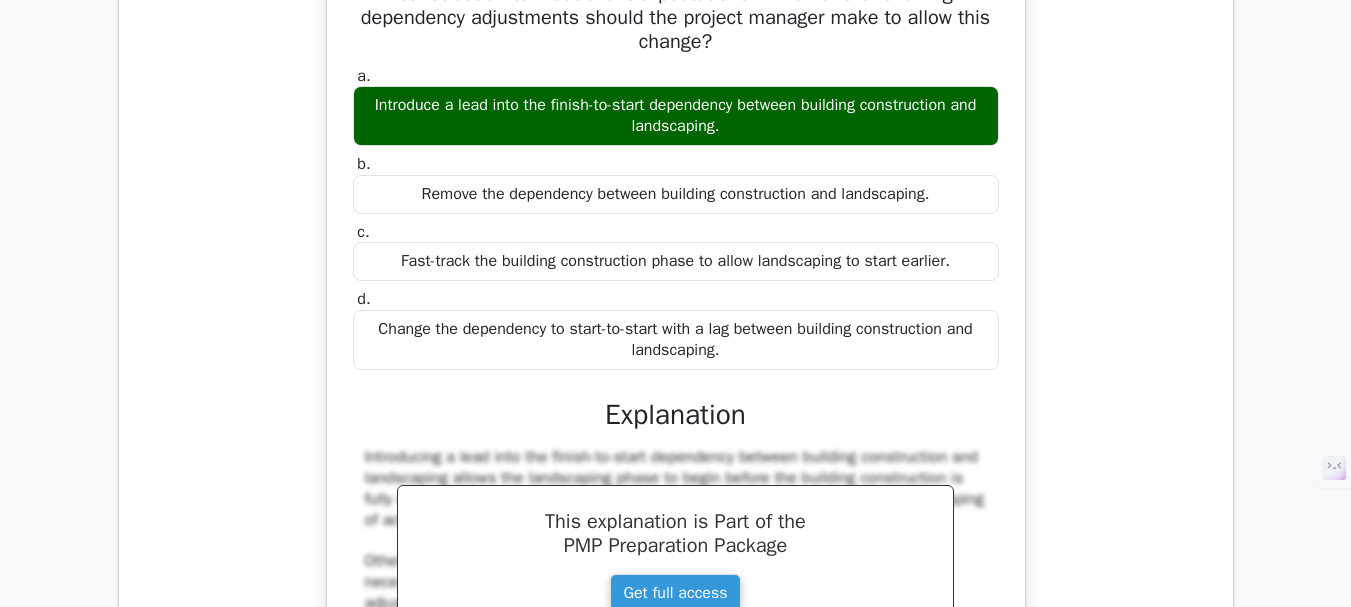 scroll, scrollTop: 17662, scrollLeft: 0, axis: vertical 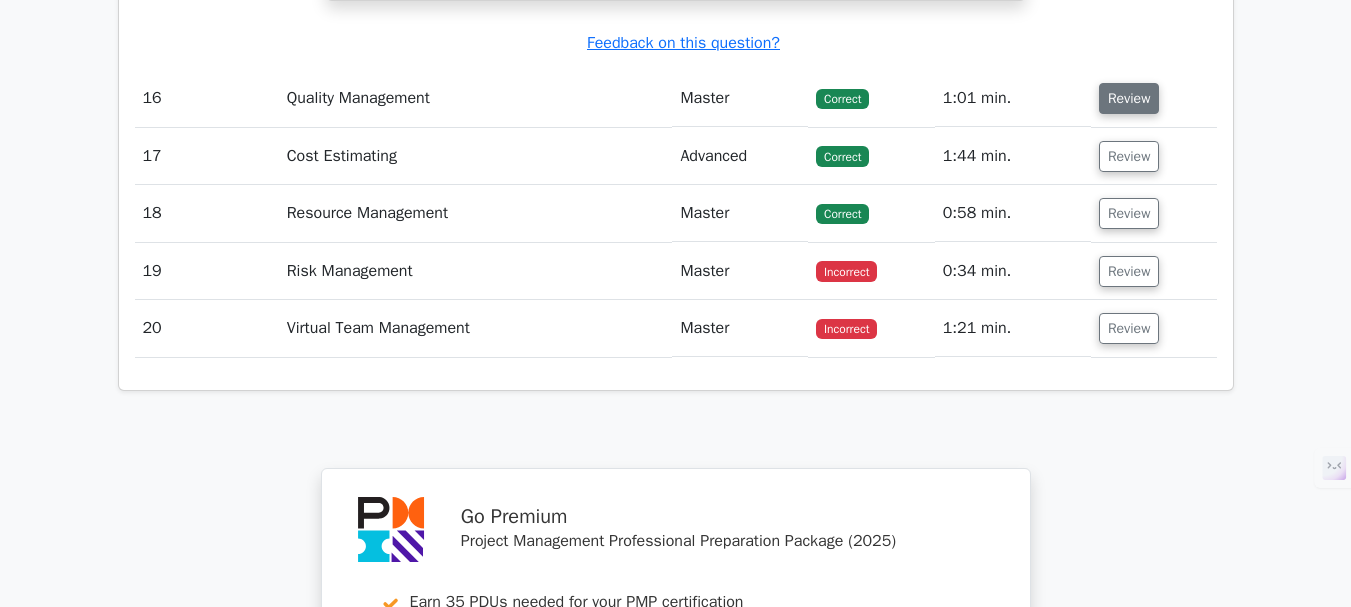 click on "Review" at bounding box center [1129, 98] 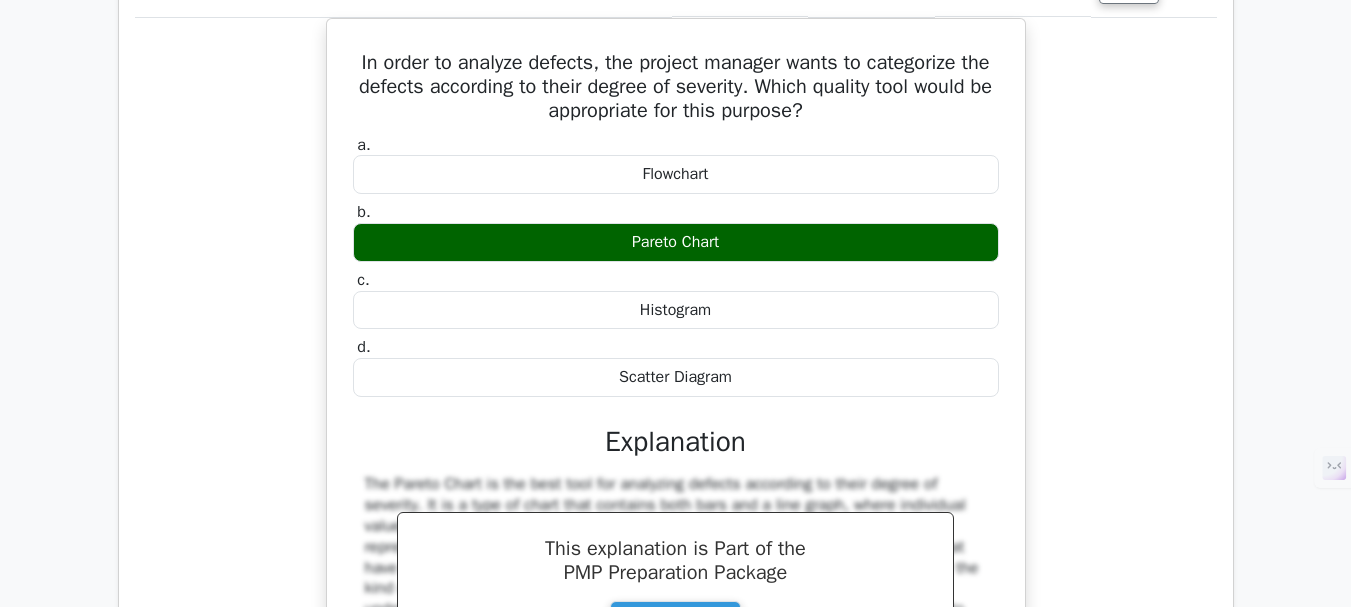 scroll, scrollTop: 18562, scrollLeft: 0, axis: vertical 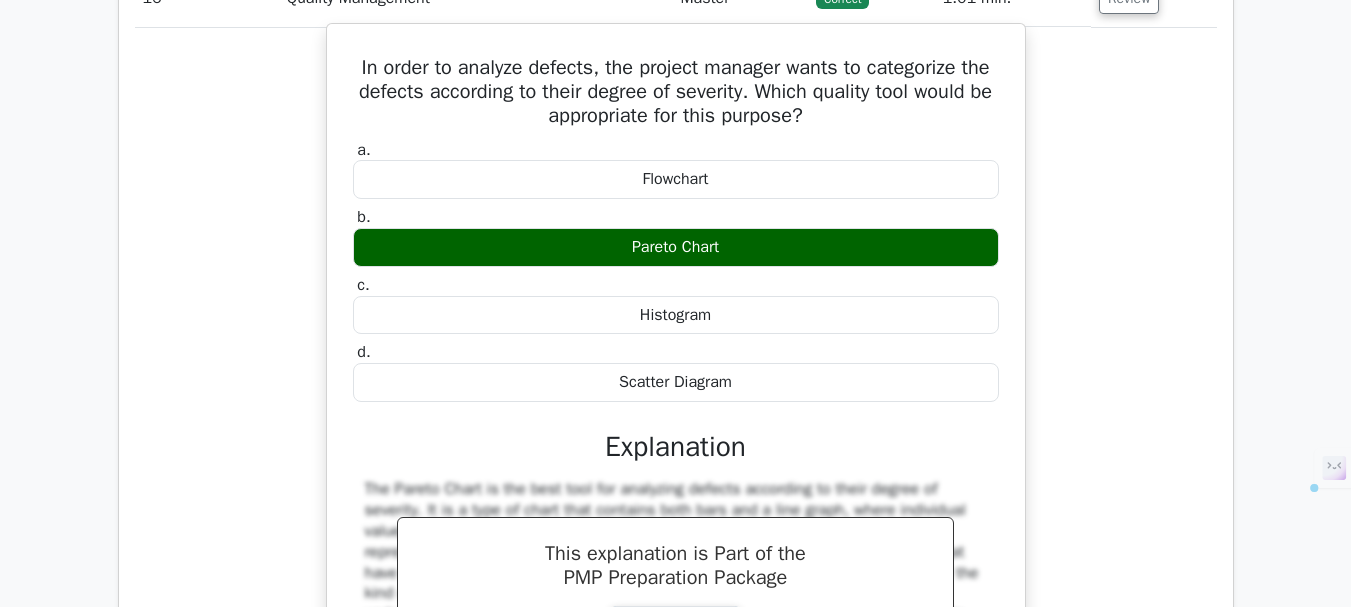 drag, startPoint x: 366, startPoint y: 159, endPoint x: 762, endPoint y: 470, distance: 503.52457 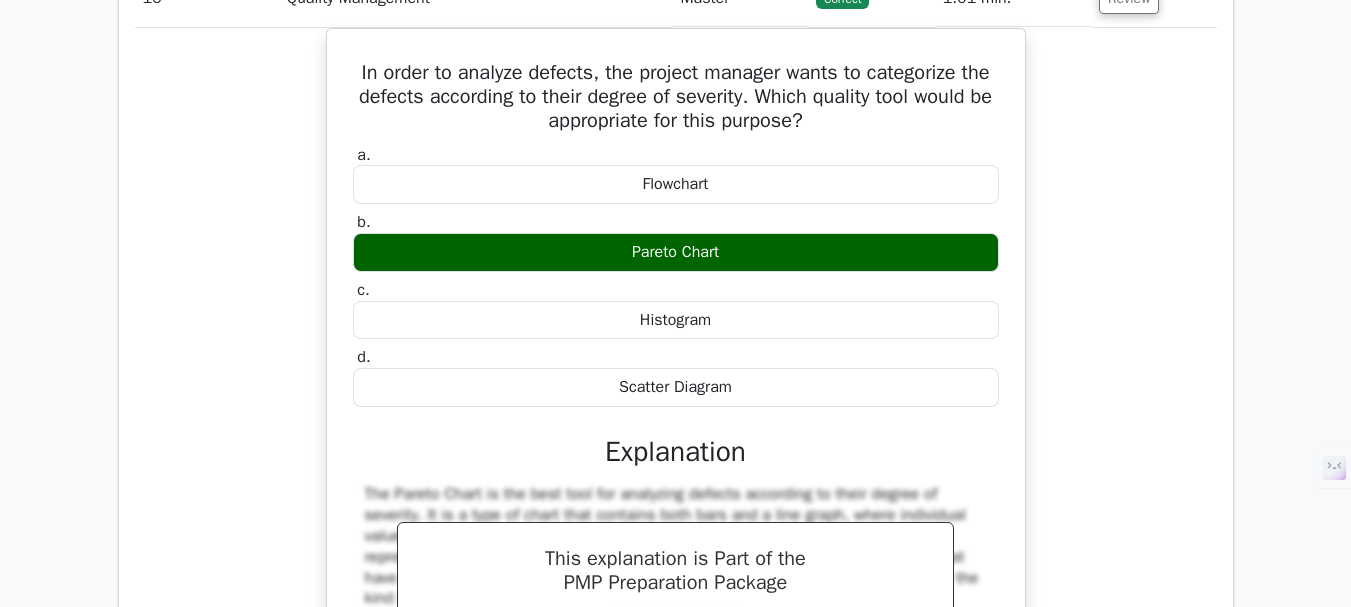 click on "In order to analyze defects, the project manager wants to categorize the defects according to their degree of severity. Which quality tool would be appropriate for this purpose?
a.
Flowchart
b.
c. d." at bounding box center [676, 424] 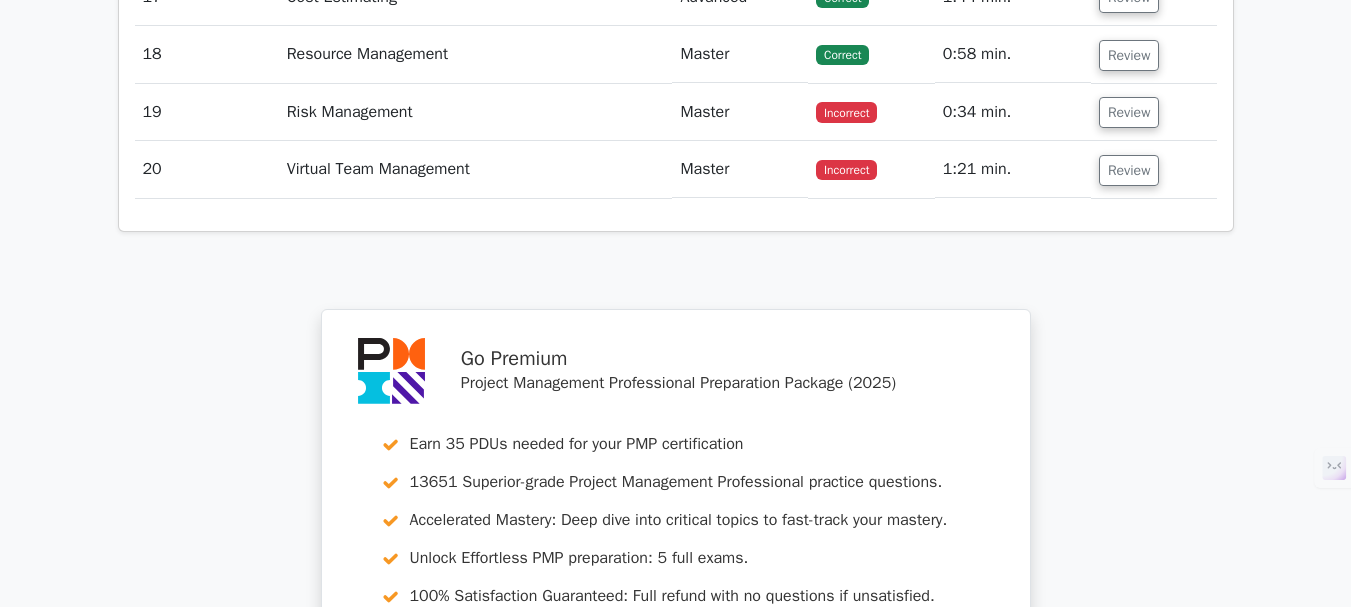 scroll, scrollTop: 19462, scrollLeft: 0, axis: vertical 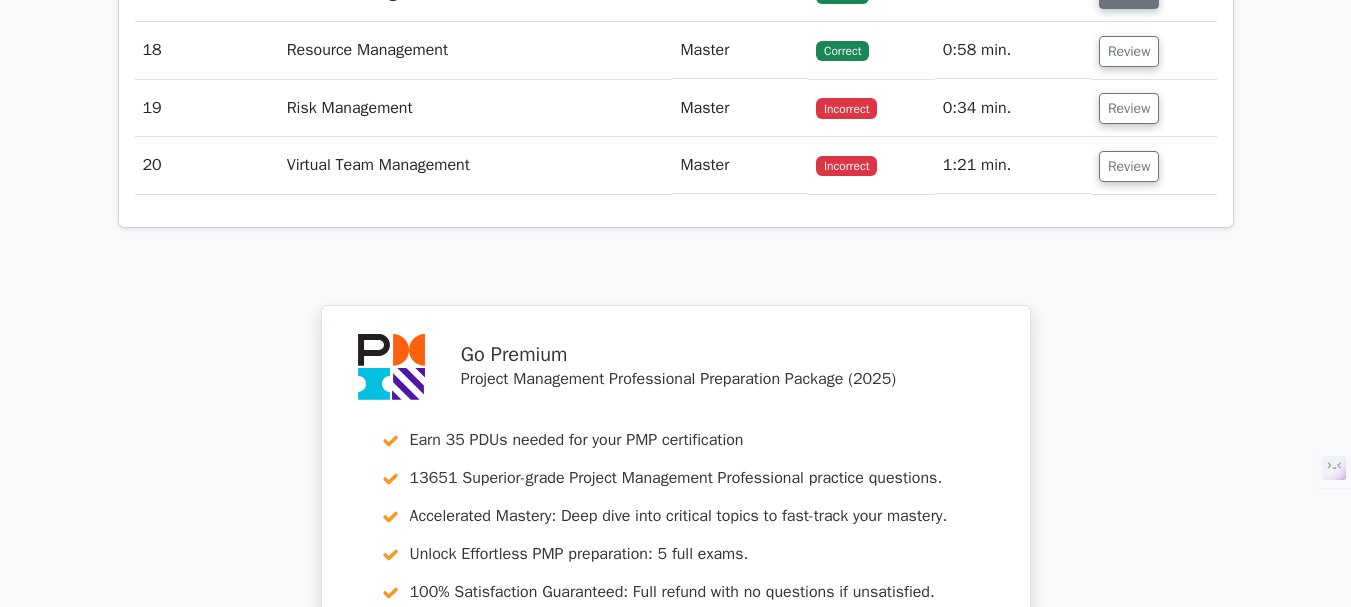 click on "Review" at bounding box center (1129, -7) 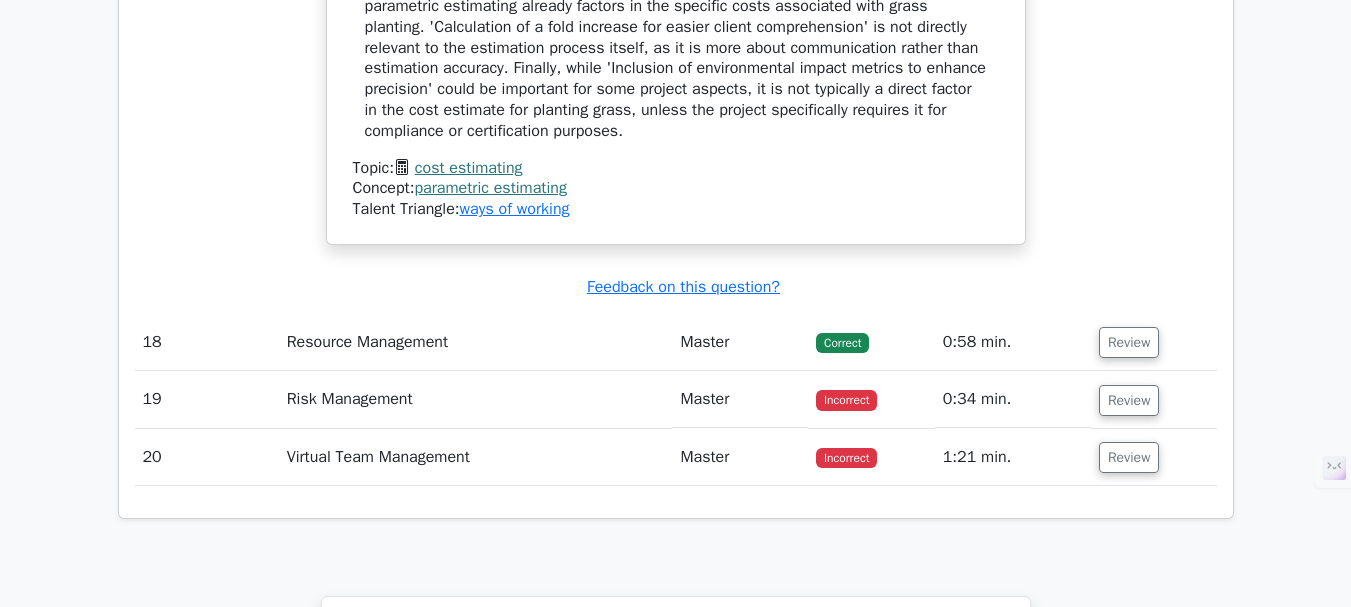 scroll, scrollTop: 20262, scrollLeft: 0, axis: vertical 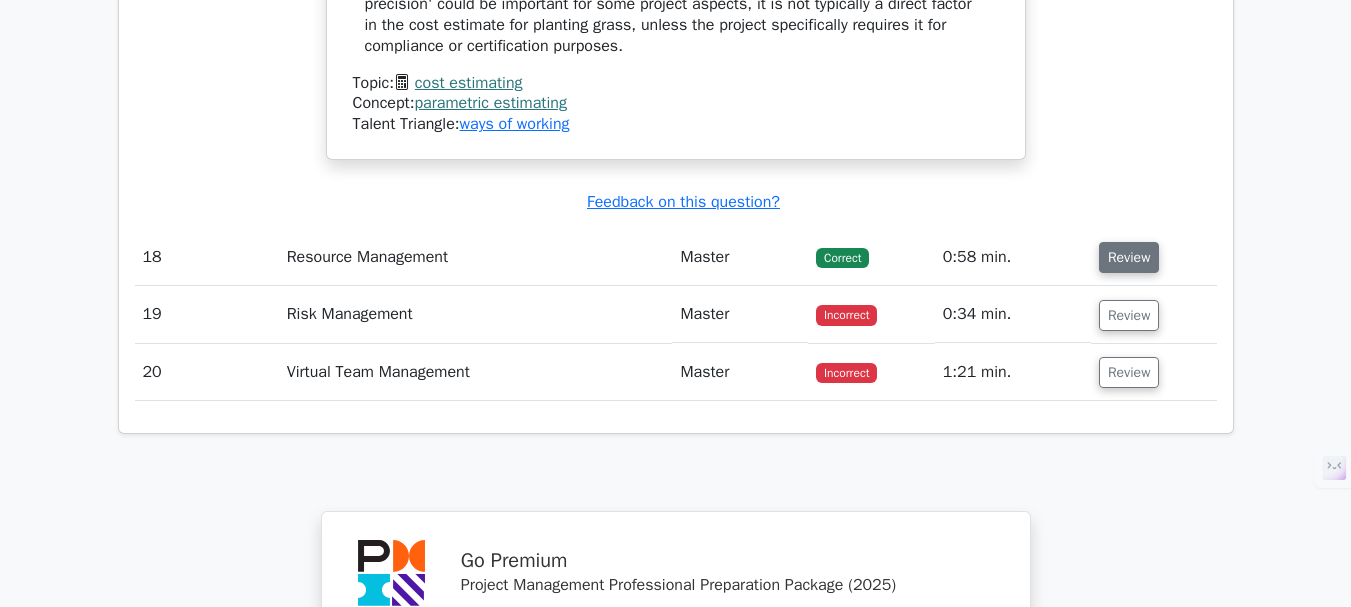 click on "Review" at bounding box center (1129, 257) 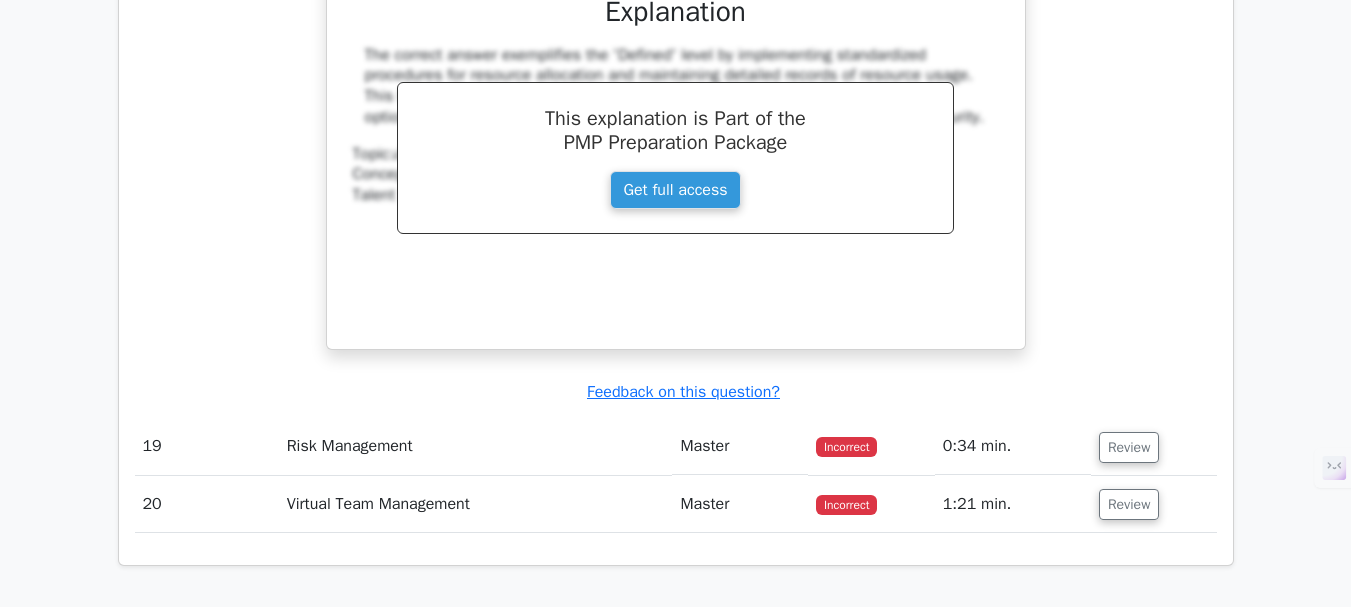 scroll, scrollTop: 21262, scrollLeft: 0, axis: vertical 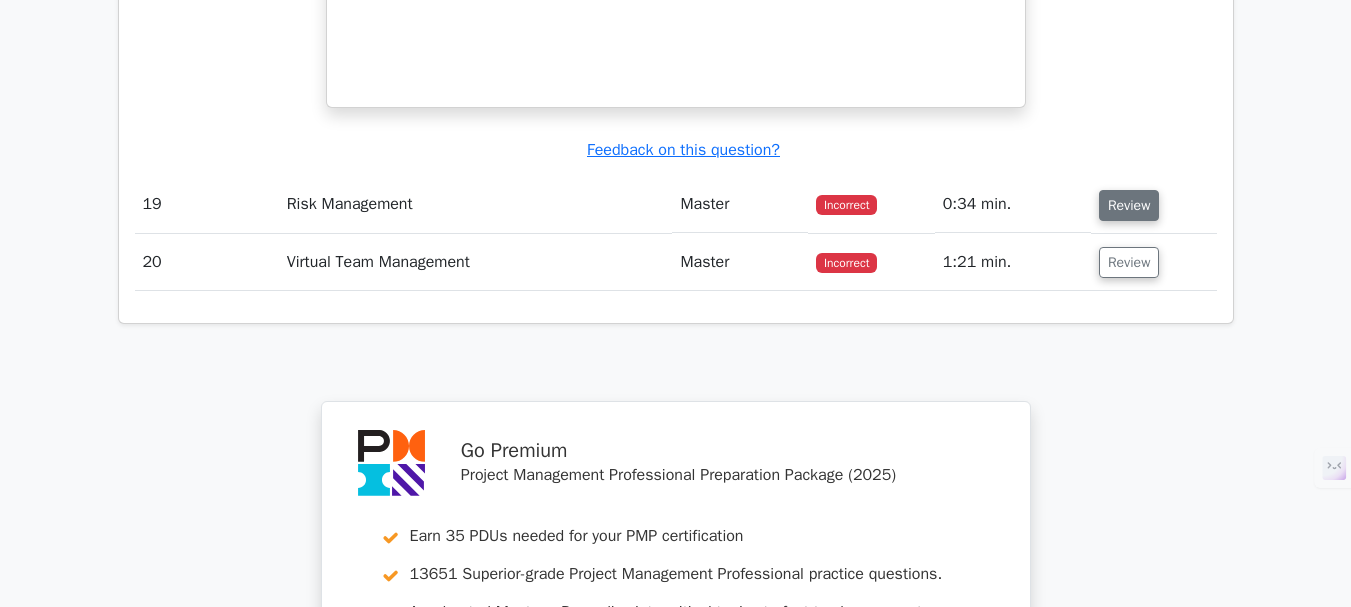 click on "Review" at bounding box center (1129, 205) 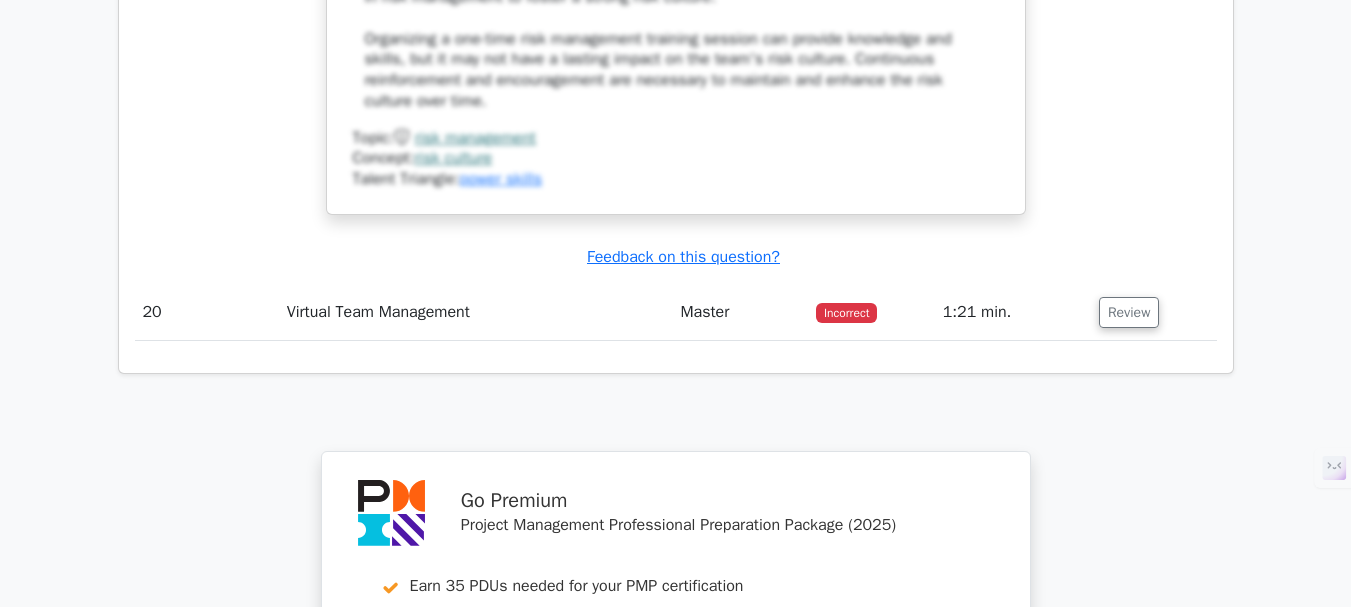 scroll, scrollTop: 22462, scrollLeft: 0, axis: vertical 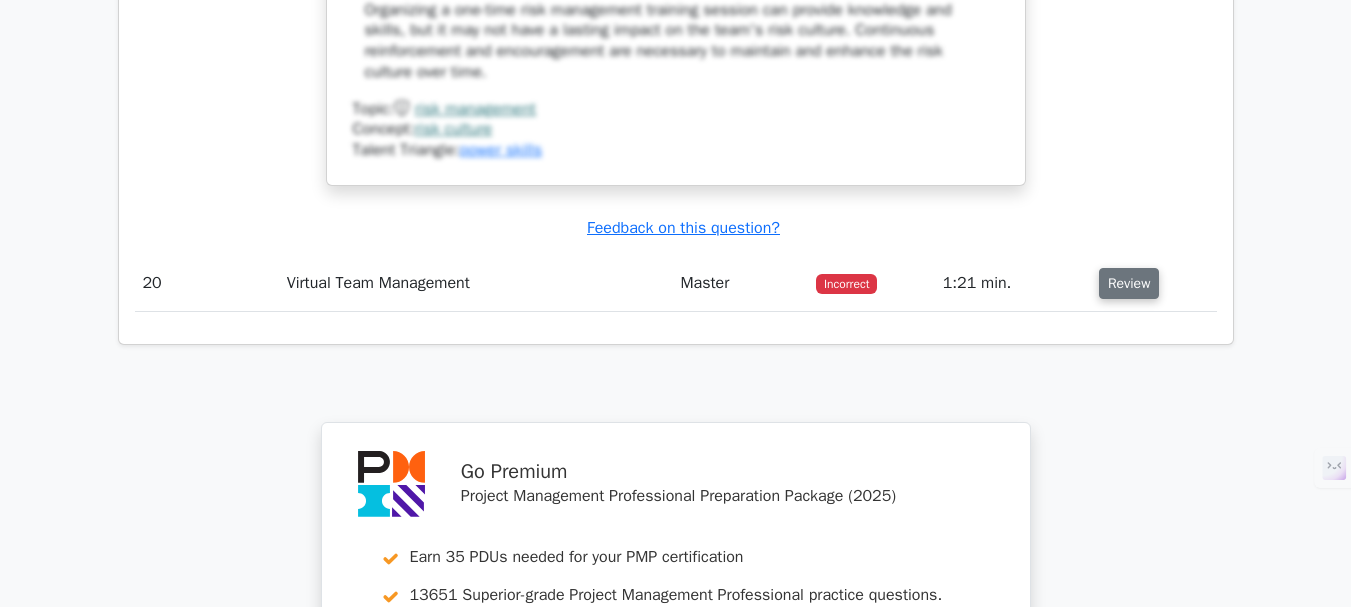 click on "Review" at bounding box center (1129, 283) 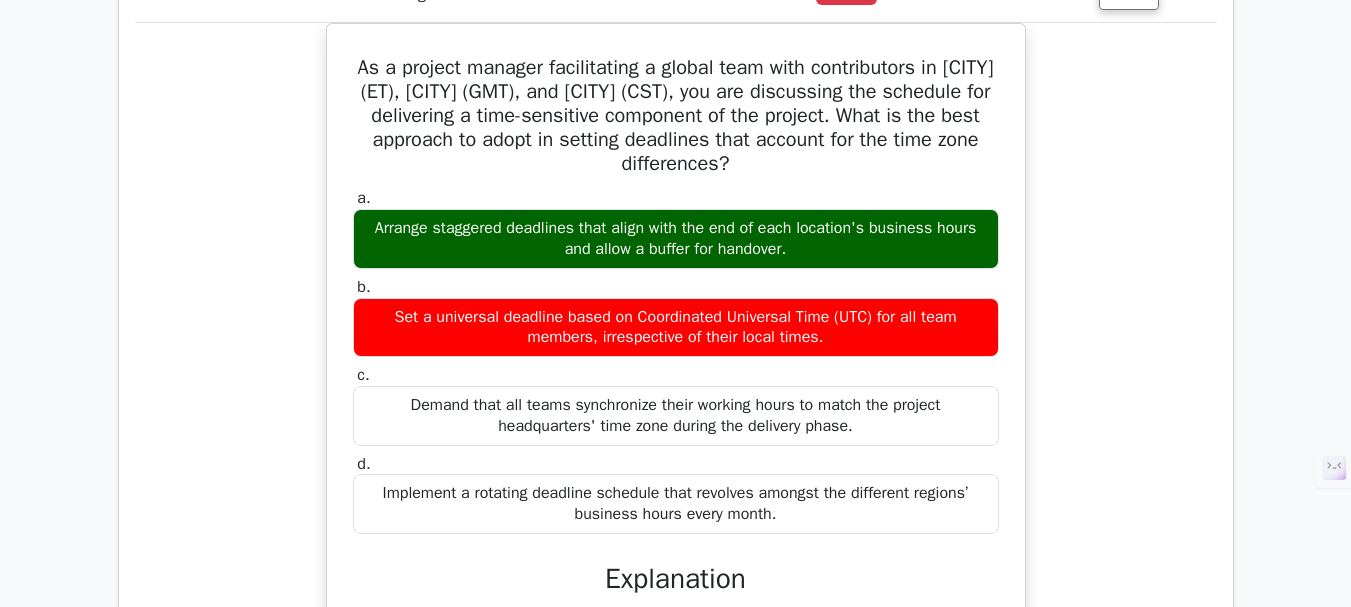 scroll, scrollTop: 22762, scrollLeft: 0, axis: vertical 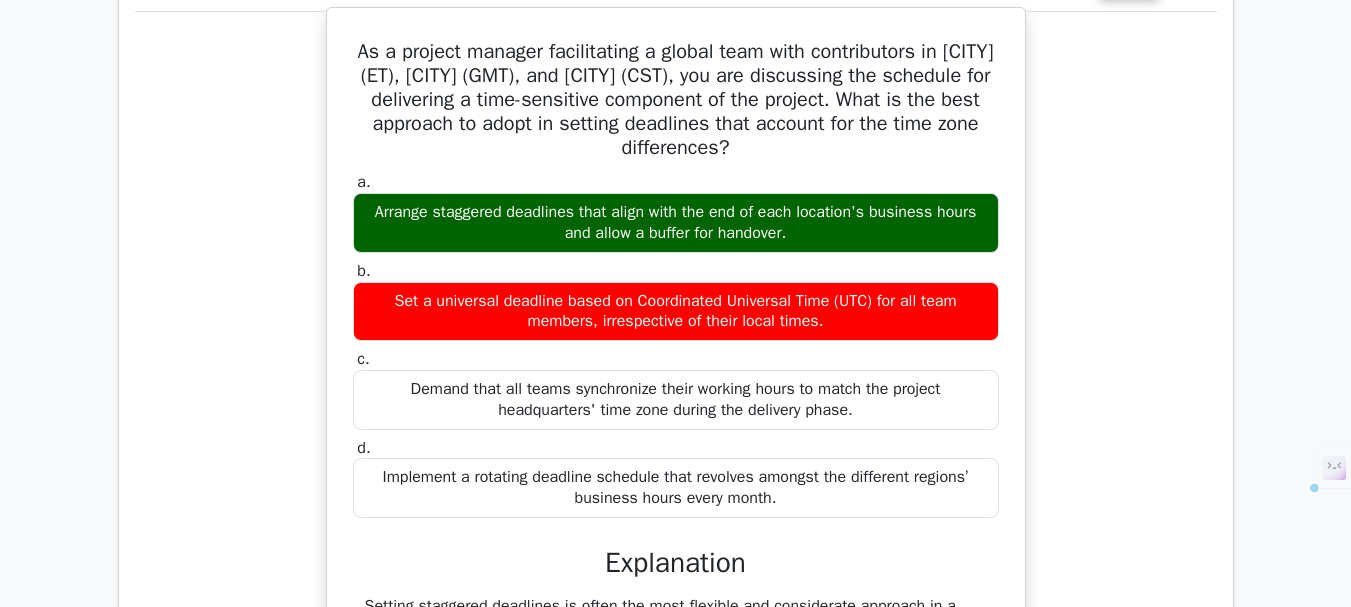 drag, startPoint x: 372, startPoint y: 139, endPoint x: 814, endPoint y: 585, distance: 627.9172 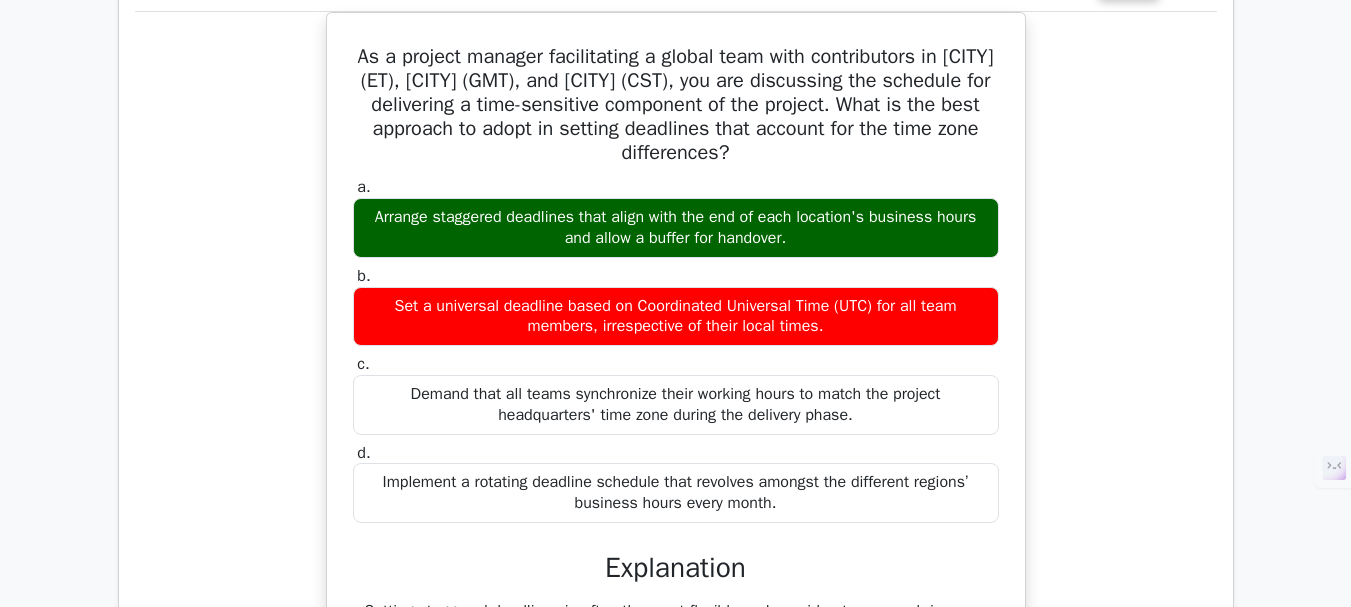 click on "As a project manager facilitating a global team with contributors in New York (ET), London (GMT), and Shanghai (CST), you are discussing the schedule for delivering a time-sensitive component of the project. What is the best approach to adopt in setting deadlines that account for the time zone differences?
a.
Arrange staggered deadlines that align with the end of each location's business hours and allow a buffer for handover.
b." at bounding box center [676, 536] 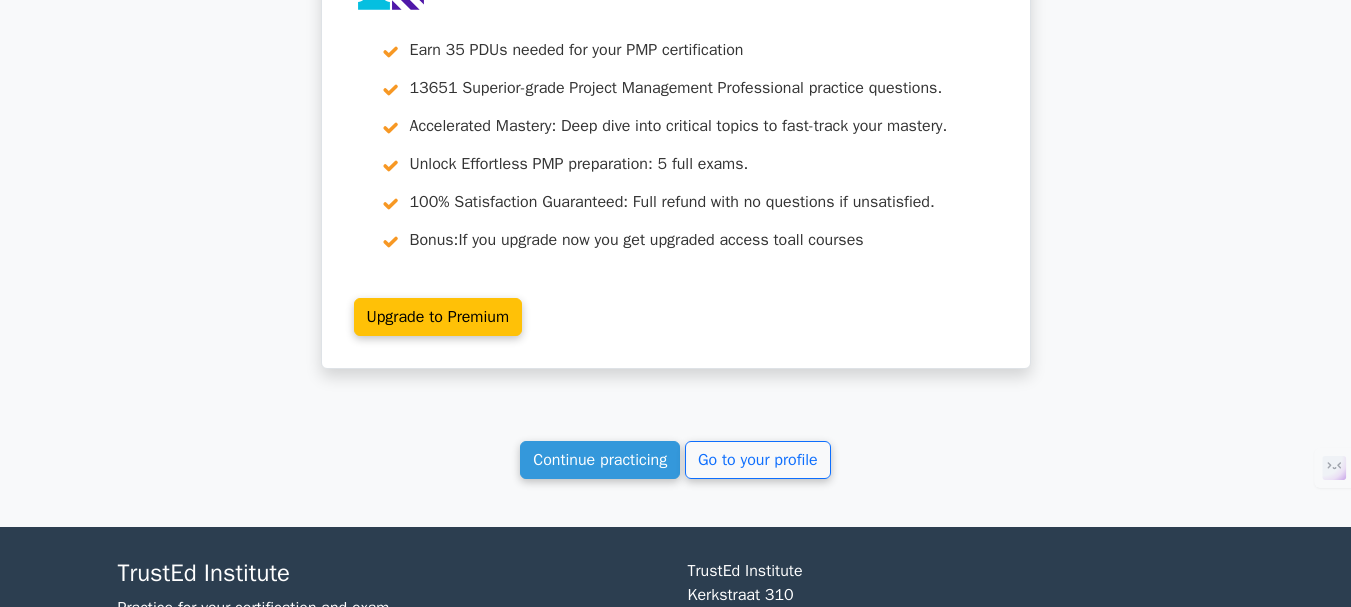 scroll, scrollTop: 24324, scrollLeft: 0, axis: vertical 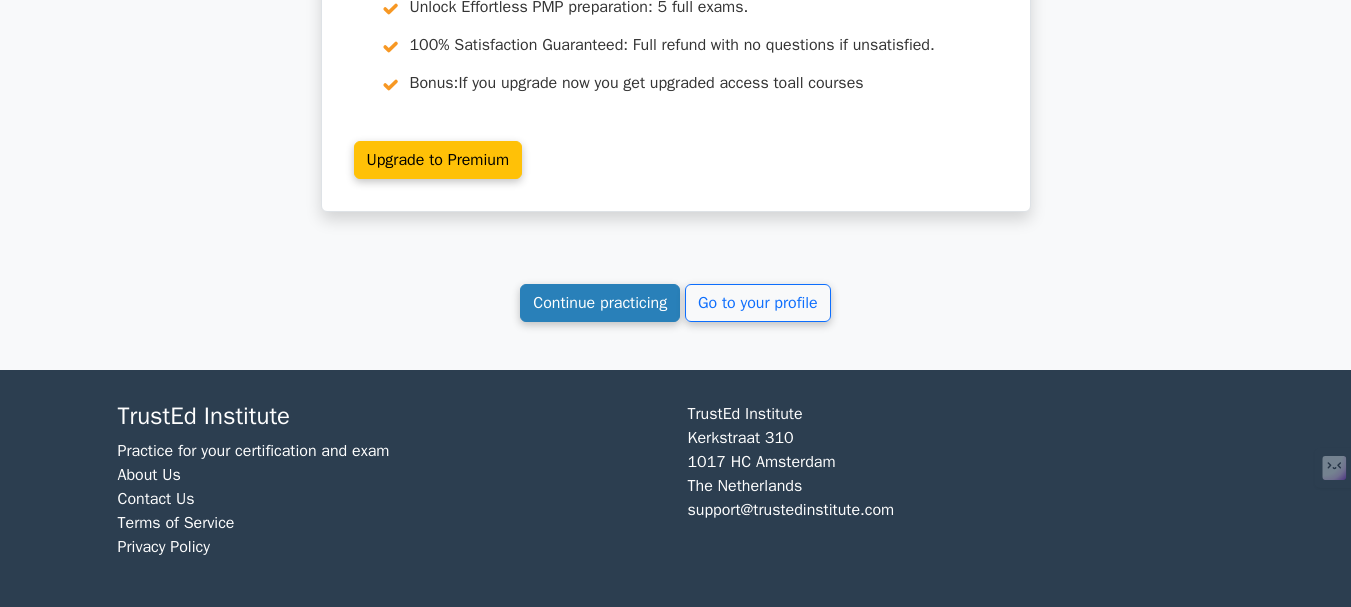 click on "Continue practicing" at bounding box center (600, 303) 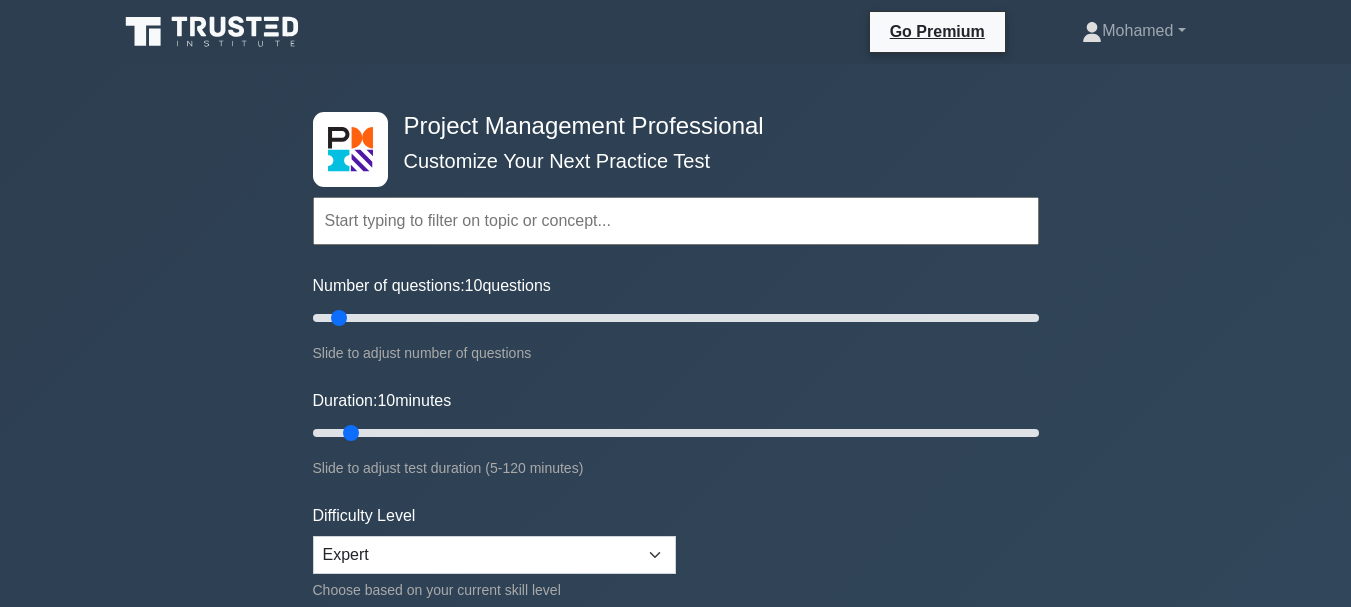 scroll, scrollTop: 0, scrollLeft: 0, axis: both 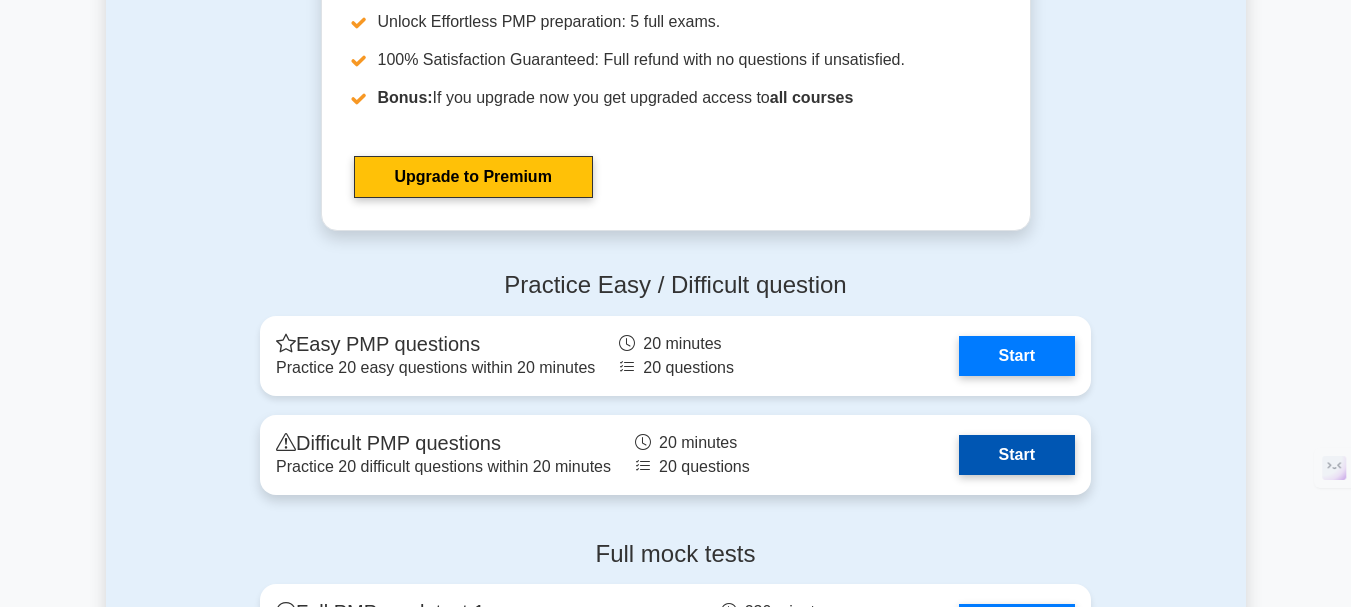 click on "Start" at bounding box center [1017, 455] 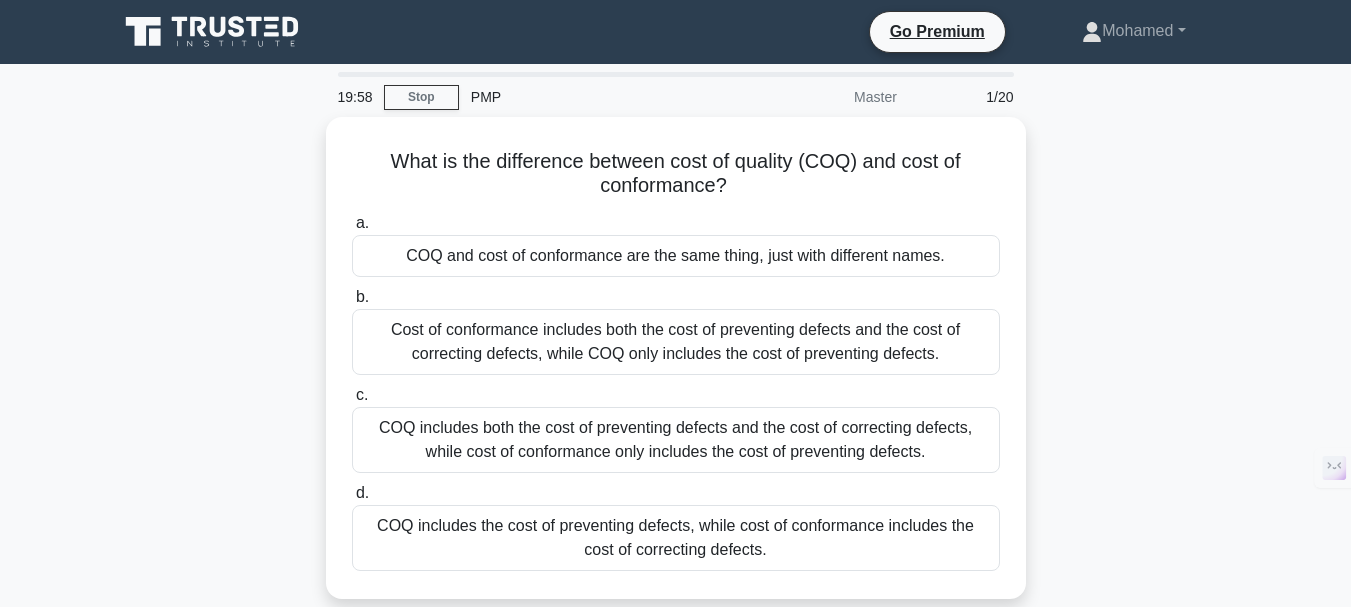 scroll, scrollTop: 0, scrollLeft: 0, axis: both 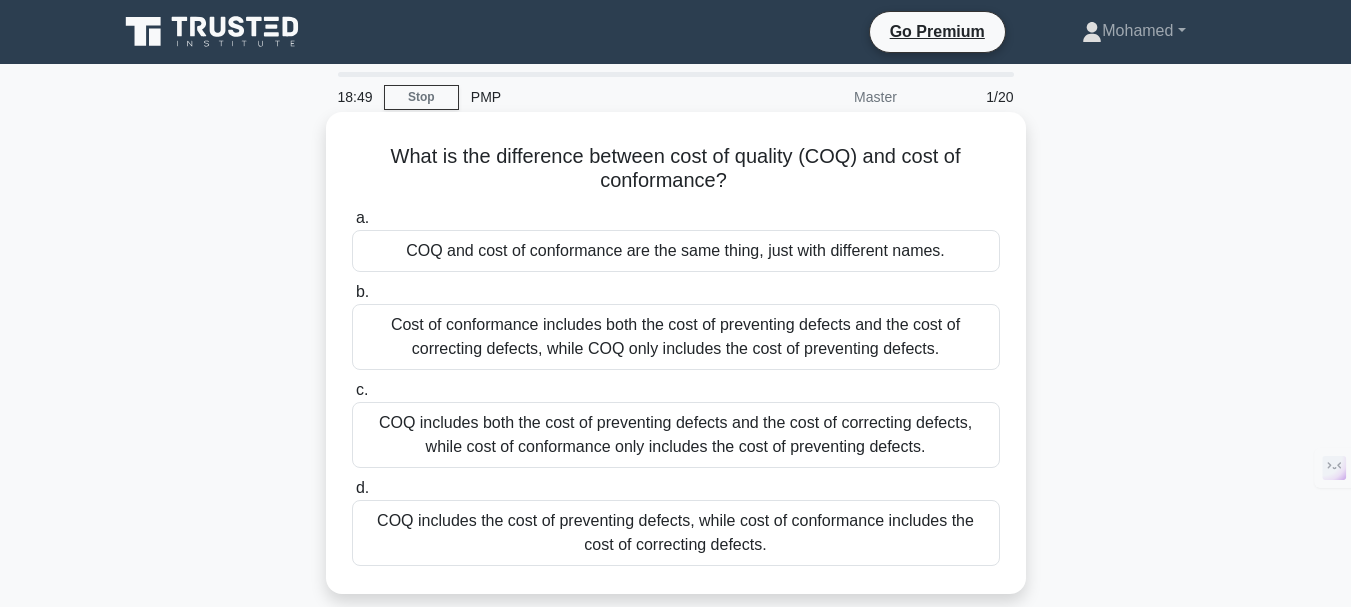 click on "COQ includes both the cost of preventing defects and the cost of correcting defects, while cost of conformance only includes the cost of preventing defects." at bounding box center [676, 435] 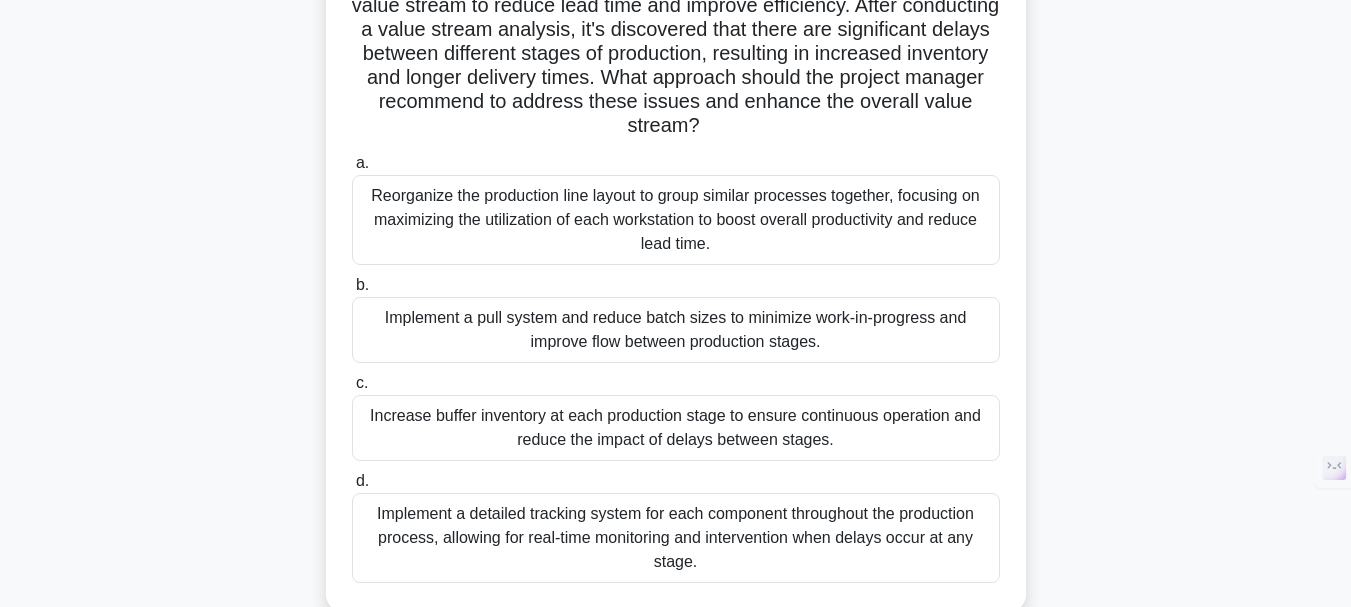 scroll, scrollTop: 200, scrollLeft: 0, axis: vertical 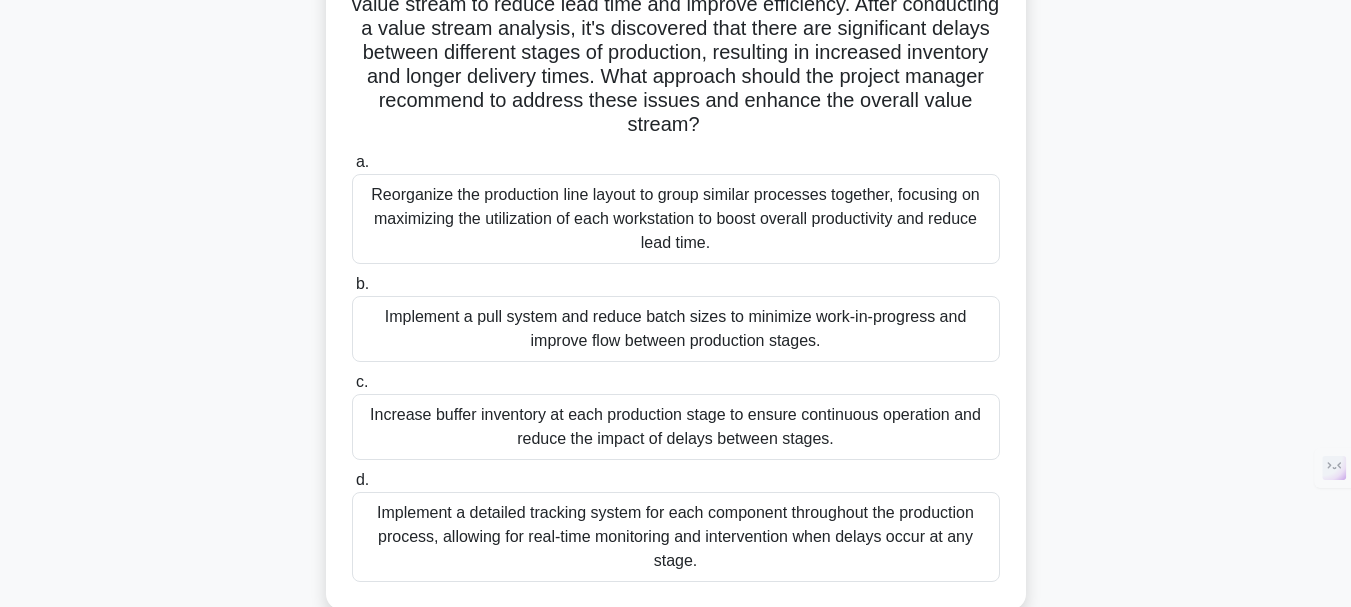 click on "Reorganize the production line layout to group similar processes together, focusing on maximizing the utilization of each workstation to boost overall productivity and reduce lead time." at bounding box center [676, 219] 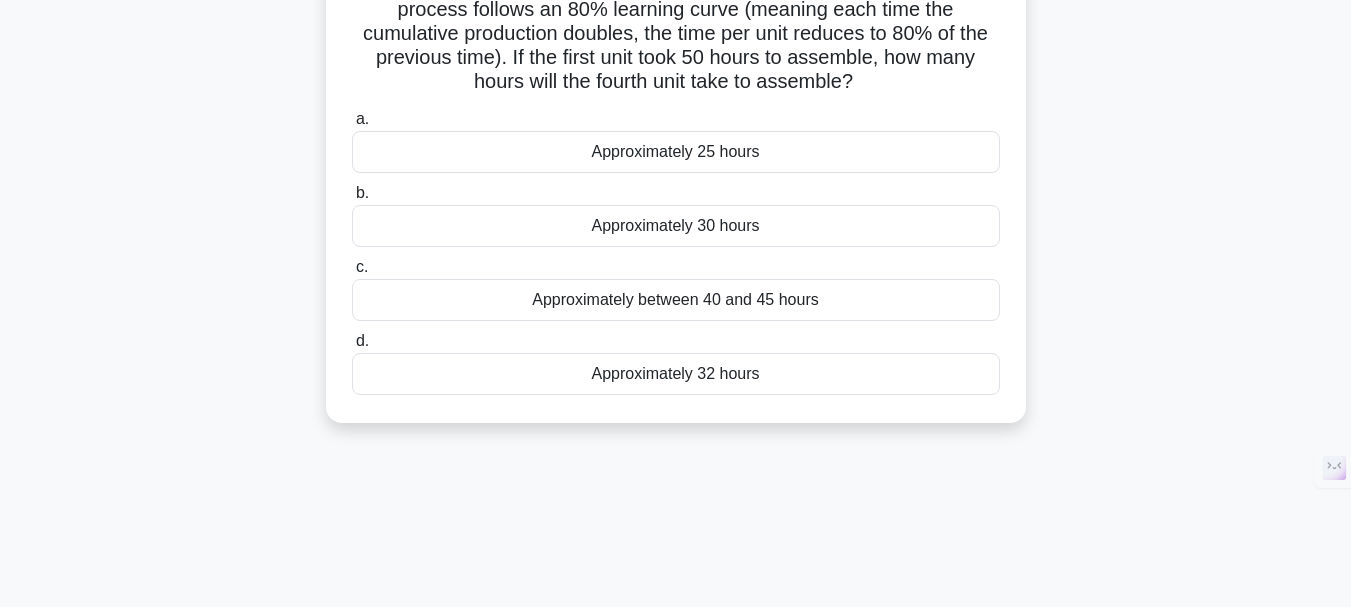 scroll, scrollTop: 0, scrollLeft: 0, axis: both 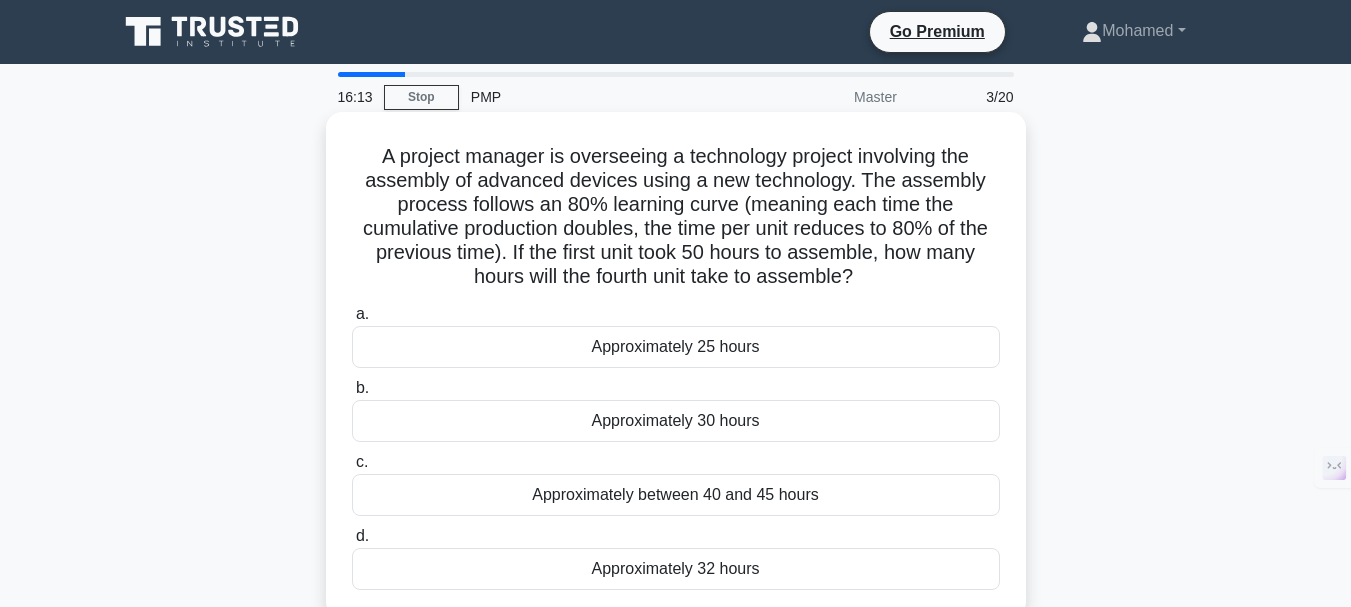 click on "Approximately 30 hours" at bounding box center [676, 421] 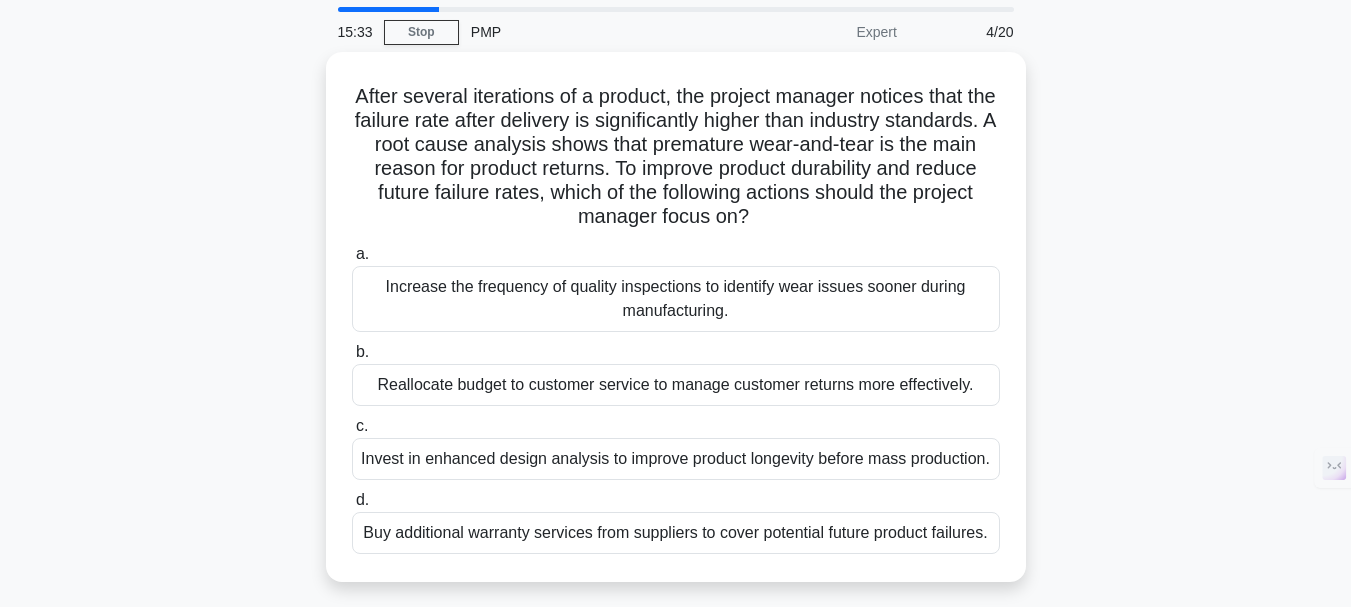scroll, scrollTop: 100, scrollLeft: 0, axis: vertical 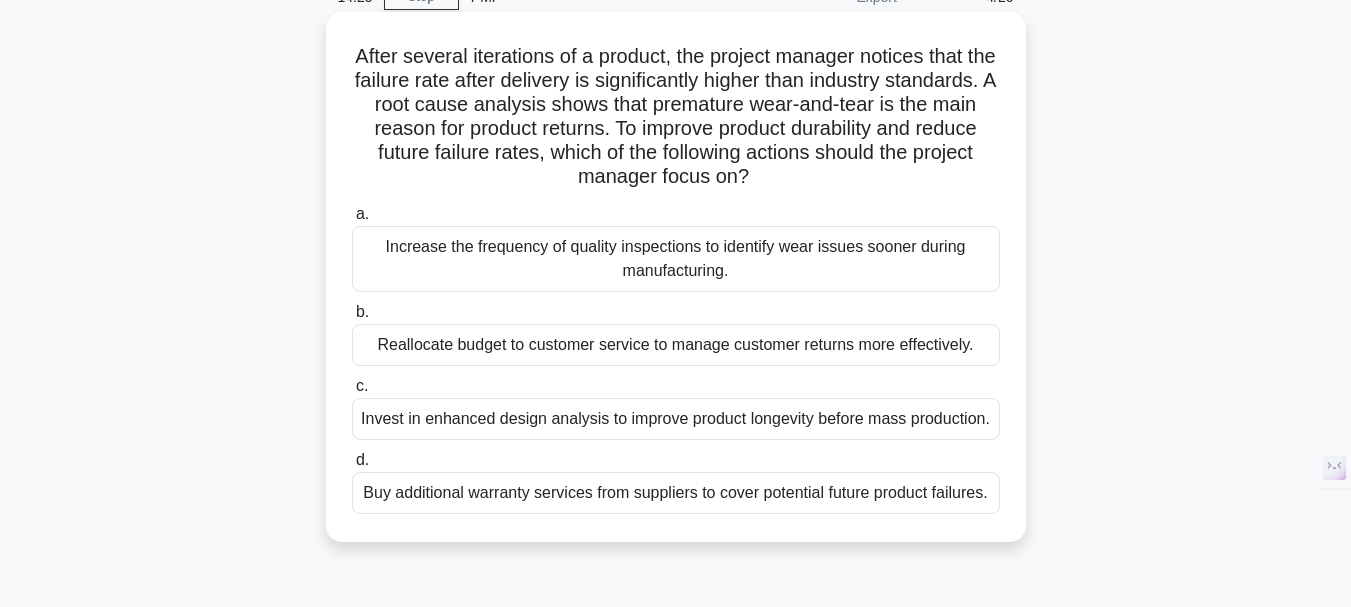 click on "Increase the frequency of quality inspections to identify wear issues sooner during manufacturing." at bounding box center (676, 259) 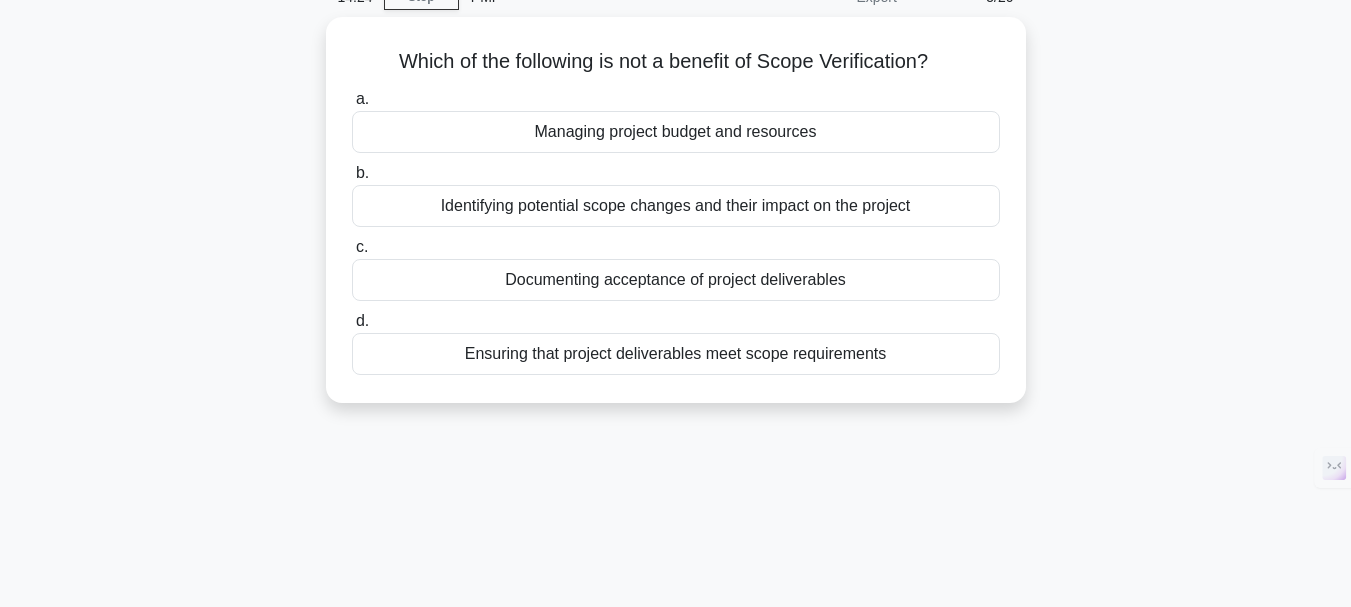 scroll, scrollTop: 0, scrollLeft: 0, axis: both 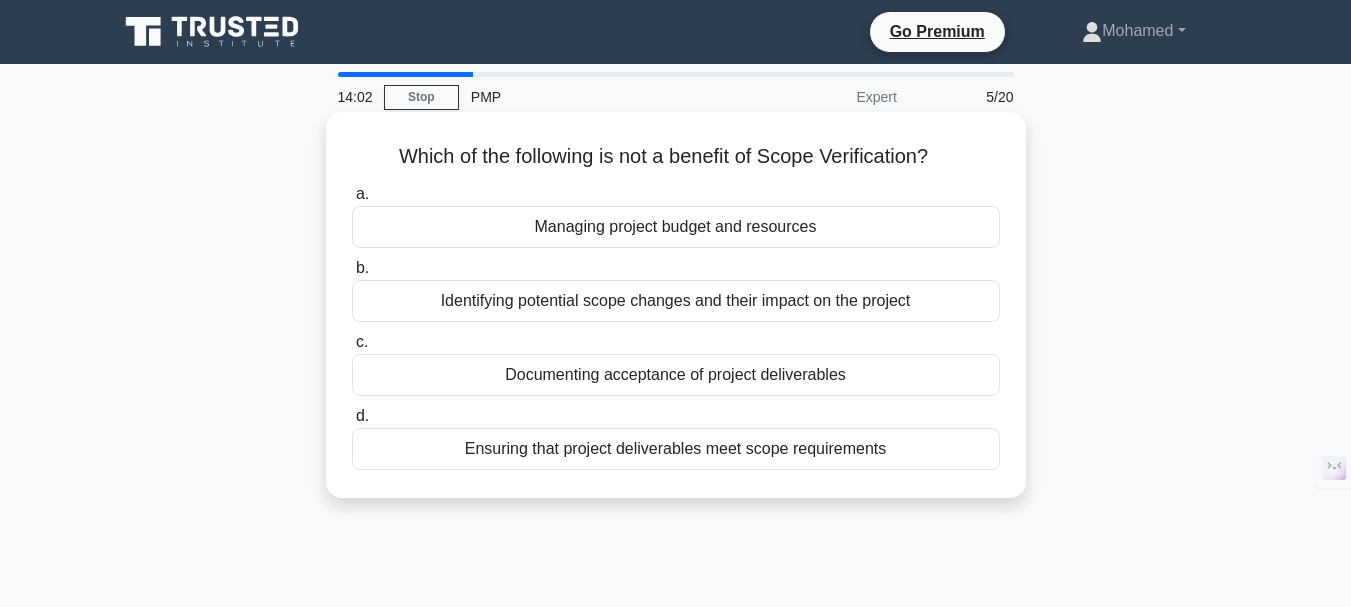 click on "Managing project budget and resources" at bounding box center [676, 227] 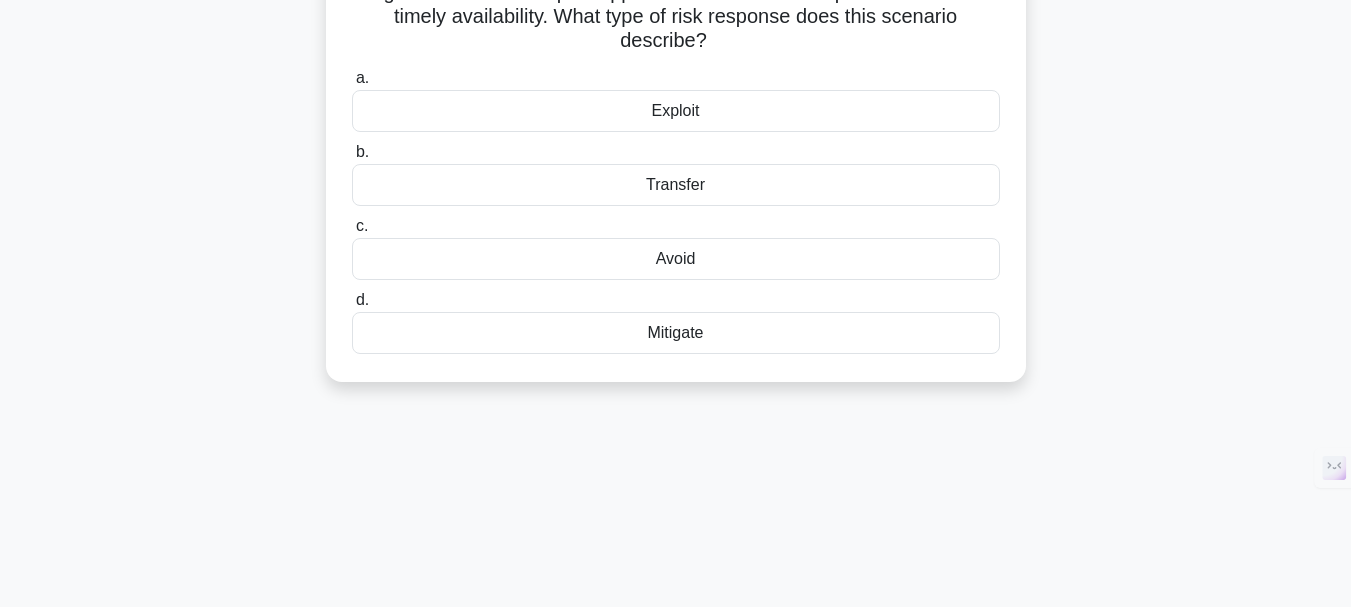 scroll, scrollTop: 300, scrollLeft: 0, axis: vertical 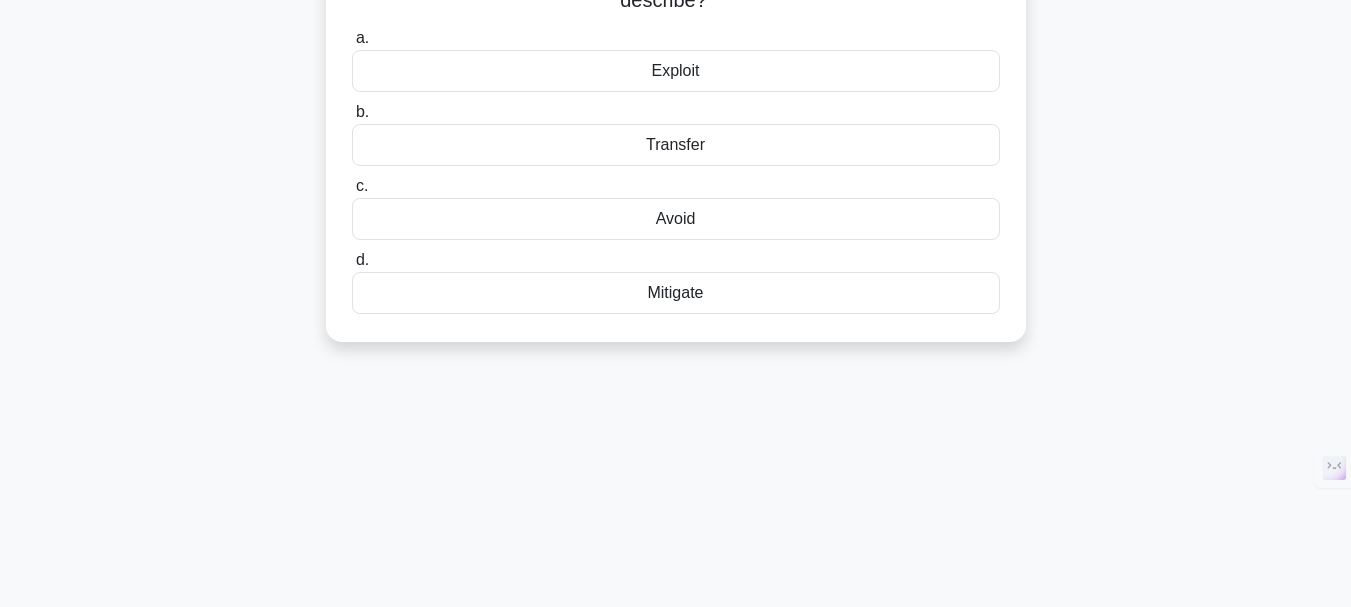 click on "Transfer" at bounding box center (676, 145) 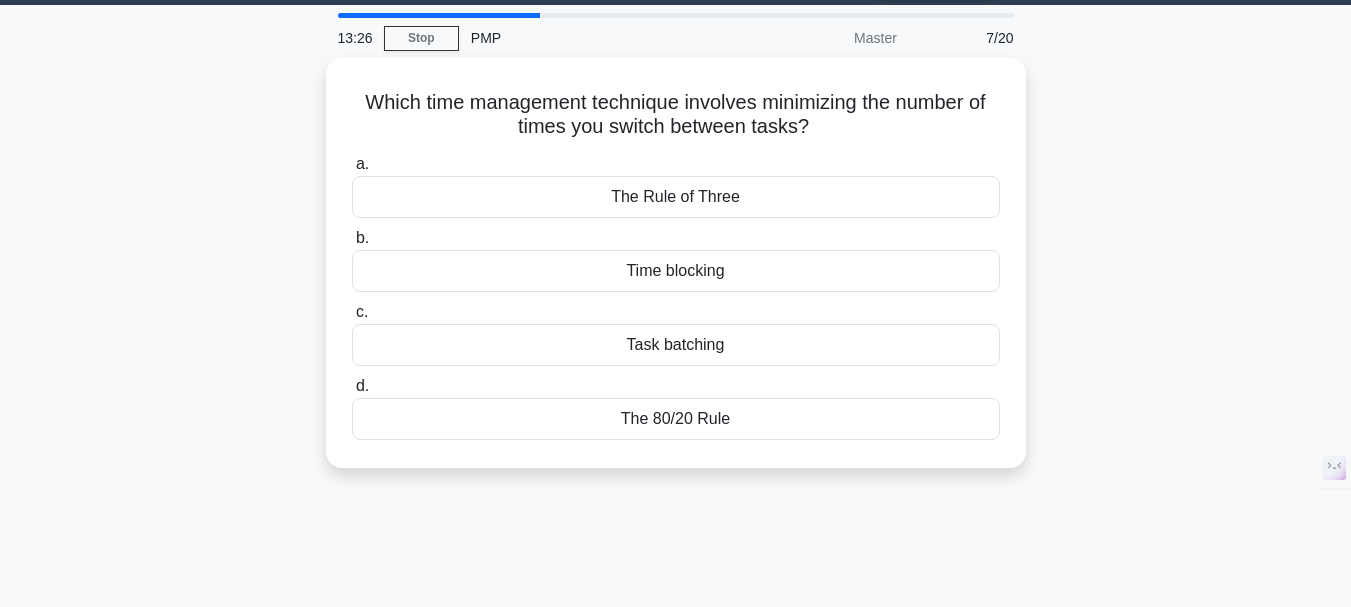 scroll, scrollTop: 0, scrollLeft: 0, axis: both 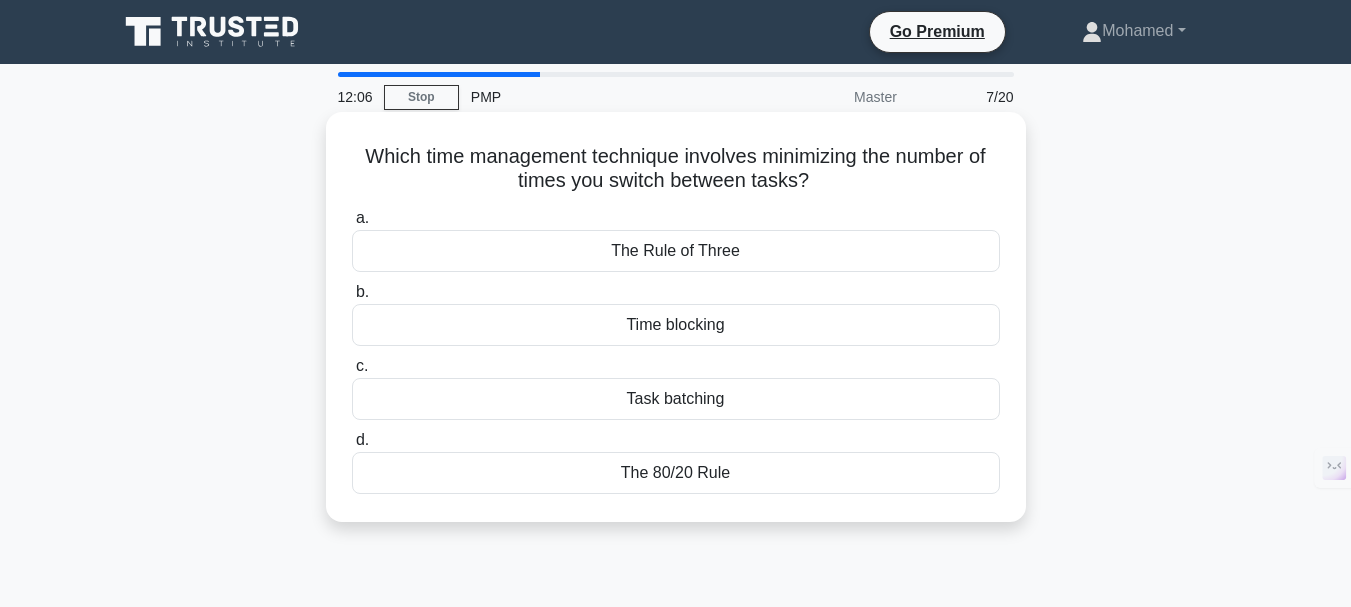 click on "Time blocking" at bounding box center (676, 325) 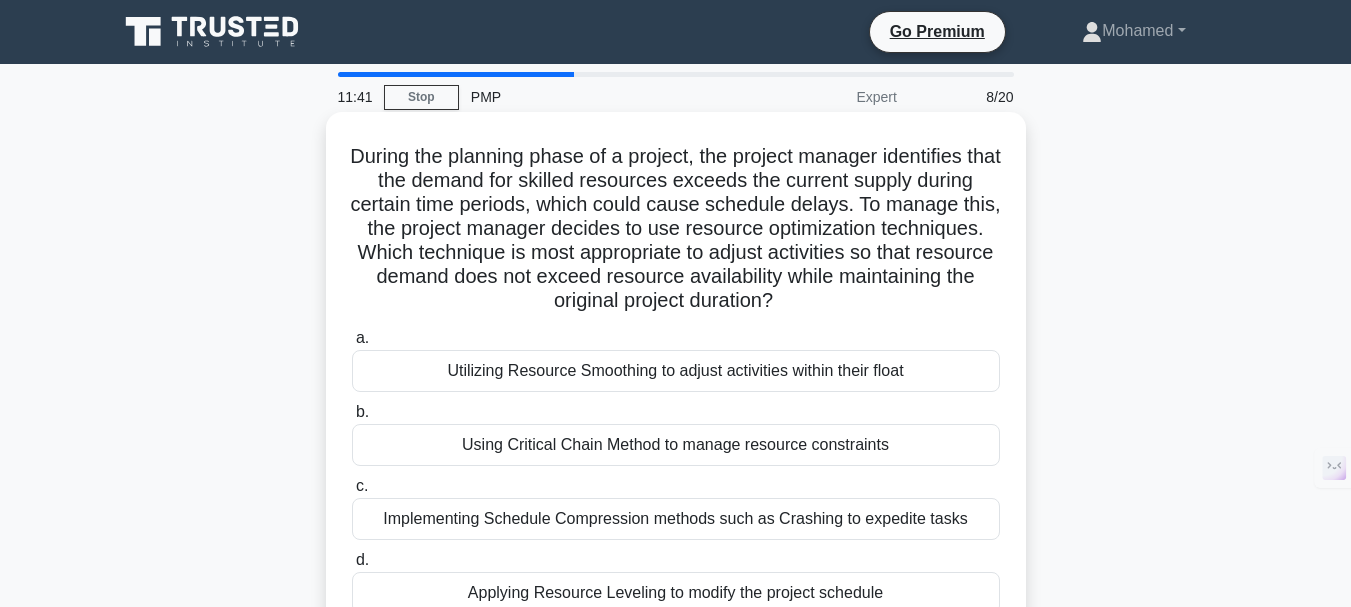 scroll, scrollTop: 100, scrollLeft: 0, axis: vertical 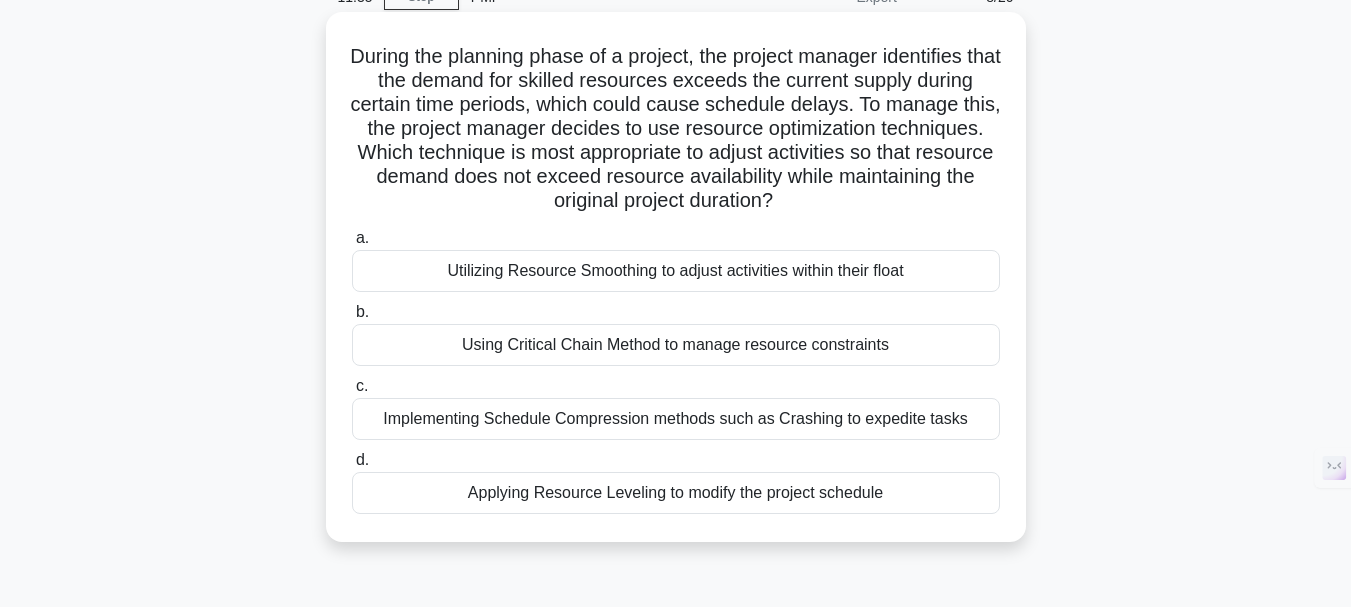 click on "Utilizing Resource Smoothing to adjust activities within their float" at bounding box center [676, 271] 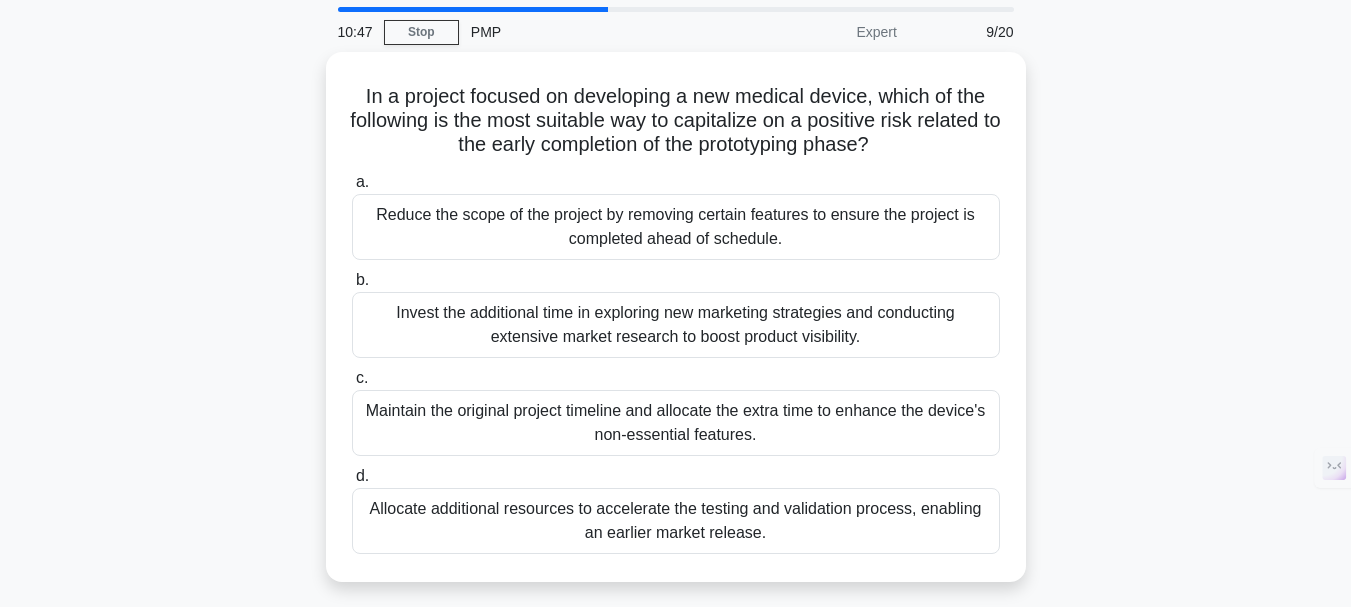 scroll, scrollTop: 100, scrollLeft: 0, axis: vertical 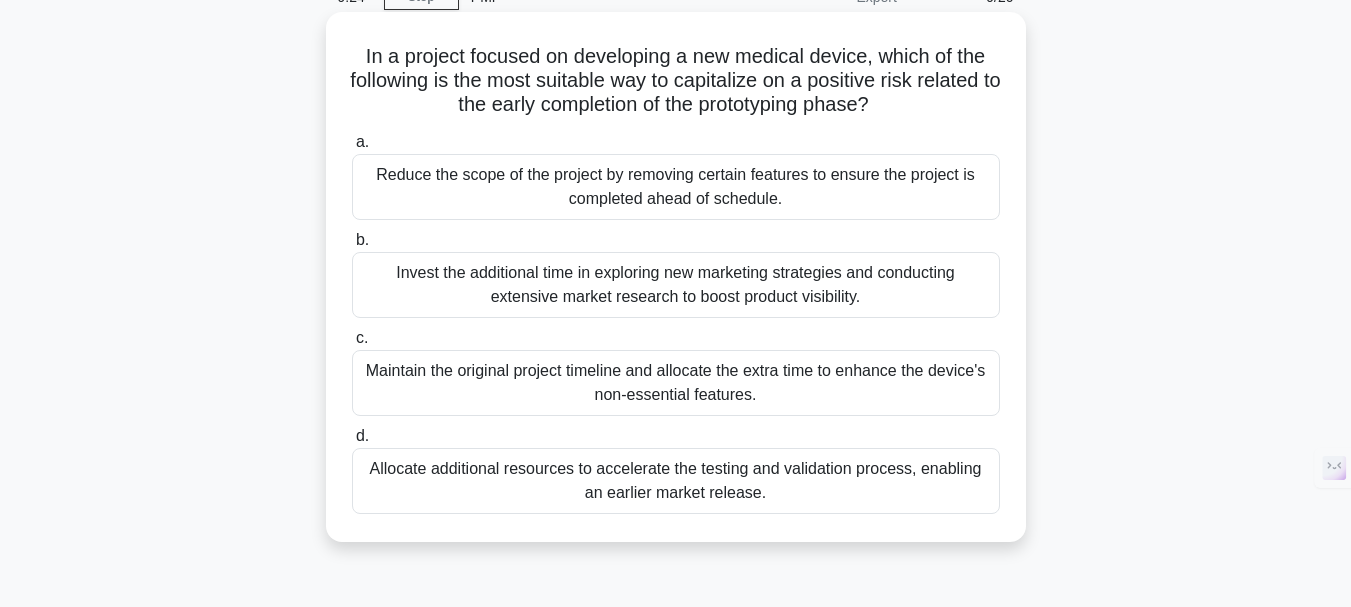 click on "Allocate additional resources to accelerate the testing and validation process, enabling an earlier market release." at bounding box center (676, 481) 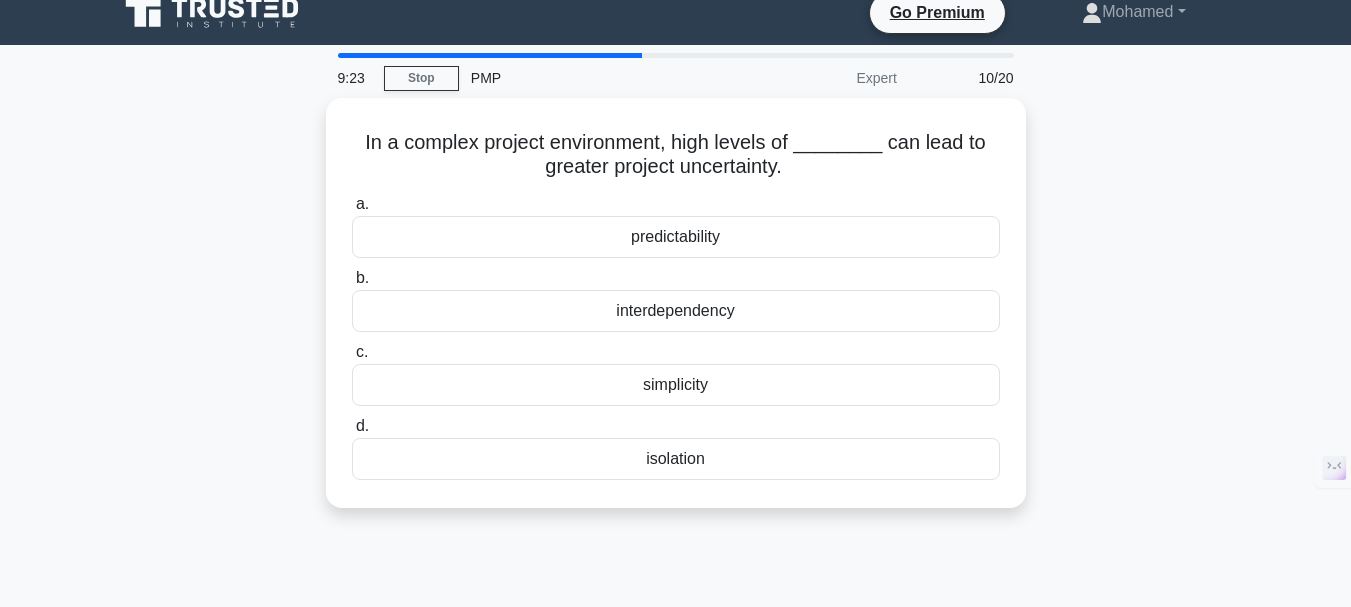 scroll, scrollTop: 0, scrollLeft: 0, axis: both 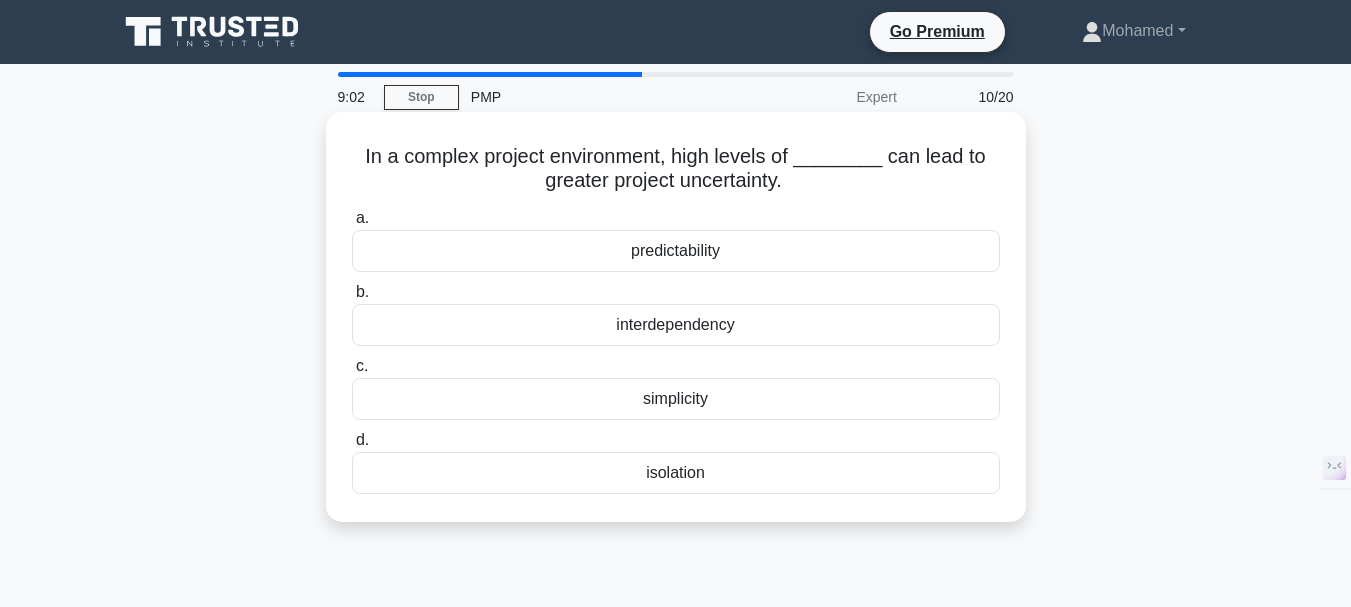 click on "interdependency" at bounding box center (676, 325) 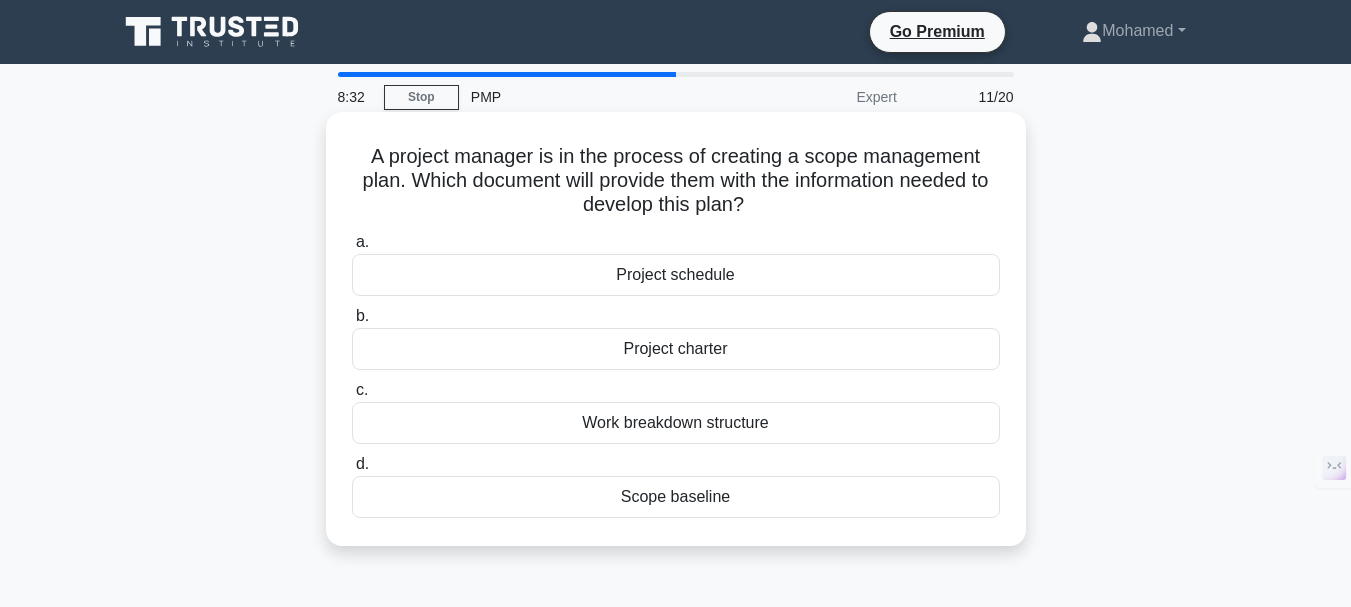 click on "Project charter" at bounding box center (676, 349) 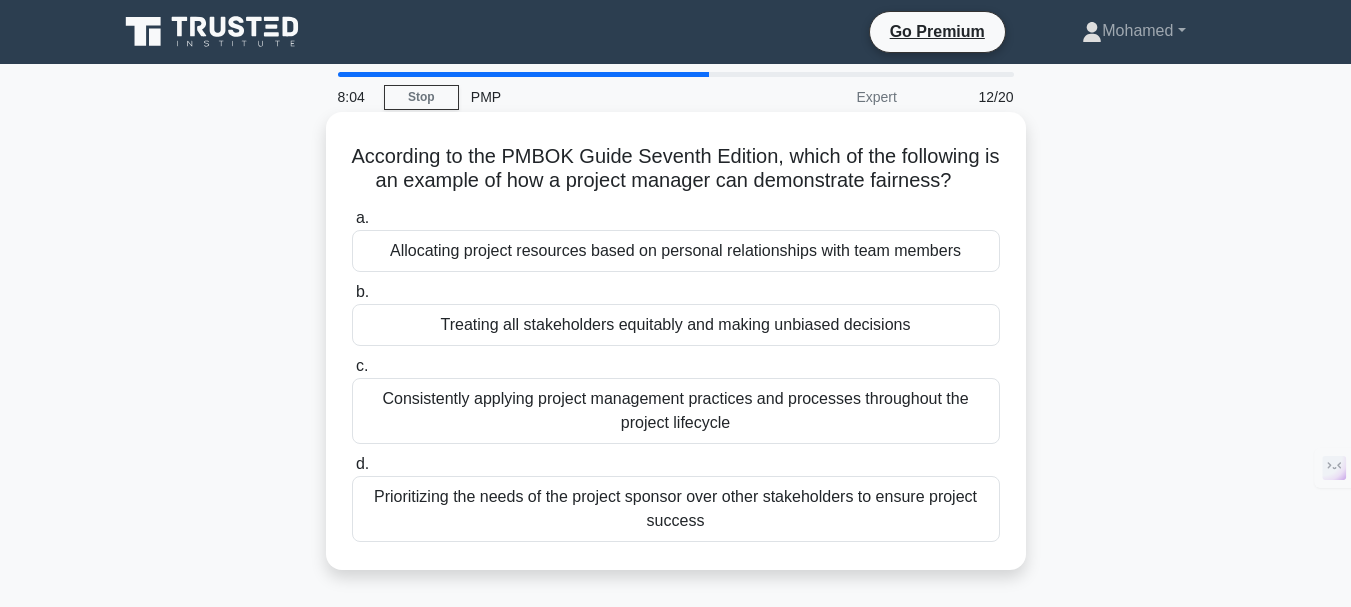 click on "Consistently applying project management practices and processes throughout the project lifecycle" at bounding box center [676, 411] 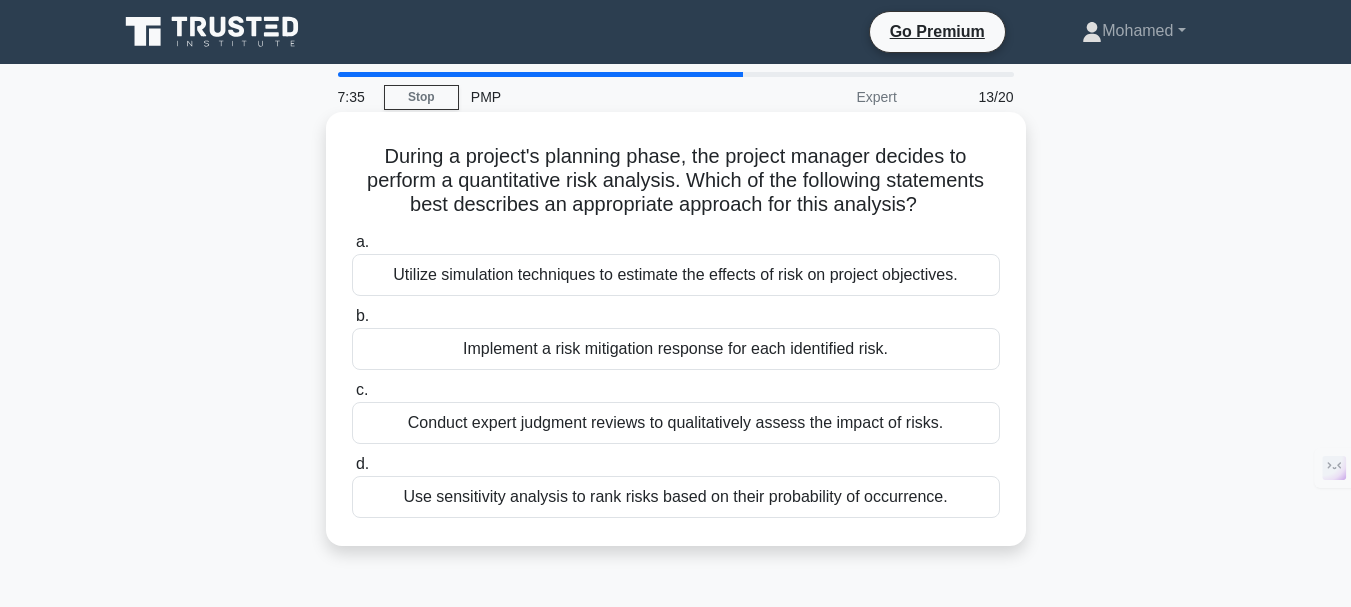 click on "Use sensitivity analysis to rank risks based on their probability of occurrence." at bounding box center (676, 497) 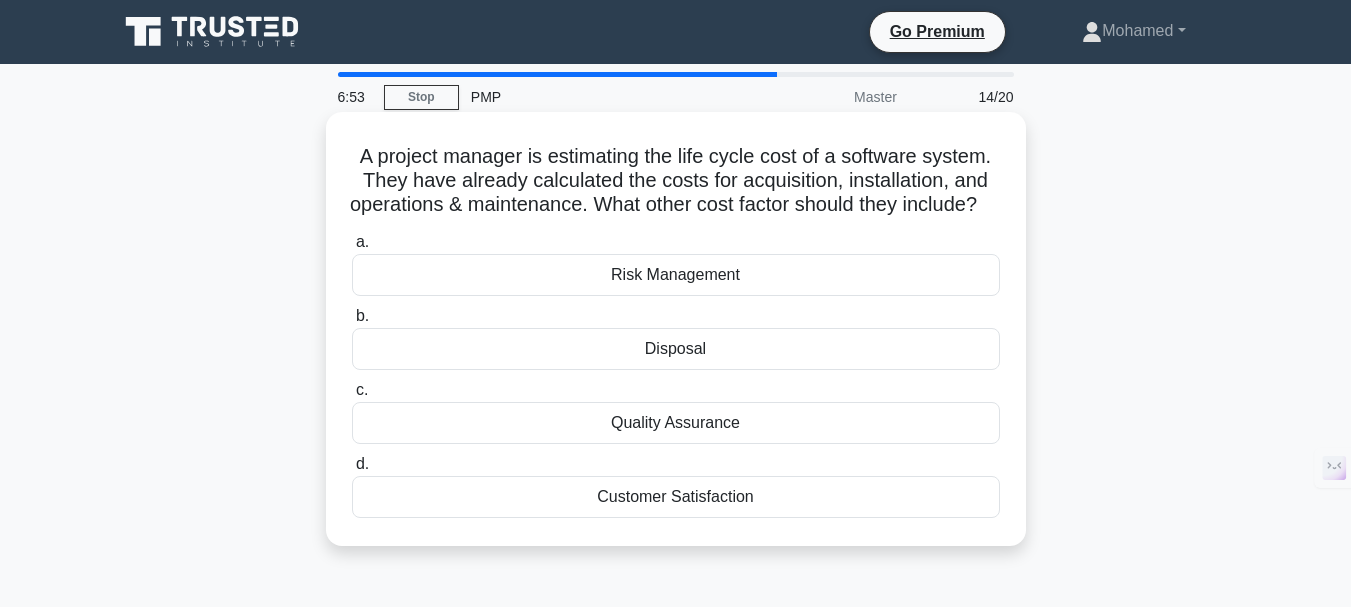 click on "Customer Satisfaction" at bounding box center [676, 497] 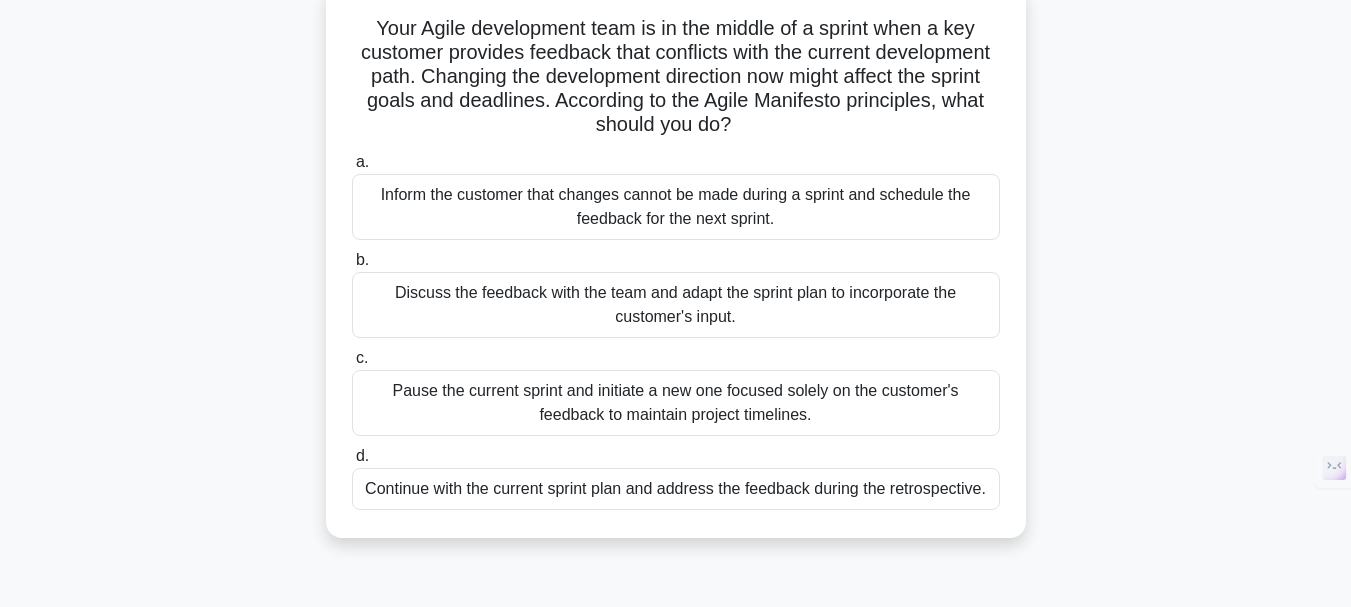 scroll, scrollTop: 100, scrollLeft: 0, axis: vertical 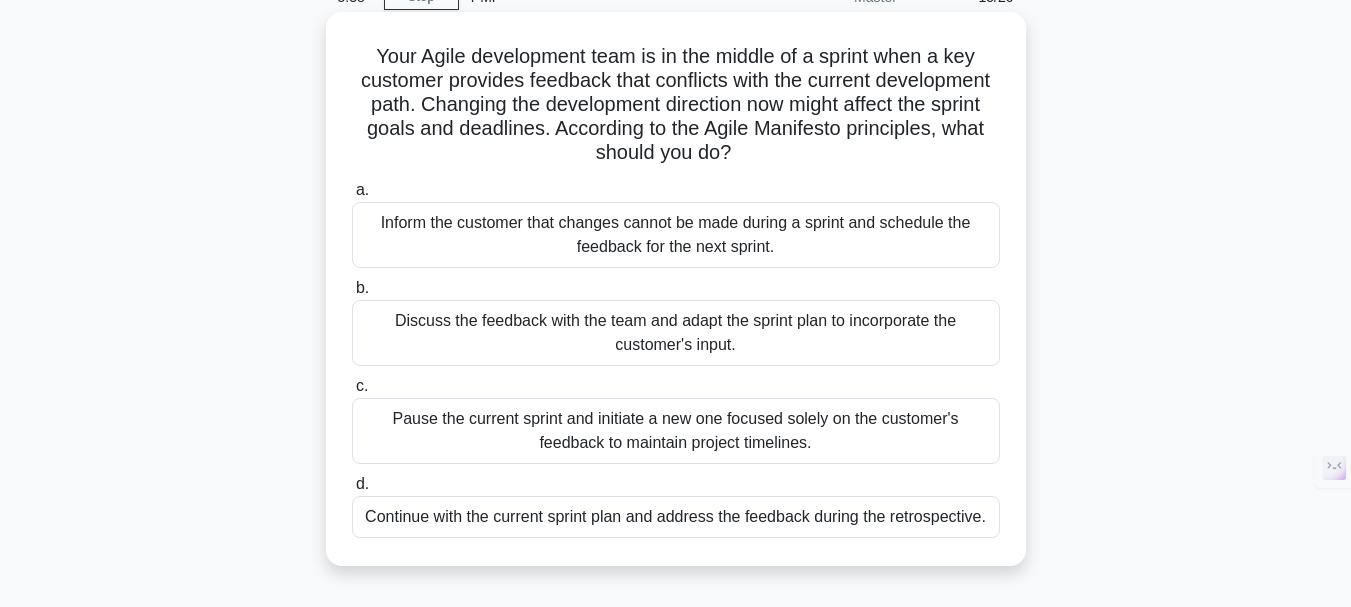 click on "Continue with the current sprint plan and address the feedback during the retrospective." at bounding box center (676, 517) 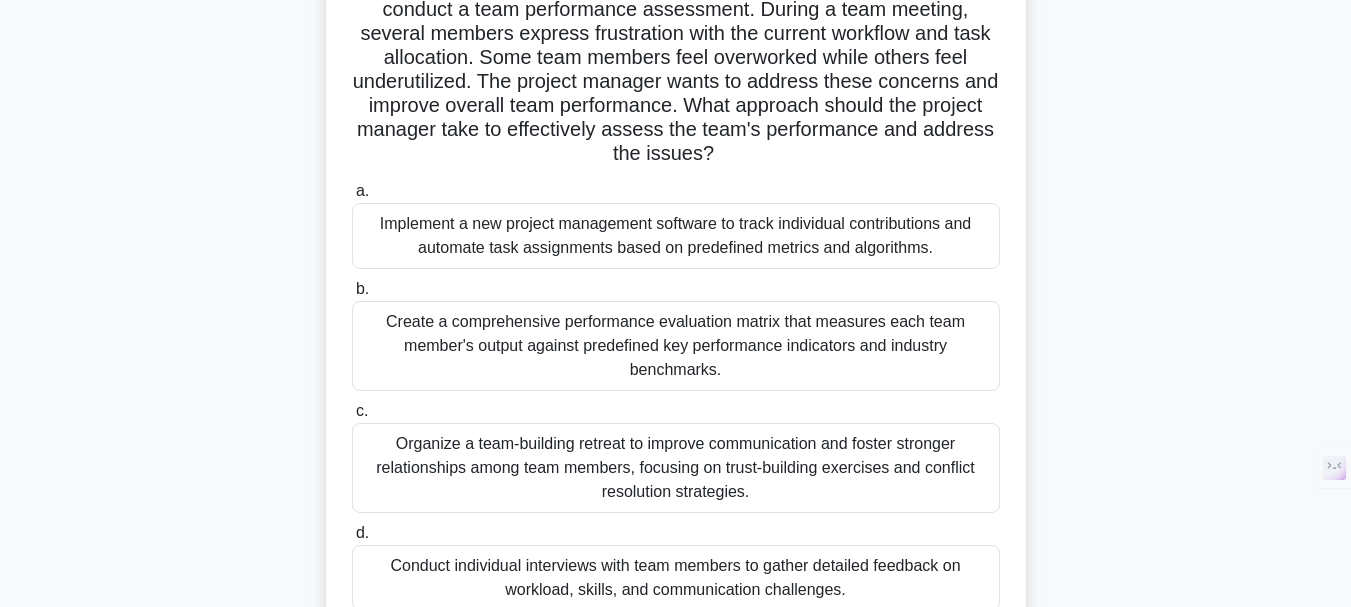 scroll, scrollTop: 300, scrollLeft: 0, axis: vertical 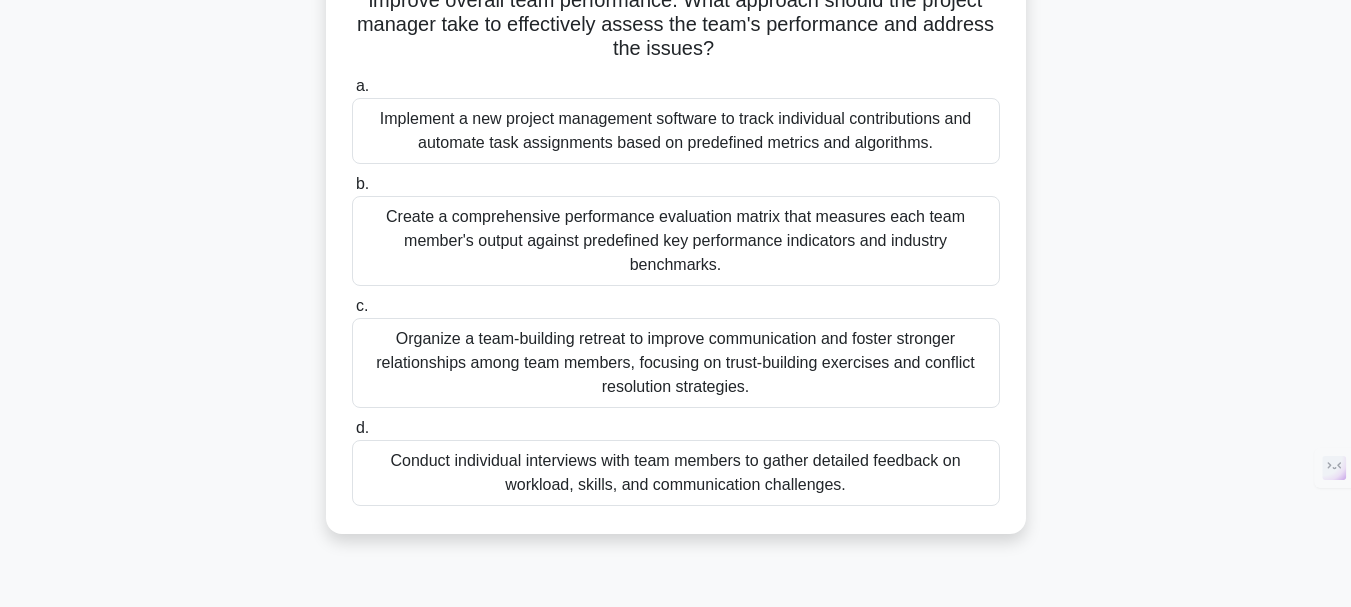 click on "Conduct individual interviews with team members to gather detailed feedback on workload, skills, and communication challenges." at bounding box center (676, 473) 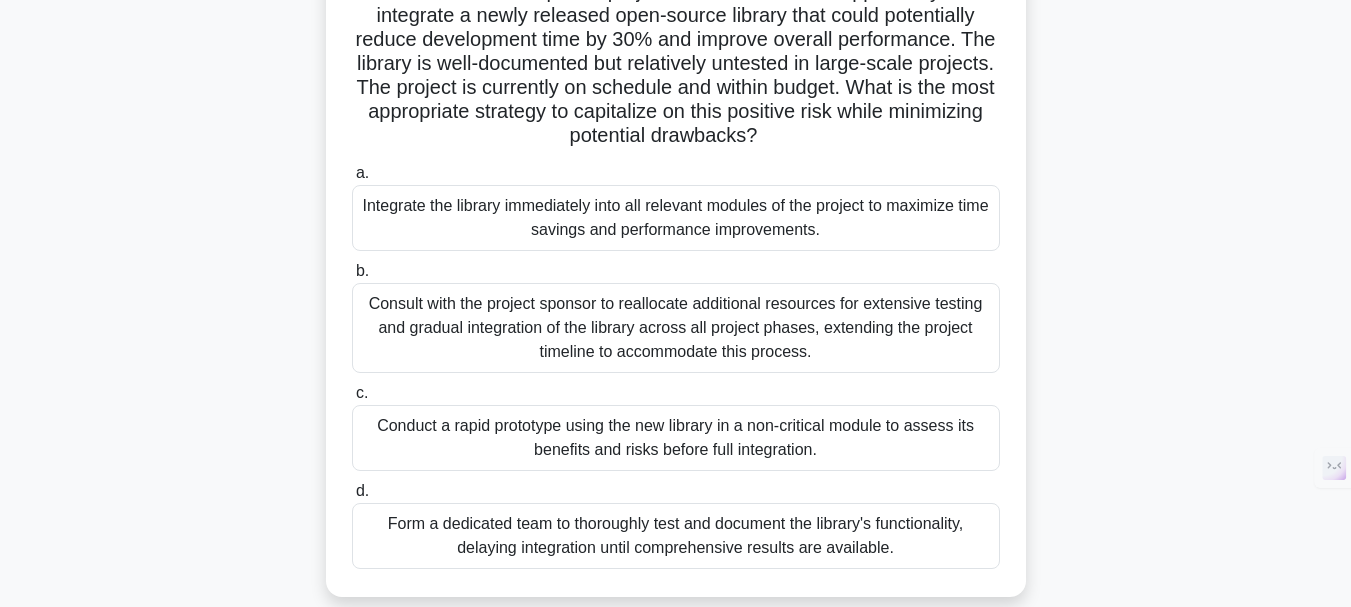 scroll, scrollTop: 200, scrollLeft: 0, axis: vertical 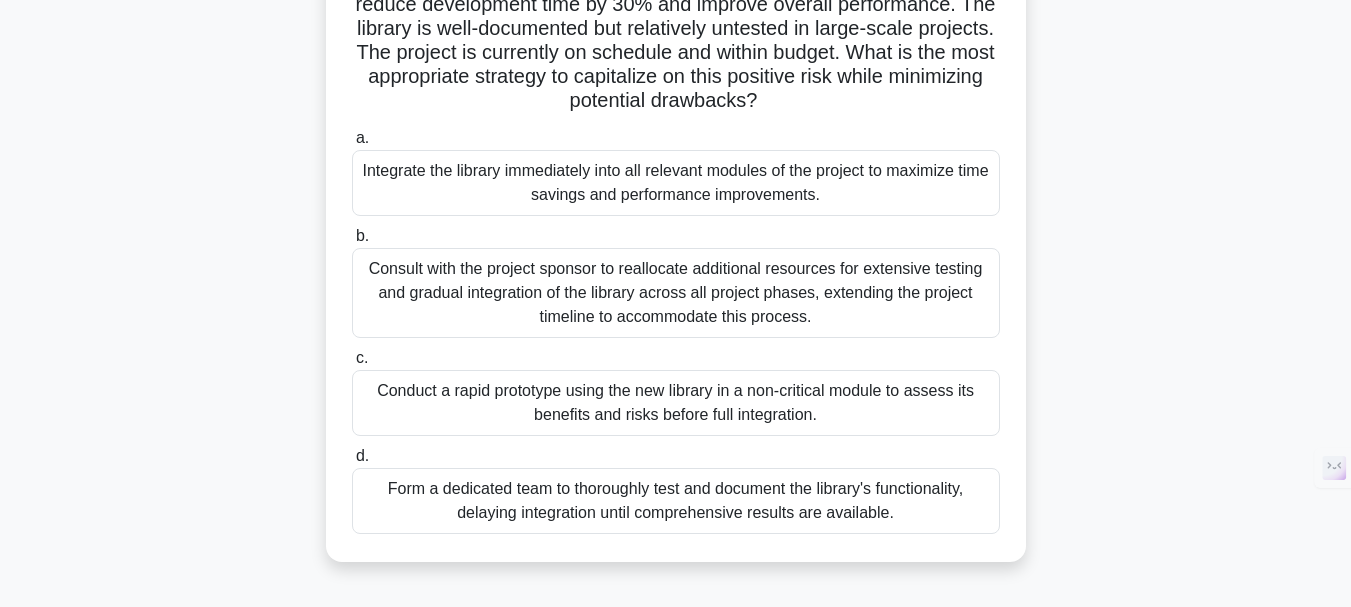click on "Conduct a rapid prototype using the new library in a non-critical module to assess its benefits and risks before full integration." at bounding box center [676, 403] 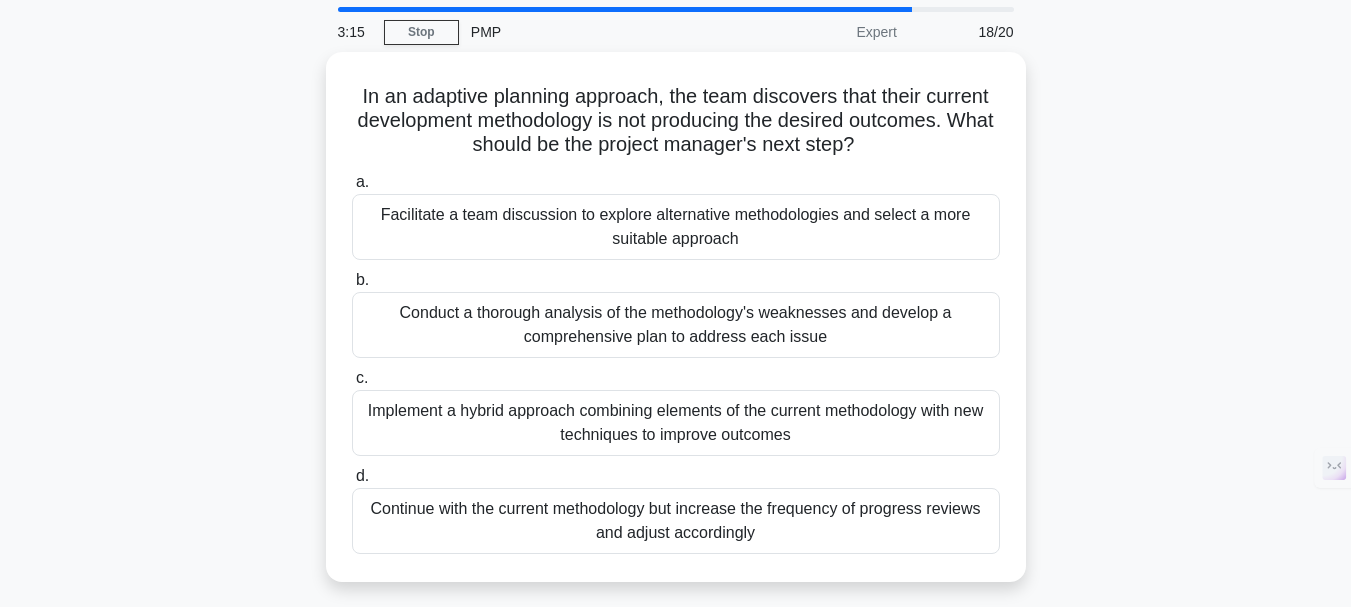 scroll, scrollTop: 100, scrollLeft: 0, axis: vertical 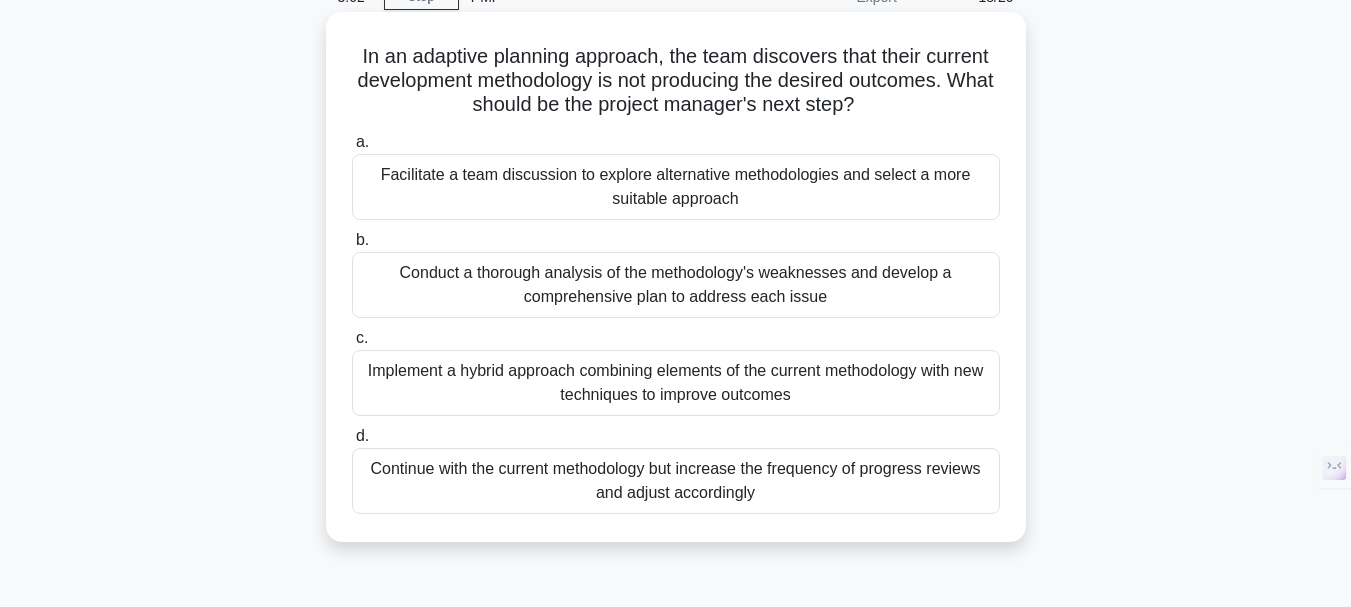 click on "Facilitate a team discussion to explore alternative methodologies and select a more suitable approach" at bounding box center [676, 187] 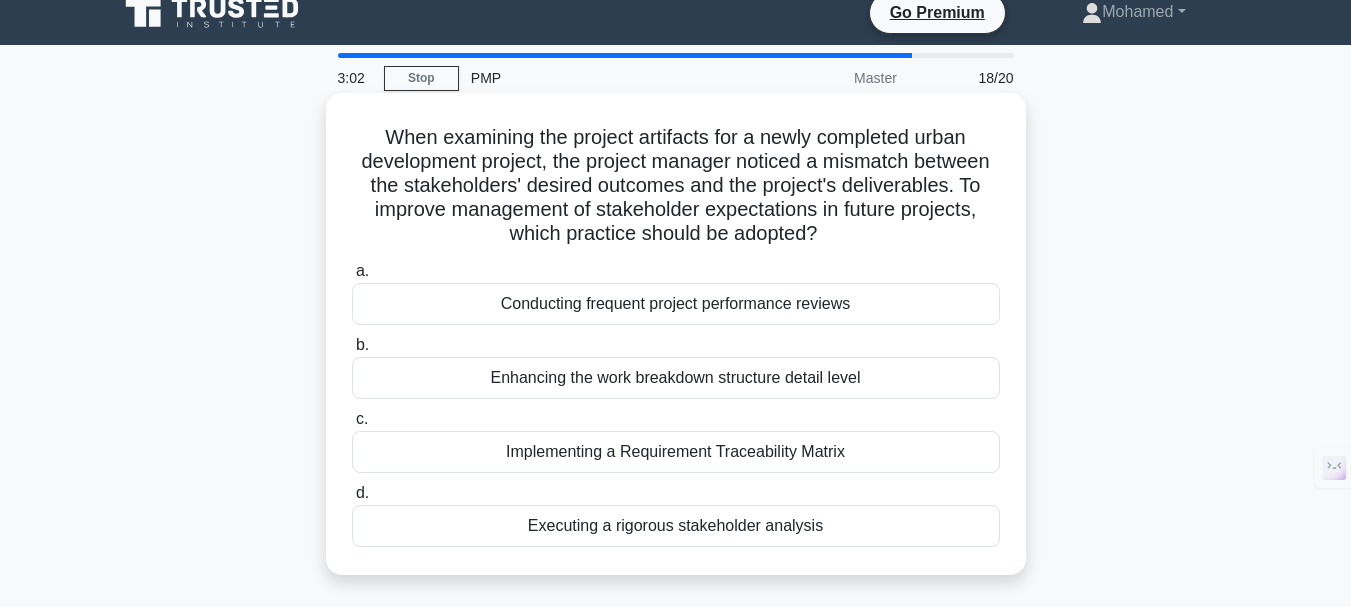 scroll, scrollTop: 0, scrollLeft: 0, axis: both 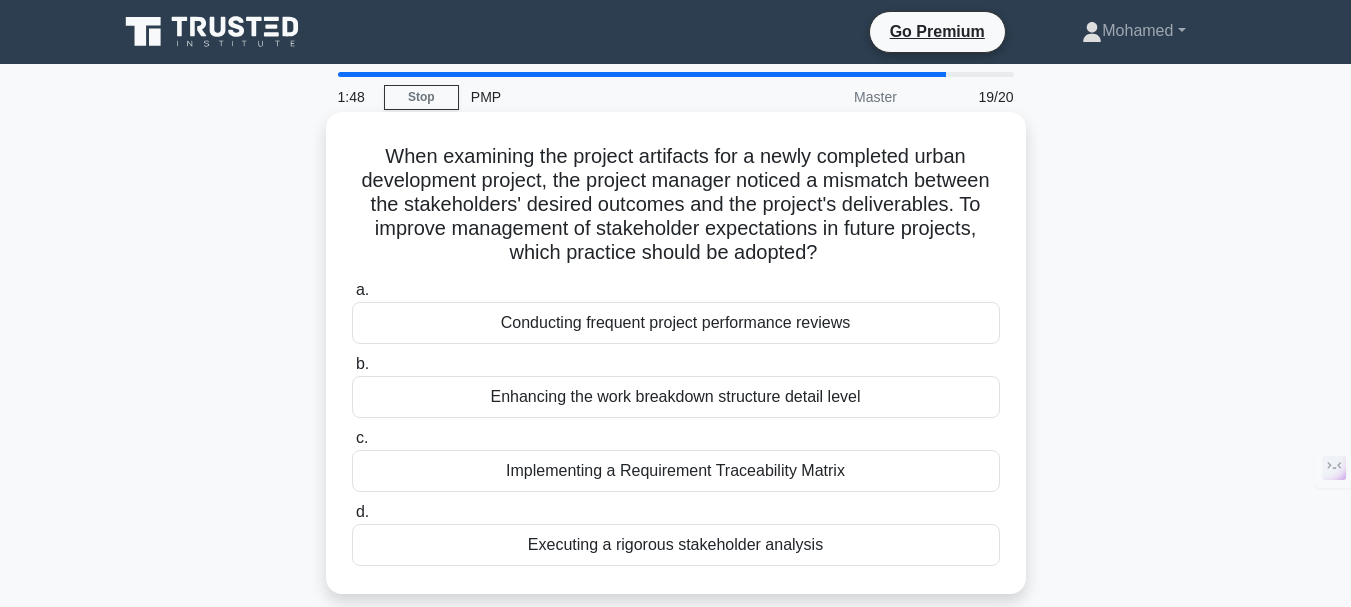 click on "Conducting frequent project performance reviews" at bounding box center (676, 323) 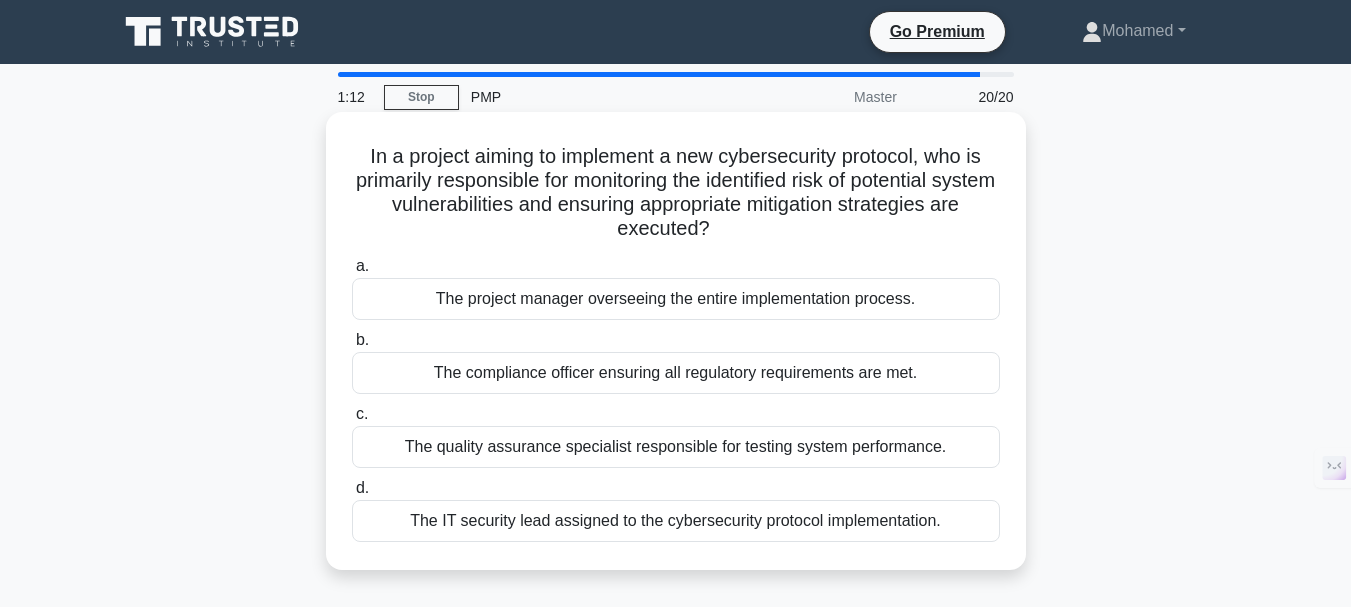 scroll, scrollTop: 100, scrollLeft: 0, axis: vertical 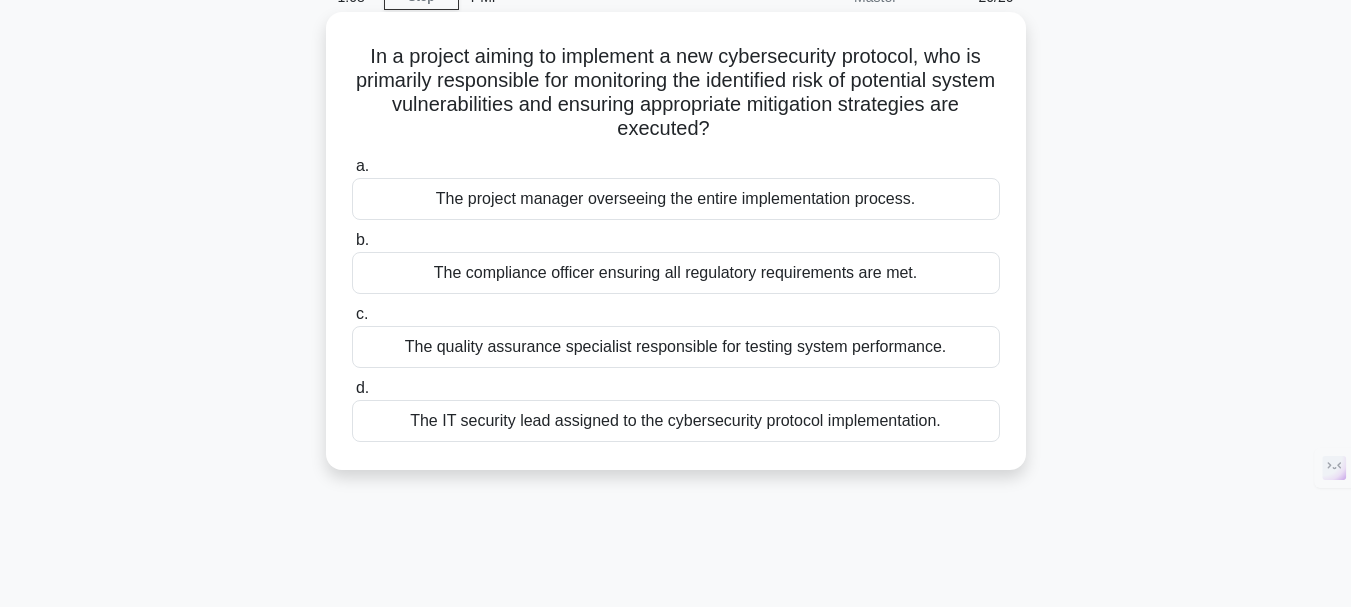 click on "The project manager overseeing the entire implementation process." at bounding box center [676, 199] 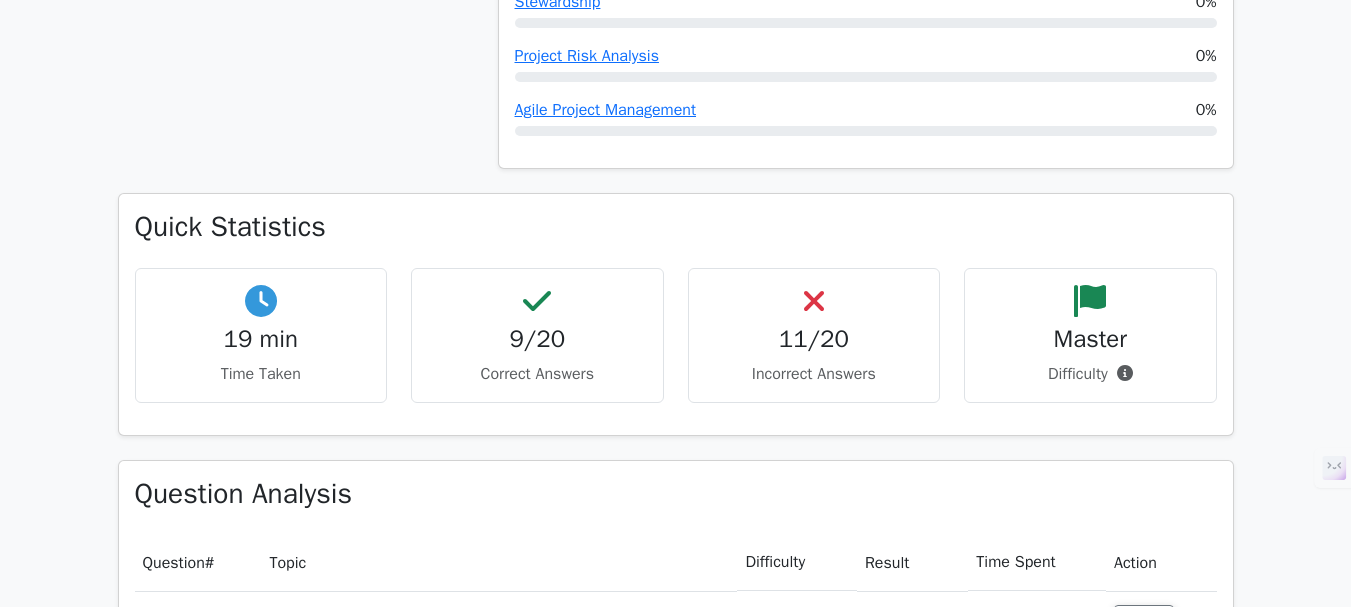 scroll, scrollTop: 1500, scrollLeft: 0, axis: vertical 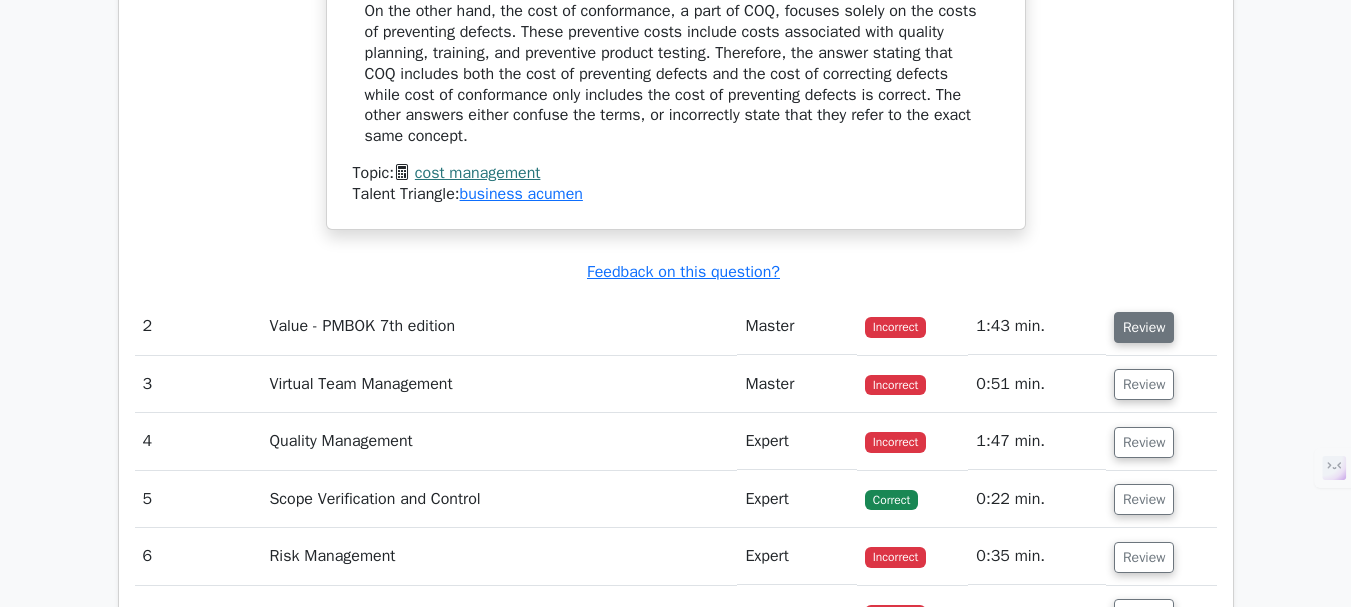 click on "Review" at bounding box center [1144, 327] 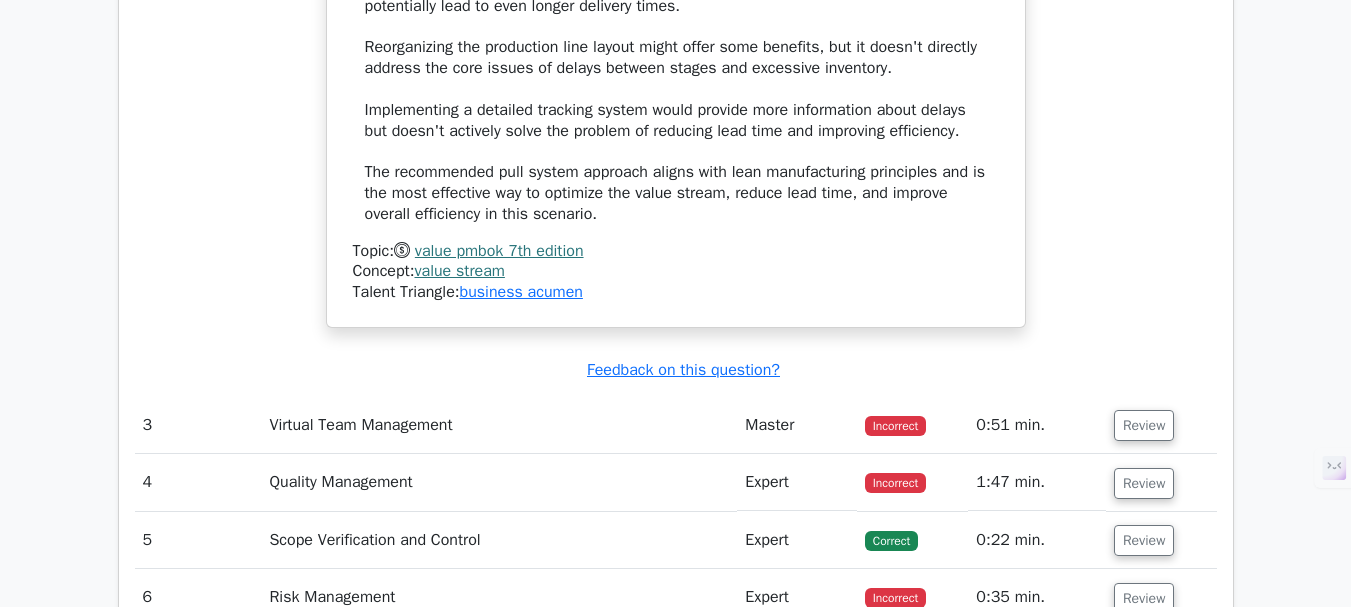 scroll, scrollTop: 4200, scrollLeft: 0, axis: vertical 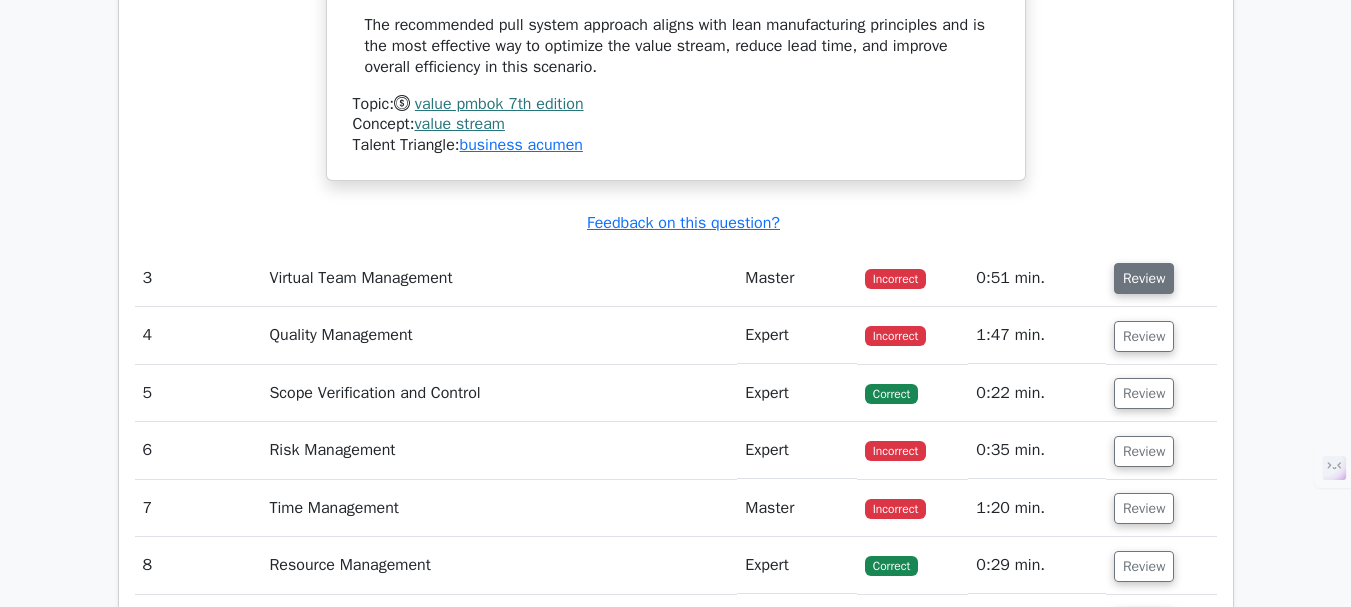 click on "Review" at bounding box center [1144, 278] 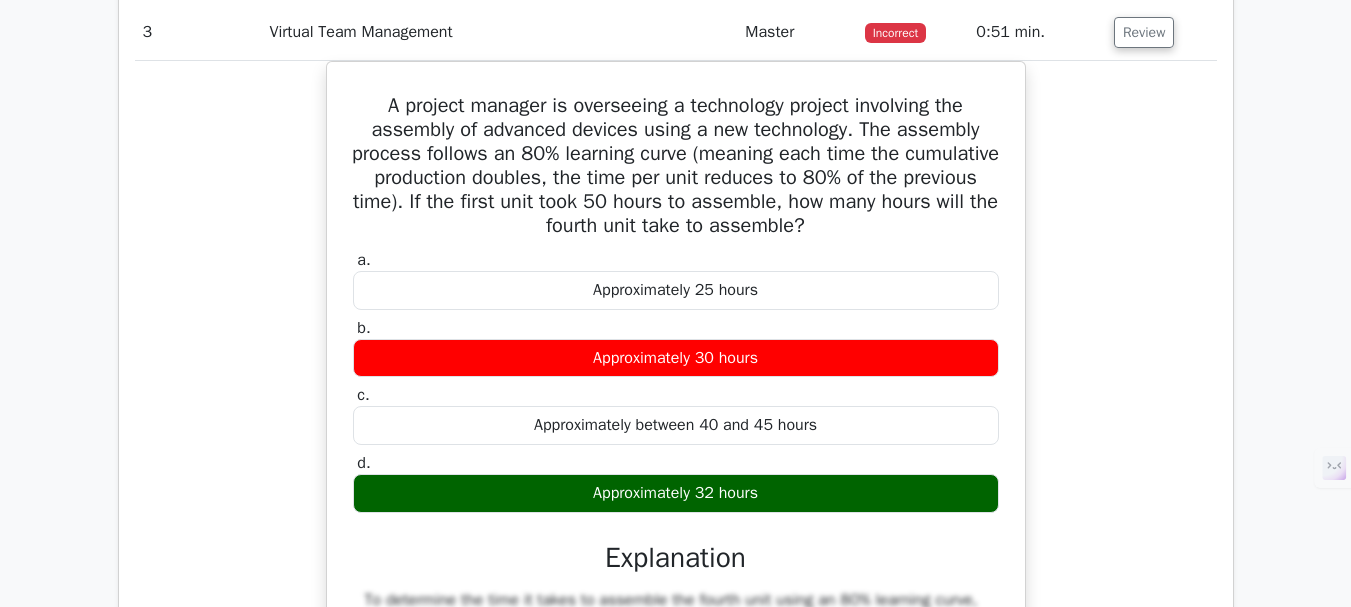 scroll, scrollTop: 4400, scrollLeft: 0, axis: vertical 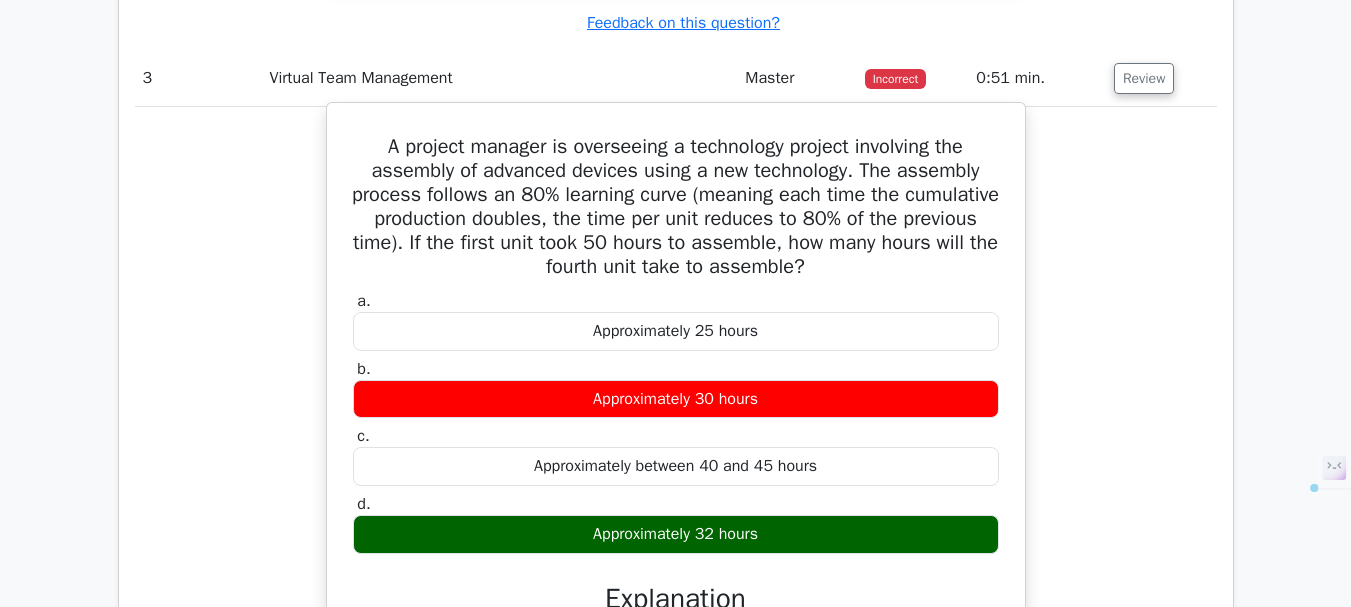 drag, startPoint x: 372, startPoint y: 149, endPoint x: 854, endPoint y: 531, distance: 615.0187 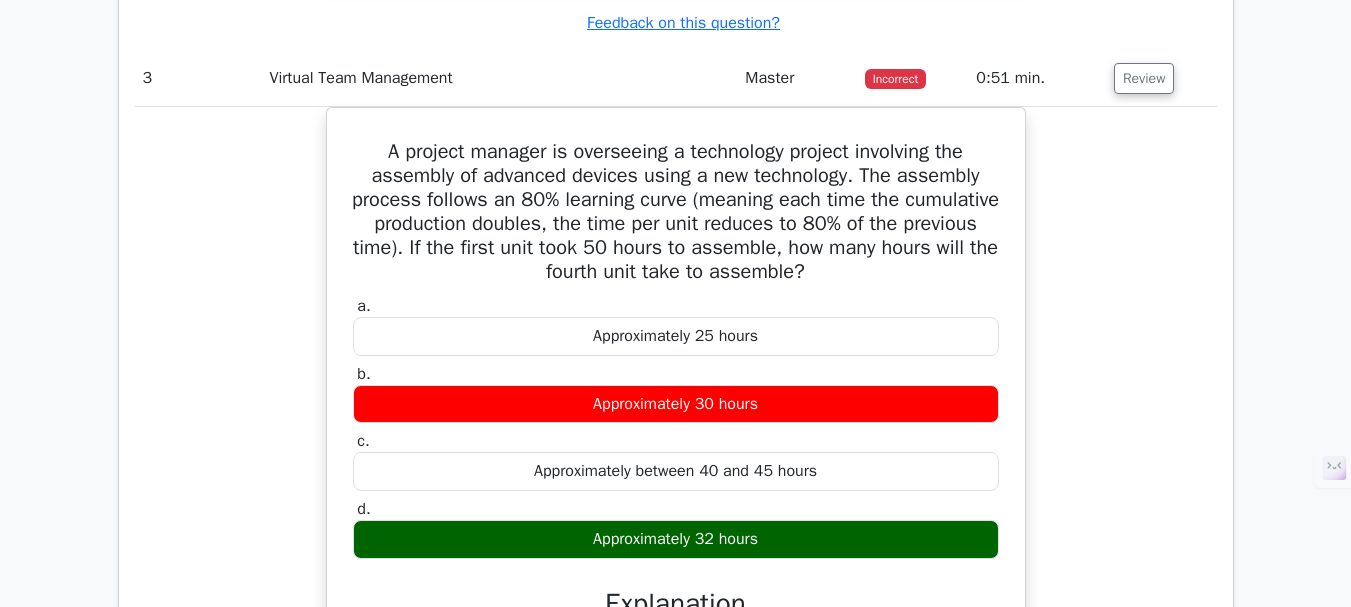 click on "A project manager is overseeing a technology project involving the assembly of advanced devices using a new technology. The assembly process follows an 80% learning curve (meaning each time the cumulative production doubles, the time per unit reduces to 80% of the previous time). If the first unit took 50 hours to assemble, how many hours will the fourth unit take to assemble?
a.
Approximately 25 hours
b. c. d." at bounding box center (676, 809) 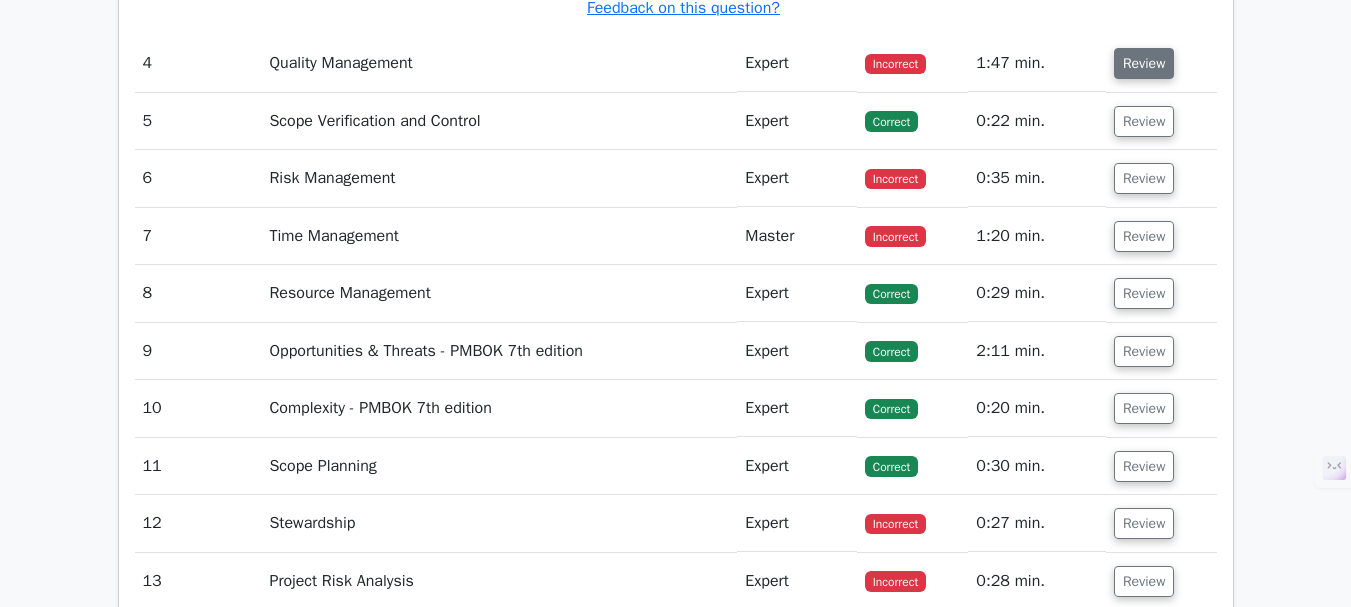 scroll, scrollTop: 5800, scrollLeft: 0, axis: vertical 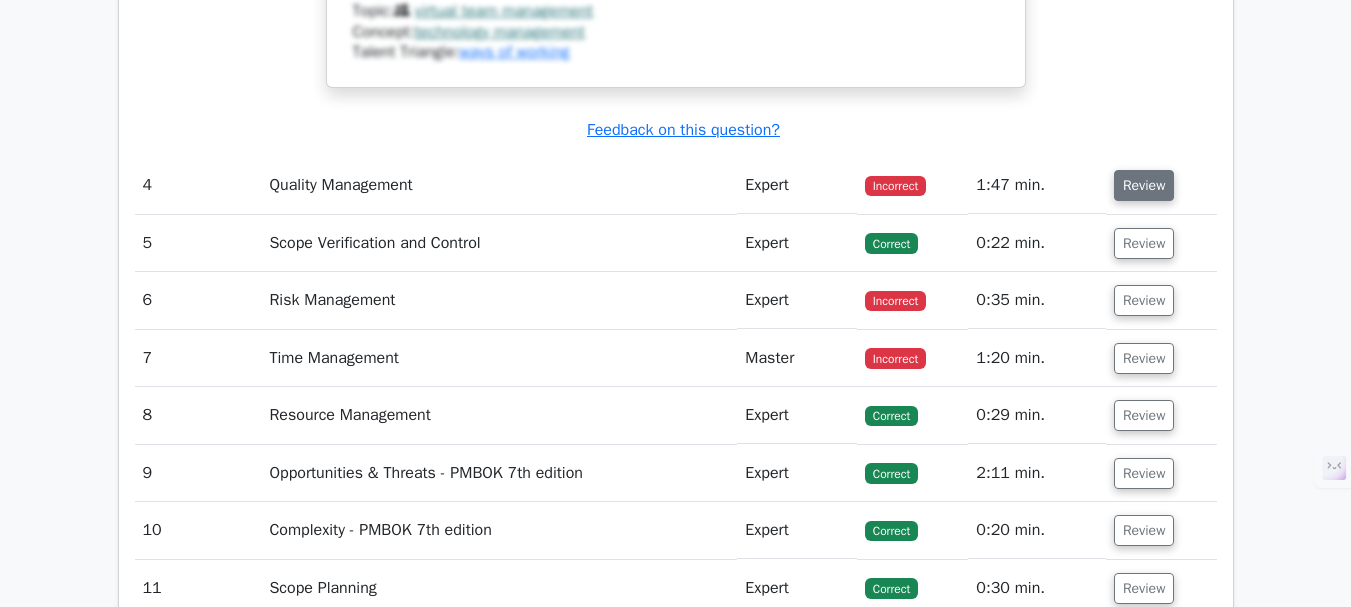 click on "Review" at bounding box center [1144, 185] 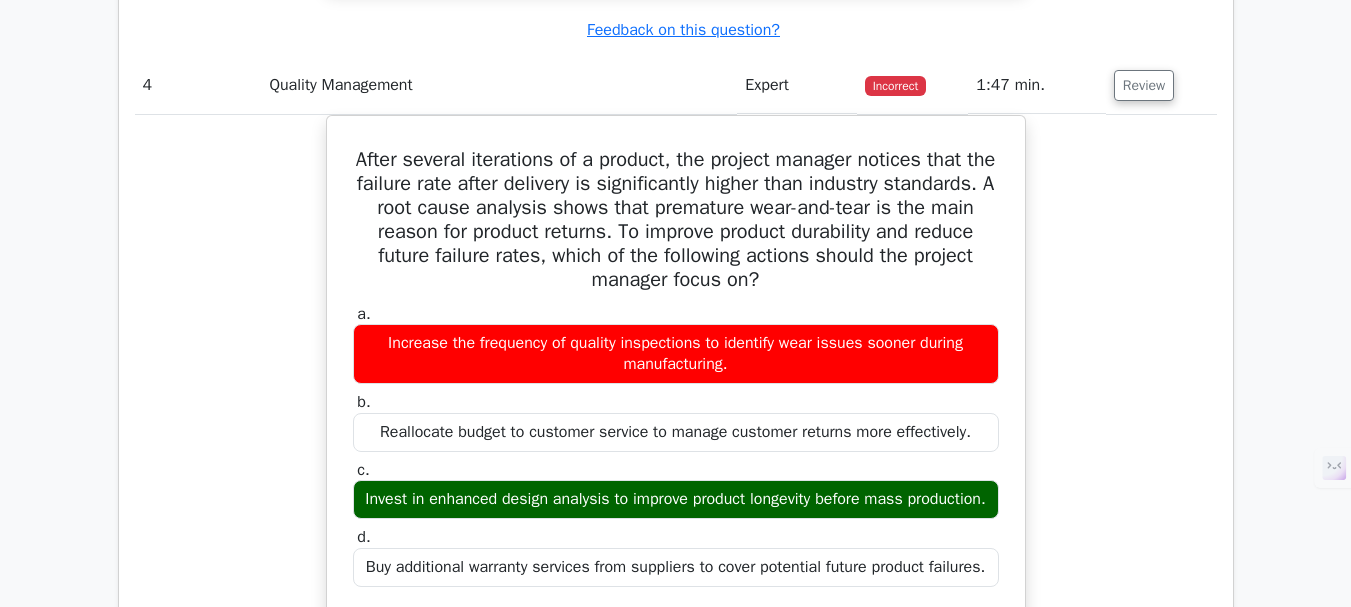 scroll, scrollTop: 6000, scrollLeft: 0, axis: vertical 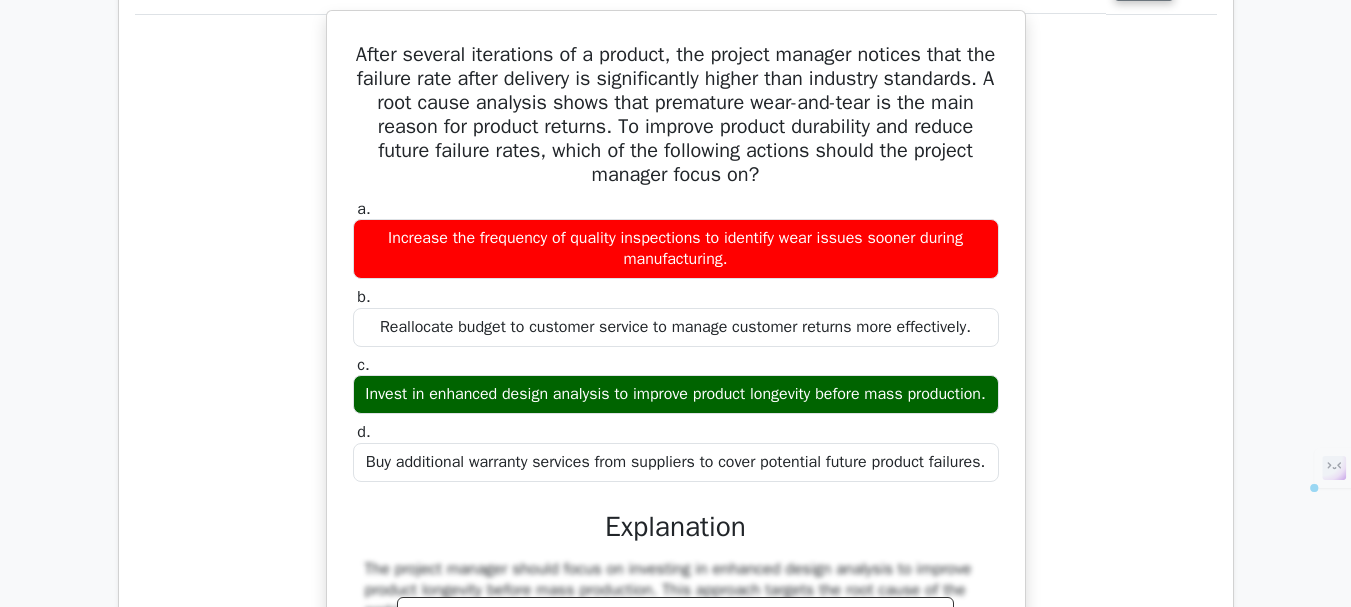 drag, startPoint x: 360, startPoint y: 53, endPoint x: 998, endPoint y: 490, distance: 773.313 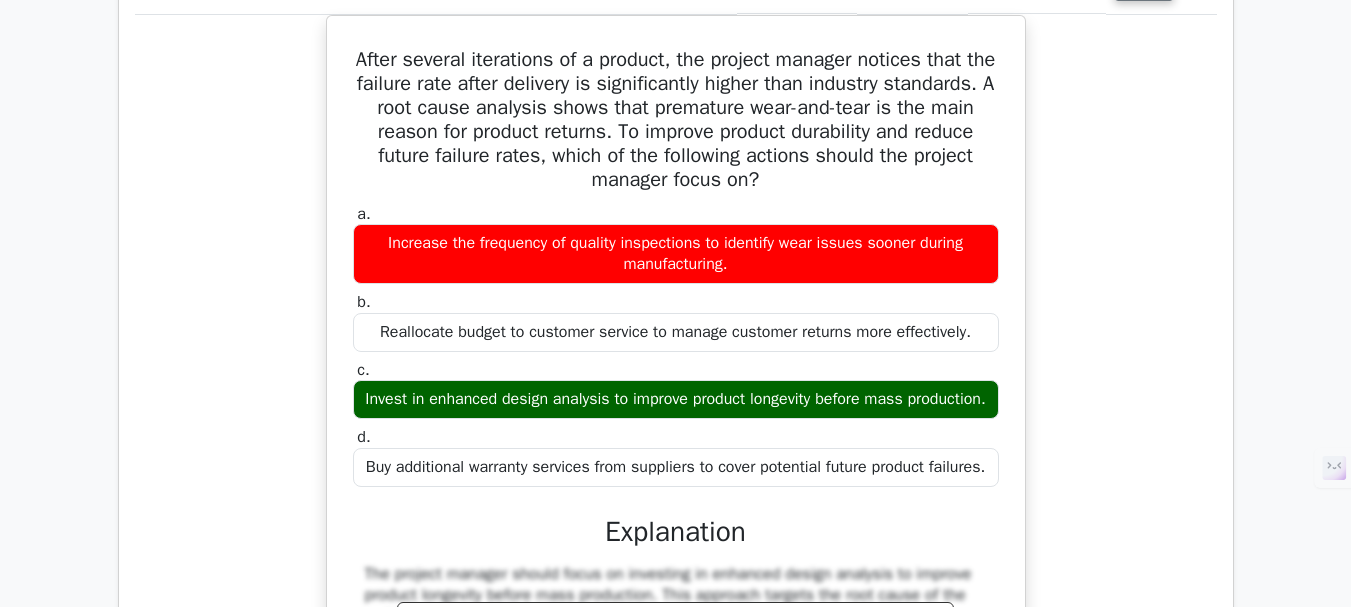 click on "After several iterations of a product, the project manager notices that the failure rate after delivery is significantly higher than industry standards. A root cause analysis shows that premature wear-and-tear is the main reason for product returns. To improve product durability and reduce future failure rates, which of the following actions should the project manager focus on?
a.
Increase the frequency of quality inspections to identify wear issues sooner during manufacturing." at bounding box center (676, 499) 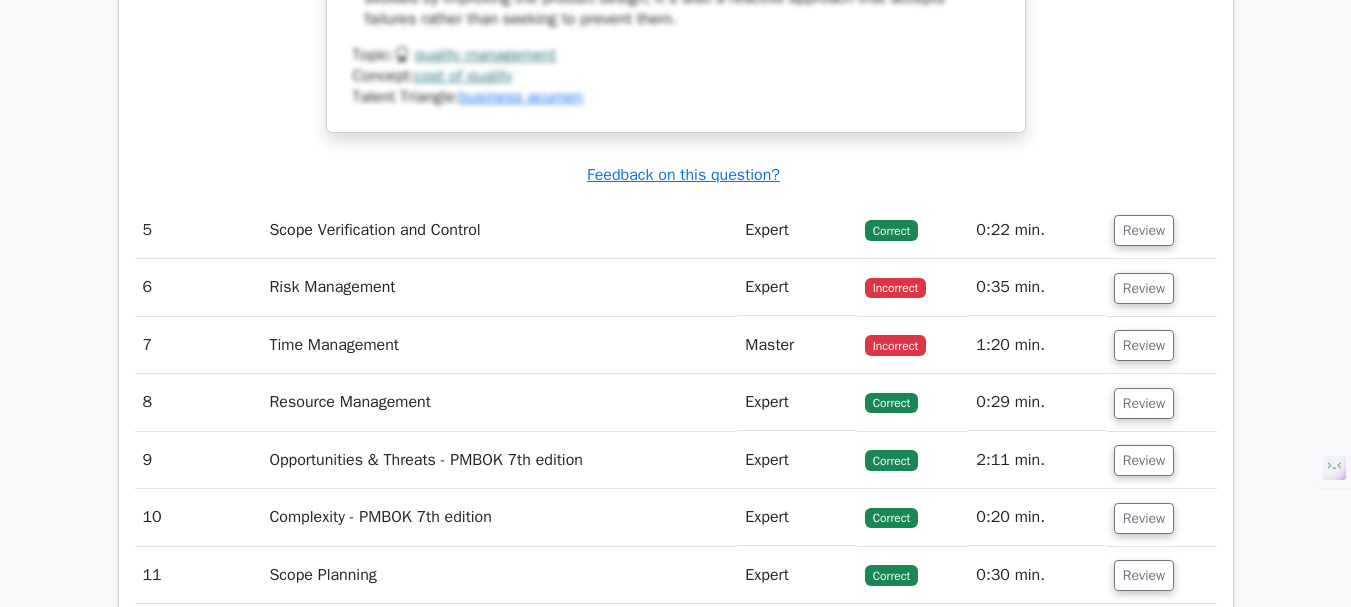scroll, scrollTop: 6900, scrollLeft: 0, axis: vertical 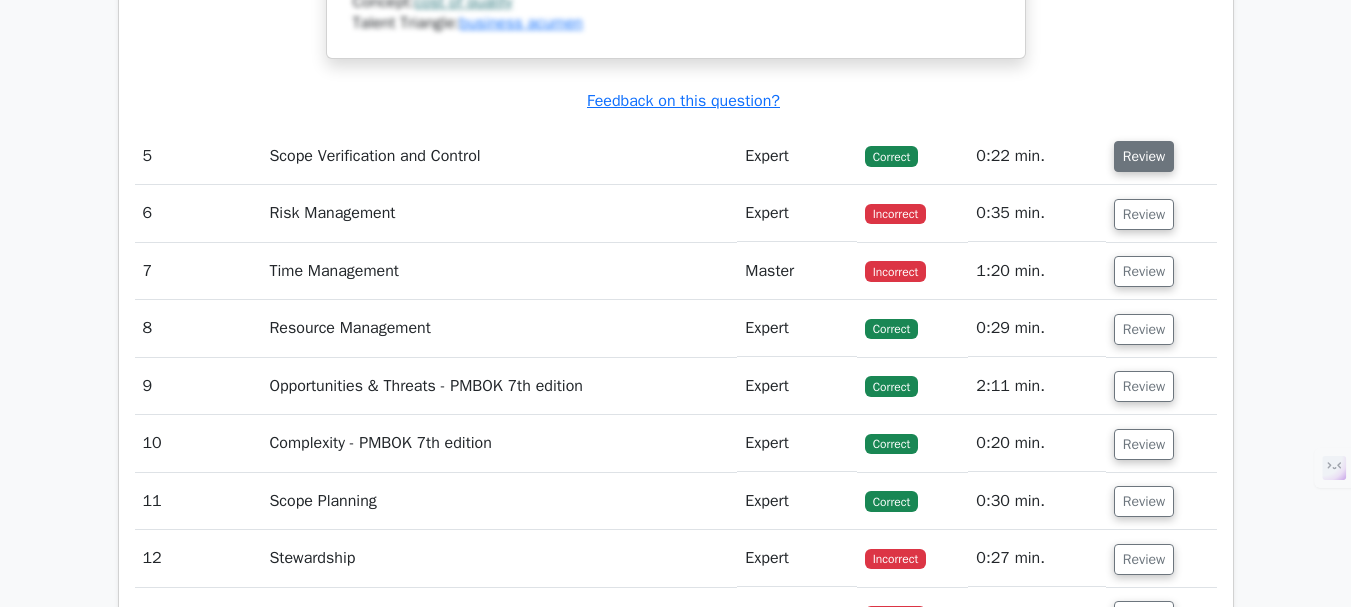 click on "Review" at bounding box center (1144, 156) 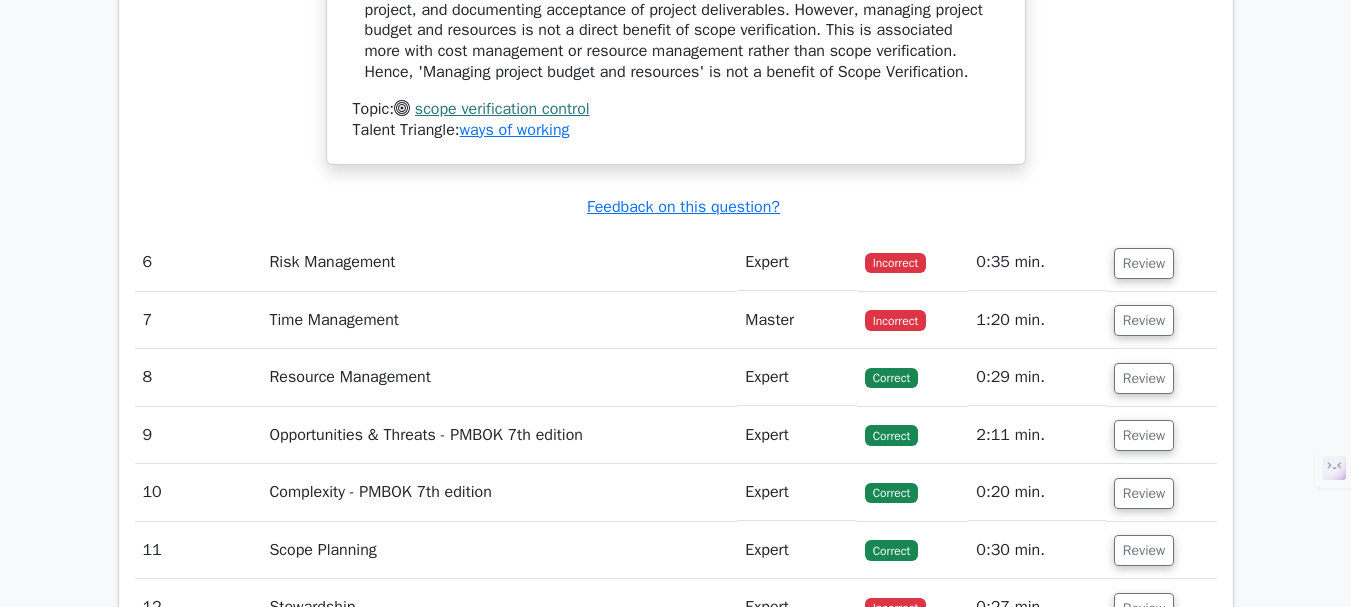 scroll, scrollTop: 7700, scrollLeft: 0, axis: vertical 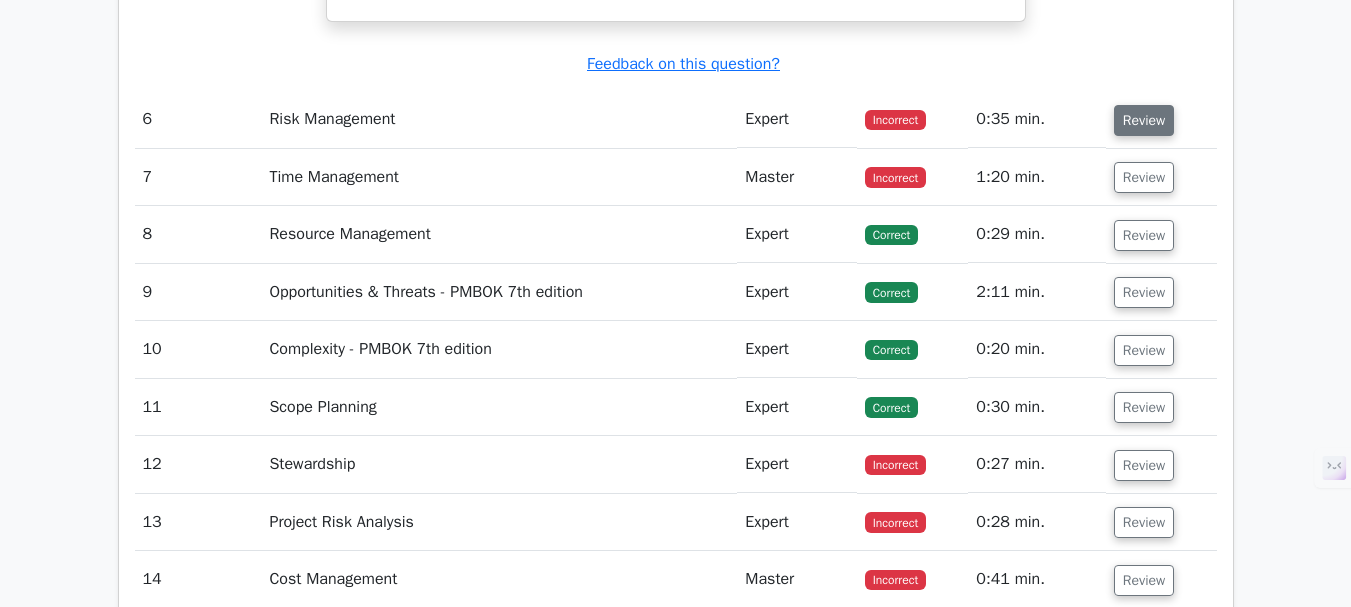 click on "Review" at bounding box center [1144, 120] 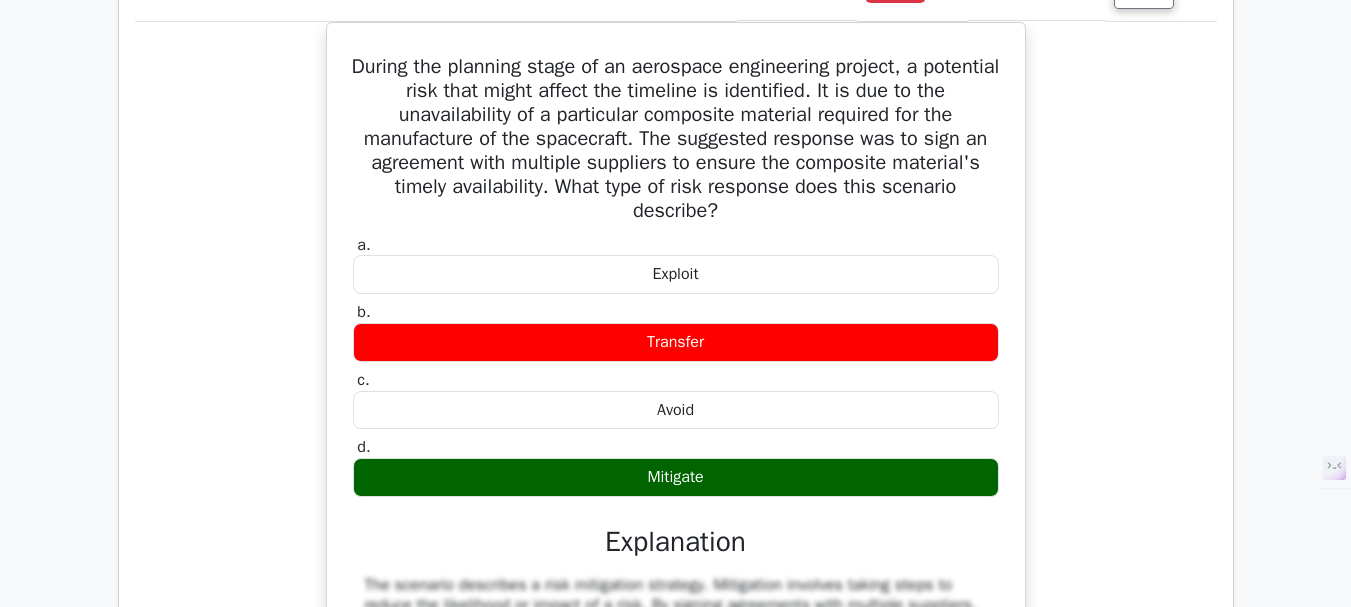 scroll, scrollTop: 7900, scrollLeft: 0, axis: vertical 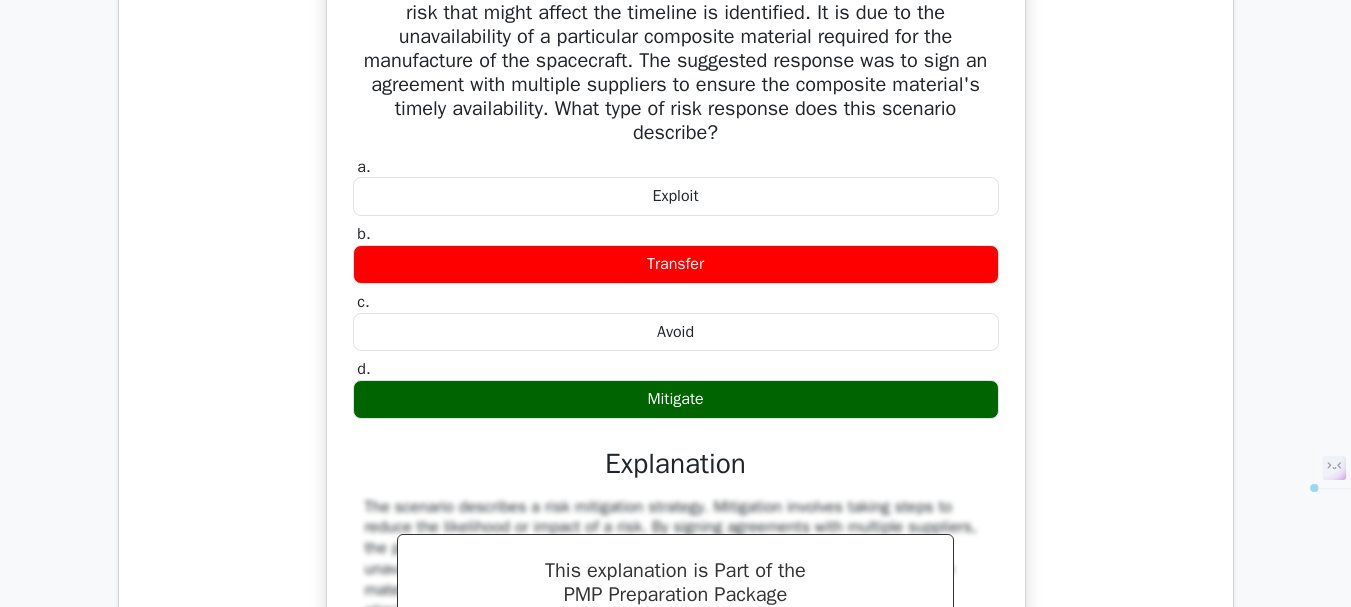drag, startPoint x: 380, startPoint y: 30, endPoint x: 782, endPoint y: 440, distance: 574.19855 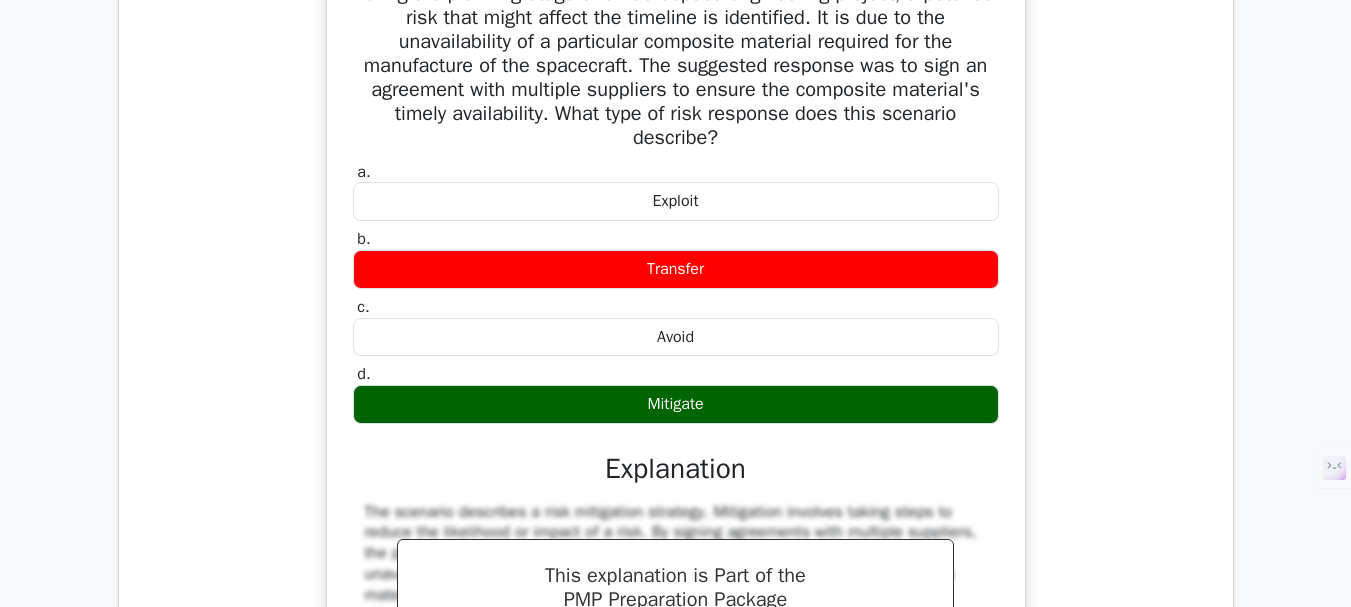 click on "During the planning stage of an aerospace engineering project, a potential risk that might affect the timeline is identified. It is due to the unavailability of a particular composite material required for the manufacture of the spacecraft. The suggested response was to sign an agreement with multiple suppliers to ensure the composite material's timely availability. What type of risk response does this scenario describe?
a.
Exploit
b." at bounding box center [676, 390] 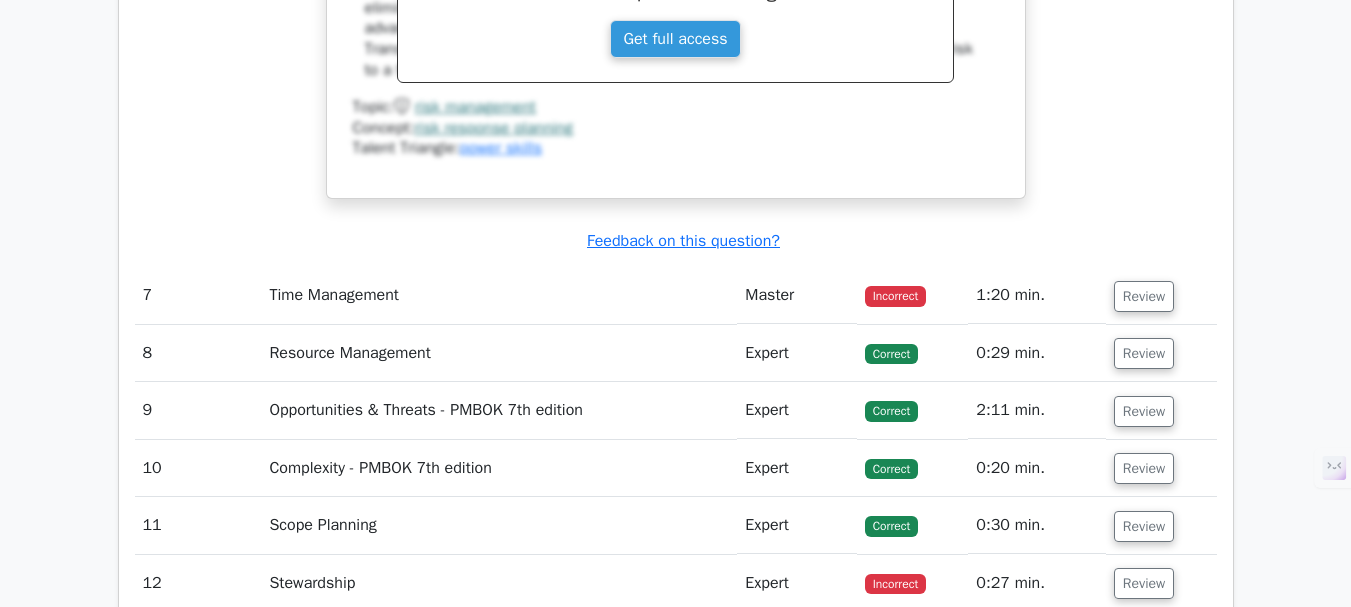 scroll, scrollTop: 8600, scrollLeft: 0, axis: vertical 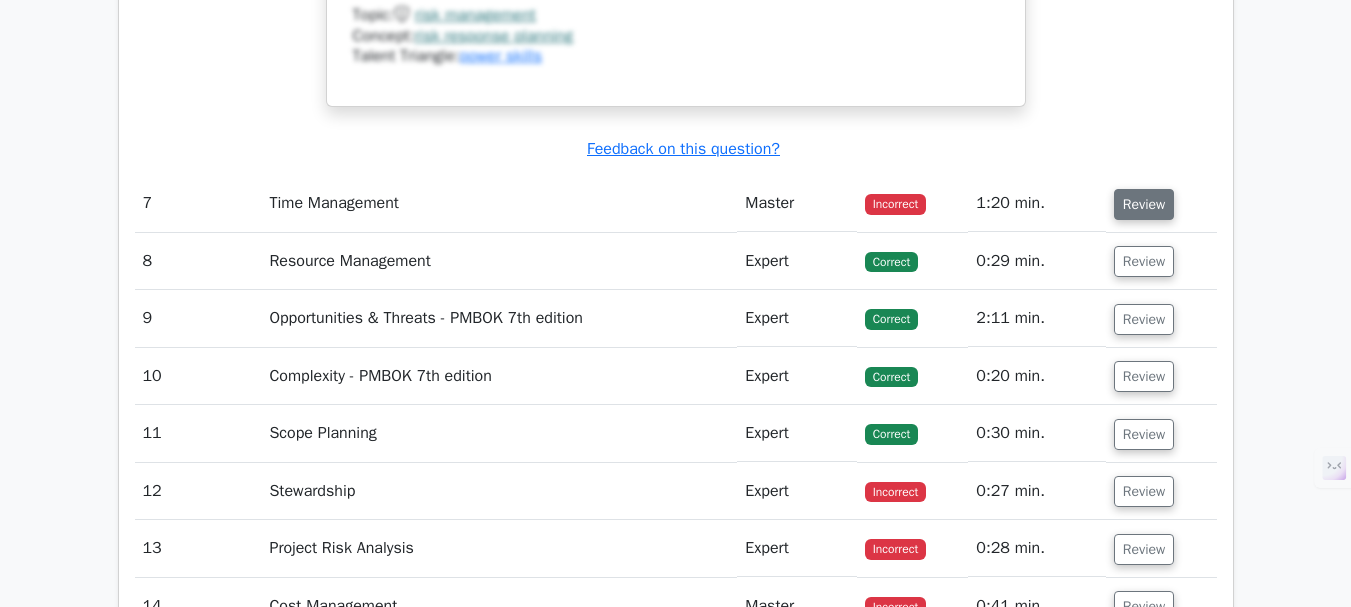 click on "Review" at bounding box center [1144, 204] 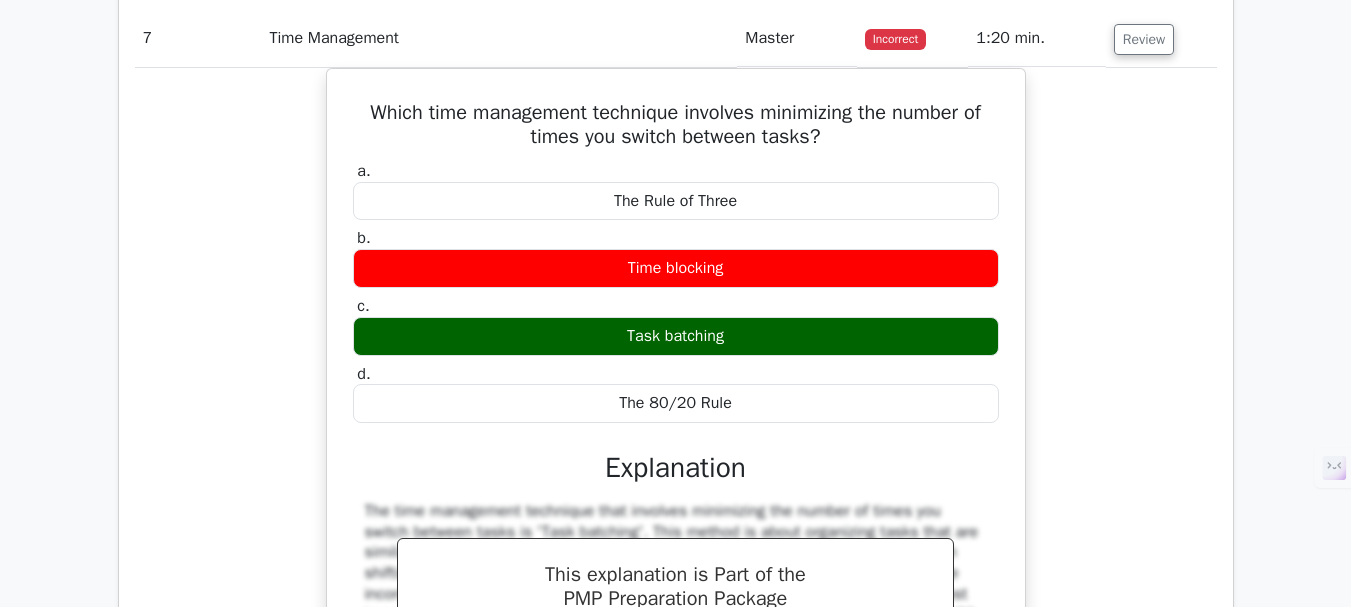 scroll, scrollTop: 8800, scrollLeft: 0, axis: vertical 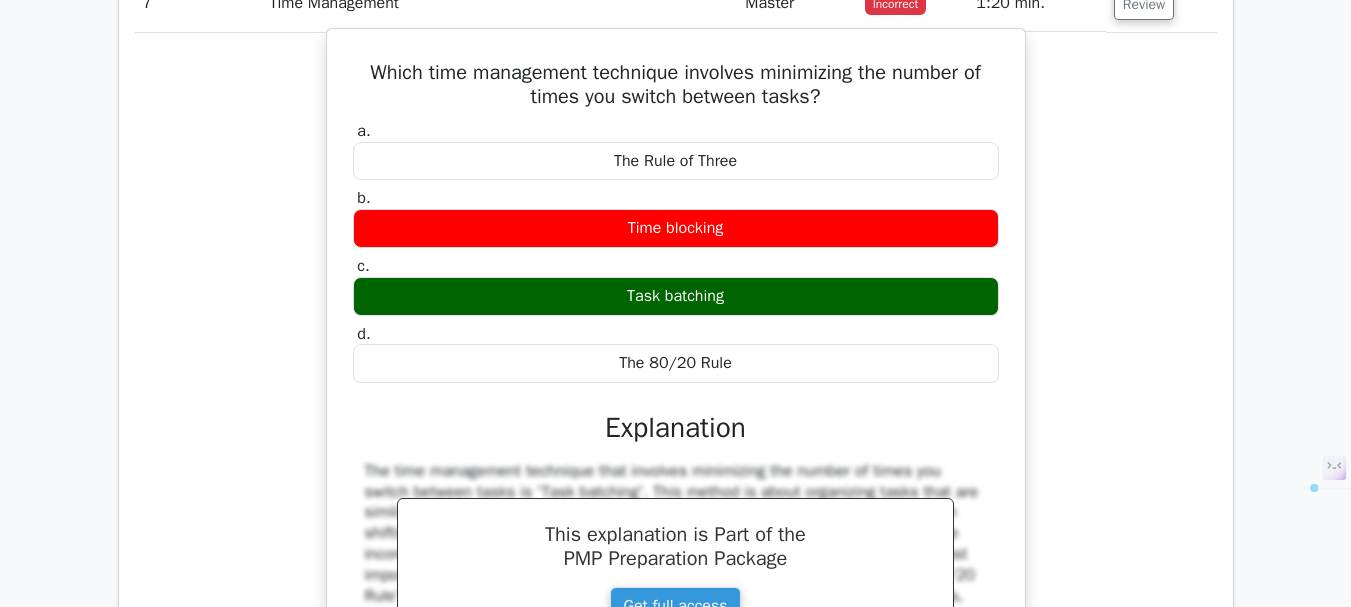 drag, startPoint x: 357, startPoint y: 110, endPoint x: 775, endPoint y: 419, distance: 519.81244 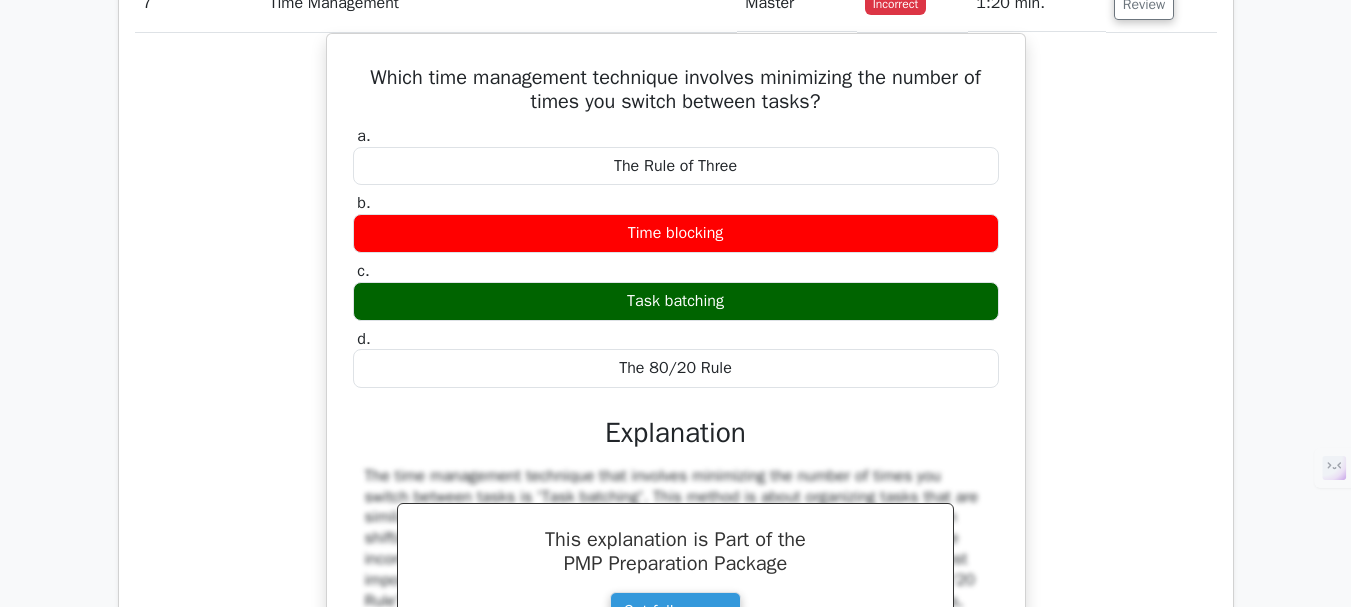 click on "Which time management technique involves minimizing the number of times you switch between tasks?
a.
The Rule of Three
b.
c.
d." at bounding box center (676, 414) 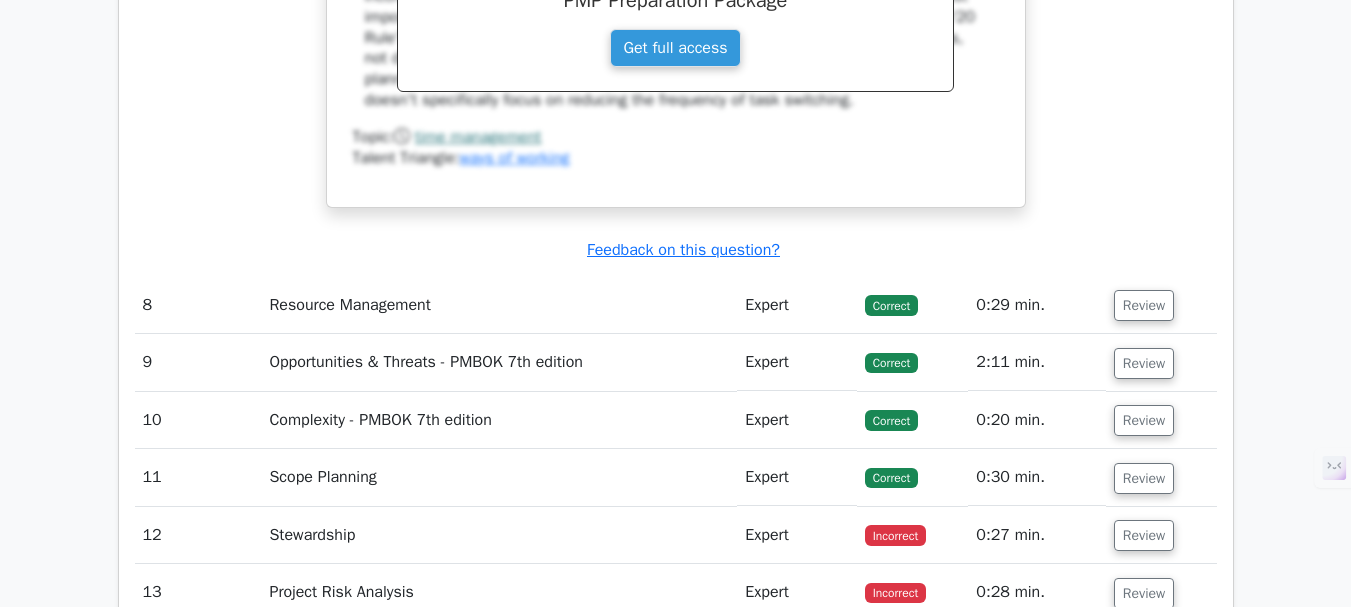 scroll, scrollTop: 9400, scrollLeft: 0, axis: vertical 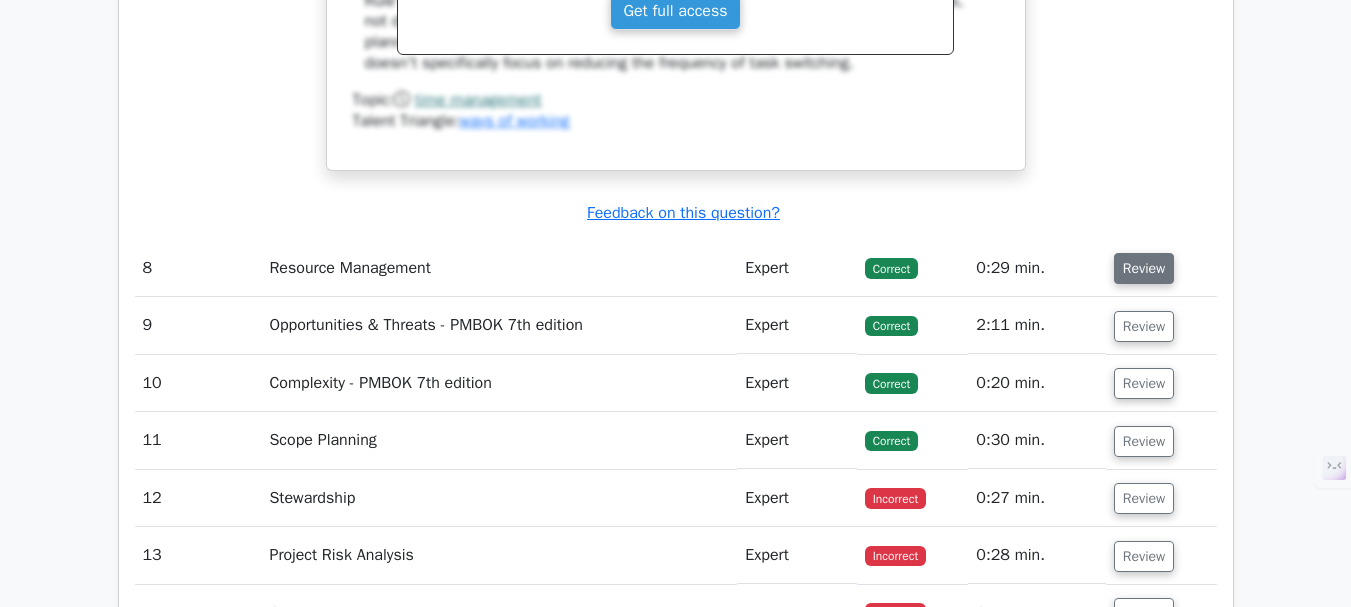 click on "Review" at bounding box center (1144, 268) 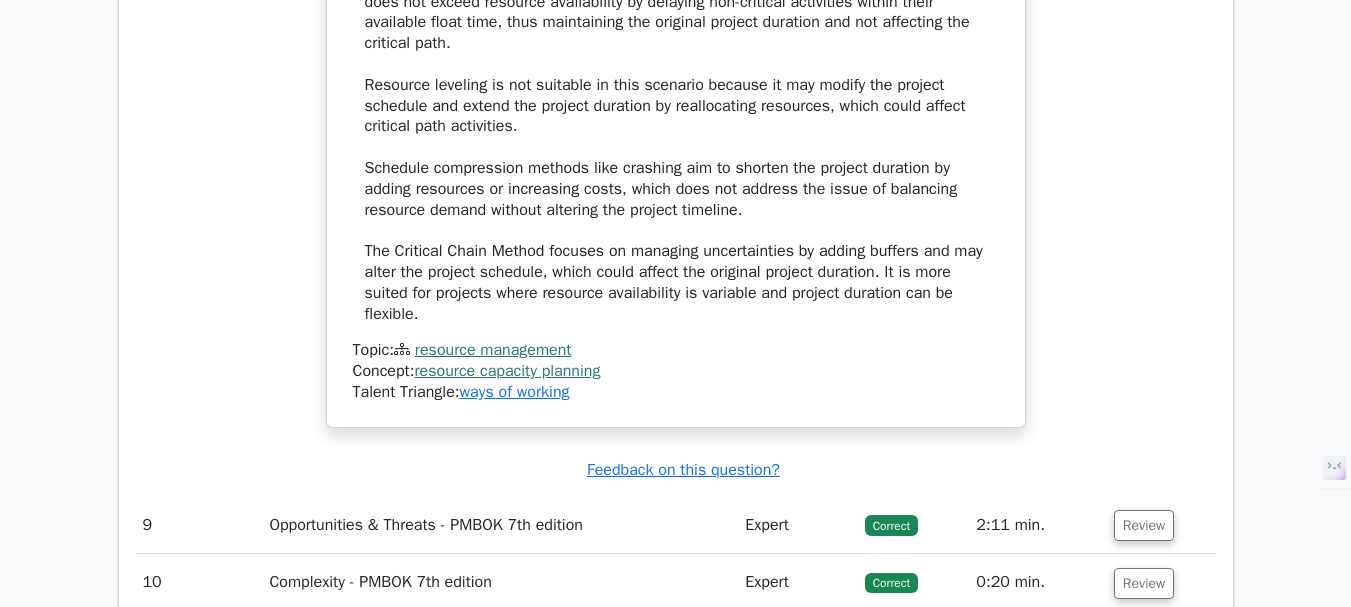 scroll, scrollTop: 10500, scrollLeft: 0, axis: vertical 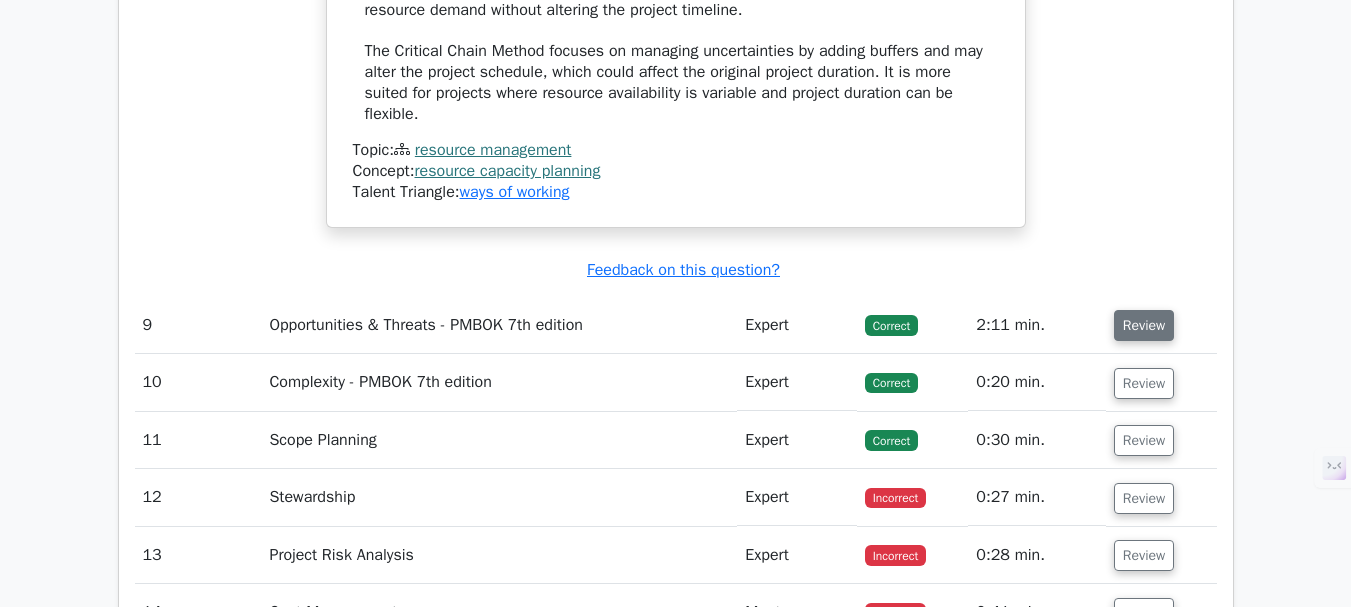 click on "Review" at bounding box center [1144, 325] 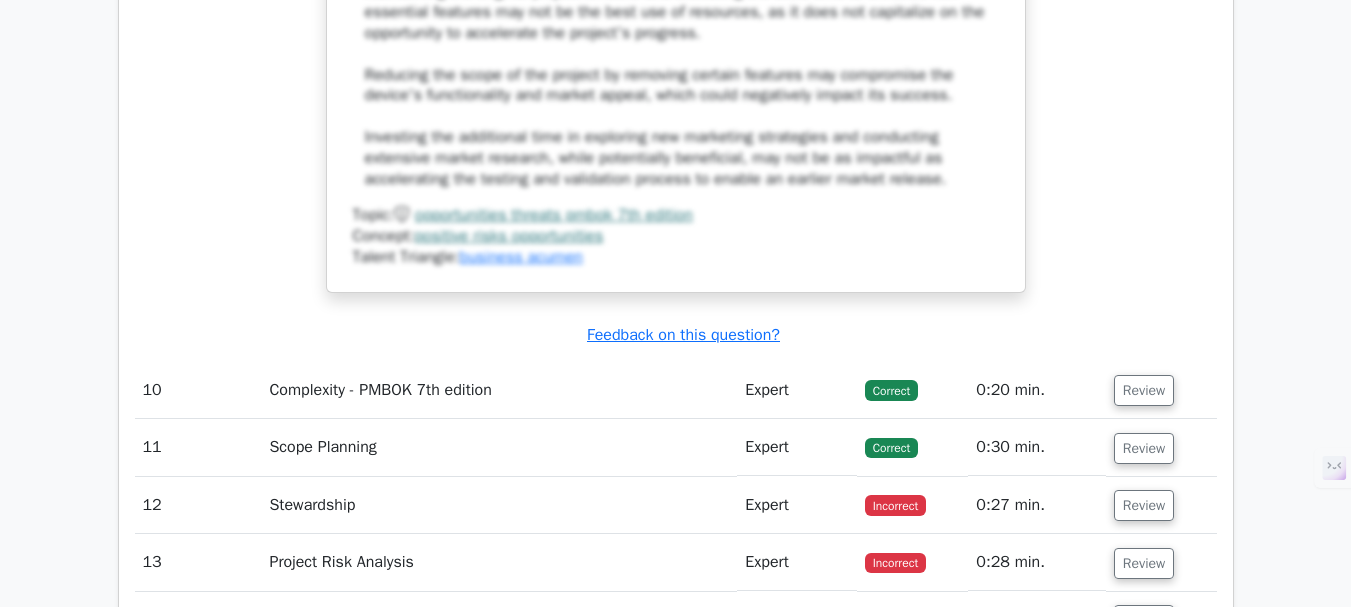 scroll, scrollTop: 11900, scrollLeft: 0, axis: vertical 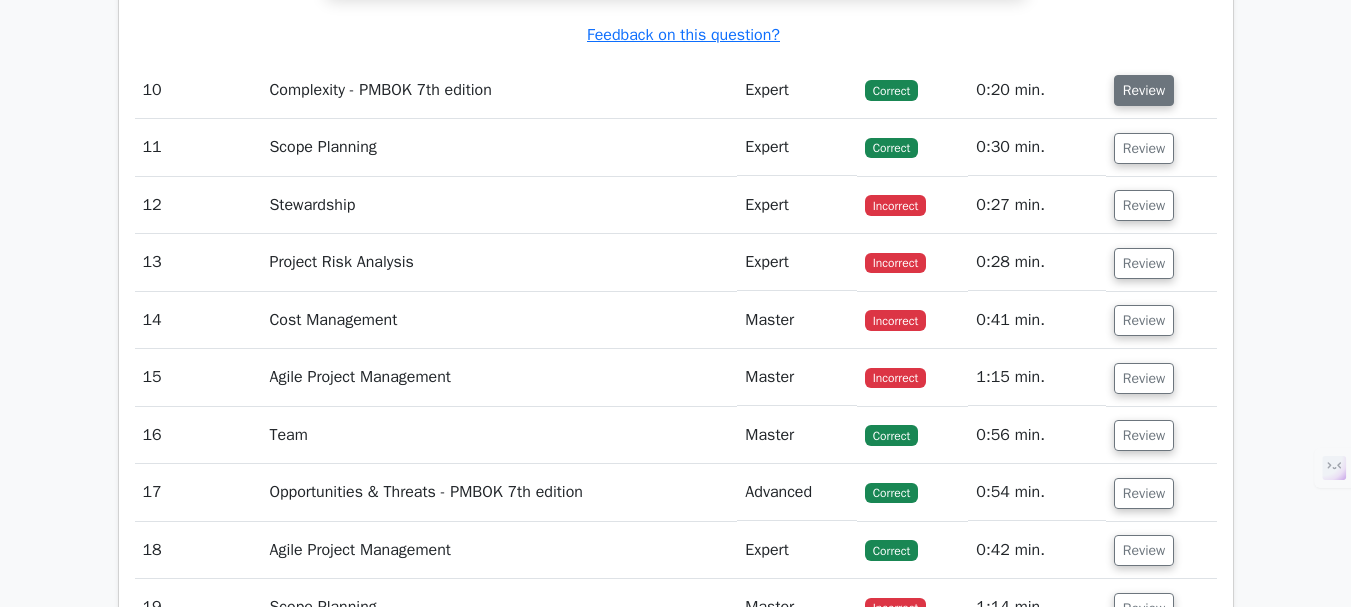 click on "Review" at bounding box center (1144, 90) 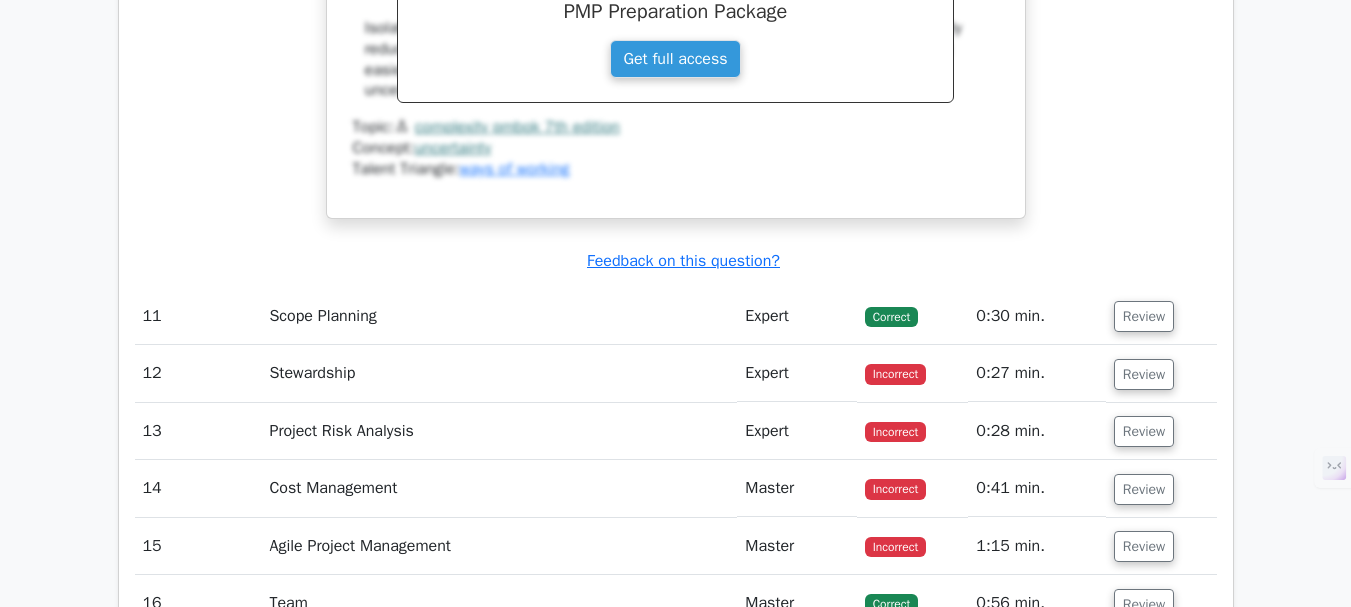 scroll, scrollTop: 12700, scrollLeft: 0, axis: vertical 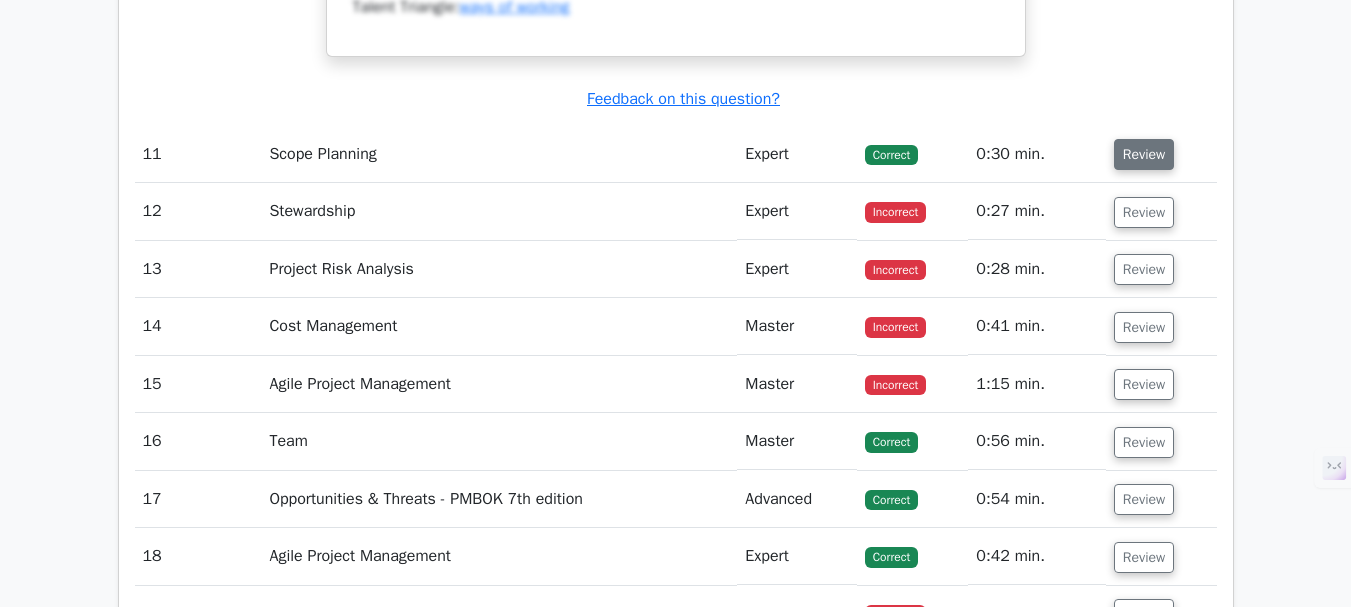 click on "Review" at bounding box center (1144, 154) 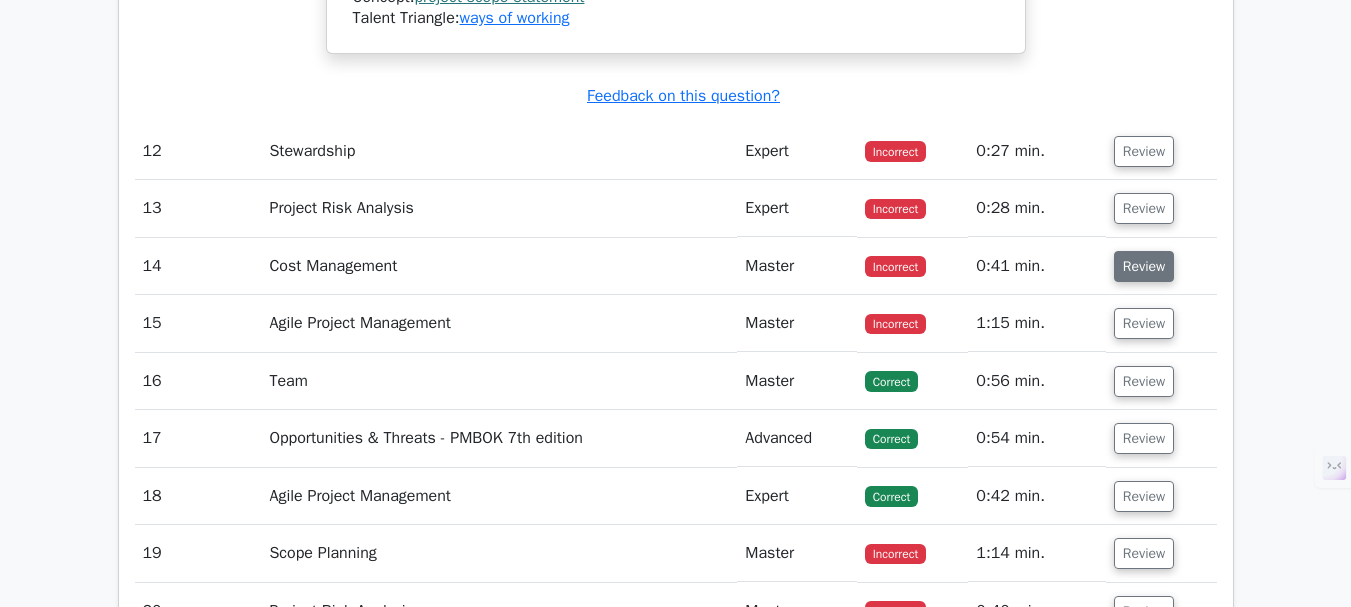 scroll, scrollTop: 13600, scrollLeft: 0, axis: vertical 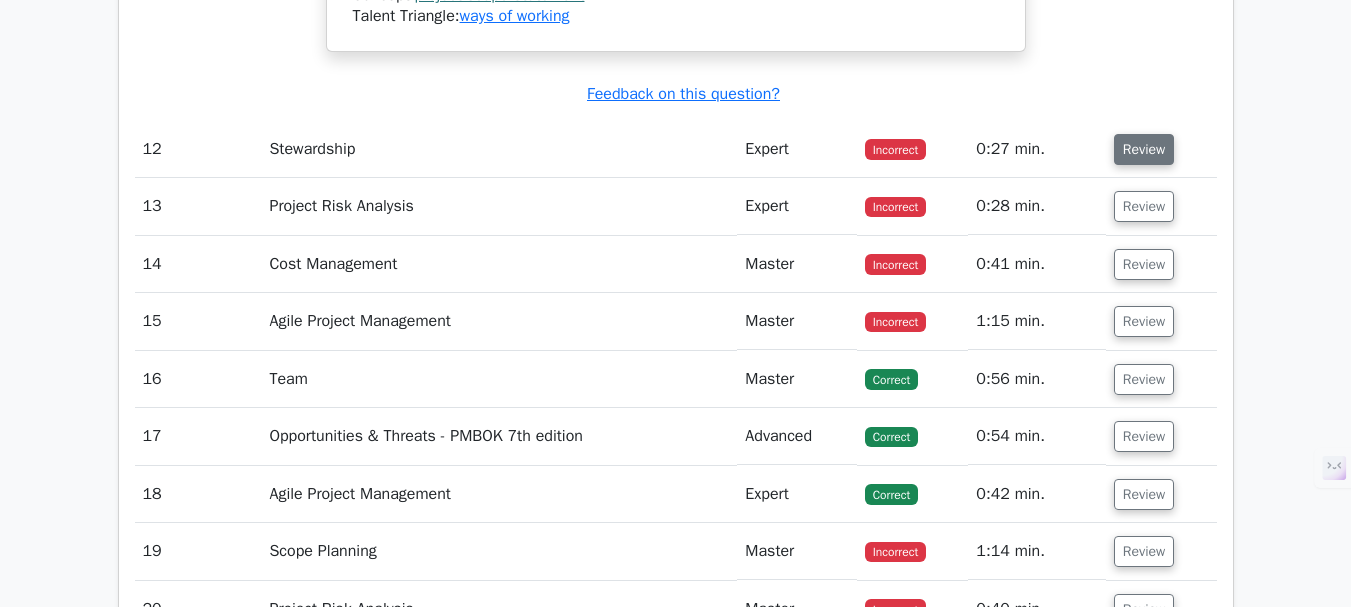 click on "Review" at bounding box center (1144, 149) 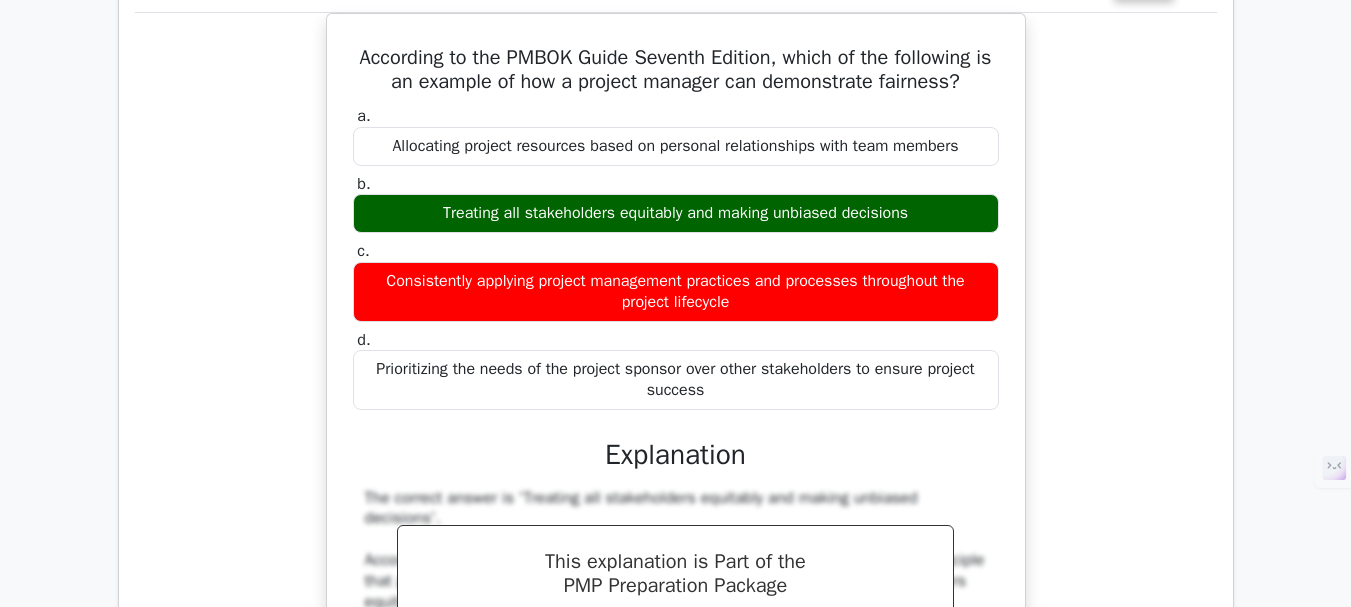 scroll, scrollTop: 13800, scrollLeft: 0, axis: vertical 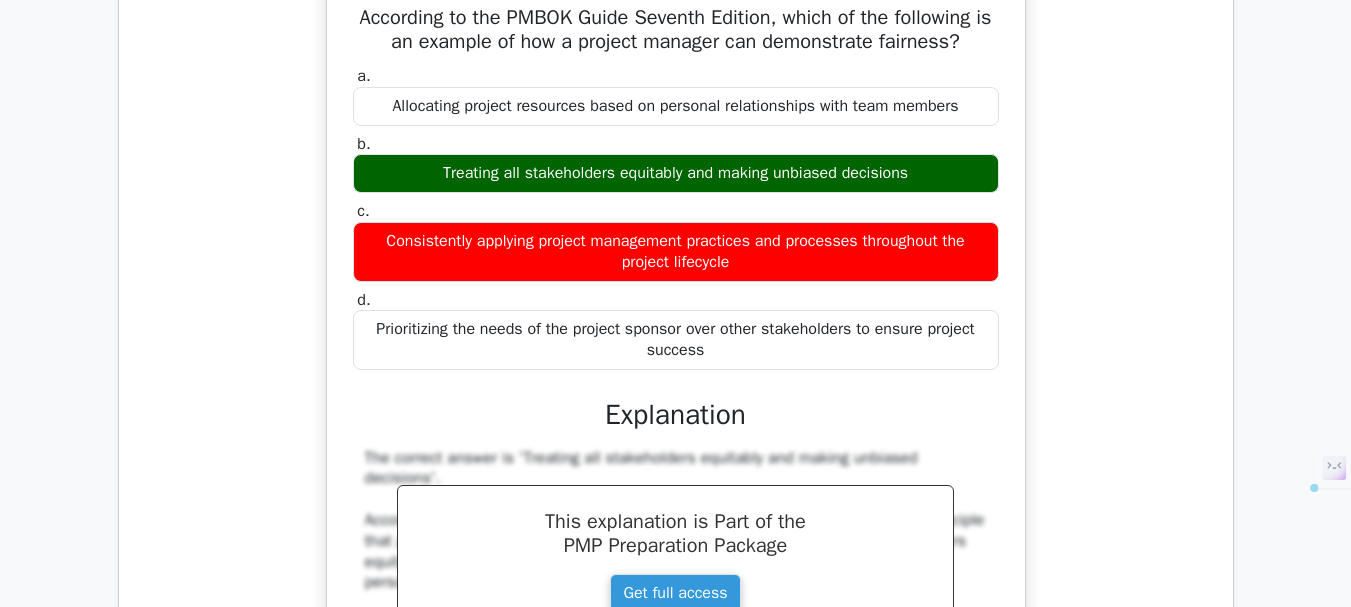drag, startPoint x: 355, startPoint y: 60, endPoint x: 972, endPoint y: 406, distance: 707.3931 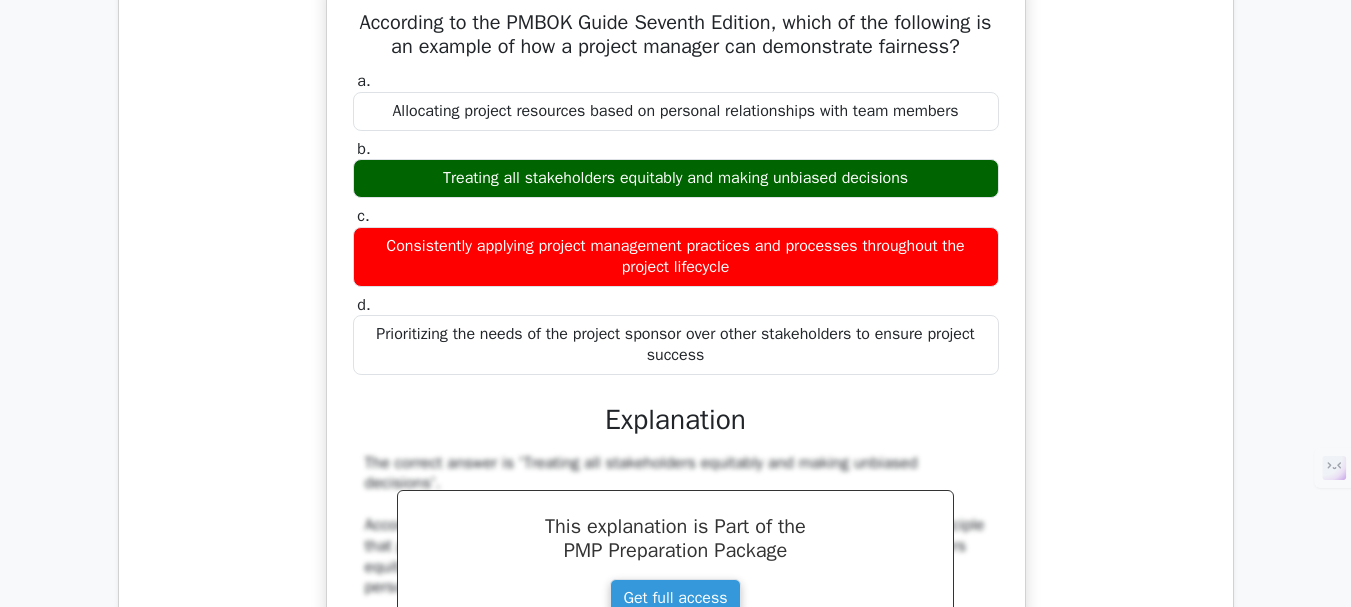 click on "According to the PMBOK Guide Seventh Edition, which of the following is an example of how a project manager can demonstrate fairness?
a.
Allocating project resources based on personal relationships with team members
b.
c." at bounding box center [676, 445] 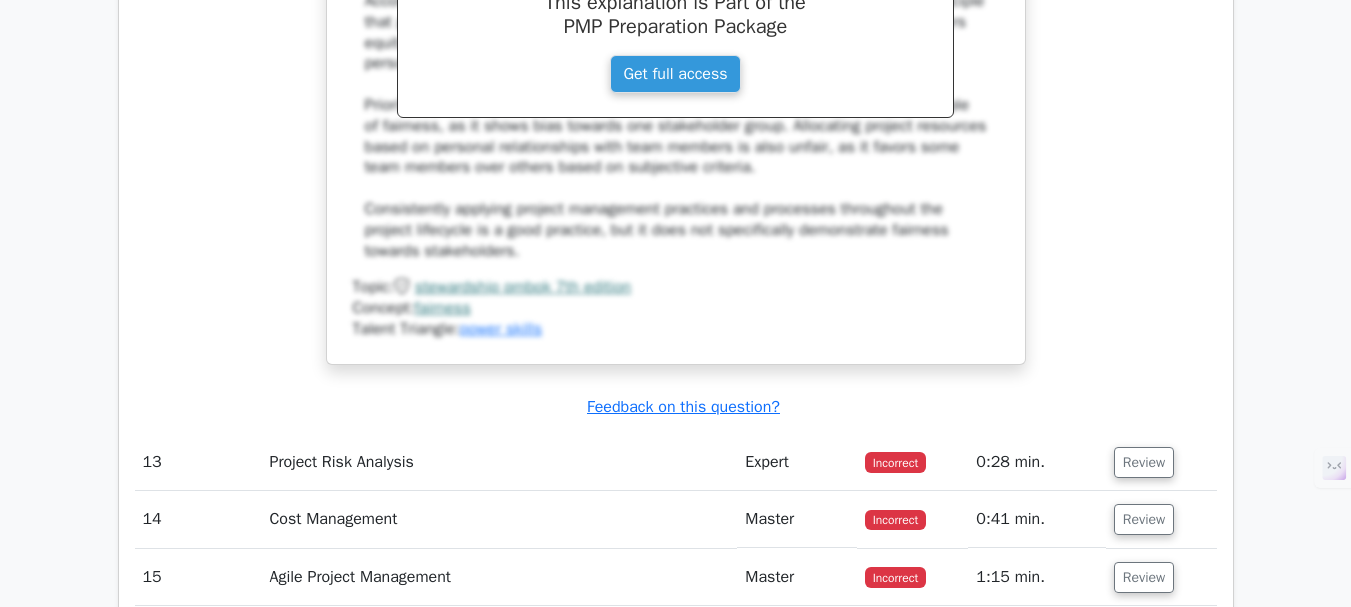 scroll, scrollTop: 14500, scrollLeft: 0, axis: vertical 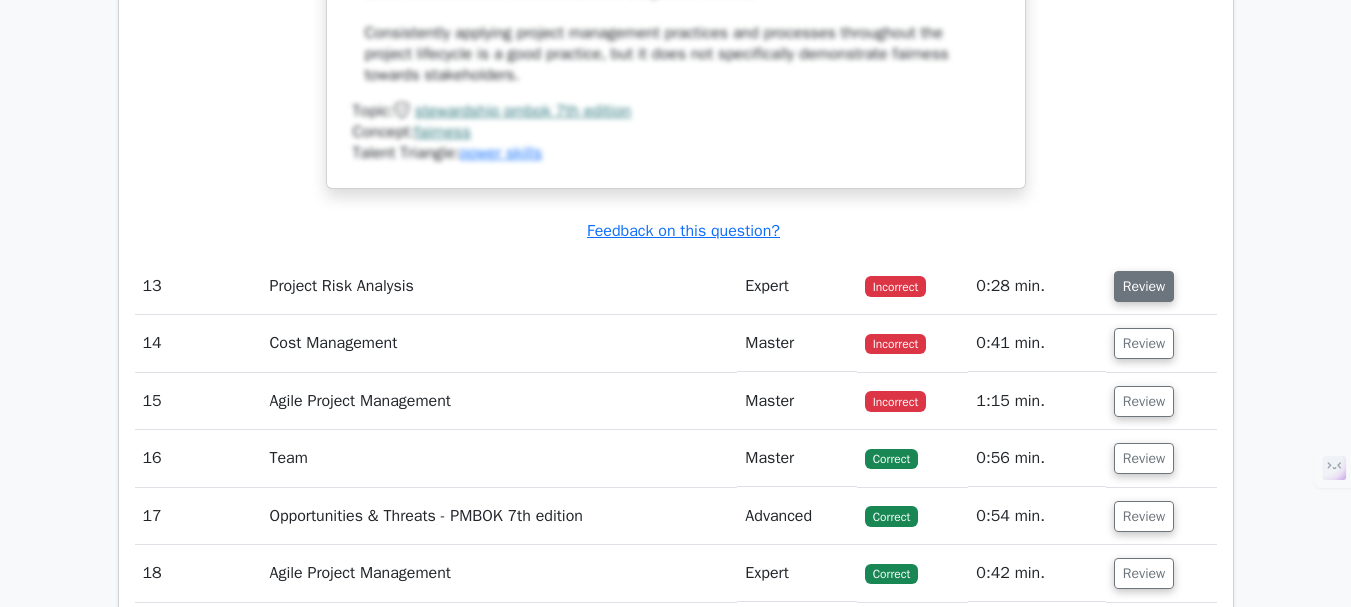 click on "Review" at bounding box center [1144, 286] 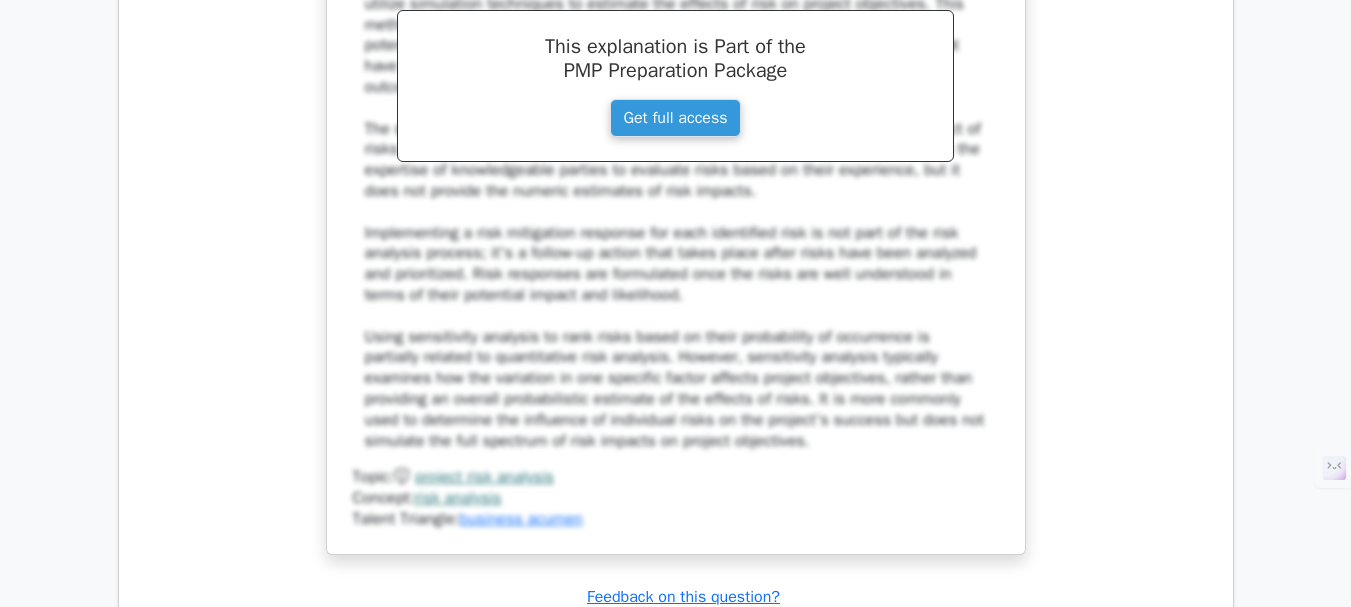 scroll, scrollTop: 15300, scrollLeft: 0, axis: vertical 